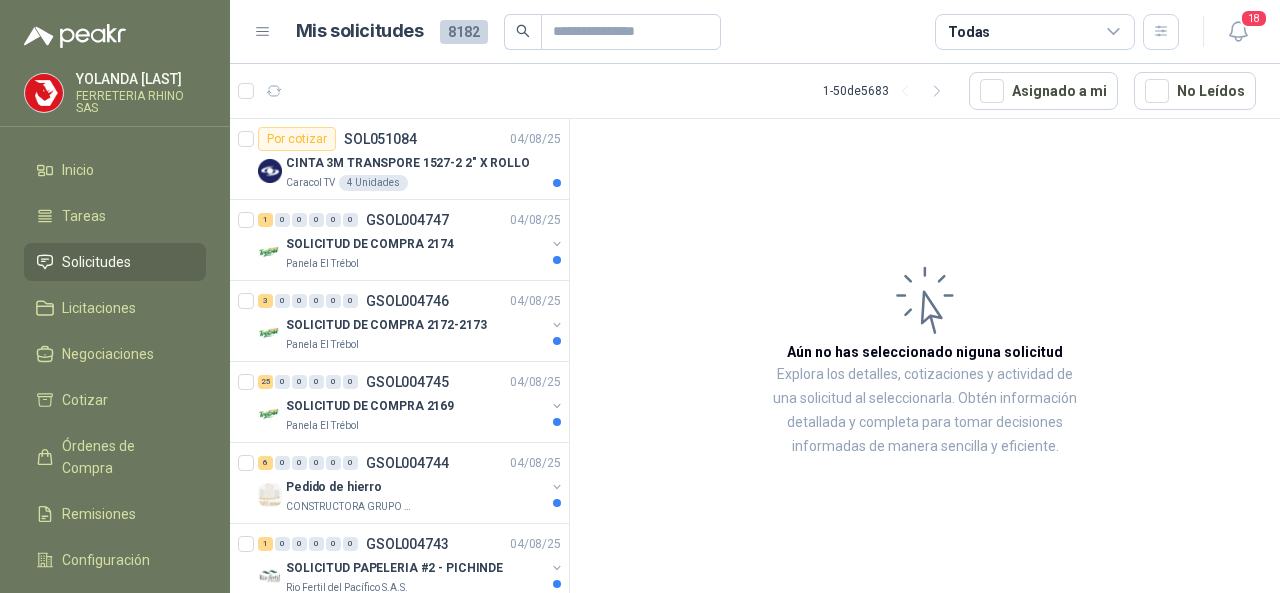 click on "SOL051084" at bounding box center [380, 139] 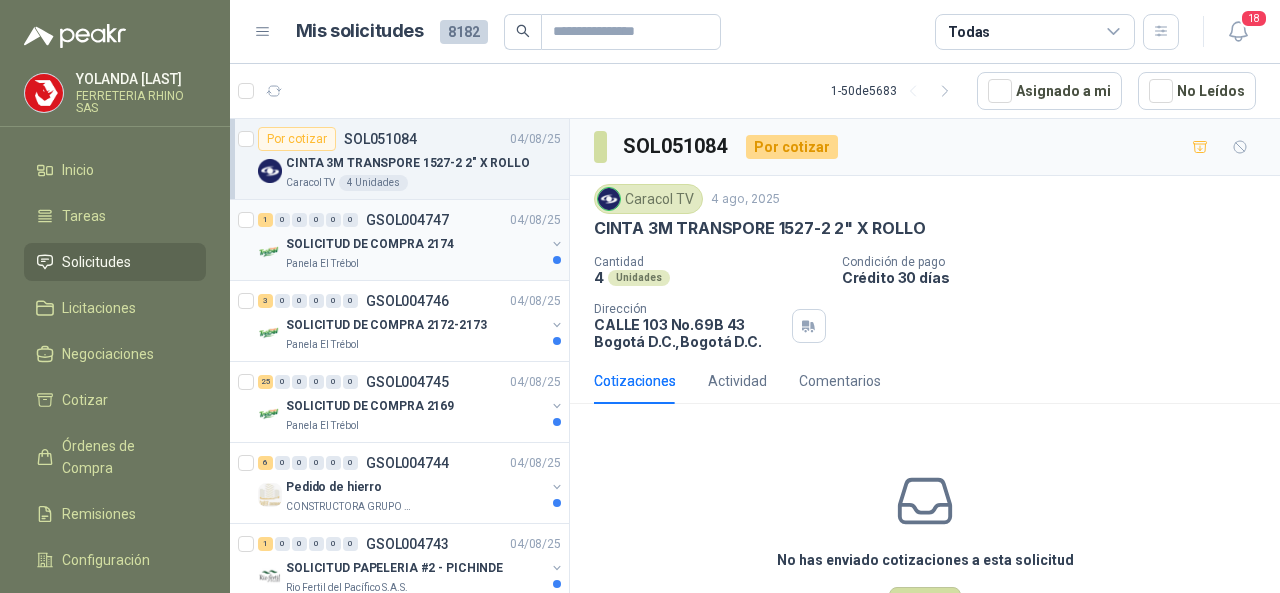 click on "GSOL004747" at bounding box center (407, 220) 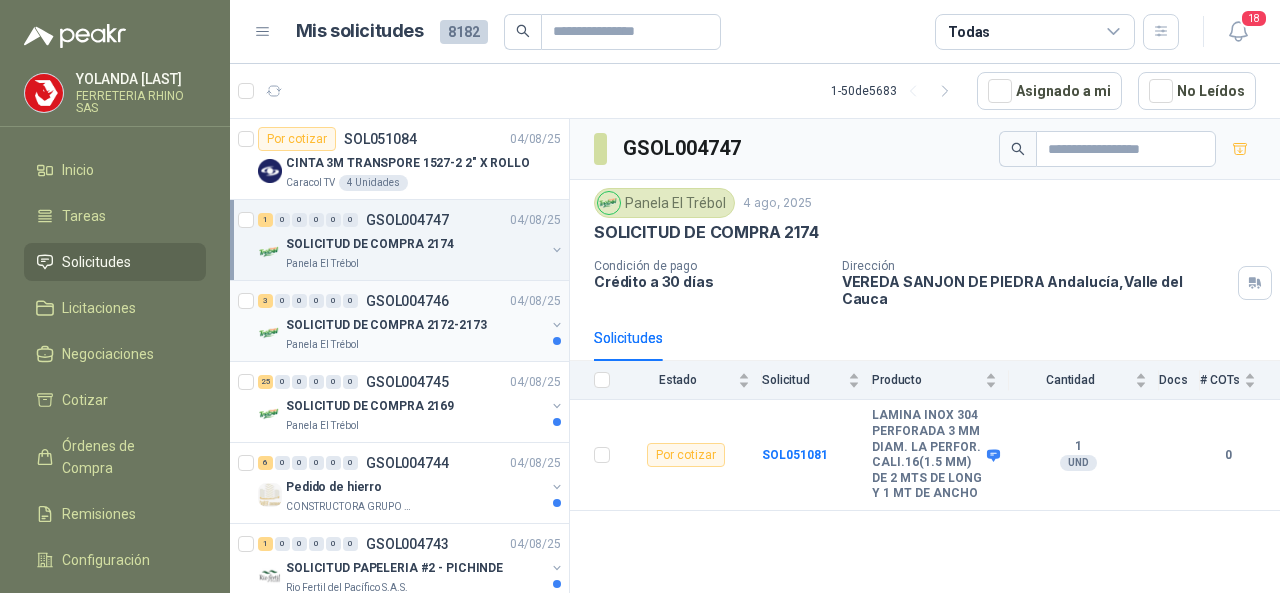 click on "GSOL004746" at bounding box center [407, 301] 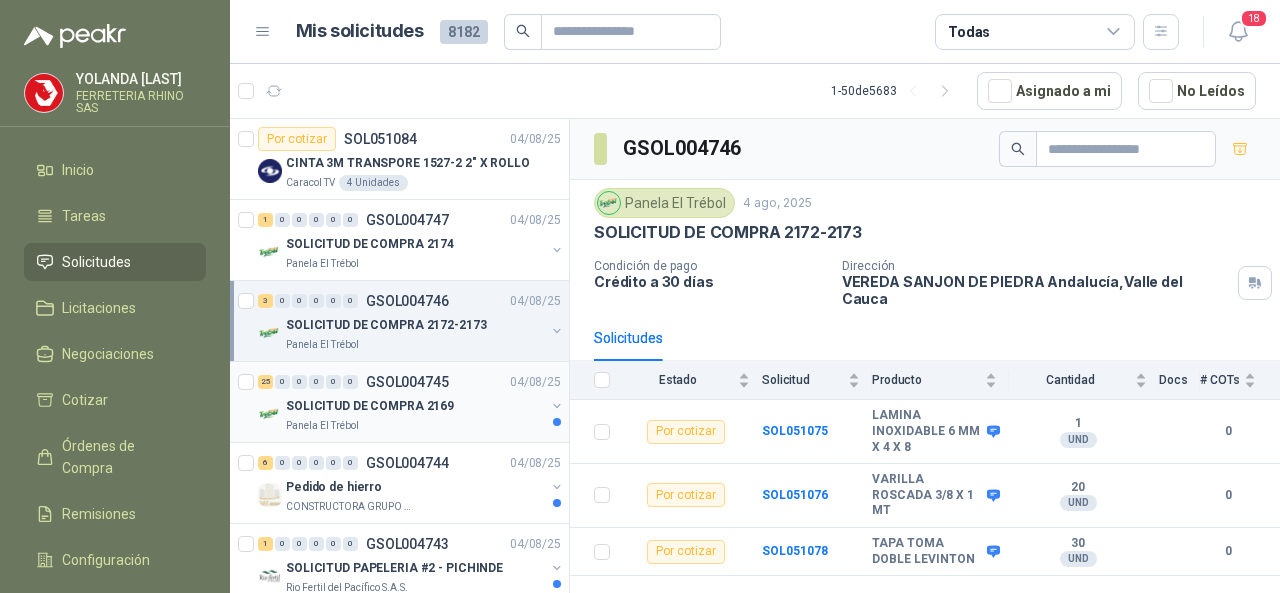 click on "GSOL004745" at bounding box center (407, 382) 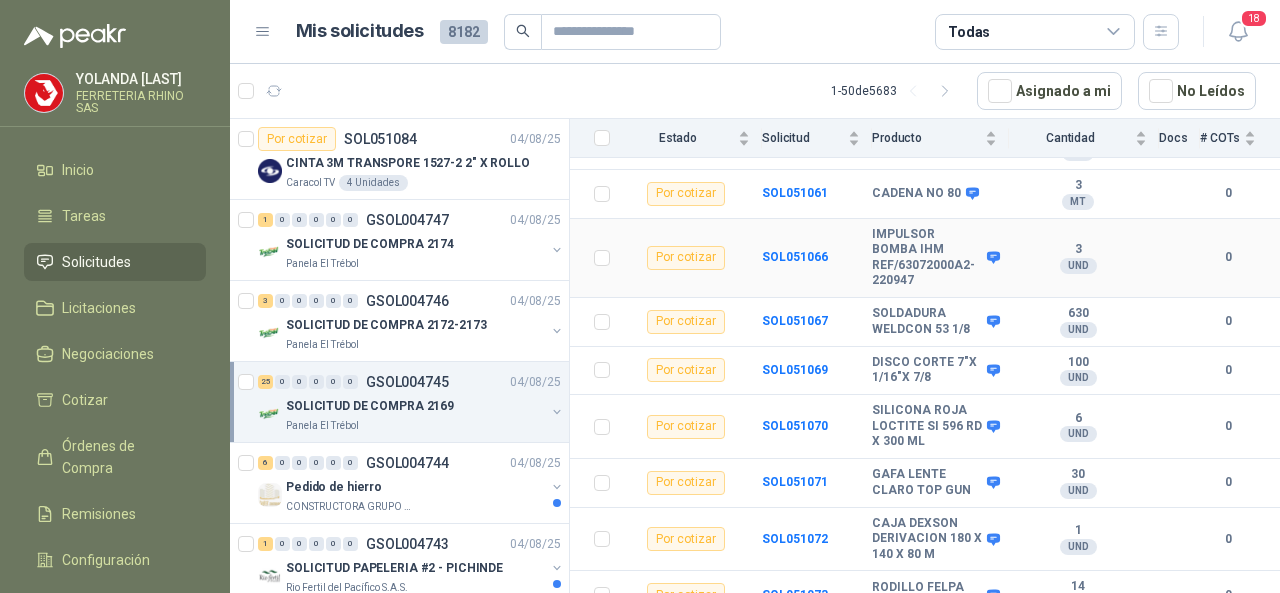 scroll, scrollTop: 1200, scrollLeft: 0, axis: vertical 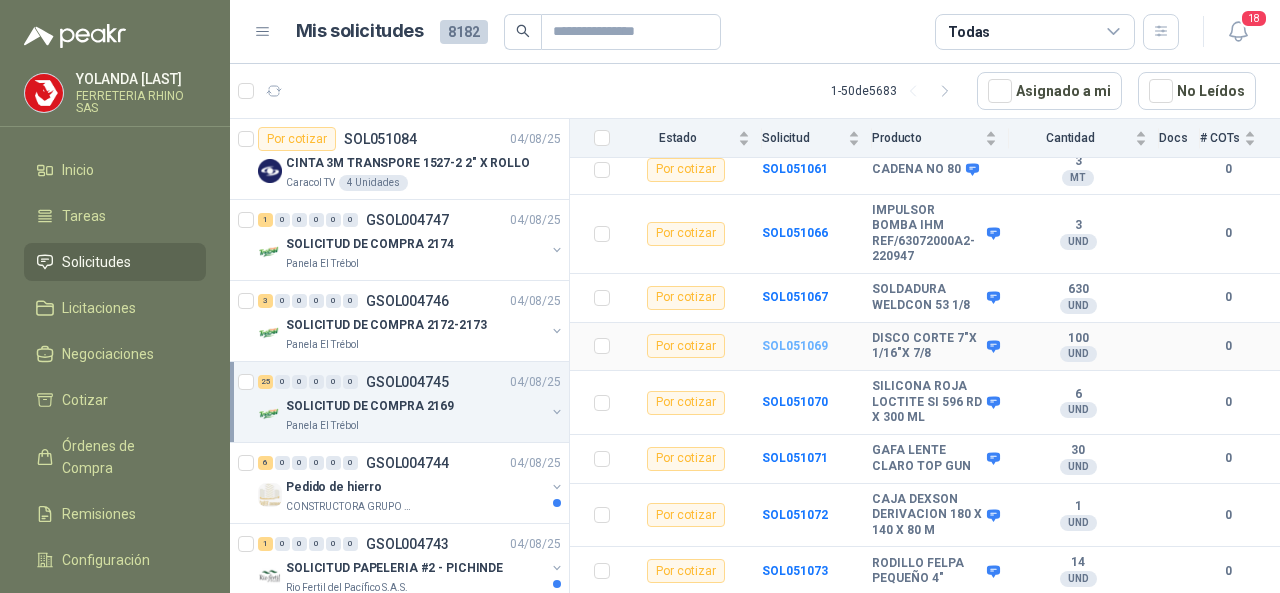 click on "SOL051069" at bounding box center (795, 346) 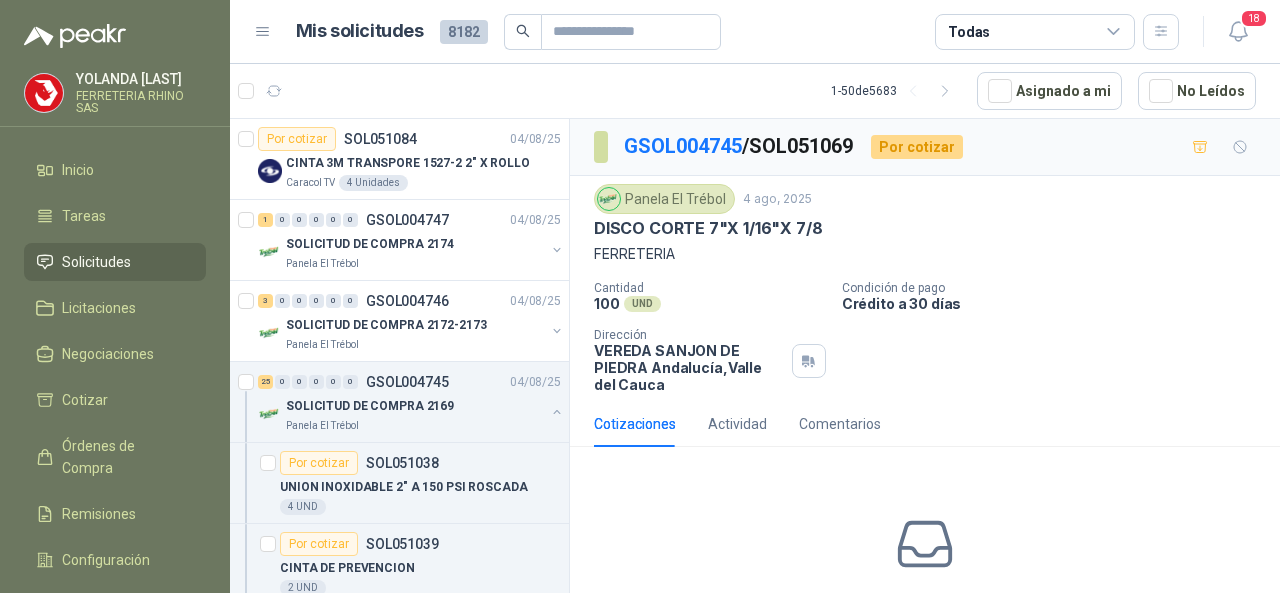 click on "Cantidad 100   UND  Condición de pago Crédito a 30 días Dirección VEREDA SANJON DE PIEDRA   [CITY] ,  [STATE]" at bounding box center (925, 337) 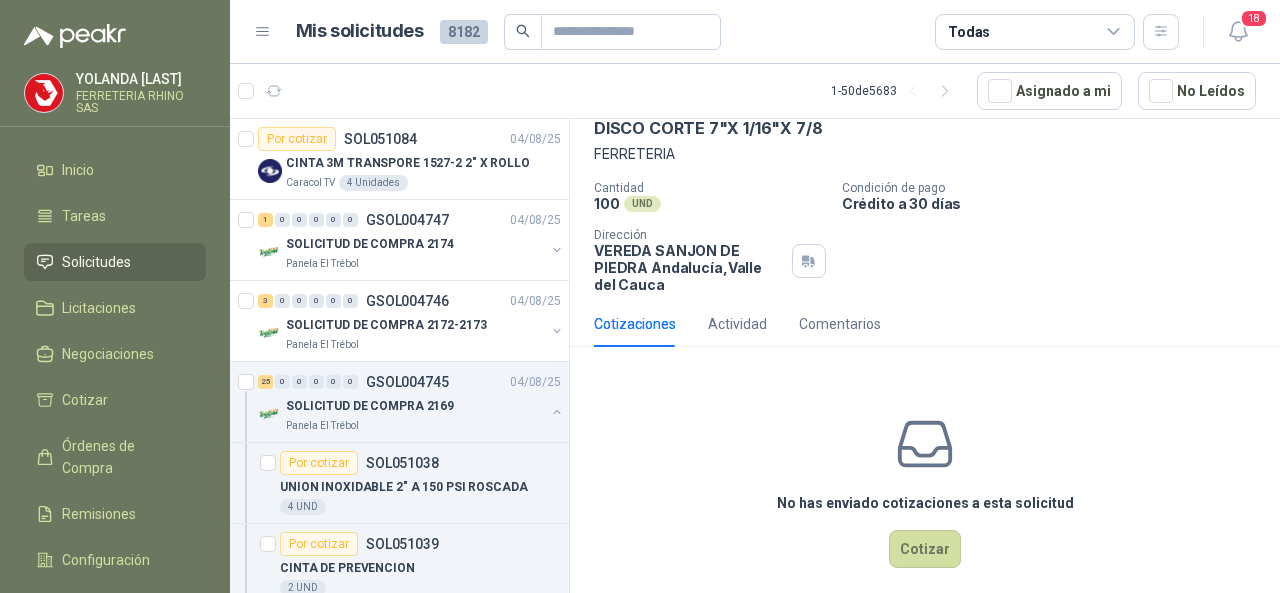scroll, scrollTop: 116, scrollLeft: 0, axis: vertical 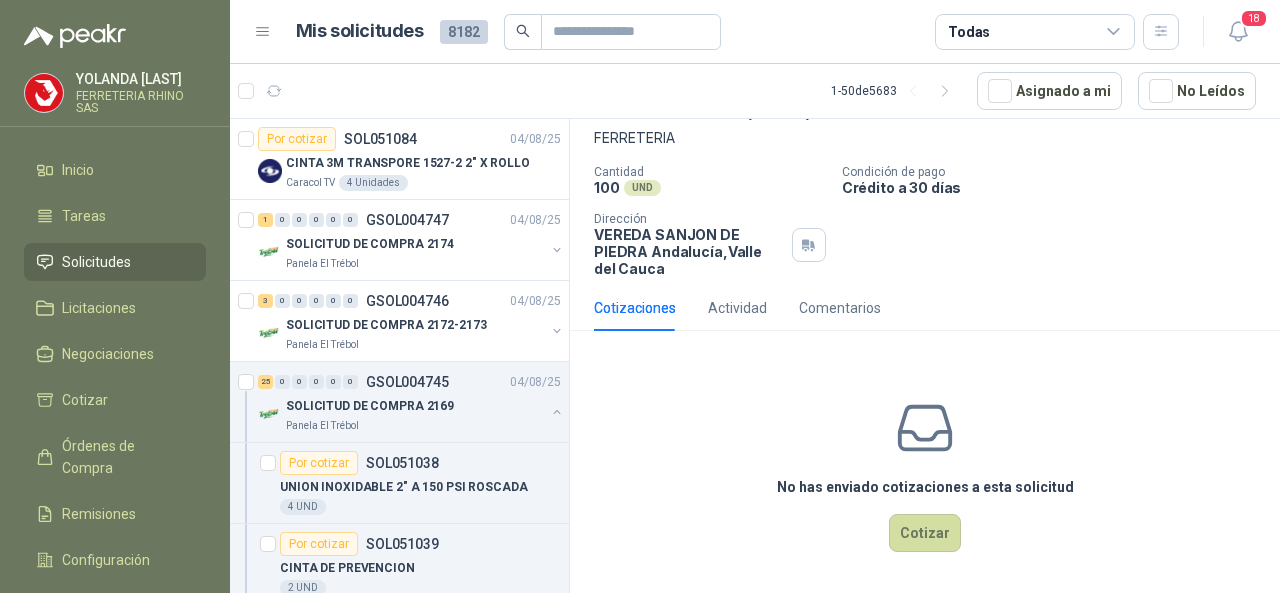 drag, startPoint x: 902, startPoint y: 523, endPoint x: 738, endPoint y: 335, distance: 249.47946 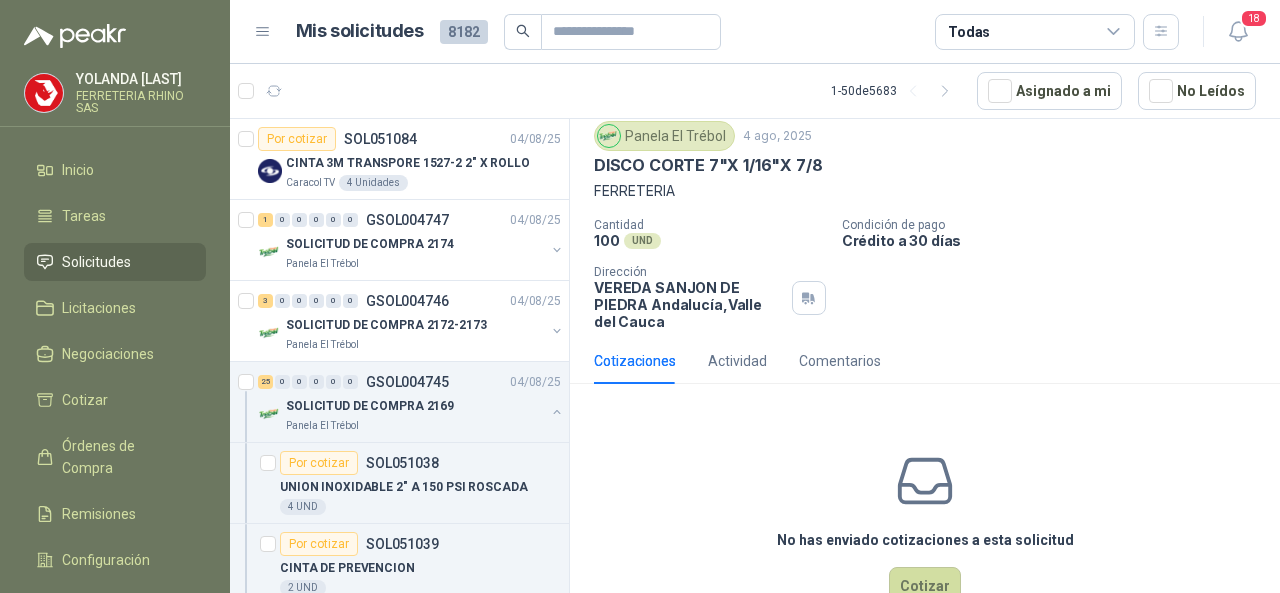 scroll, scrollTop: 116, scrollLeft: 0, axis: vertical 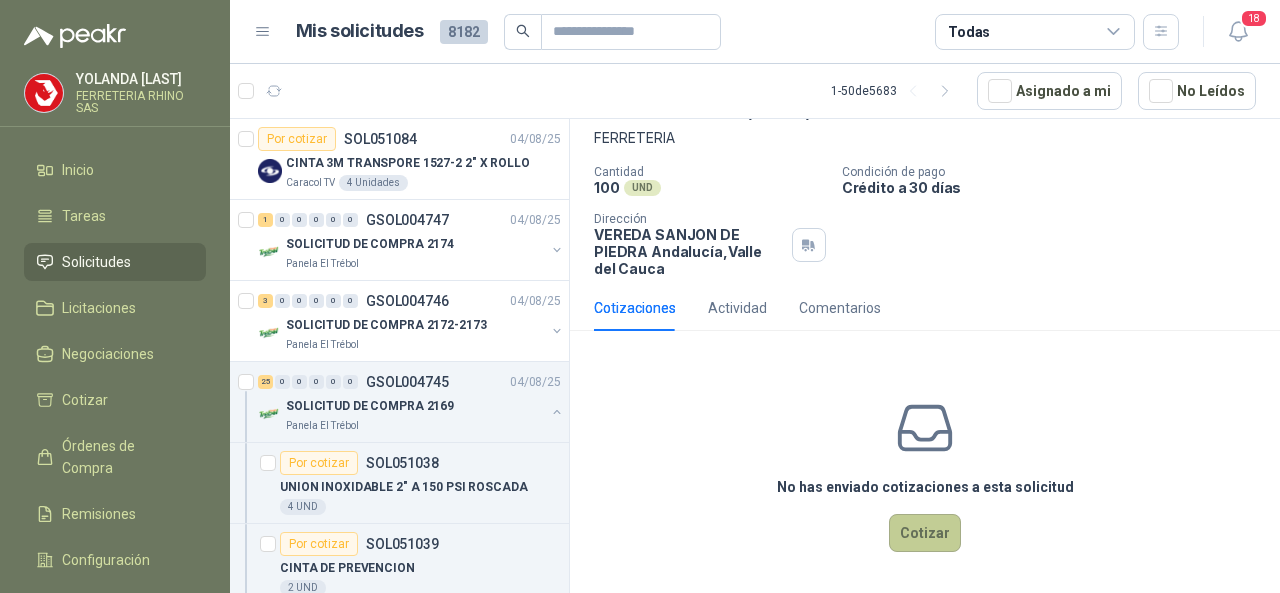 click on "Cotizar" at bounding box center [925, 533] 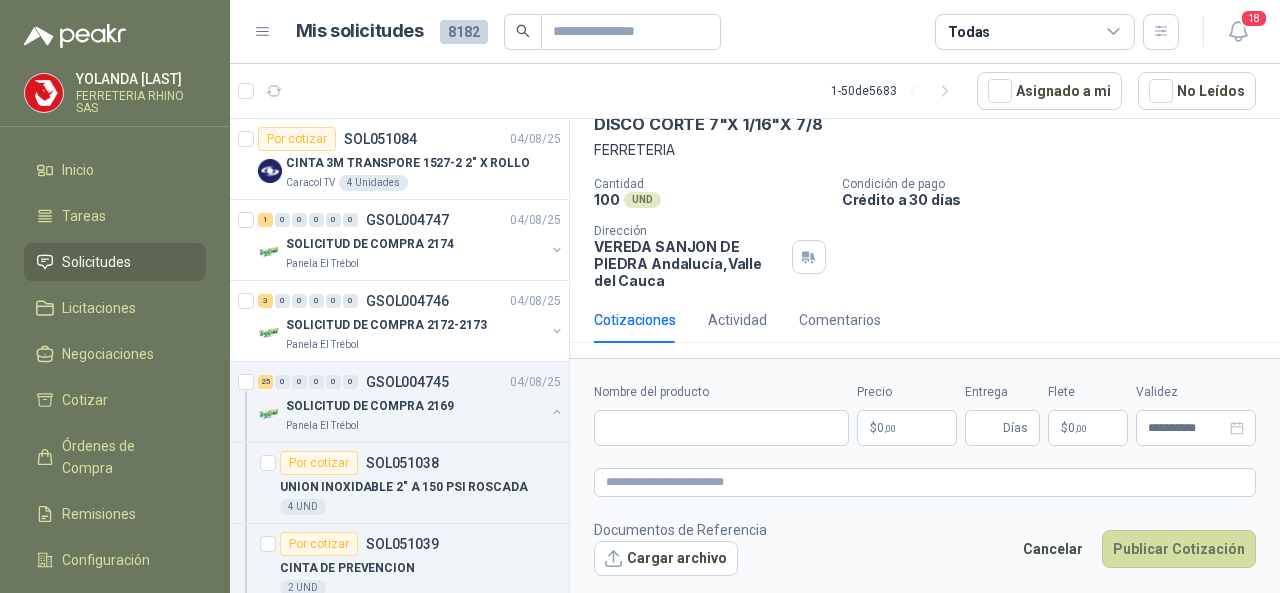 scroll, scrollTop: 102, scrollLeft: 0, axis: vertical 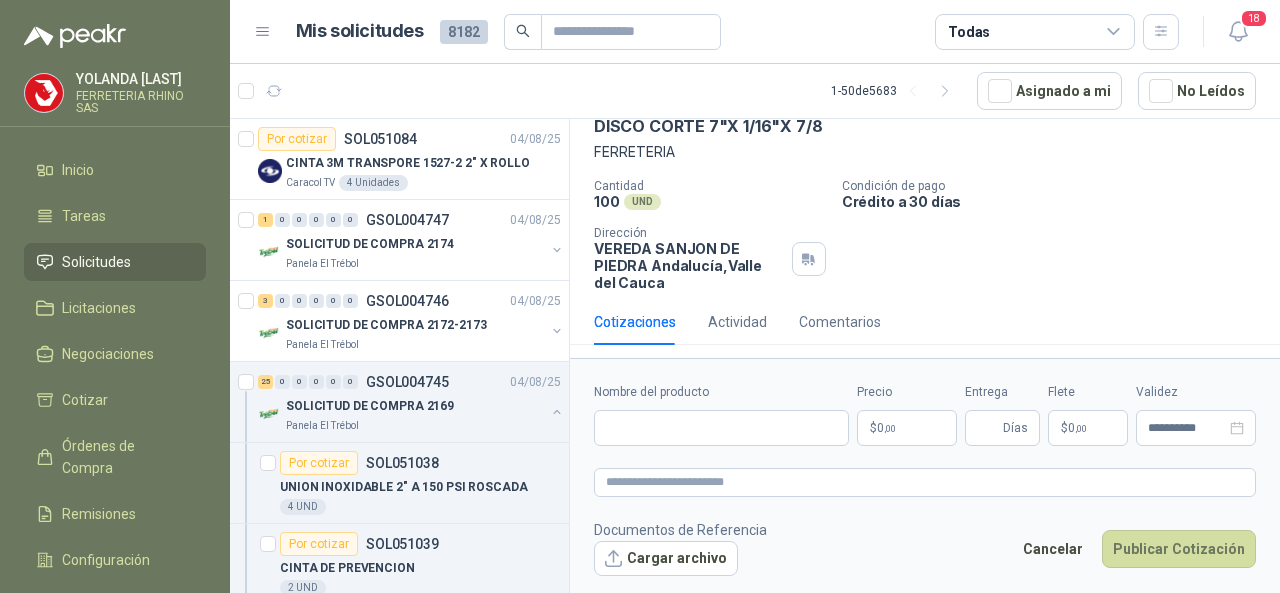 type 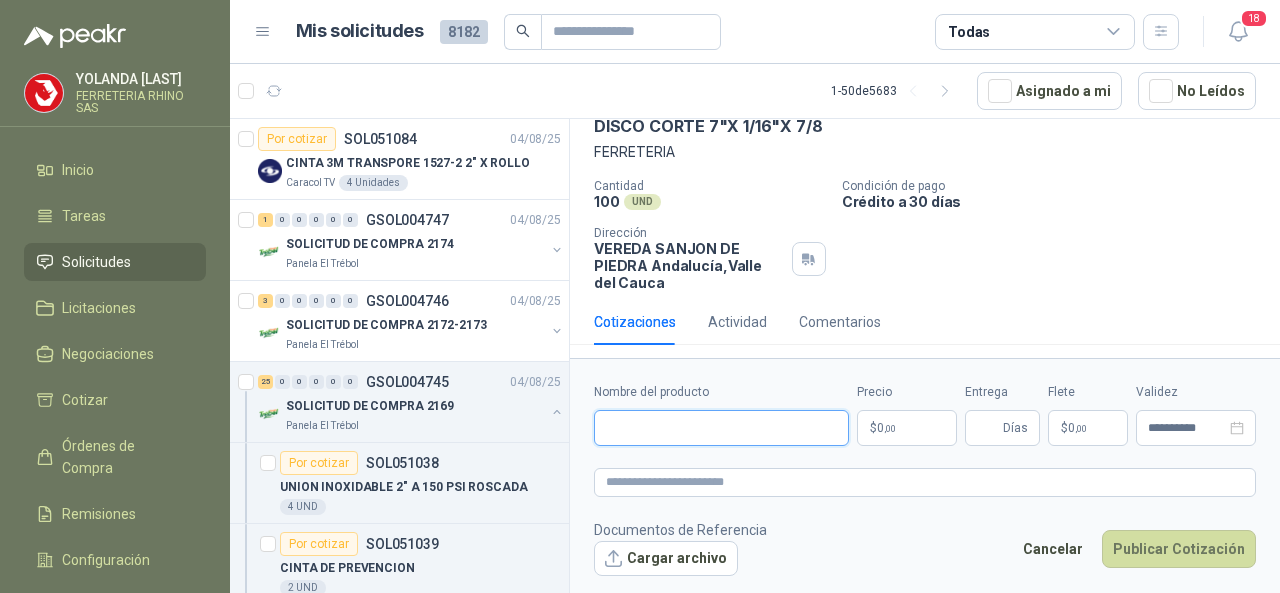 click on "Nombre del producto" at bounding box center [721, 428] 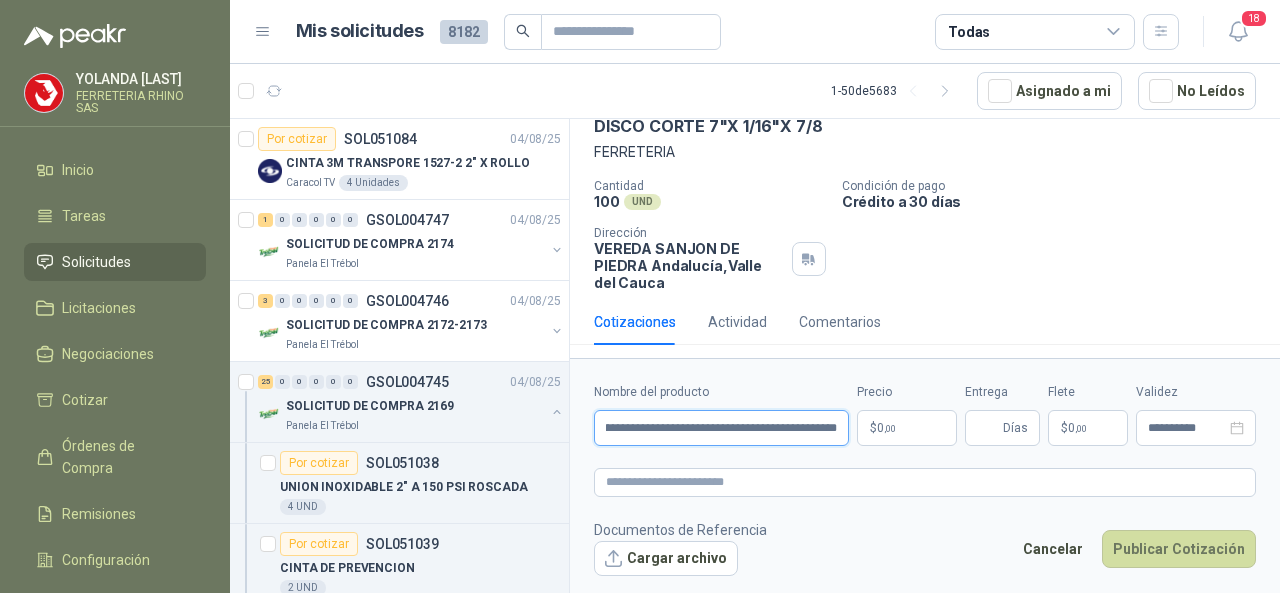 scroll, scrollTop: 0, scrollLeft: 83, axis: horizontal 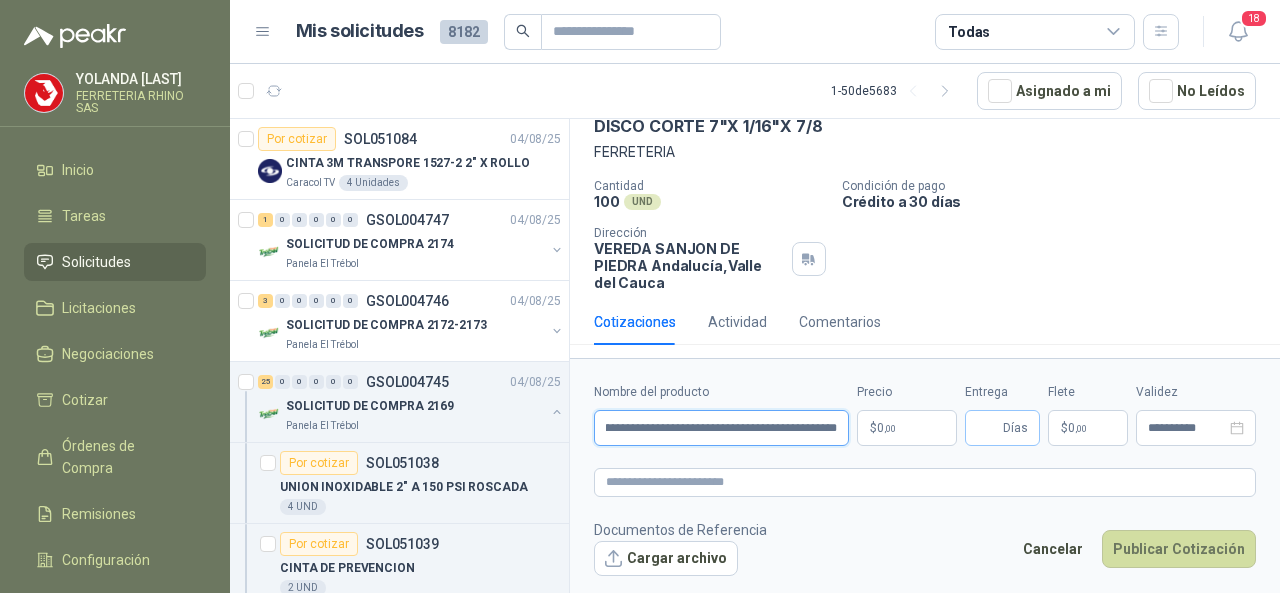 type on "**********" 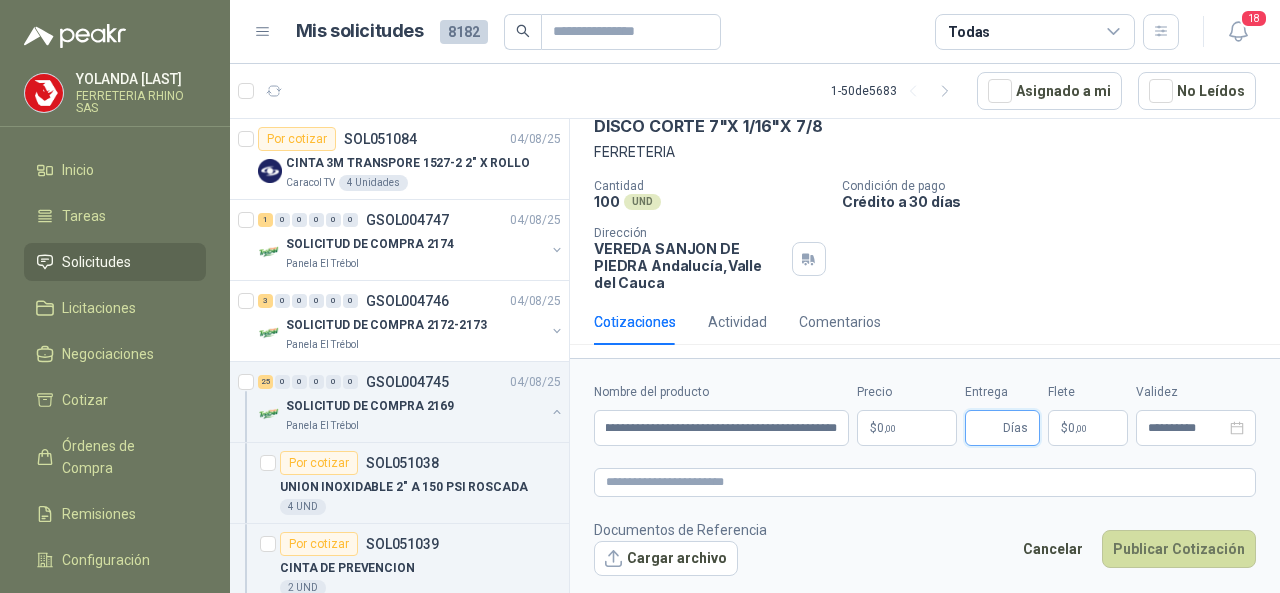 scroll, scrollTop: 0, scrollLeft: 0, axis: both 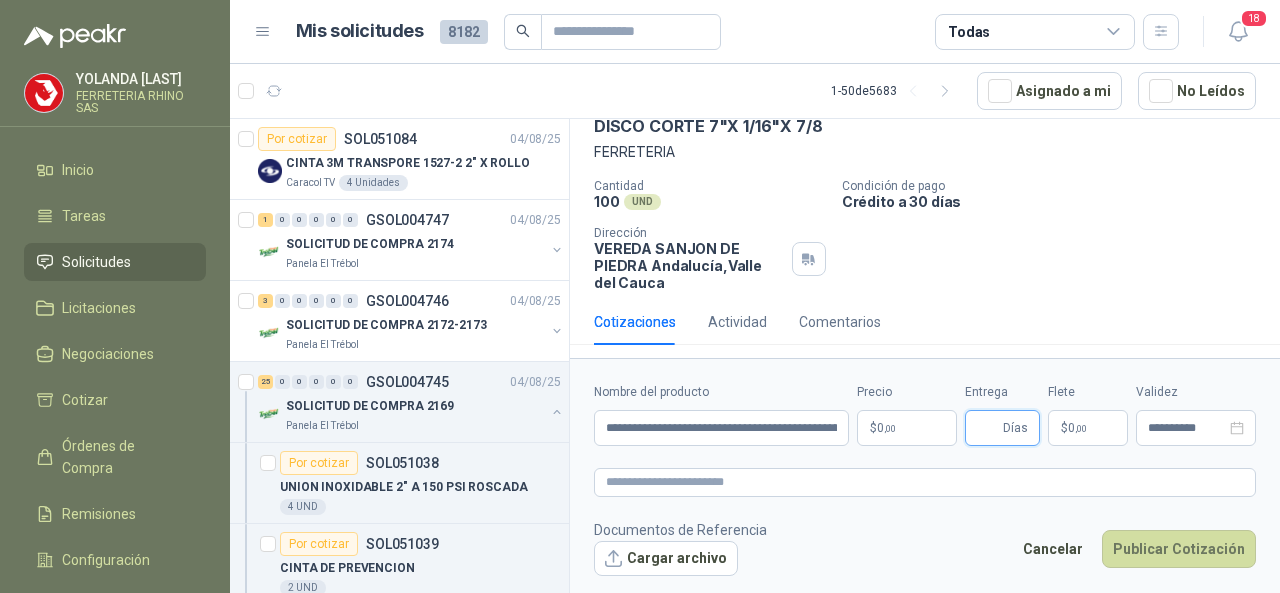 click on "Entrega" at bounding box center [988, 428] 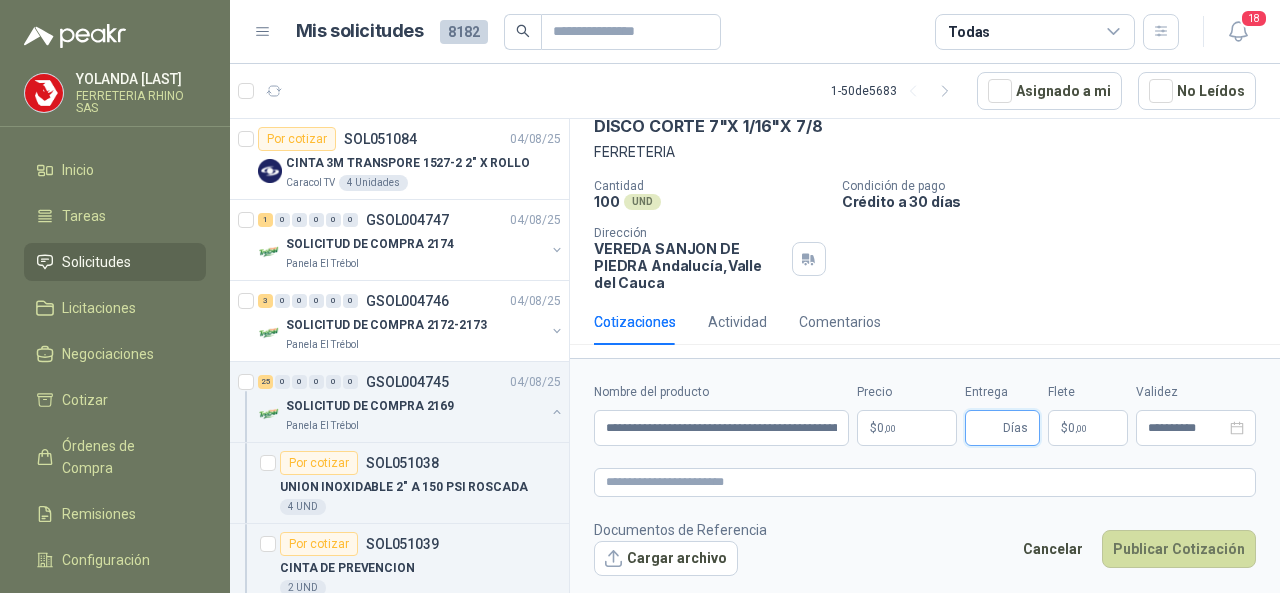 type on "*" 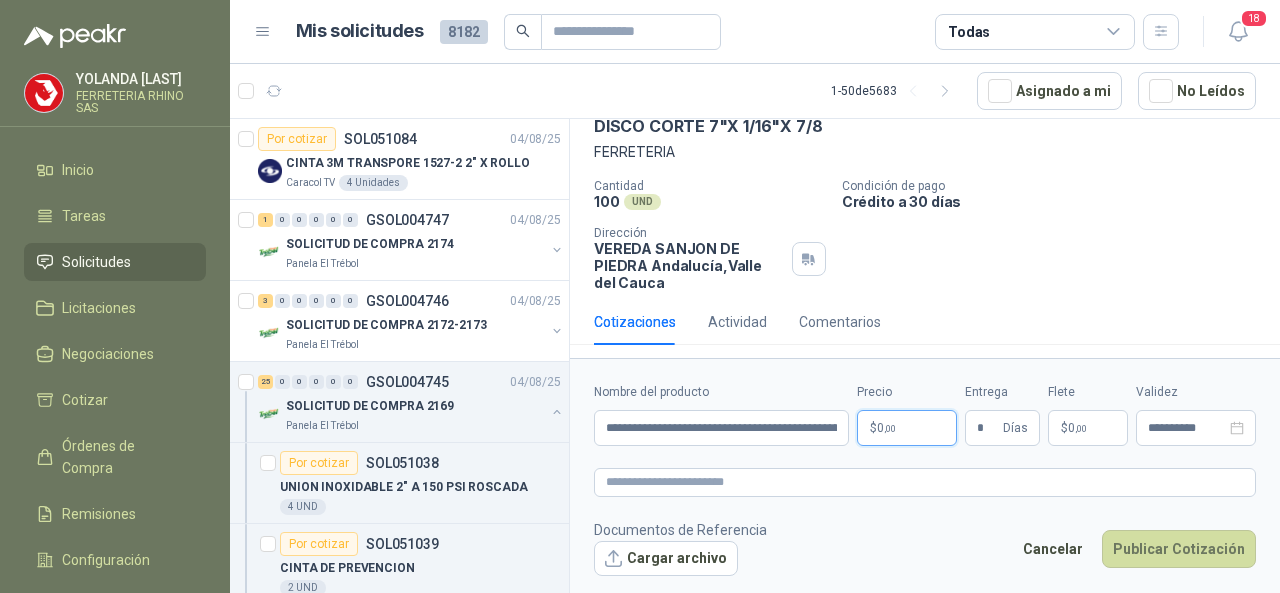 click on "$  0 ,00" at bounding box center (907, 428) 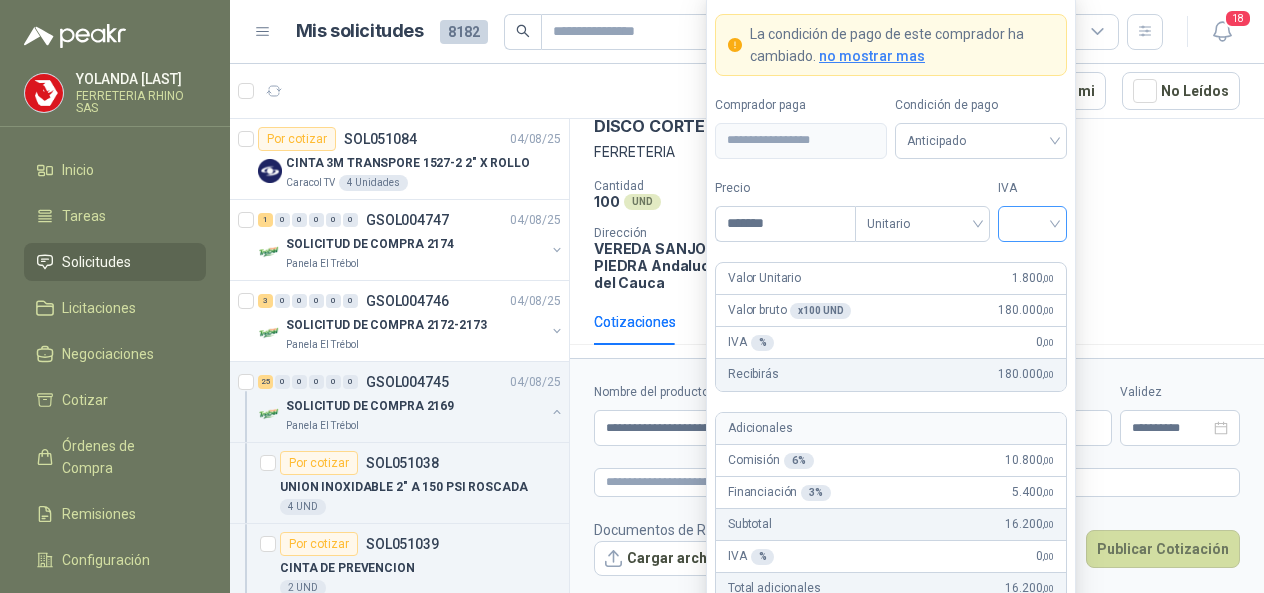 type on "*******" 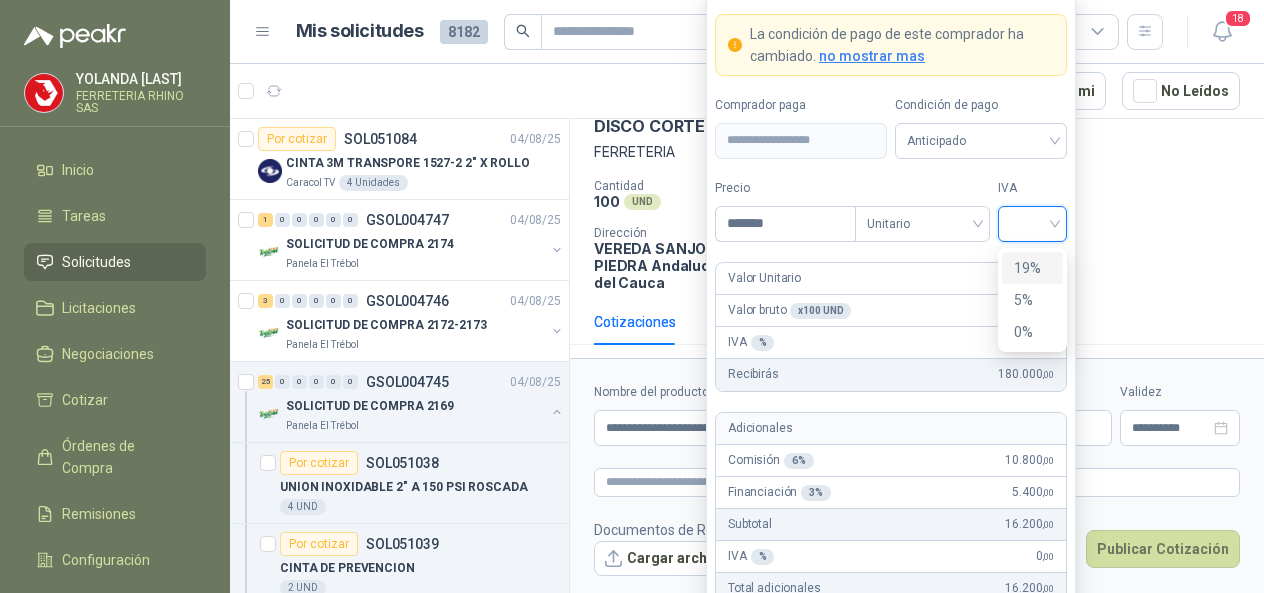 drag, startPoint x: 1032, startPoint y: 258, endPoint x: 1049, endPoint y: 282, distance: 29.410883 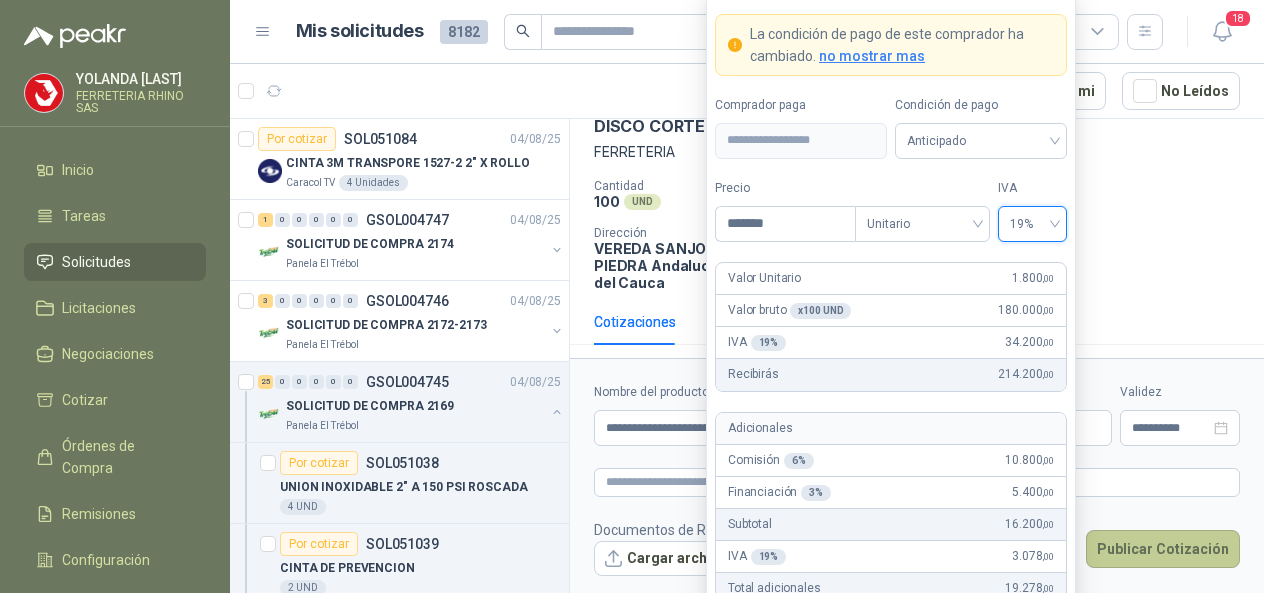 click on "Publicar Cotización" at bounding box center [1163, 549] 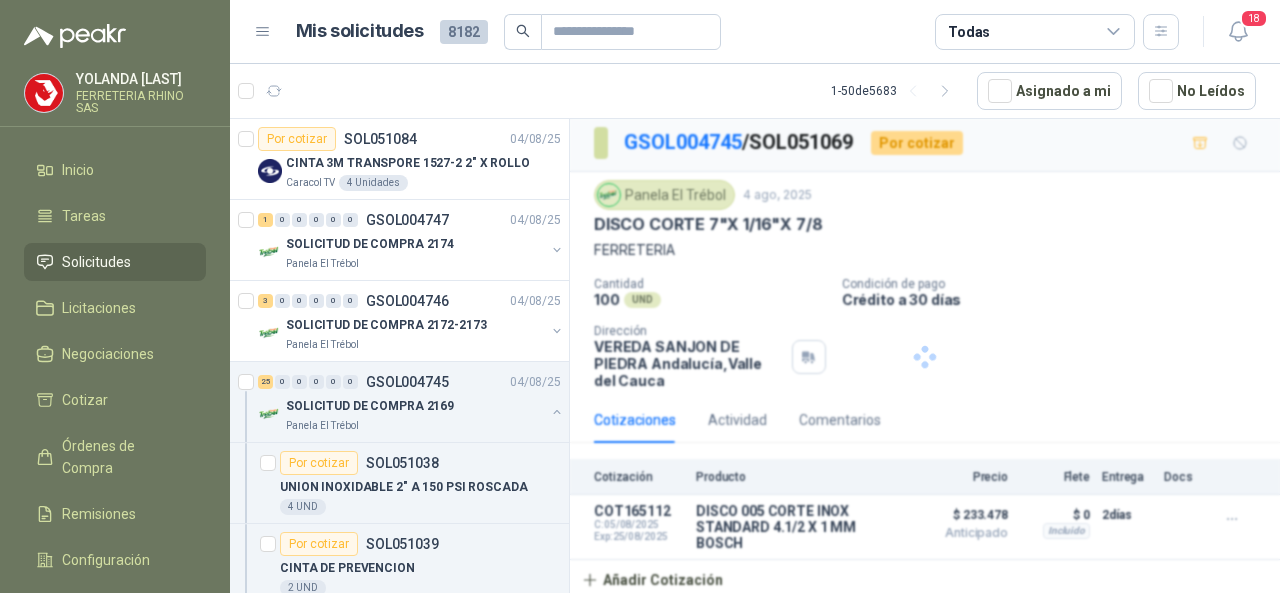scroll, scrollTop: 3, scrollLeft: 0, axis: vertical 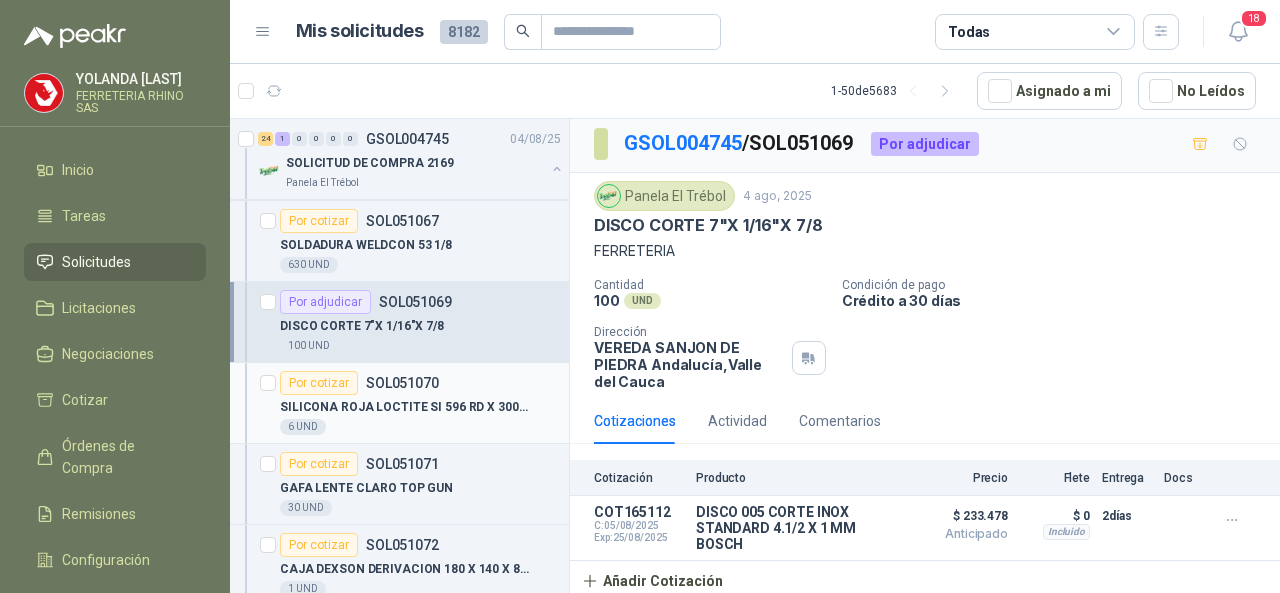 click on "SOL051070" at bounding box center (402, 383) 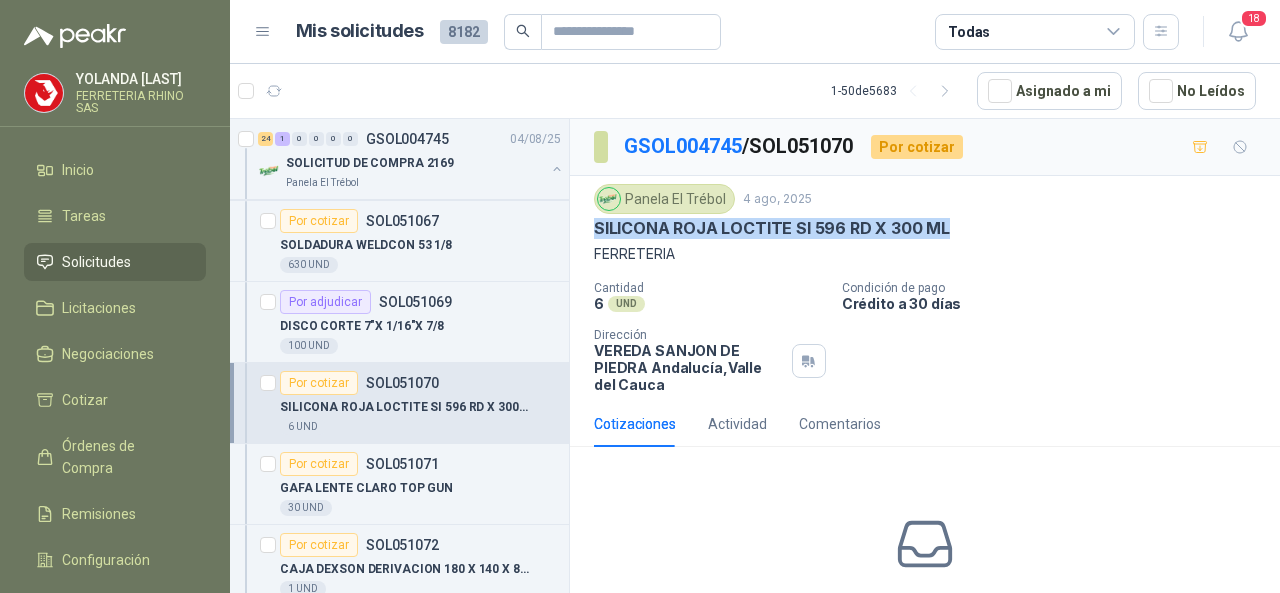 drag, startPoint x: 588, startPoint y: 219, endPoint x: 965, endPoint y: 229, distance: 377.1326 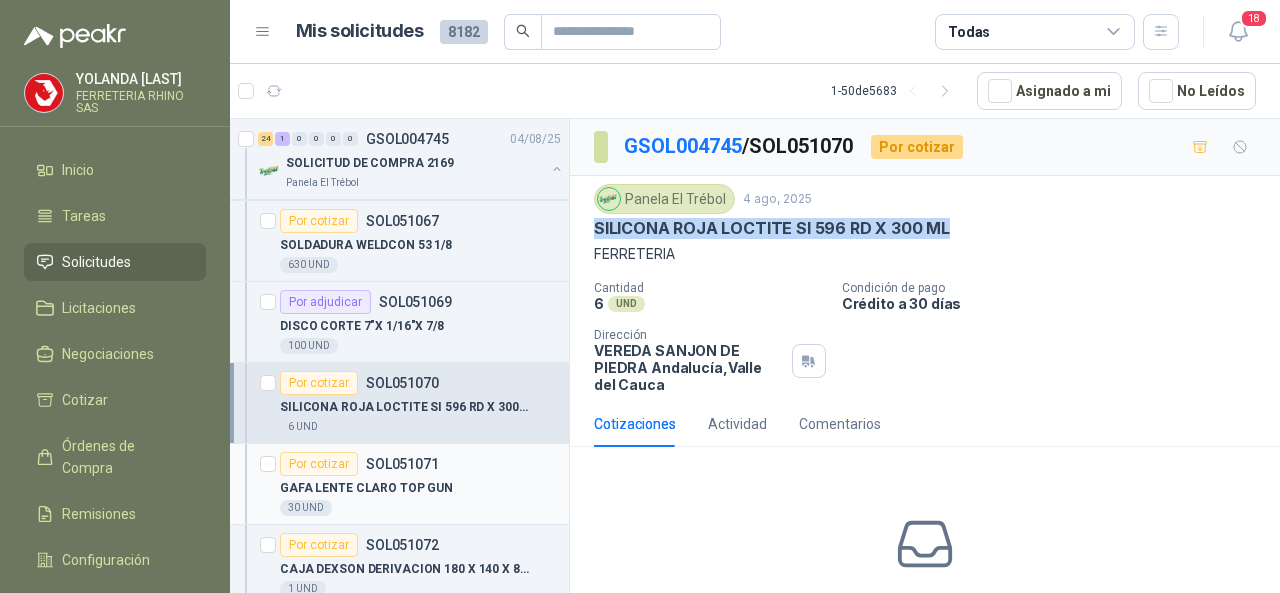 click on "SOL051071" at bounding box center (402, 464) 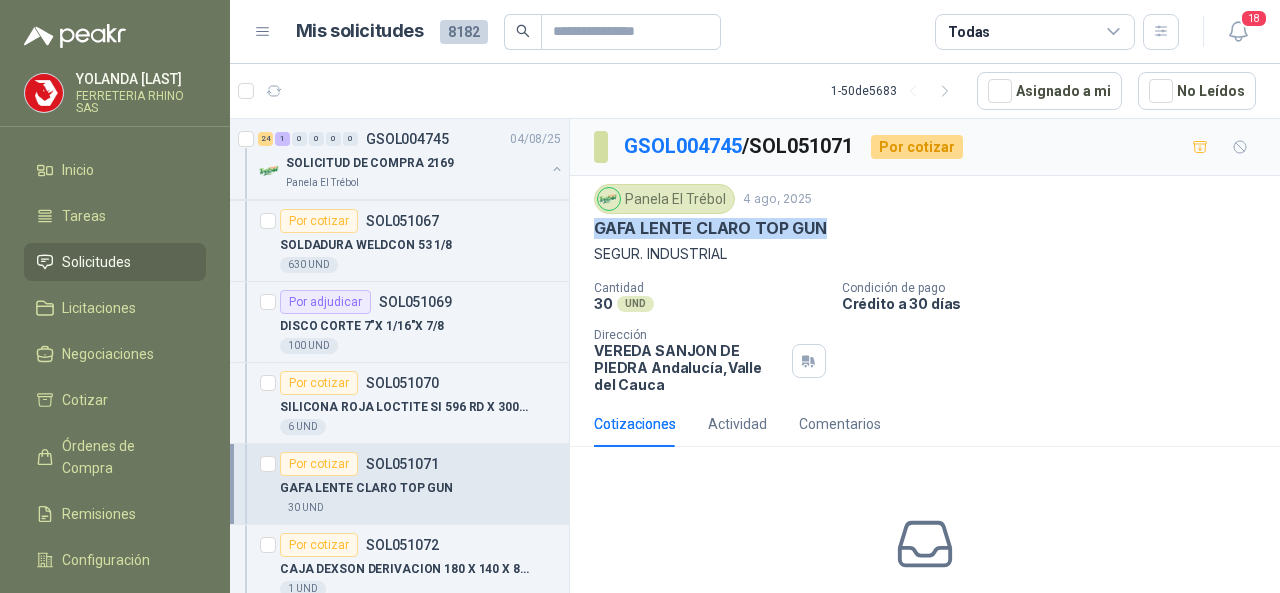 drag, startPoint x: 578, startPoint y: 224, endPoint x: 837, endPoint y: 232, distance: 259.12354 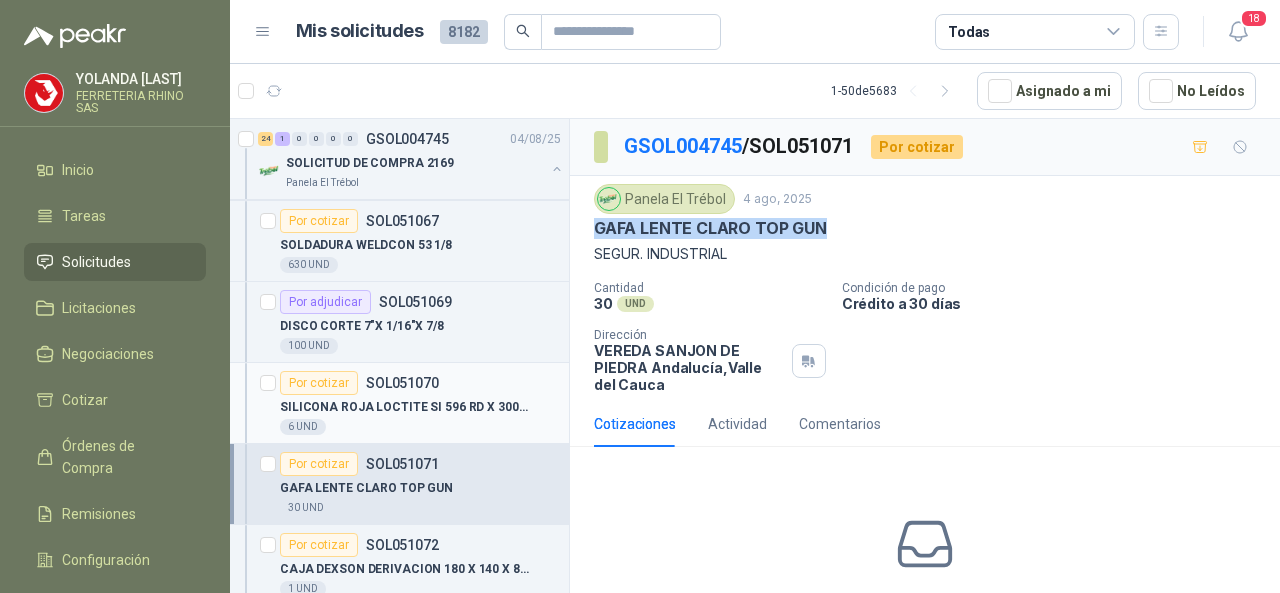 click on "SOL051070" at bounding box center [402, 383] 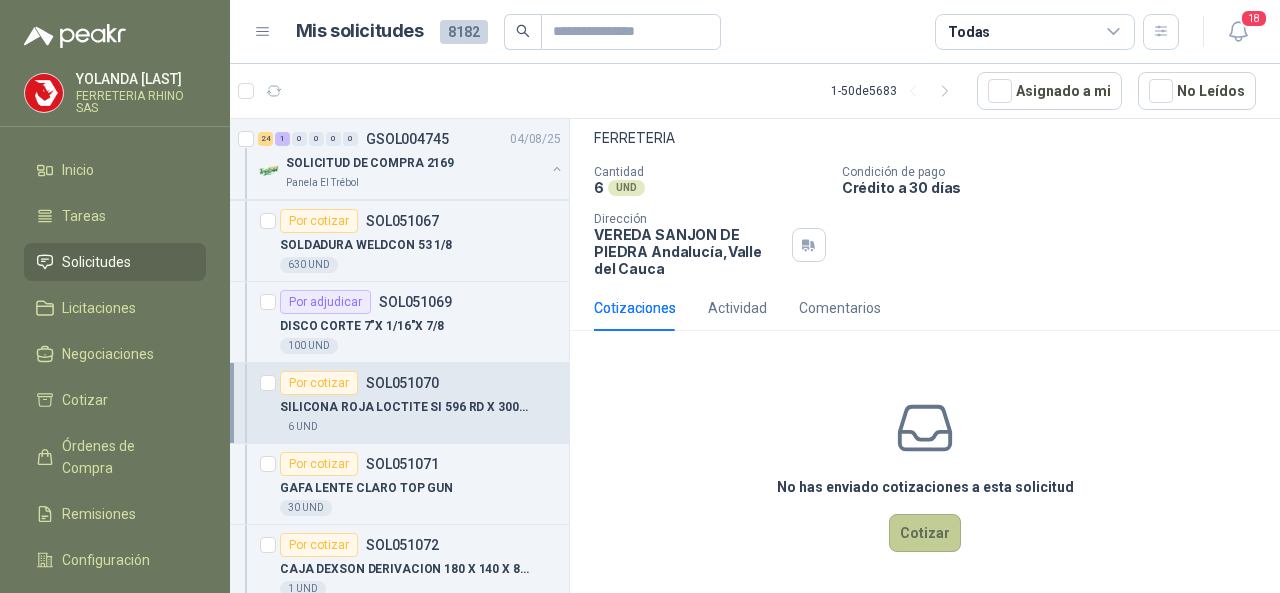click on "Cotizar" at bounding box center [925, 533] 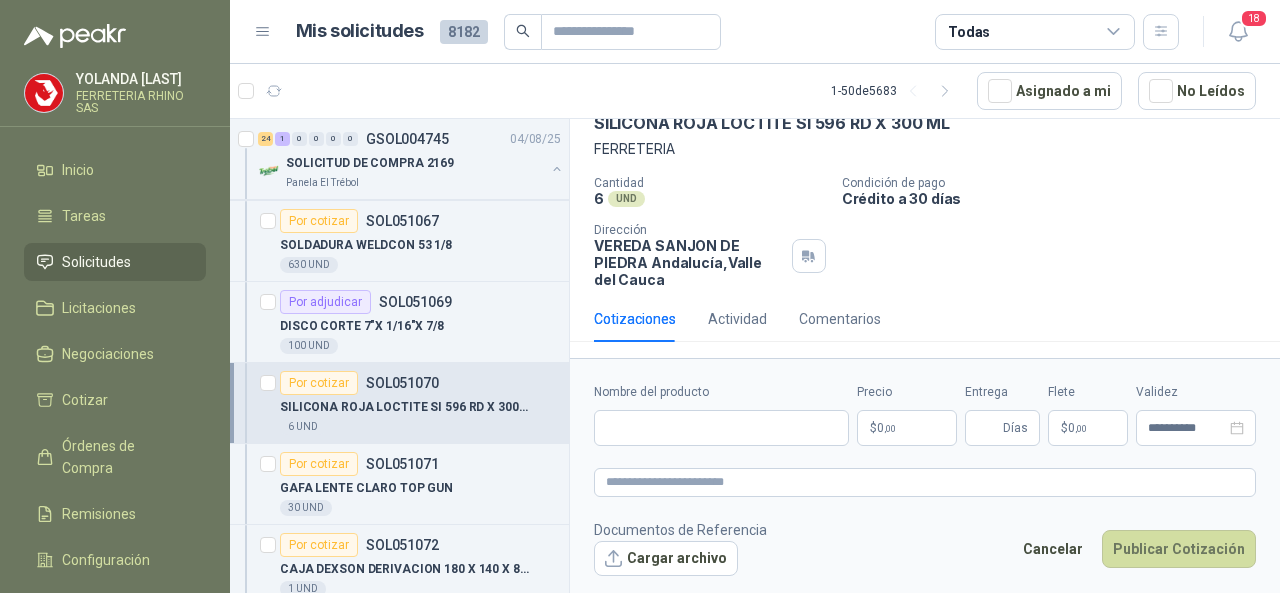 scroll, scrollTop: 102, scrollLeft: 0, axis: vertical 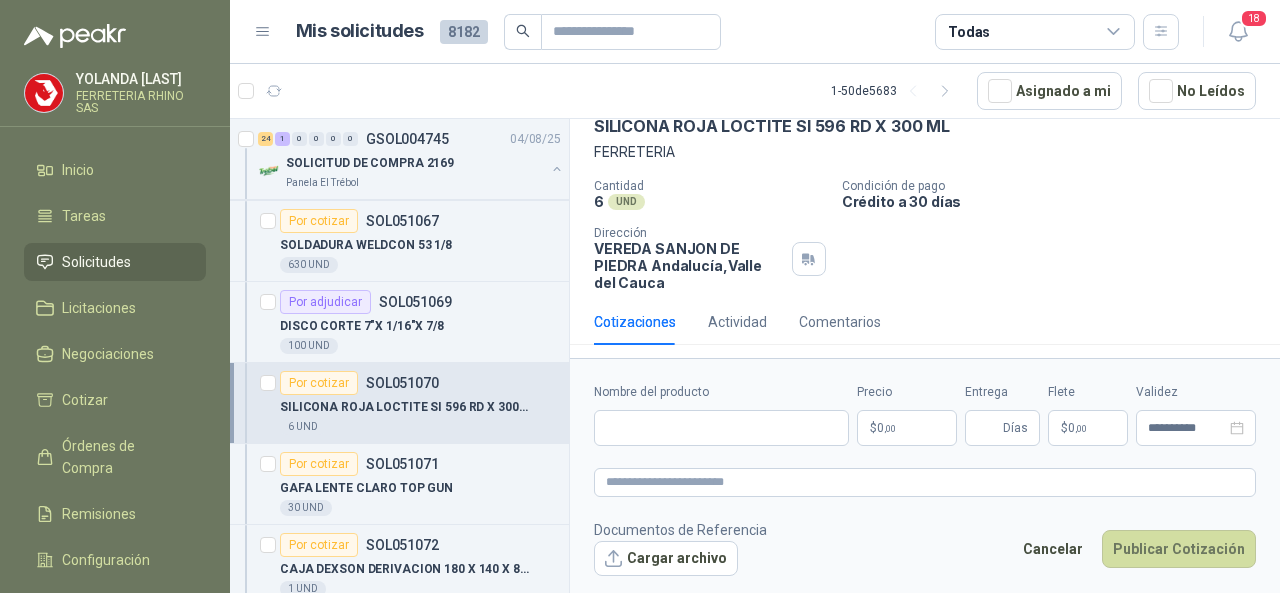 type 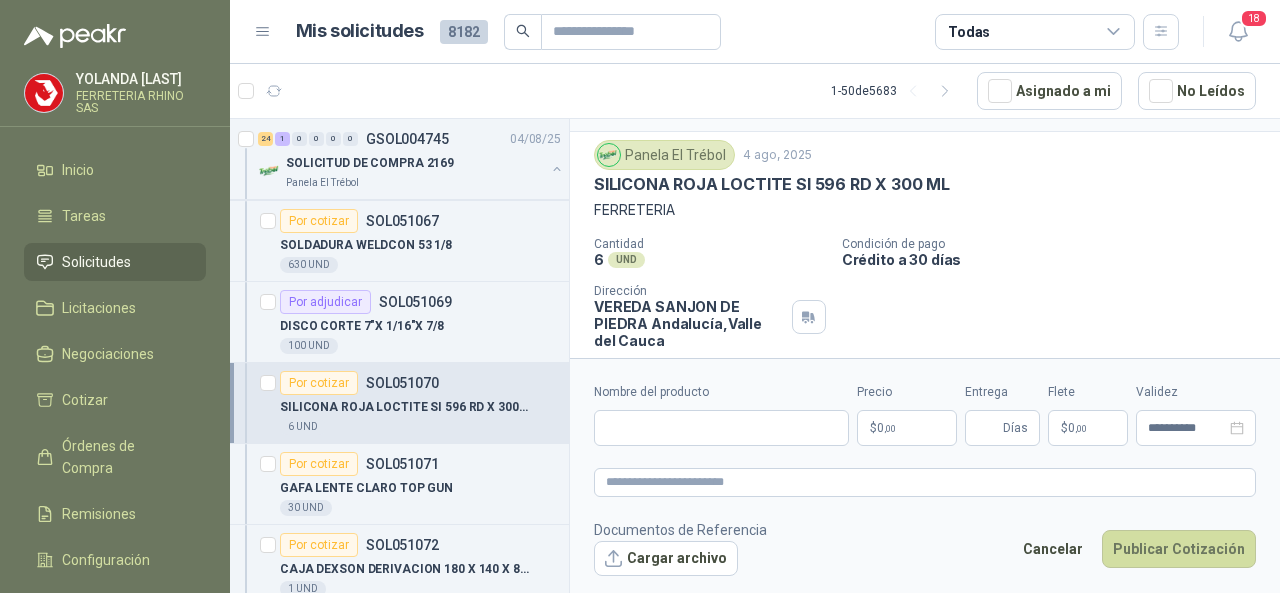 scroll, scrollTop: 0, scrollLeft: 0, axis: both 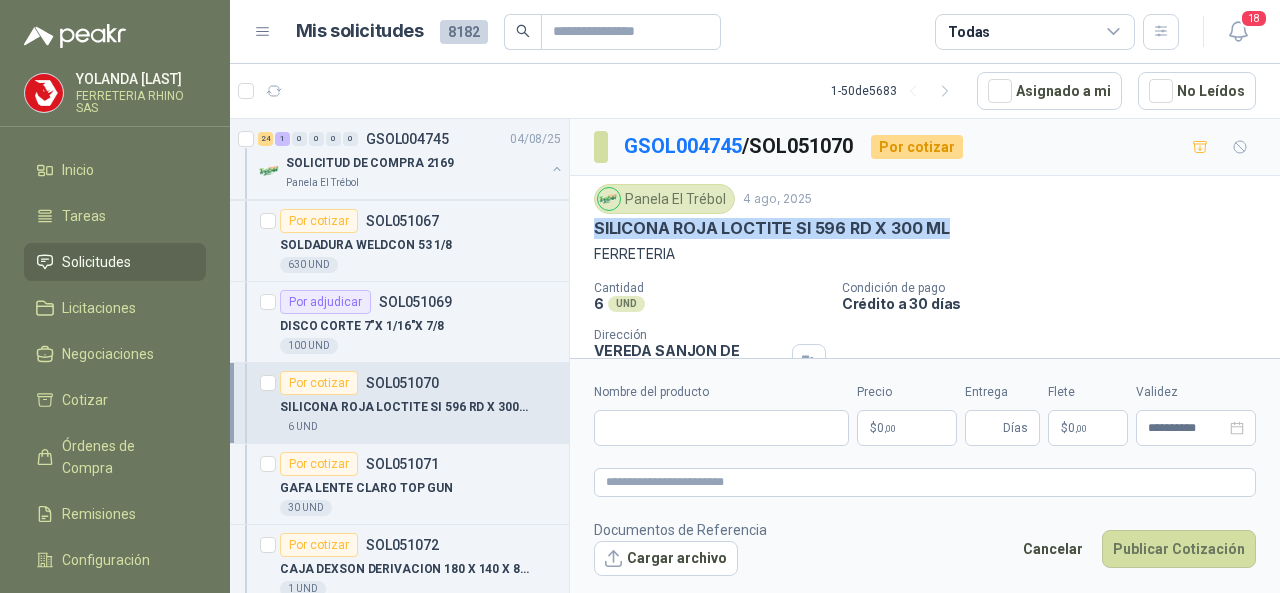 drag, startPoint x: 587, startPoint y: 217, endPoint x: 948, endPoint y: 223, distance: 361.04987 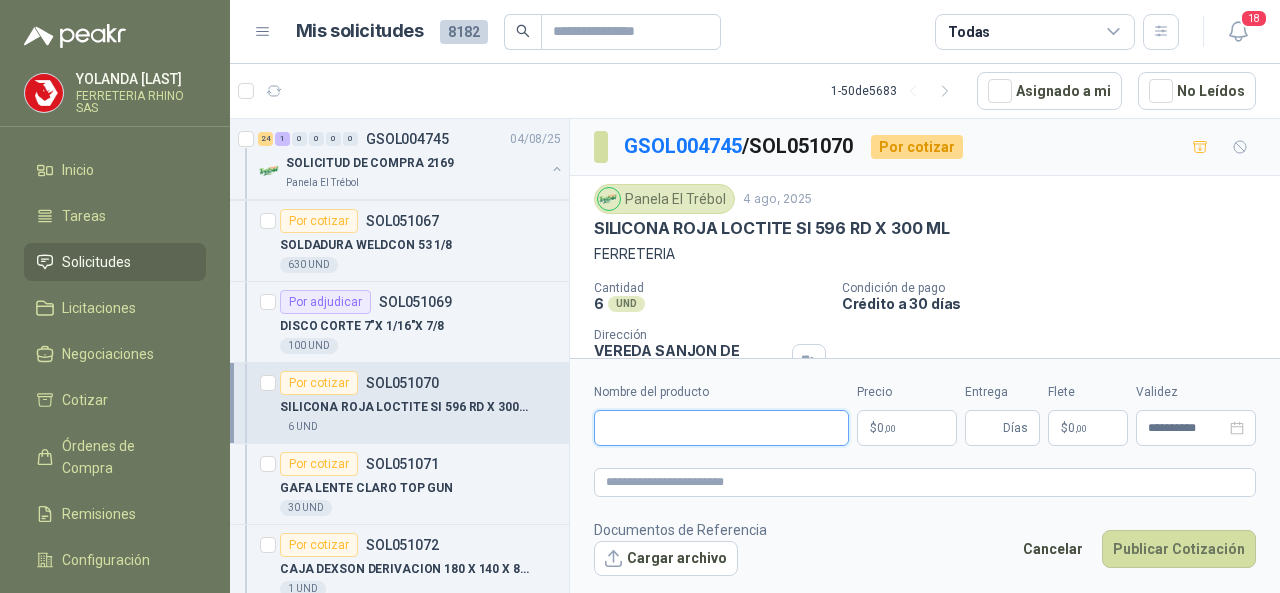 drag, startPoint x: 723, startPoint y: 418, endPoint x: 734, endPoint y: 418, distance: 11 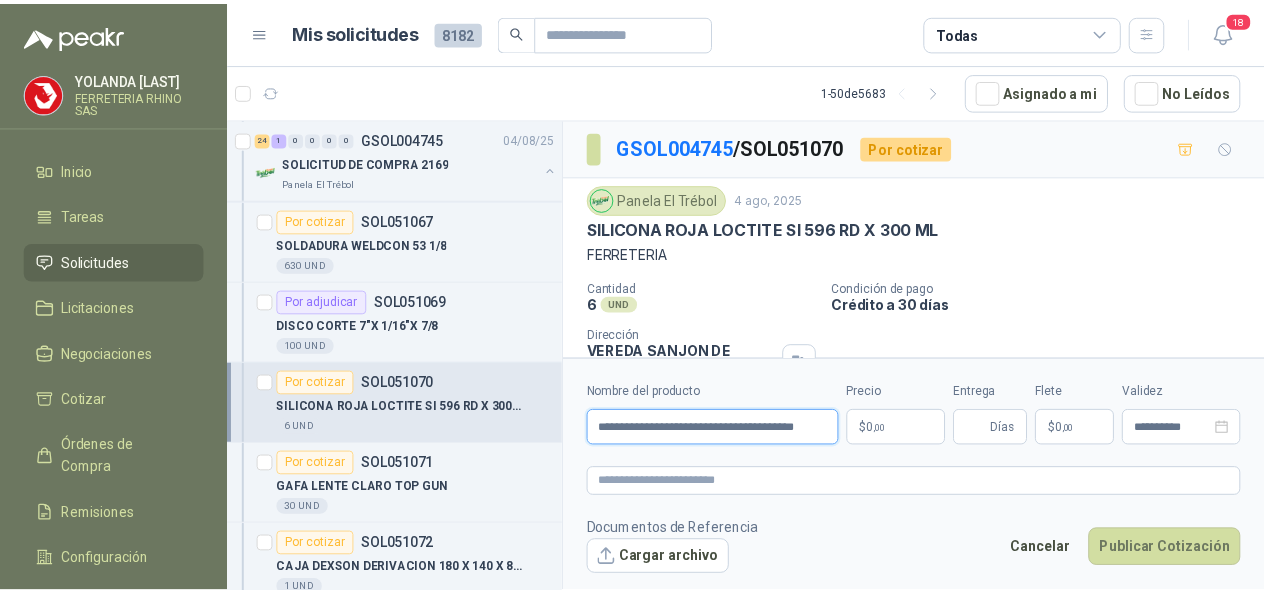 scroll, scrollTop: 0, scrollLeft: 11, axis: horizontal 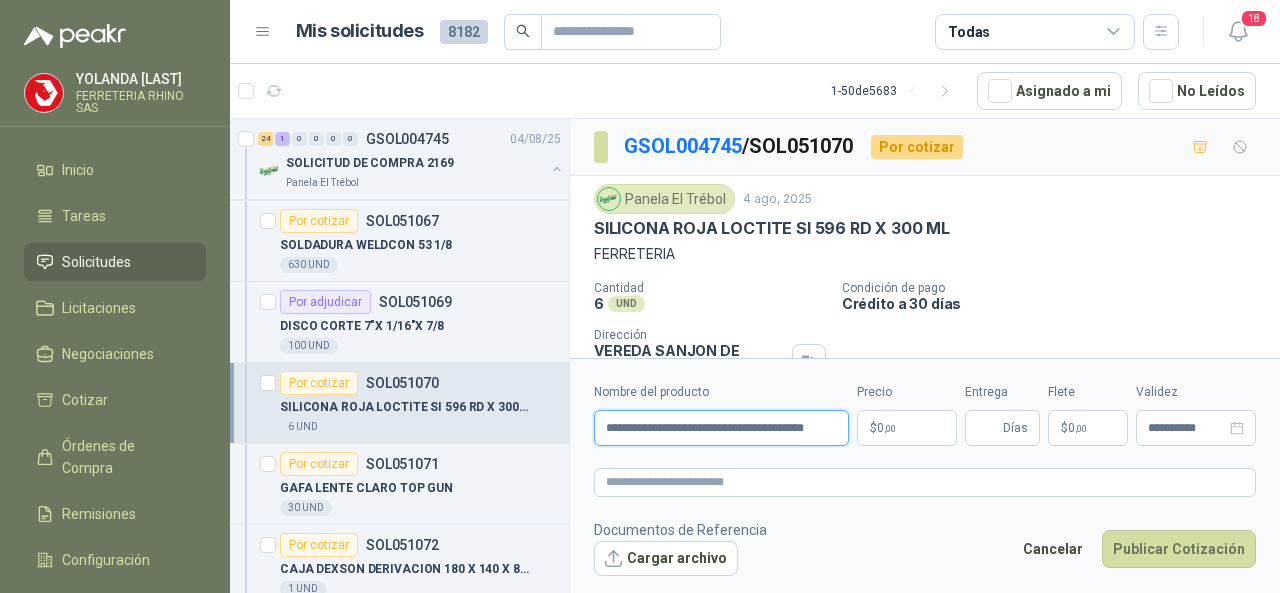 type on "**********" 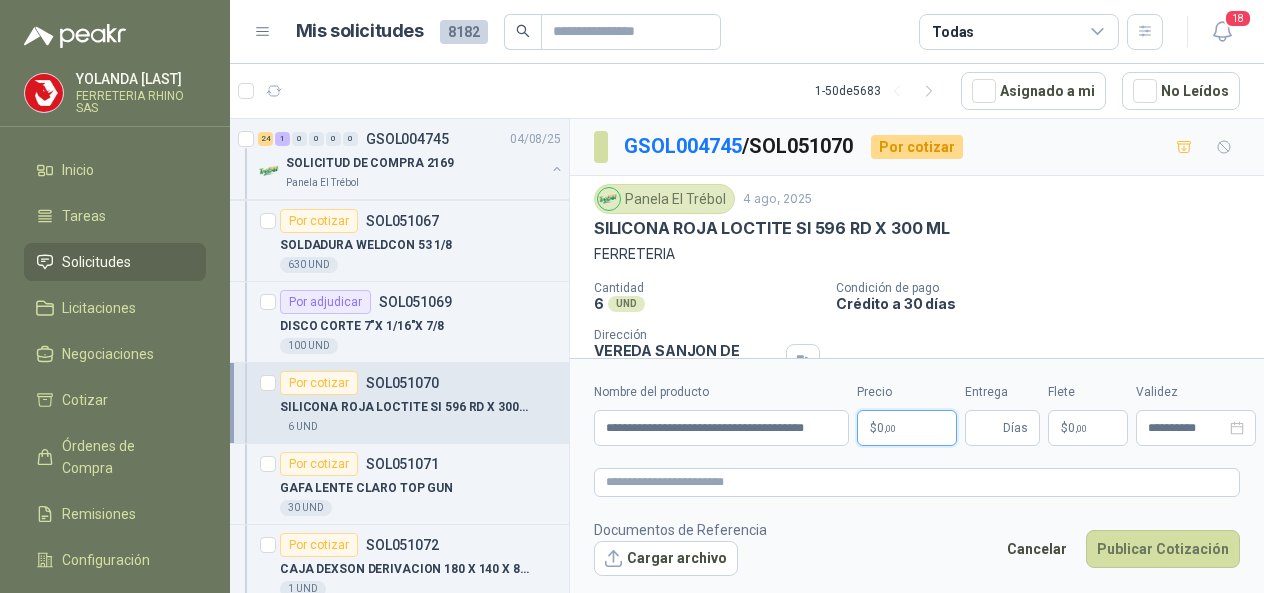 click on "[FIRST]   [LAST] FERRETERIA RHINO SAS   Inicio   Tareas   Solicitudes   Licitaciones   Negociaciones   Cotizar   Órdenes de Compra   Remisiones   Configuración   Manuales y ayuda Mis solicitudes 8182 Todas 18 1 - 50  de  5683 Asignado a mi No Leídos Por cotizar SOL051084 04/08/25   CINTA 3M TRANSPORE 1527-2 2" X ROLLO Caracol TV 4   Unidades 1   0   0   0   0   0   GSOL004747 04/08/25   SOLICITUD DE COMPRA 2174 Panela El Trébol   3   0   0   0   0   0   GSOL004746 04/08/25   SOLICITUD DE COMPRA 2172-2173 Panela El Trébol   24   1   0   0   0   0   GSOL004745 04/08/25   SOLICITUD DE COMPRA 2169 Panela El Trébol   Por cotizar SOL051038 UNION INOXIDABLE 2" A 150 PSI ROSCADA    4   UND  Por cotizar SOL051039 CINTA DE PREVENCION                      2   UND  Por cotizar SOL051040 MECHA PARA TRAPEADOR 16   UND  Por cotizar SOL051043 SILICONA DOMESTICA TRANSPARENTE SANISIL  8   UND  Por cotizar SOL051044 CORREA D-104 OBTIBEL                     8   UND  Por cotizar SOL051045 2   UND  Por cotizar" at bounding box center [632, 296] 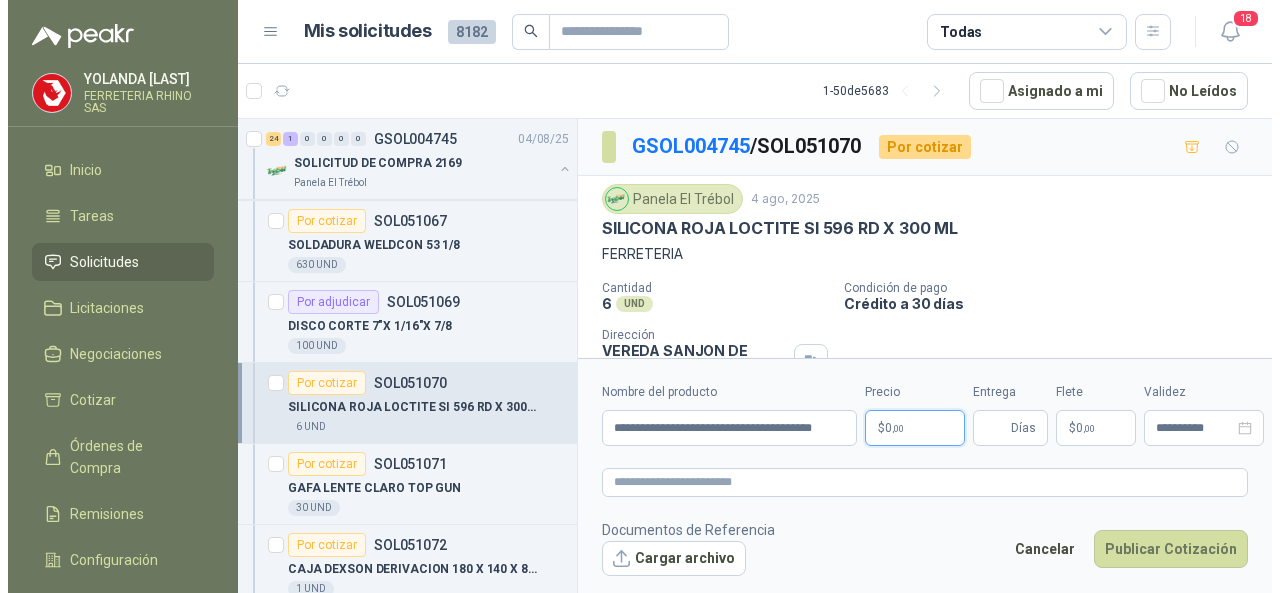 scroll, scrollTop: 0, scrollLeft: 0, axis: both 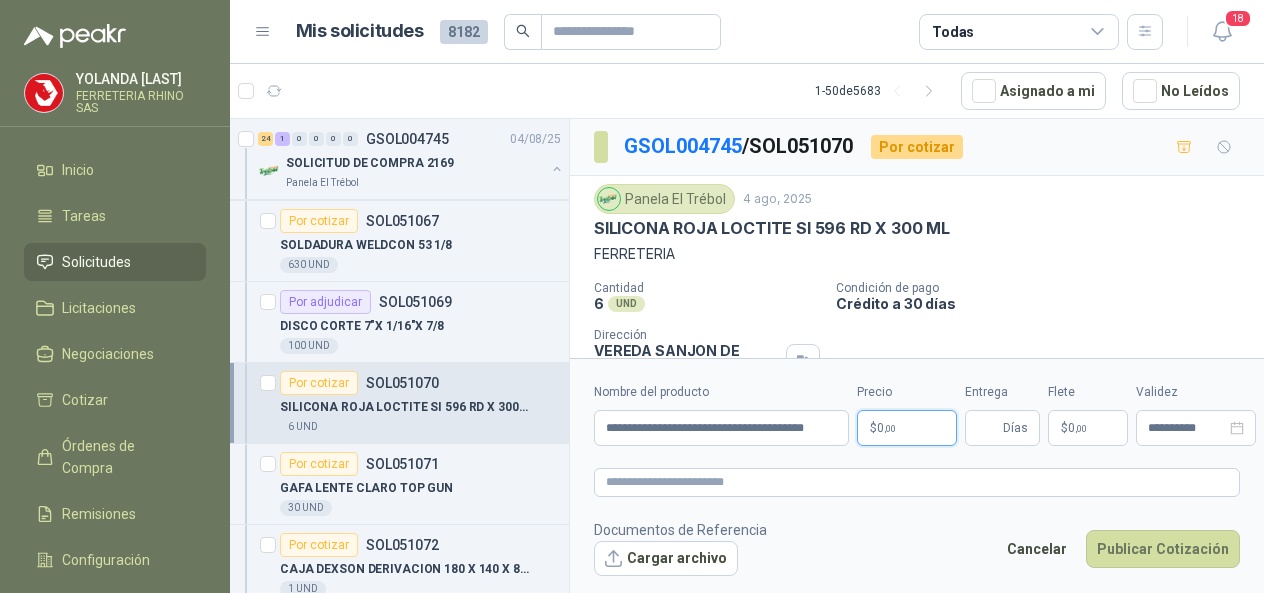type 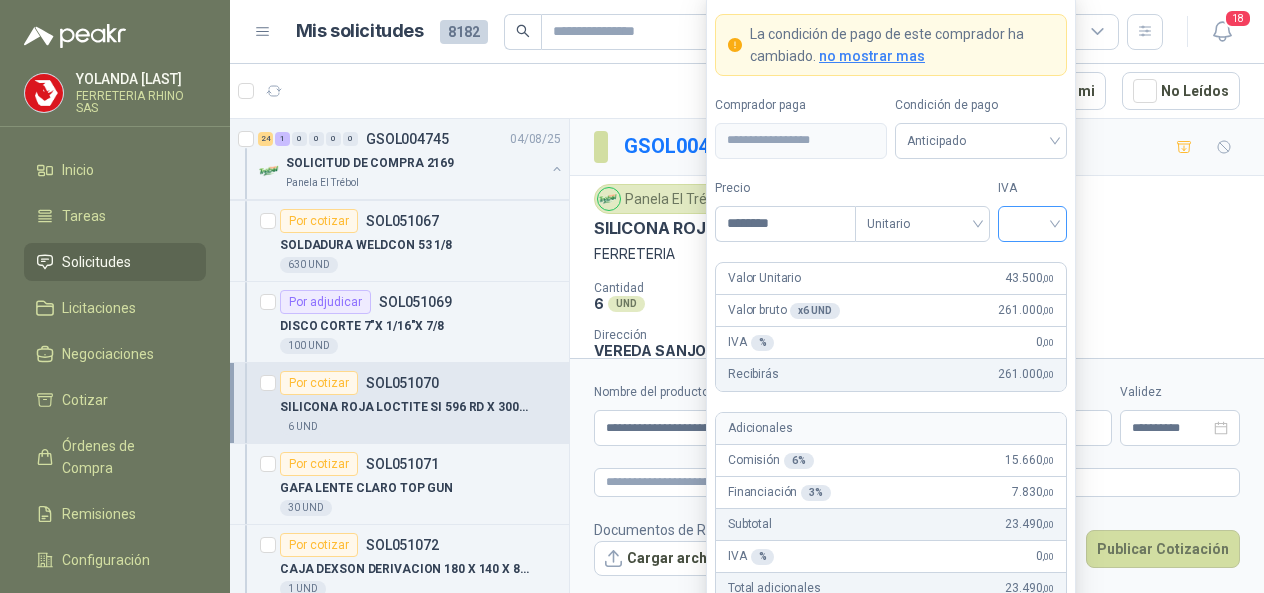type on "********" 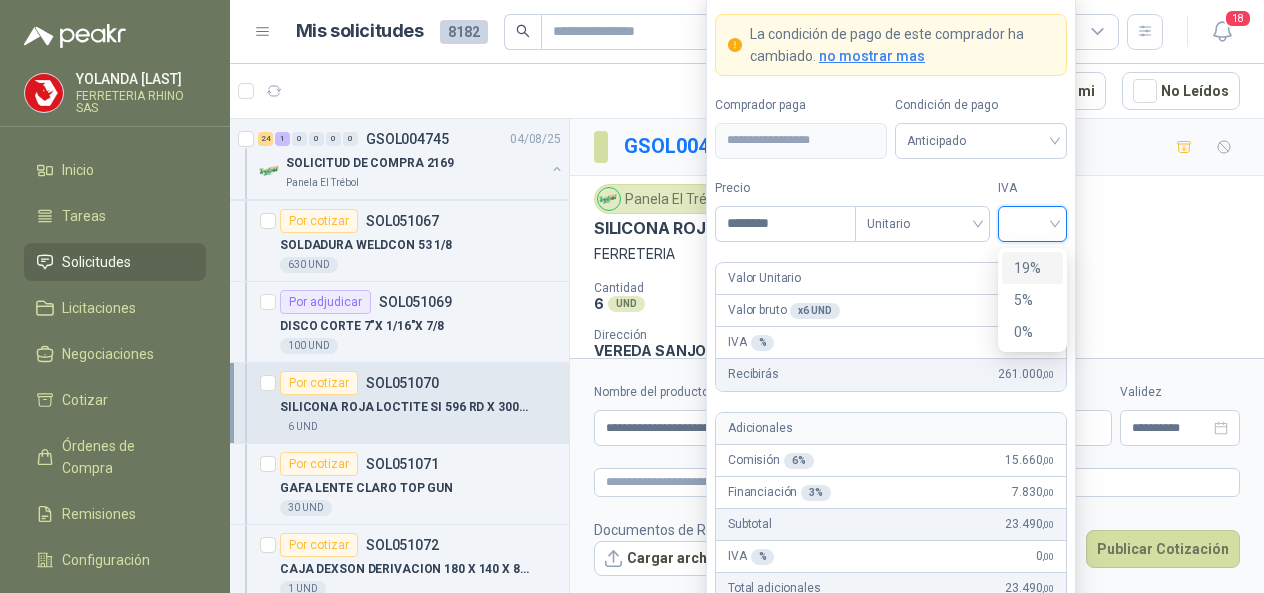 click on "19%" at bounding box center [1032, 268] 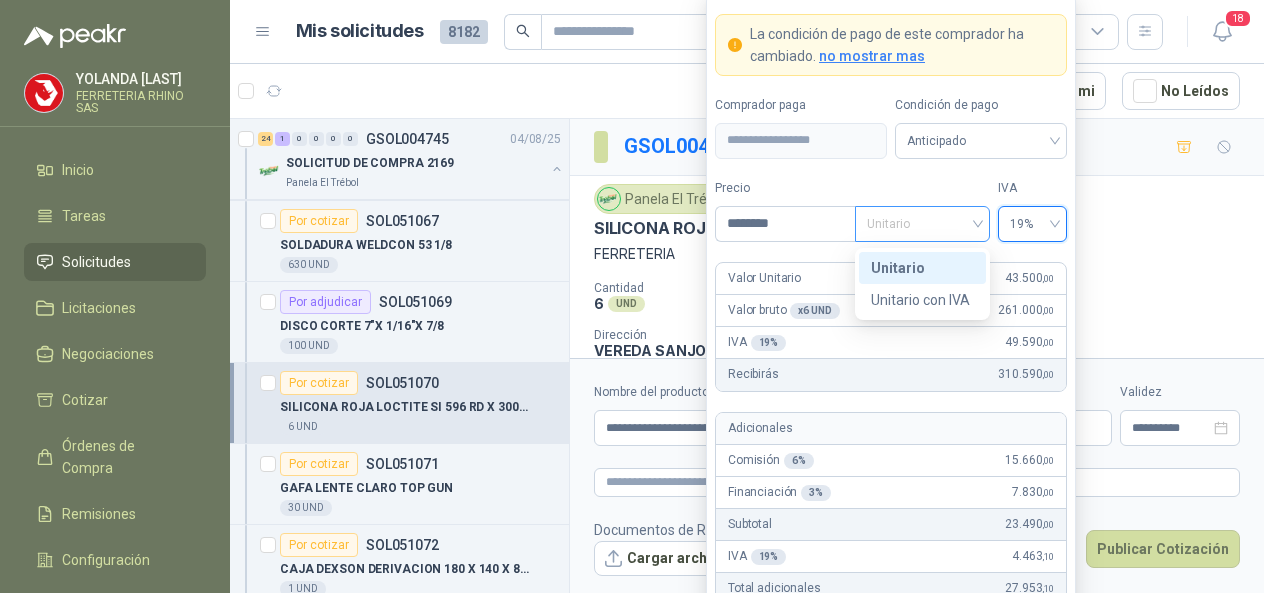 click on "Unitario" at bounding box center [922, 224] 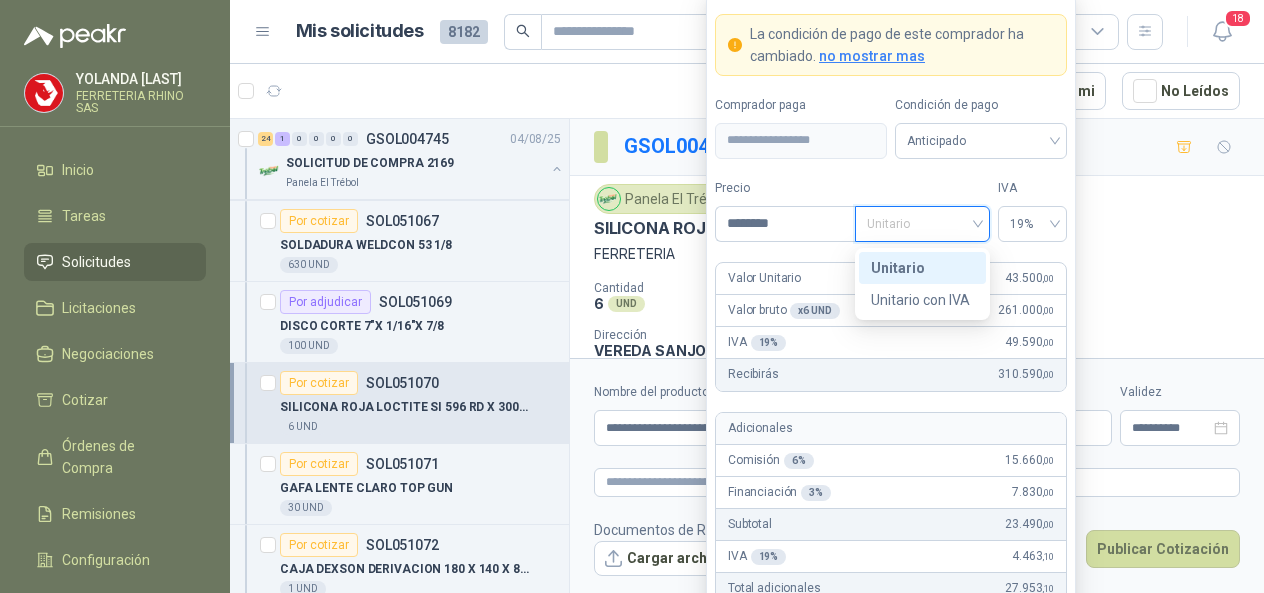 click on "Unitario" at bounding box center (922, 268) 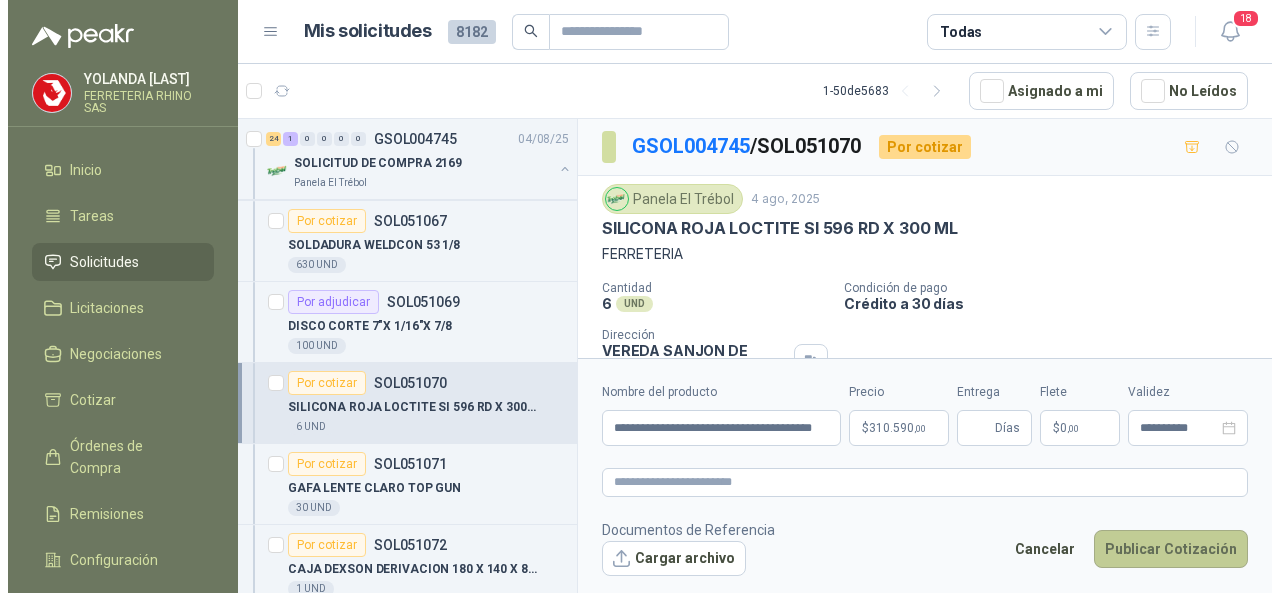type 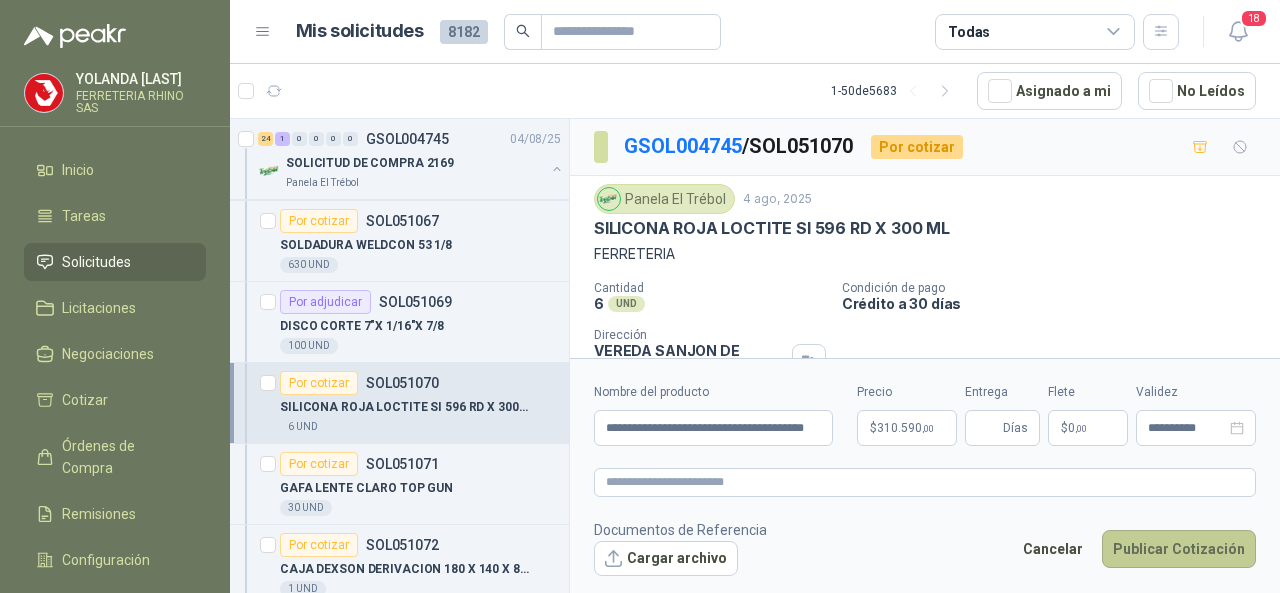 click on "Publicar Cotización" at bounding box center (1179, 549) 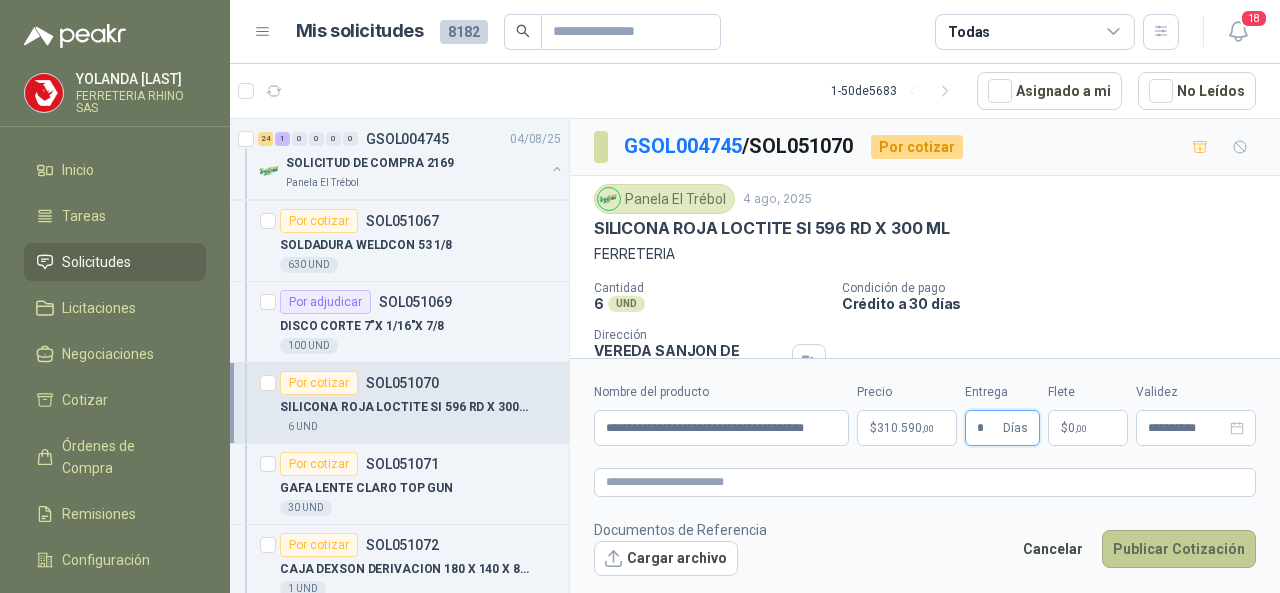 type on "*" 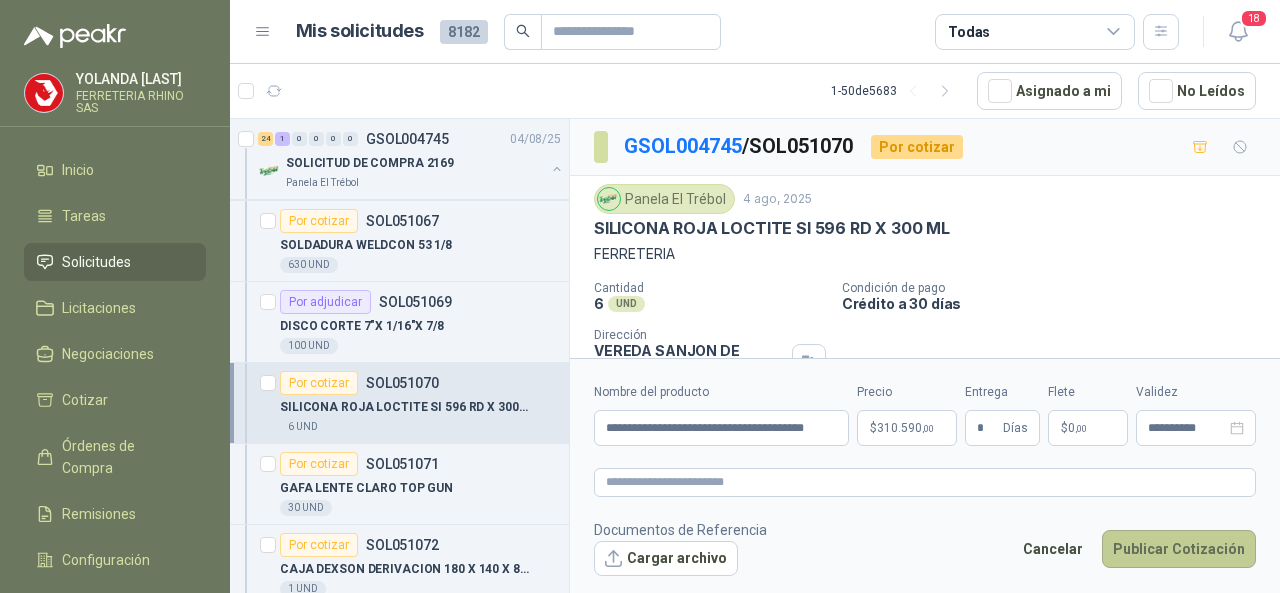 click on "Publicar Cotización" at bounding box center [1179, 549] 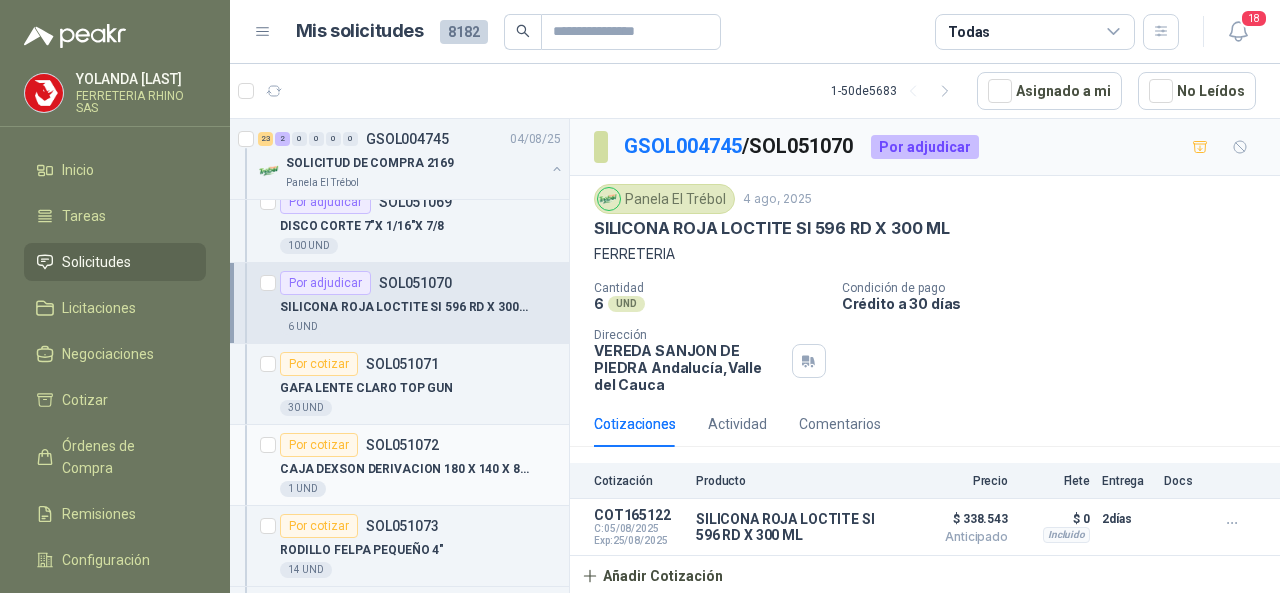scroll, scrollTop: 1900, scrollLeft: 0, axis: vertical 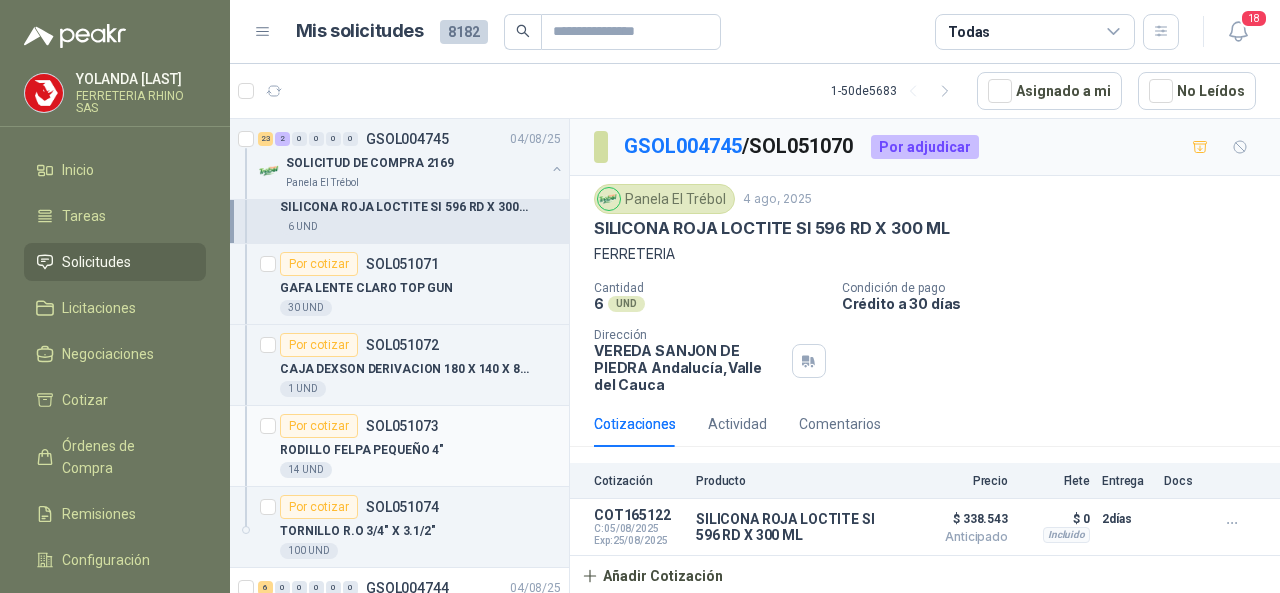 click on "SOL051073" at bounding box center [402, 426] 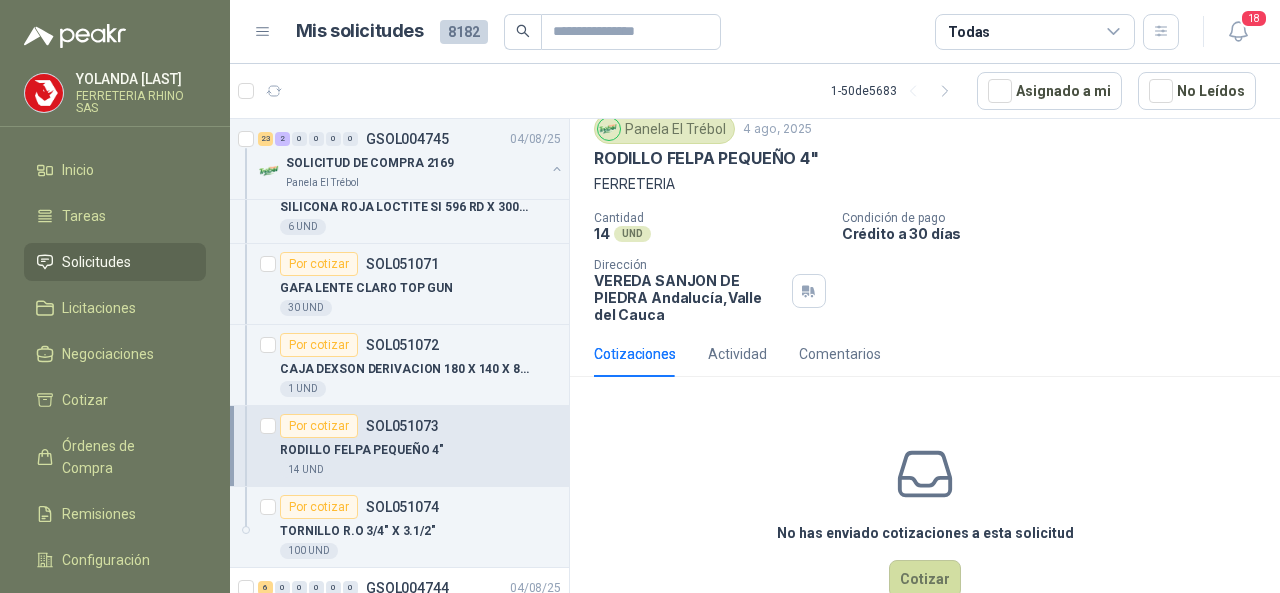 scroll, scrollTop: 100, scrollLeft: 0, axis: vertical 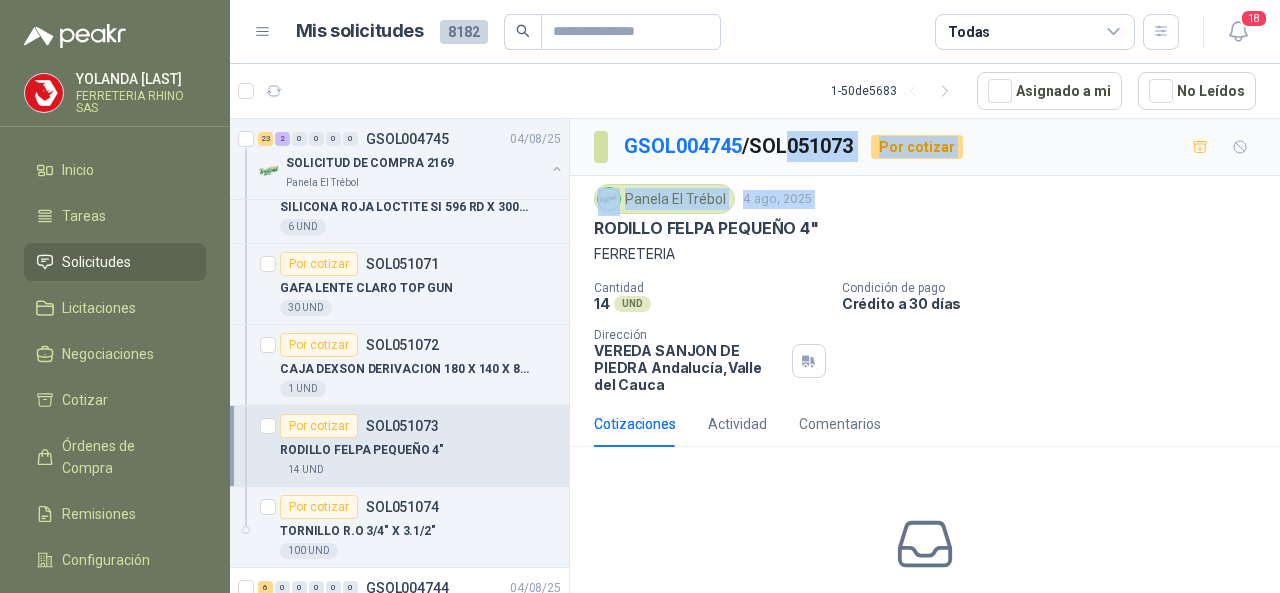 drag, startPoint x: 594, startPoint y: 119, endPoint x: 802, endPoint y: 131, distance: 208.34587 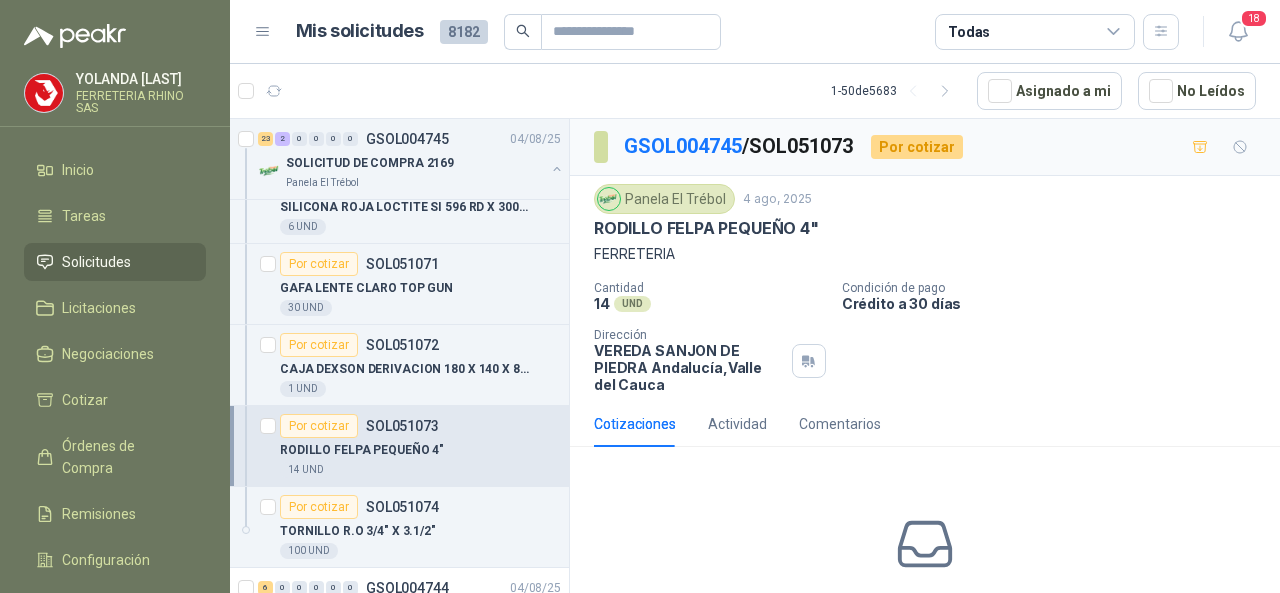 click on "RODILLO FELPA PEQUEÑO 4"" at bounding box center [925, 228] 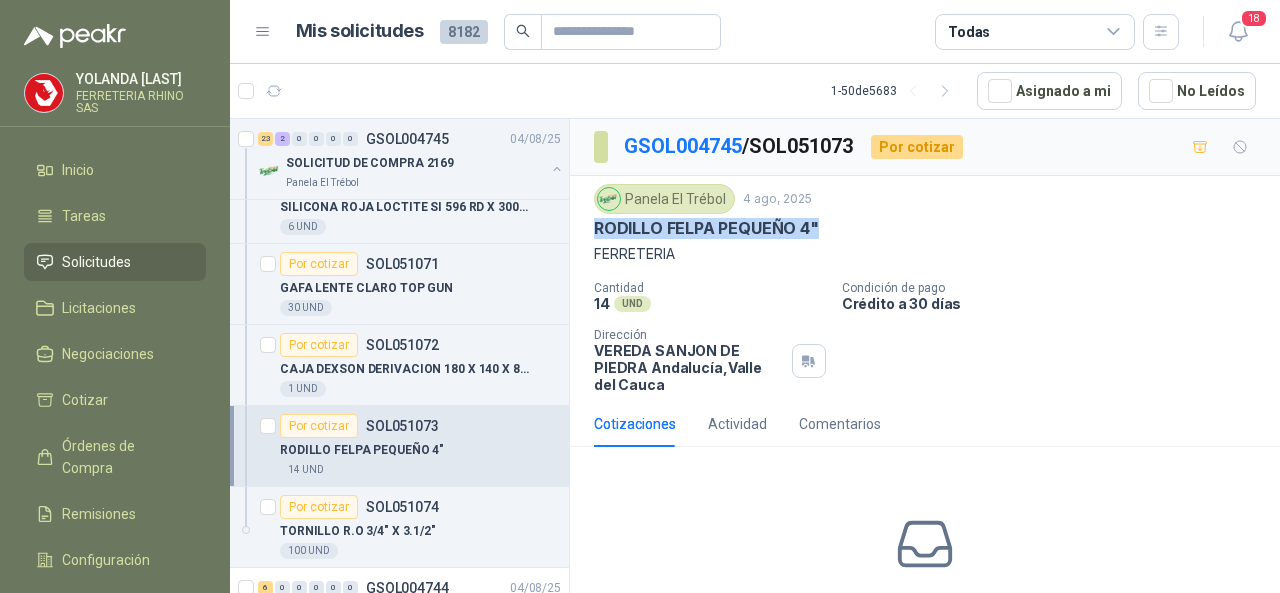 drag, startPoint x: 588, startPoint y: 227, endPoint x: 847, endPoint y: 230, distance: 259.01736 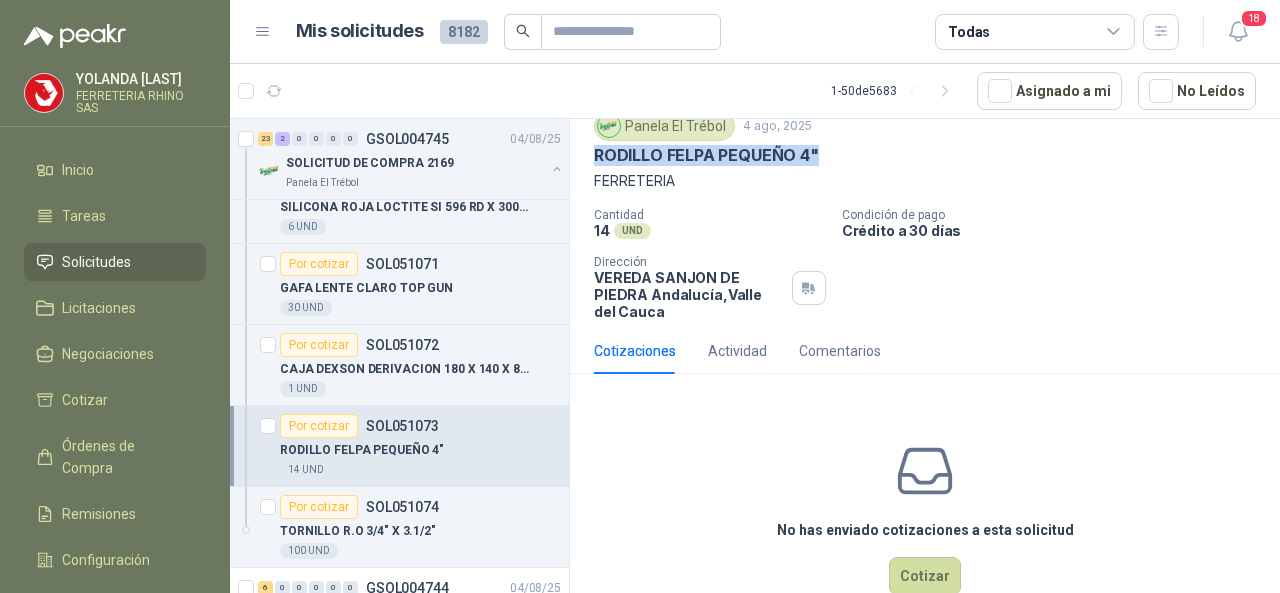 scroll, scrollTop: 116, scrollLeft: 0, axis: vertical 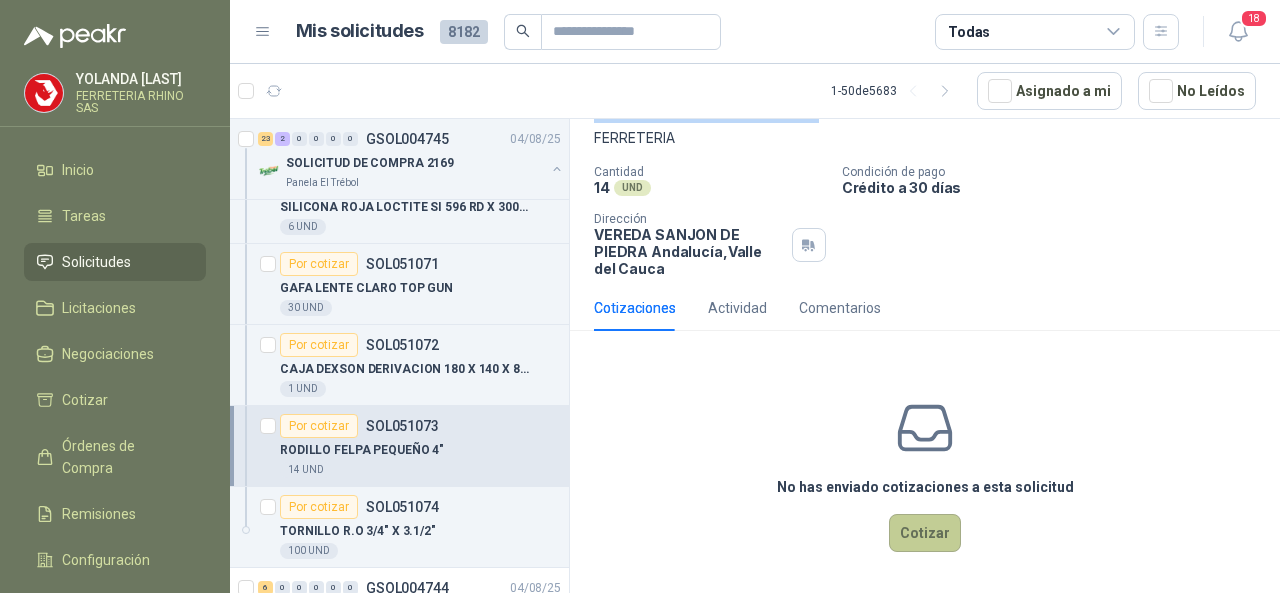 click on "Cotizar" at bounding box center [925, 533] 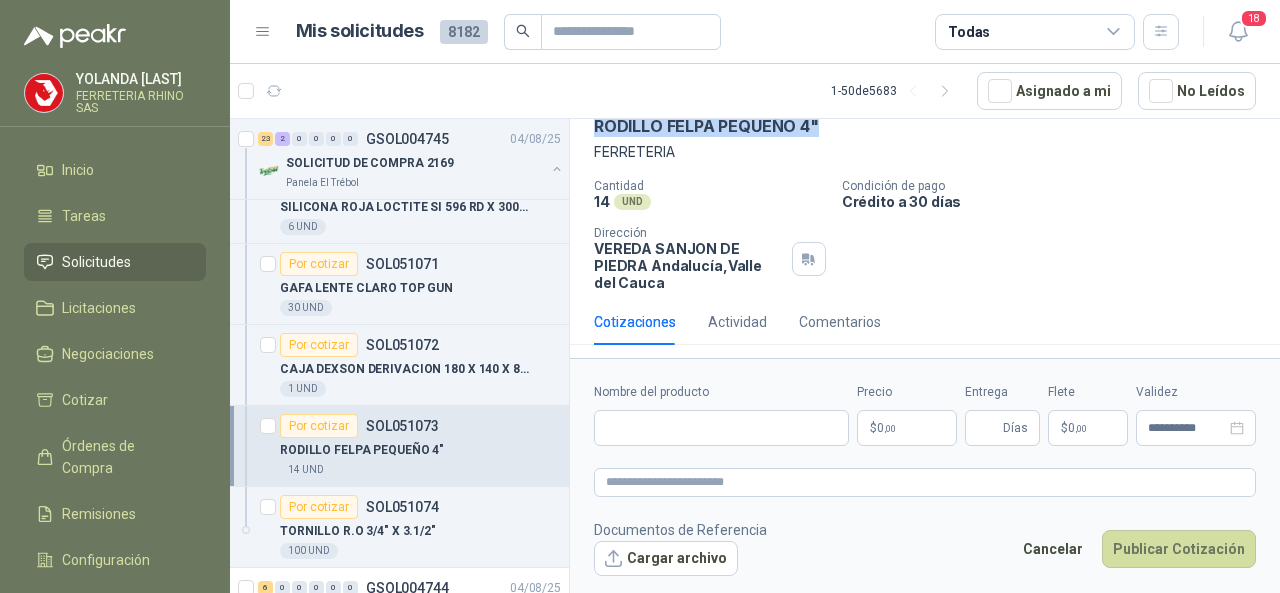 type 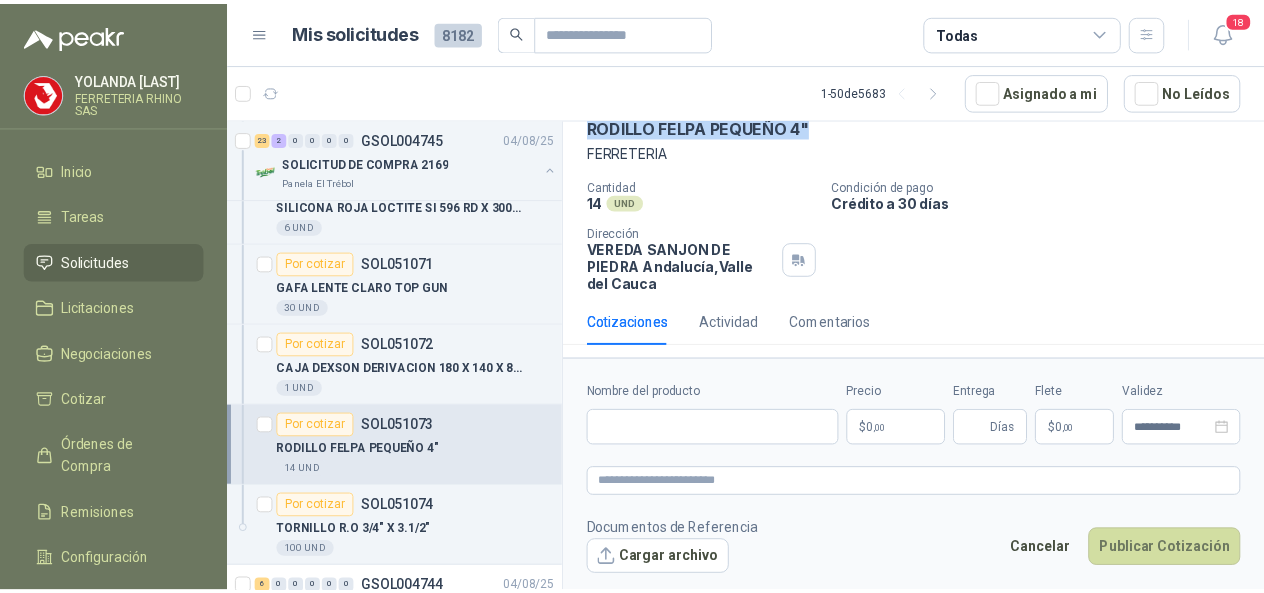 scroll, scrollTop: 102, scrollLeft: 0, axis: vertical 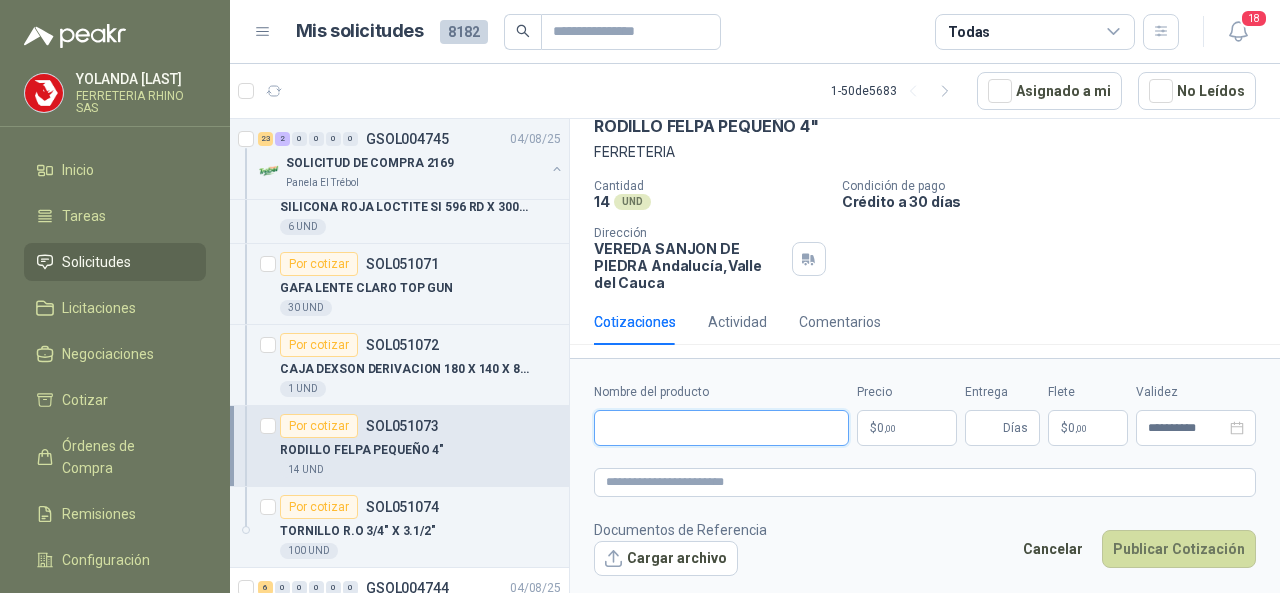 click on "Nombre del producto" at bounding box center [721, 428] 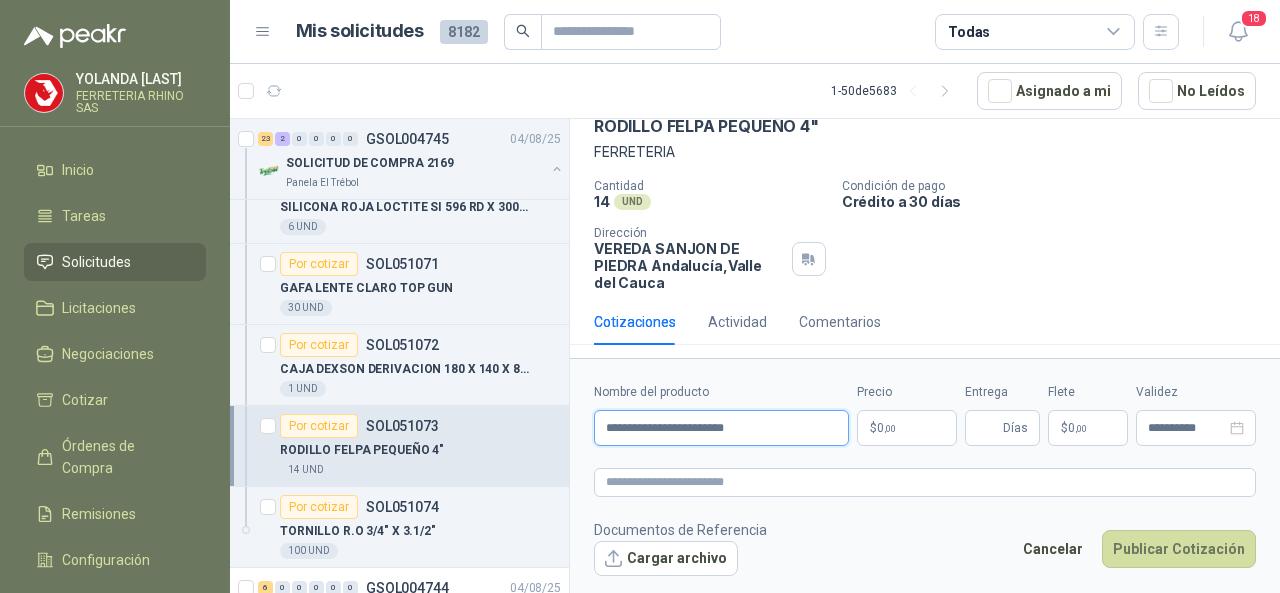 type on "**********" 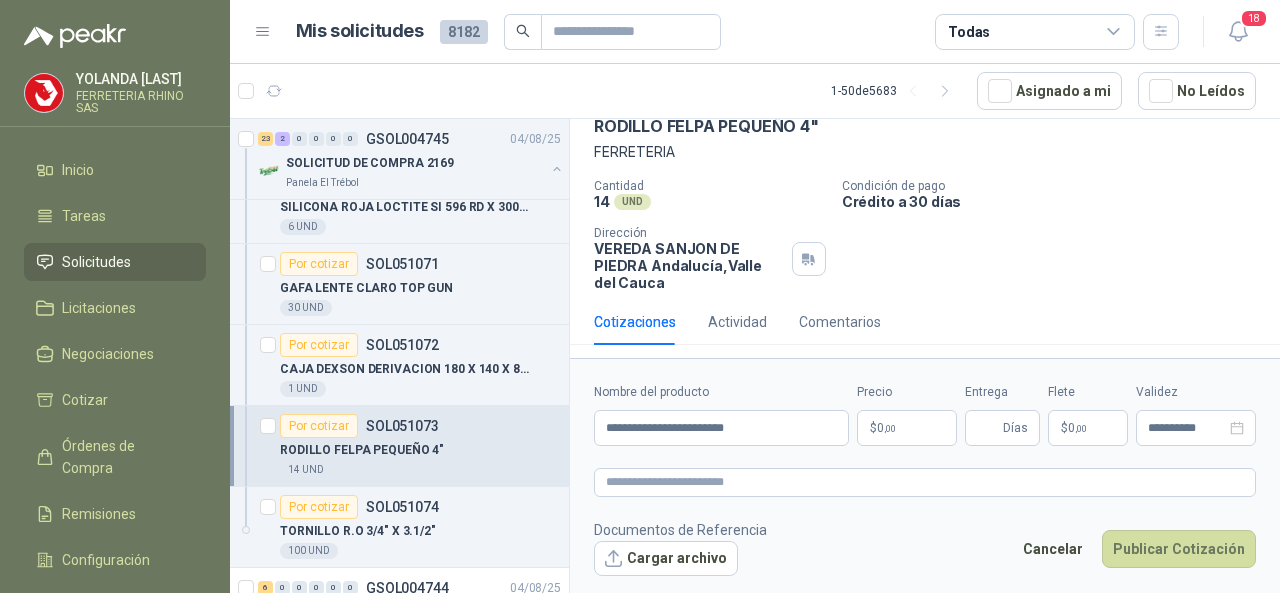 click on "[FIRST]   [LAST] FERRETERIA RHINO SAS   Inicio   Tareas   Solicitudes   Licitaciones   Negociaciones   Cotizar   Órdenes de Compra   Remisiones   Configuración   Manuales y ayuda Mis solicitudes 8182 Todas 18 1 - 50  de  5683 Asignado a mi No Leídos Por cotizar SOL051084 04/08/25   CINTA 3M TRANSPORE 1527-2 2" X ROLLO Caracol TV 4   Unidades 1   0   0   0   0   0   GSOL004747 04/08/25   SOLICITUD DE COMPRA 2174 Panela El Trébol   3   0   0   0   0   0   GSOL004746 04/08/25   SOLICITUD DE COMPRA 2172-2173 Panela El Trébol   23   2   0   0   0   0   GSOL004745 04/08/25   SOLICITUD DE COMPRA 2169 Panela El Trébol   Por cotizar SOL051038 UNION INOXIDABLE 2" A 150 PSI ROSCADA    4   UND  Por cotizar SOL051039 CINTA DE PREVENCION                      2   UND  Por cotizar SOL051040 MECHA PARA TRAPEADOR 16   UND  Por cotizar SOL051043 SILICONA DOMESTICA TRANSPARENTE SANISIL  8   UND  Por cotizar SOL051044 CORREA D-104 OBTIBEL                     8   UND  Por cotizar SOL051045 2   UND  Por cotizar" at bounding box center [640, 296] 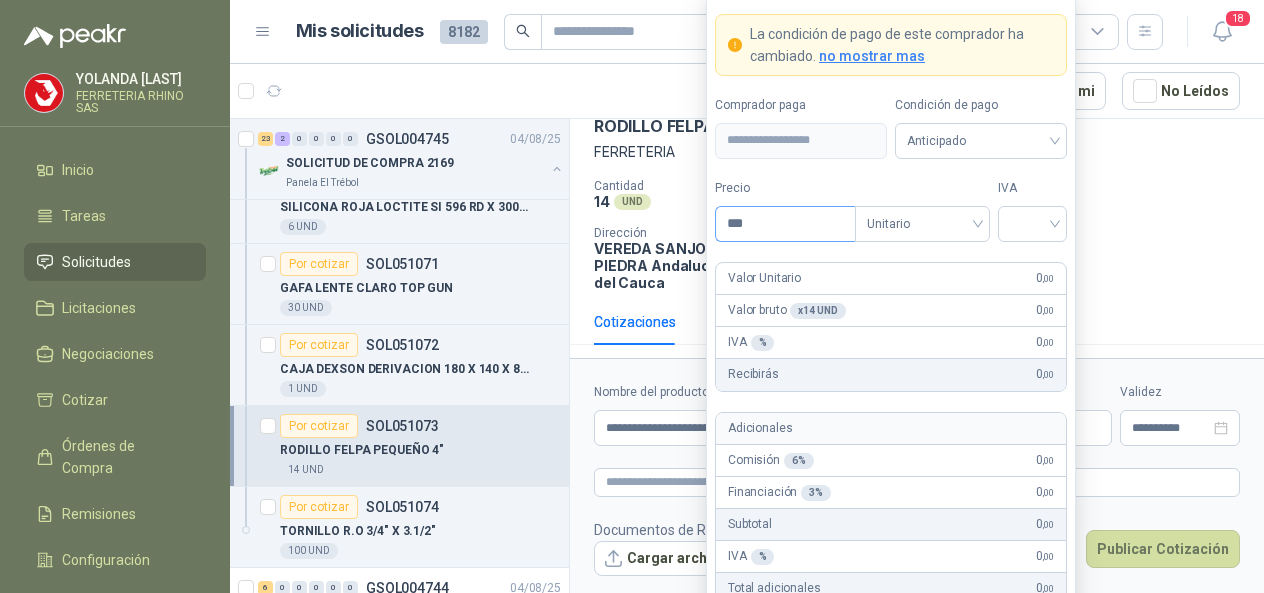 click on "***" at bounding box center [785, 224] 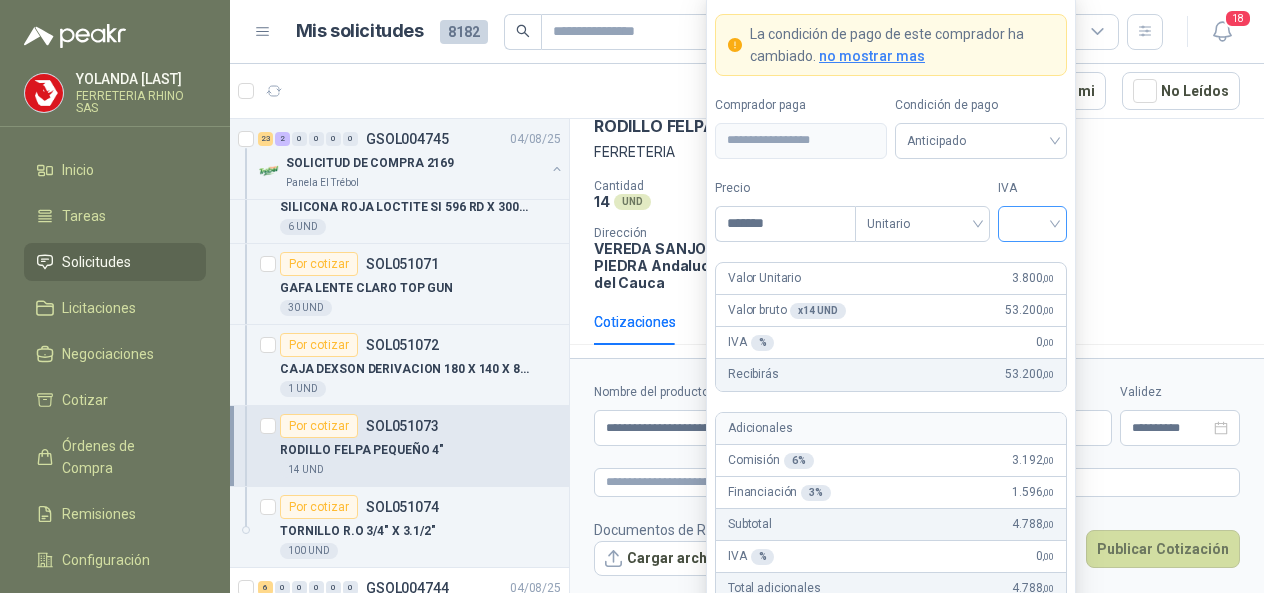 type on "*******" 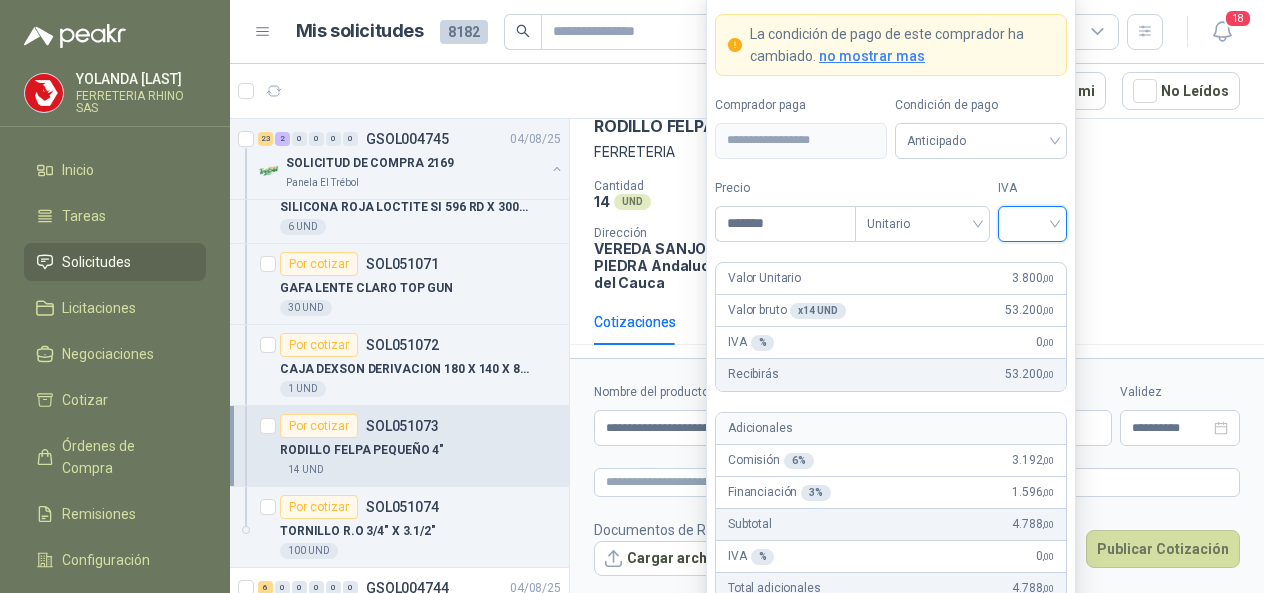 click at bounding box center [1032, 222] 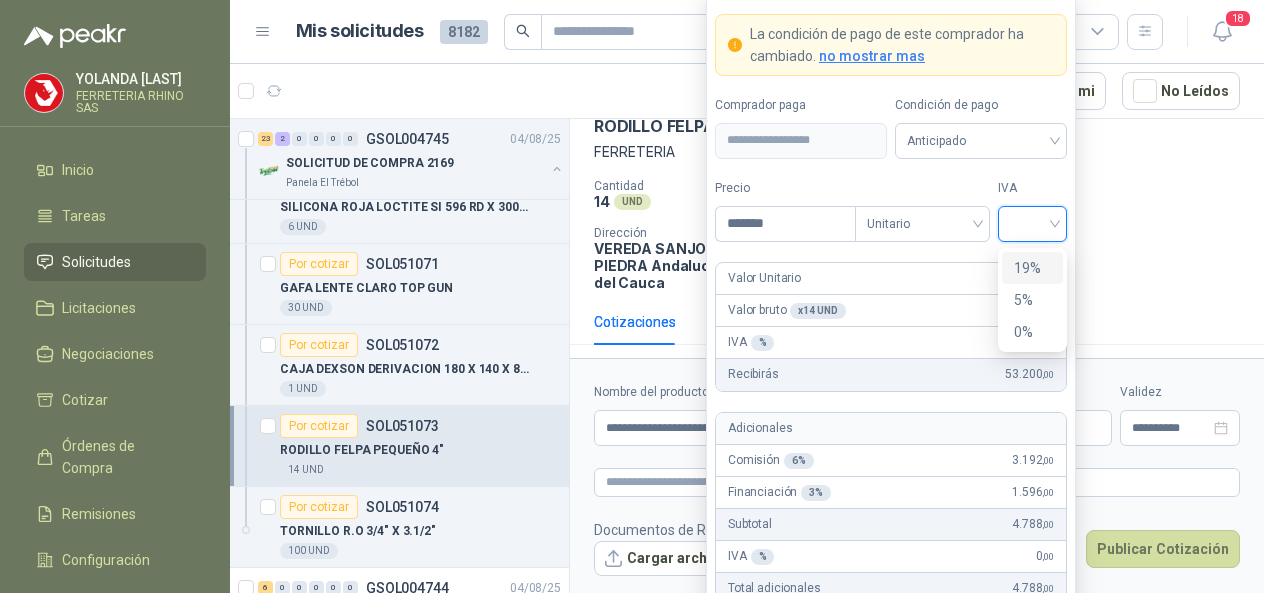 click on "19%" at bounding box center [1032, 268] 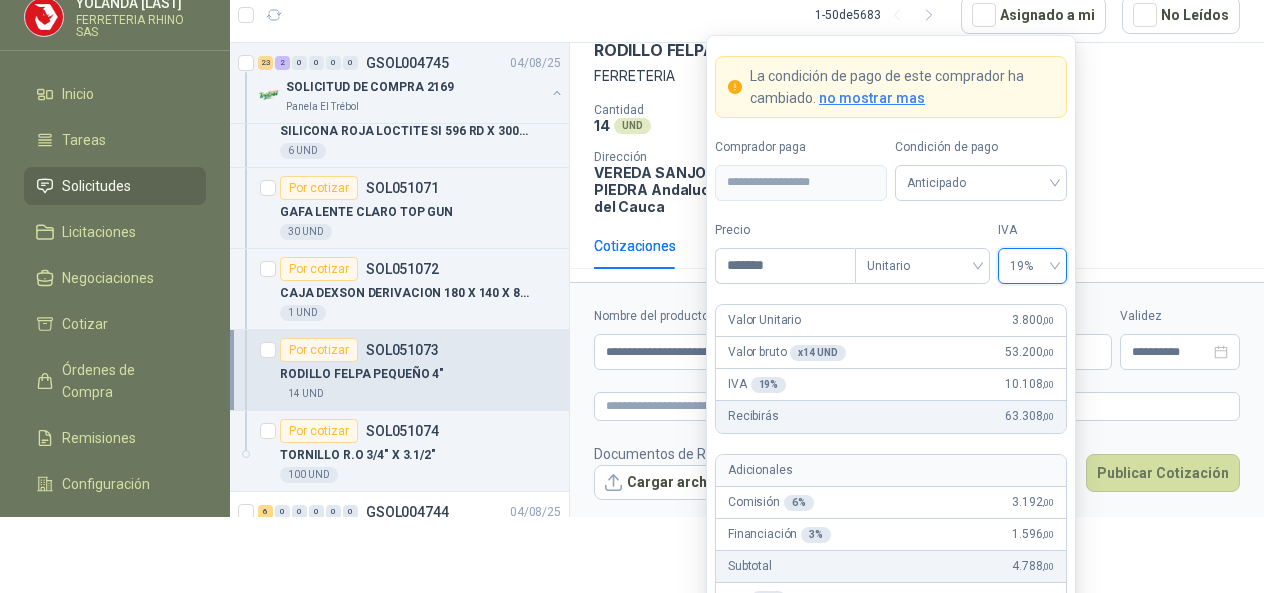 scroll, scrollTop: 135, scrollLeft: 0, axis: vertical 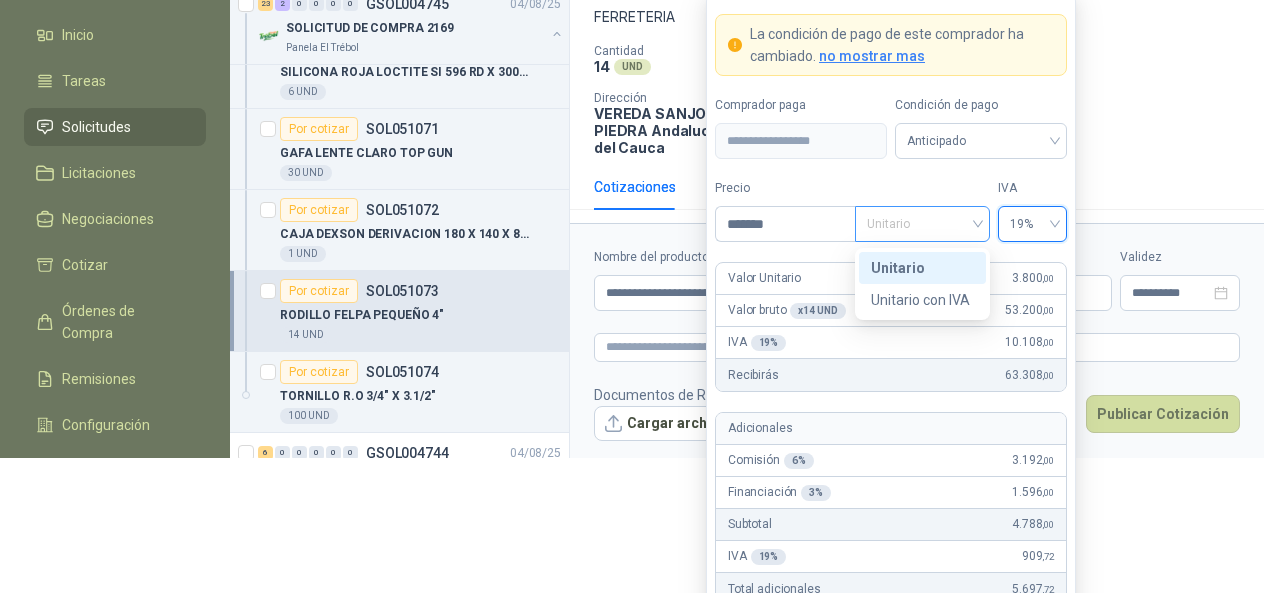click on "Unitario" at bounding box center (922, 224) 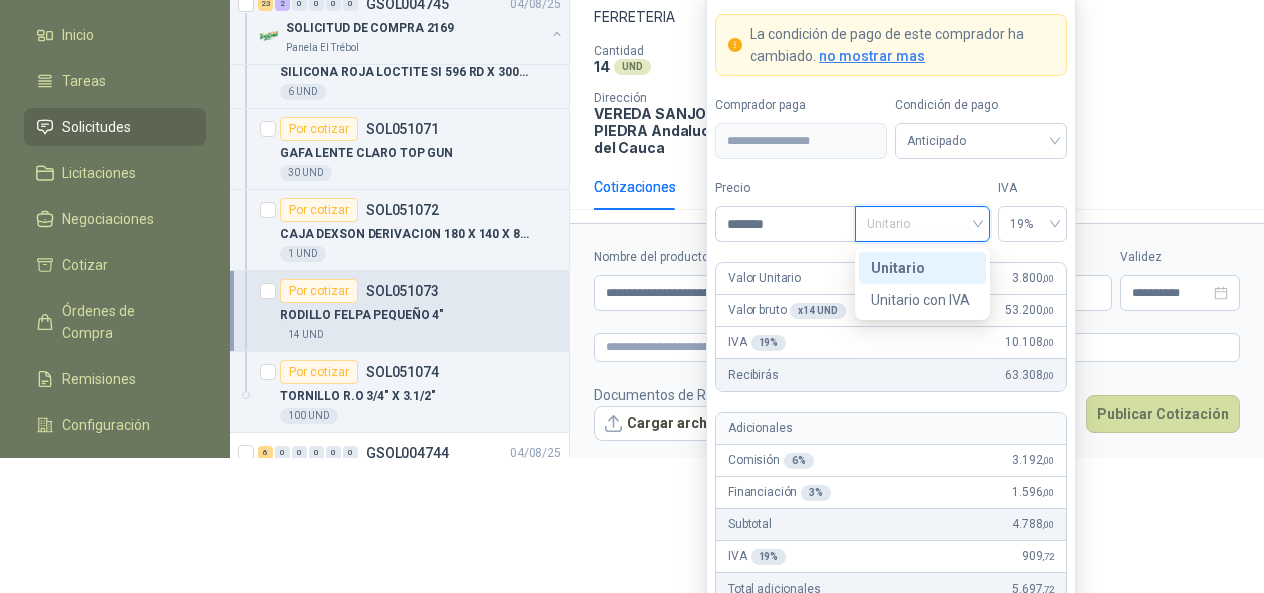 click on "Unitario" at bounding box center (922, 268) 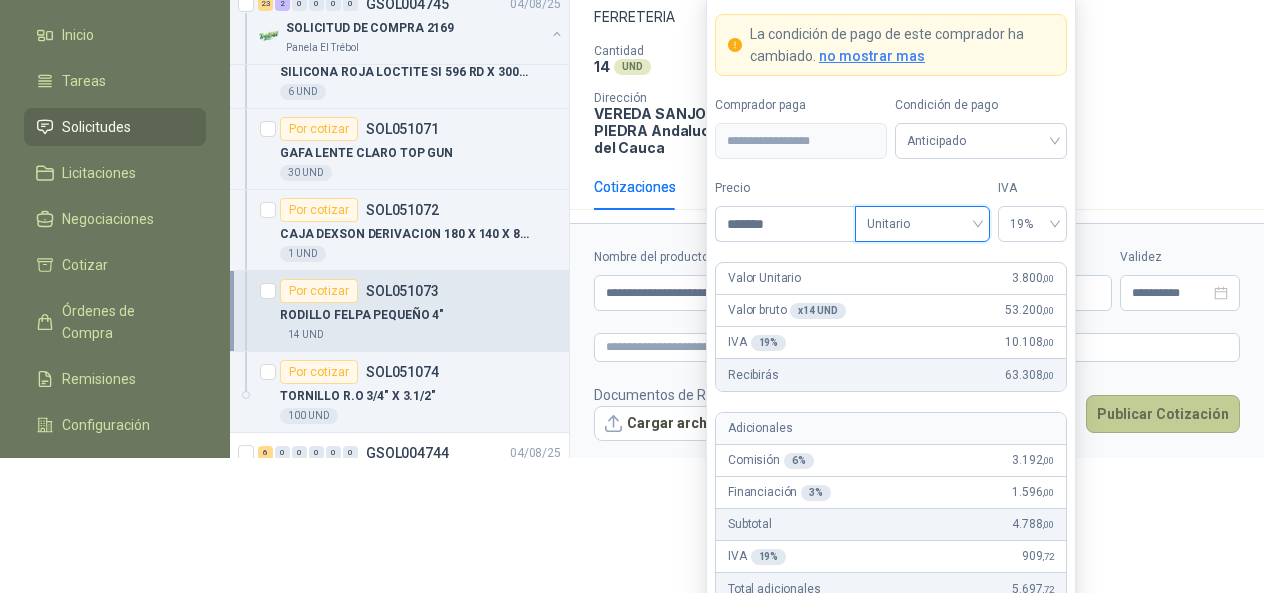 click on "Publicar Cotización" at bounding box center [1163, 414] 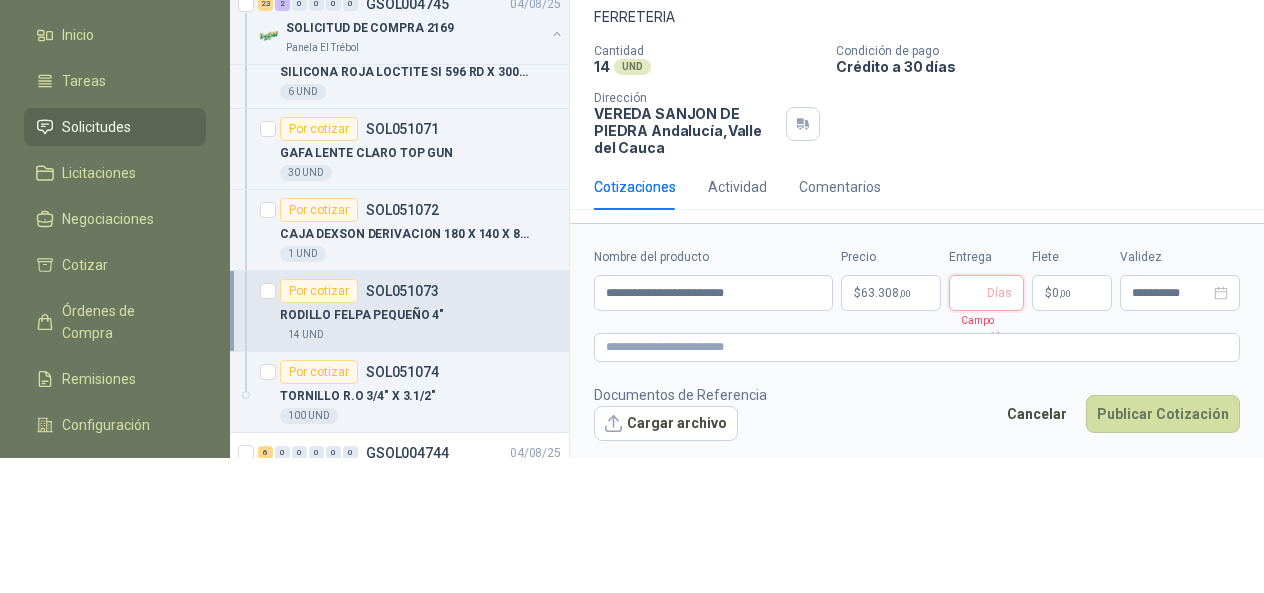 type 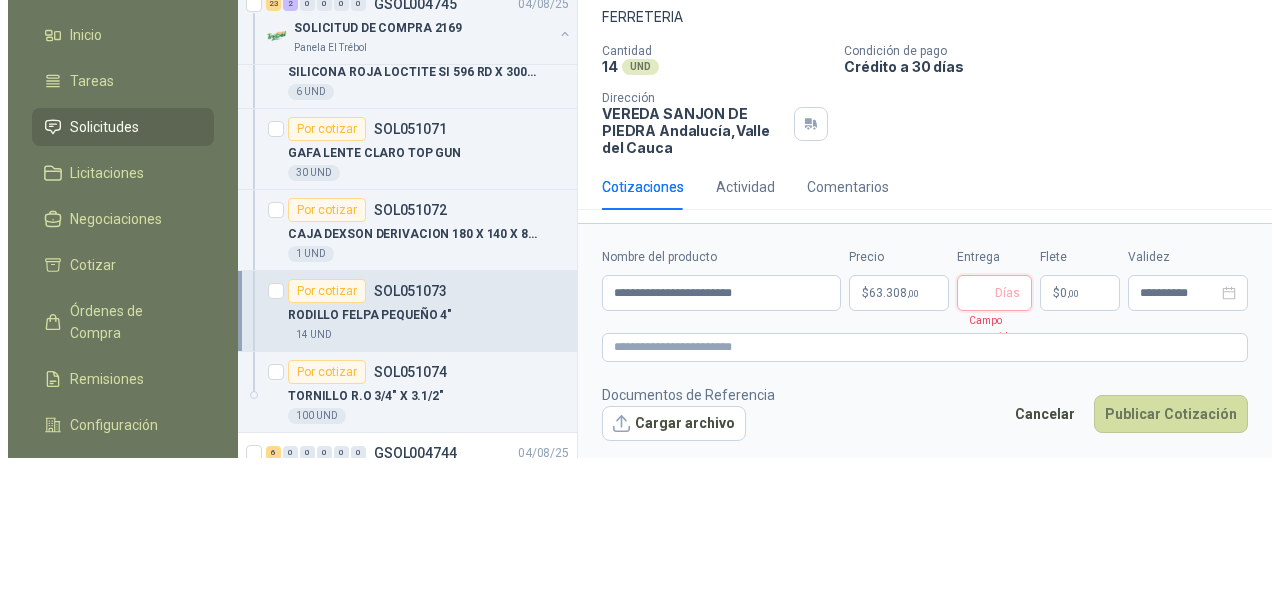 scroll, scrollTop: 0, scrollLeft: 0, axis: both 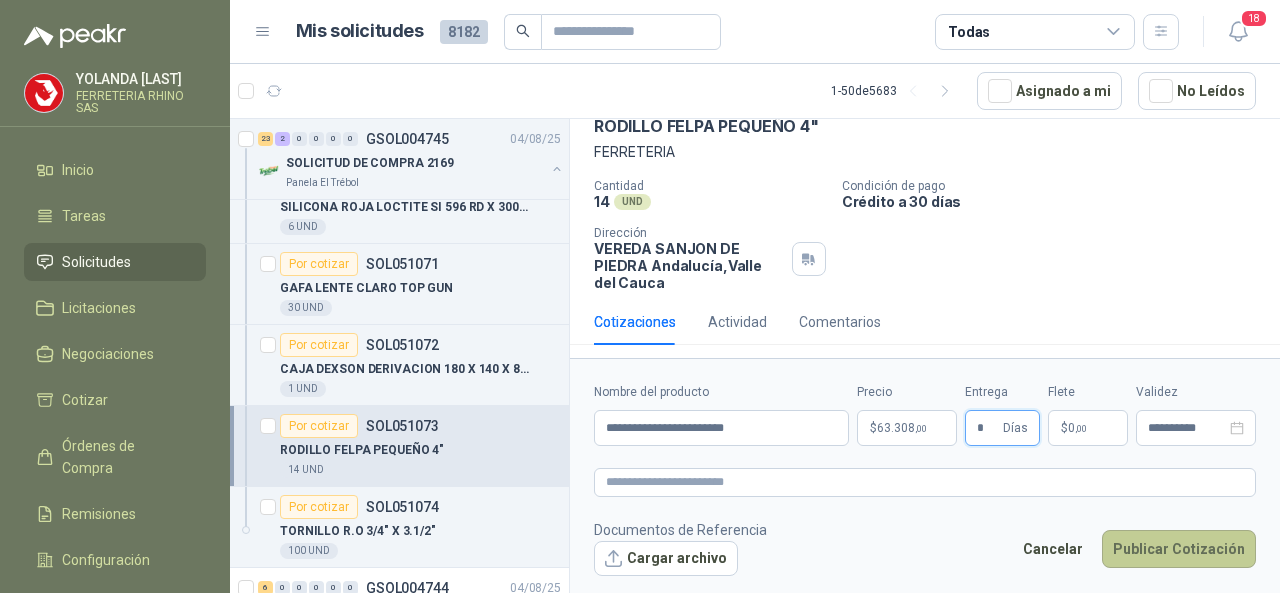 type on "*" 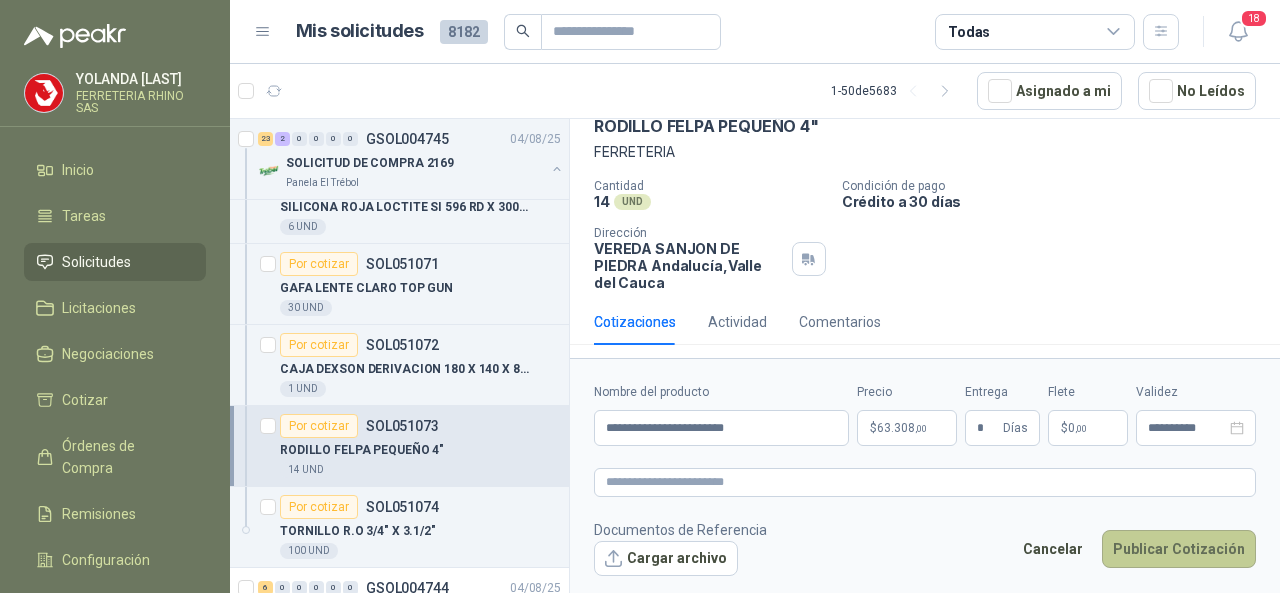 click on "Publicar Cotización" at bounding box center [1179, 549] 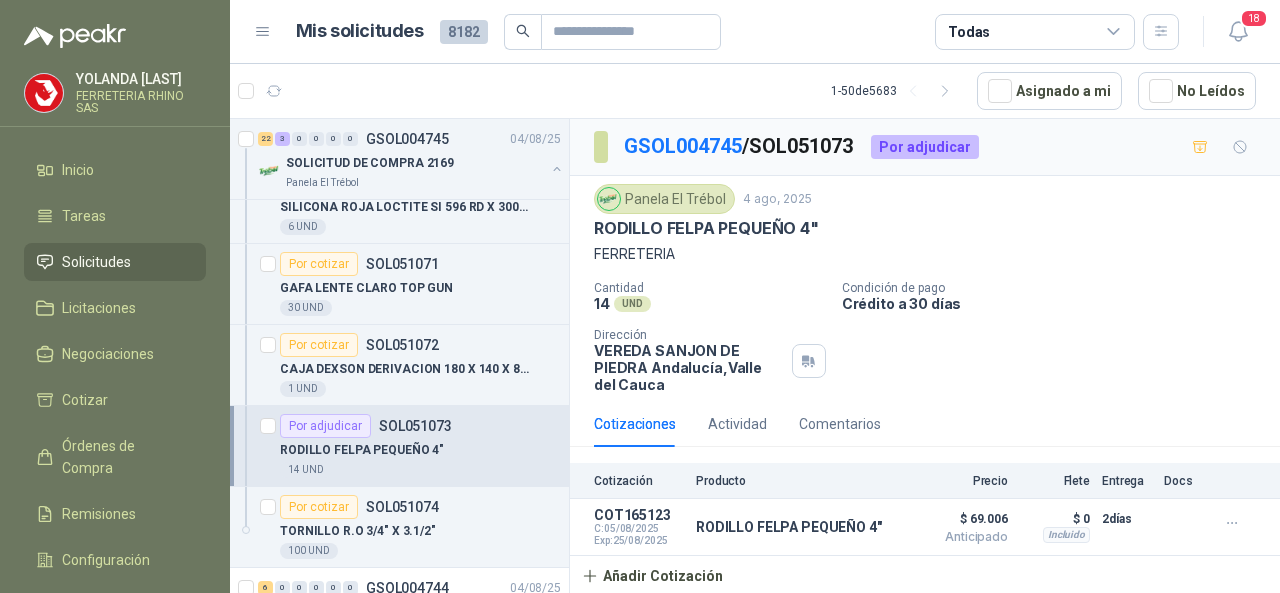 scroll, scrollTop: 0, scrollLeft: 0, axis: both 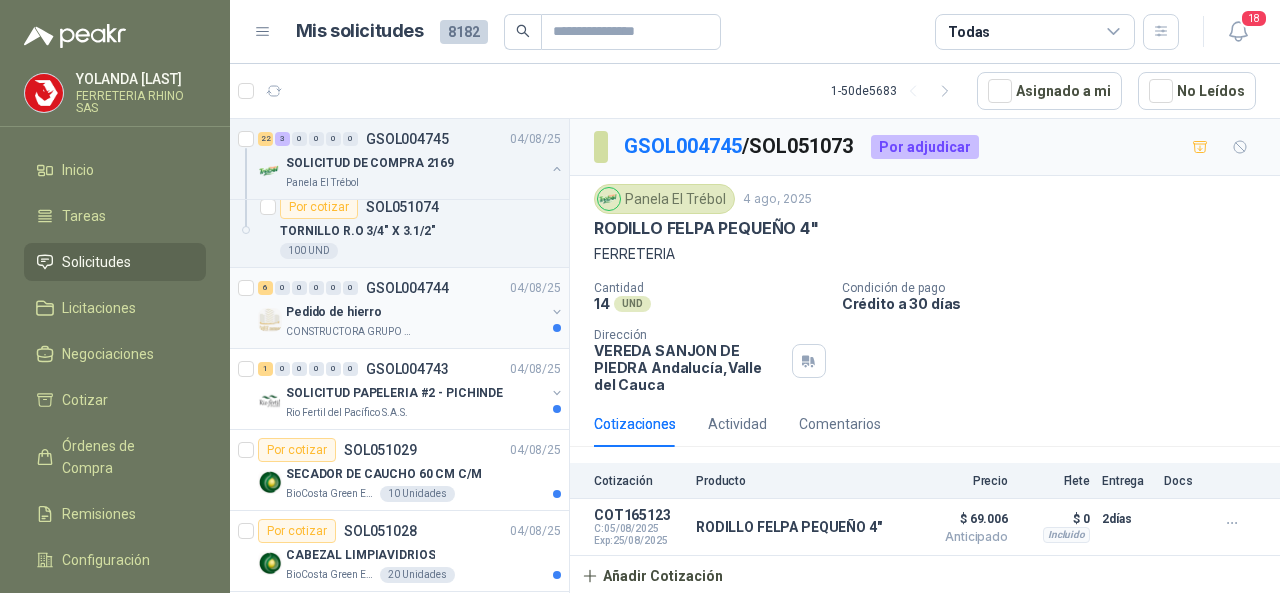 click on "GSOL004744" at bounding box center (407, 288) 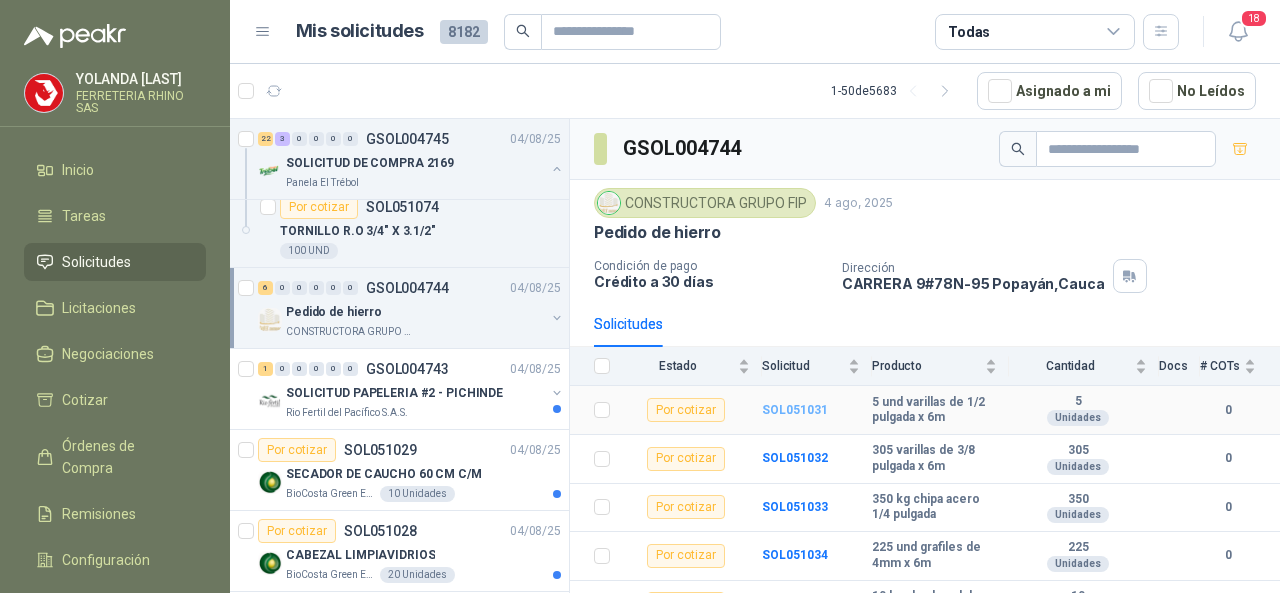 scroll, scrollTop: 74, scrollLeft: 0, axis: vertical 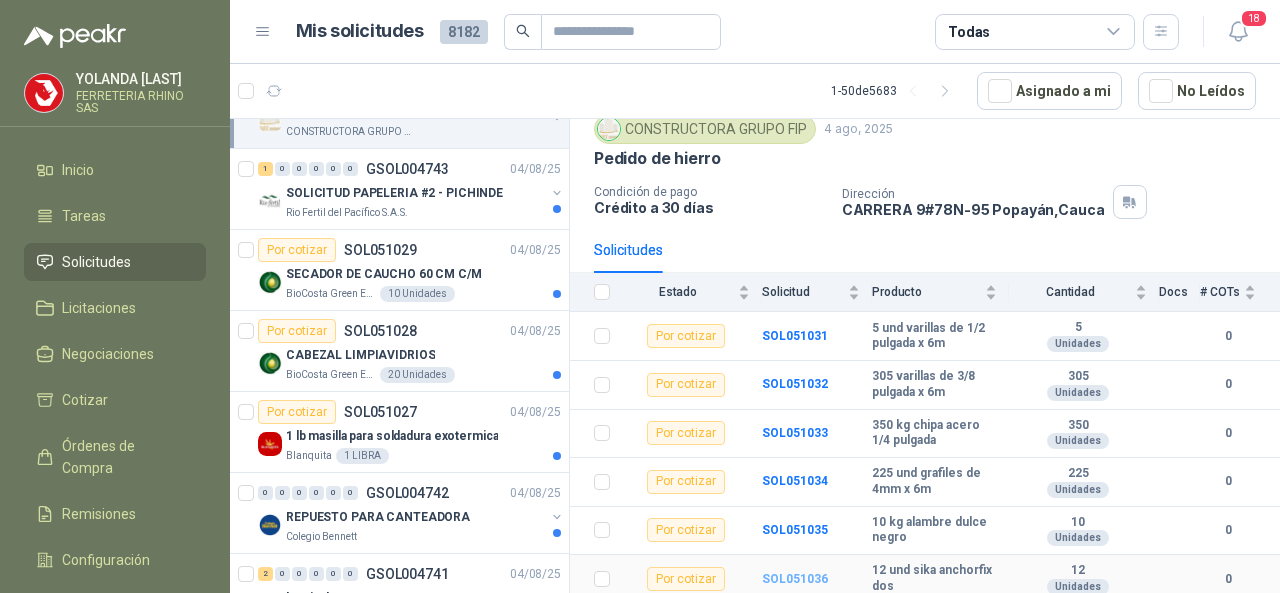 click on "SOL051036" at bounding box center [795, 579] 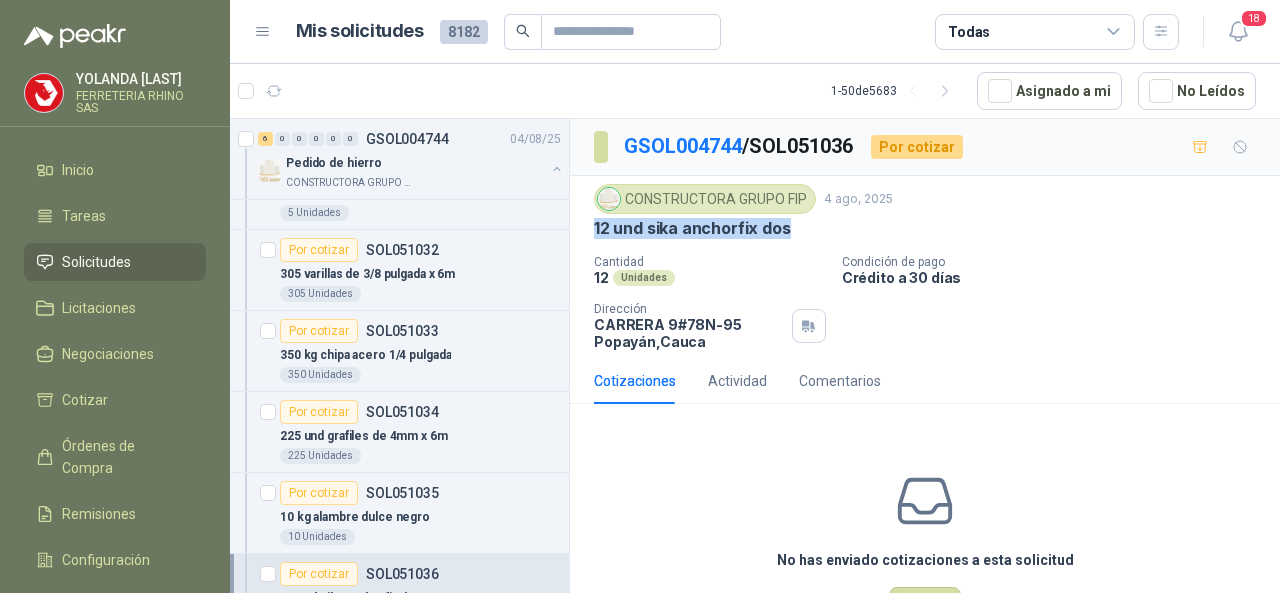 drag, startPoint x: 578, startPoint y: 225, endPoint x: 796, endPoint y: 220, distance: 218.05733 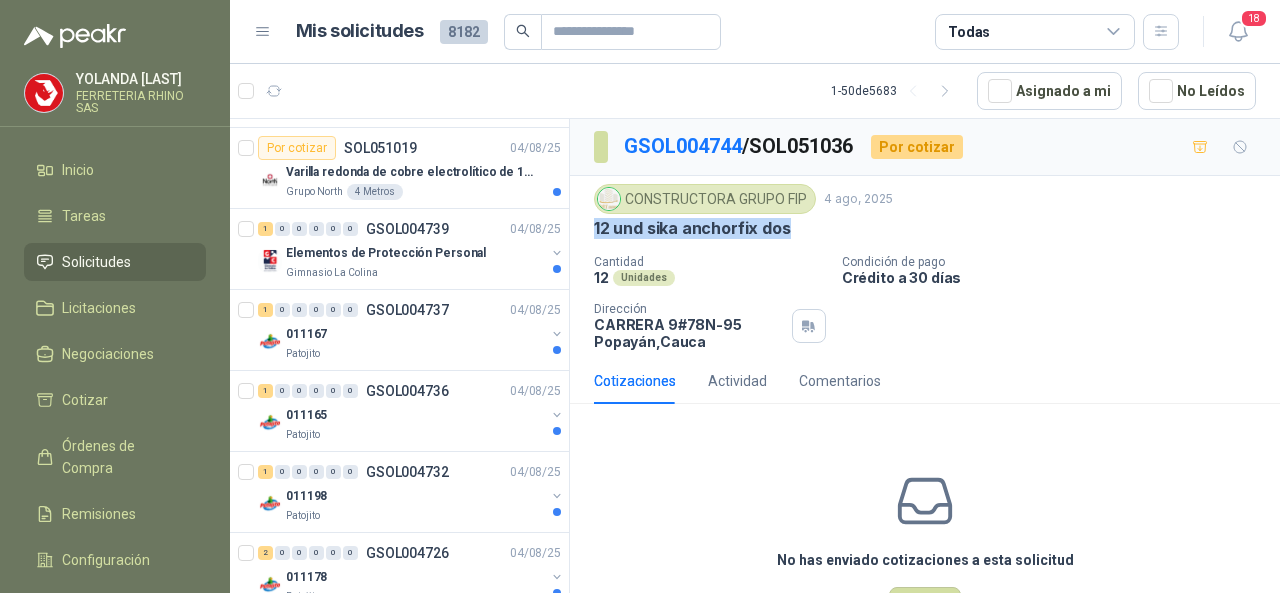 scroll, scrollTop: 3400, scrollLeft: 0, axis: vertical 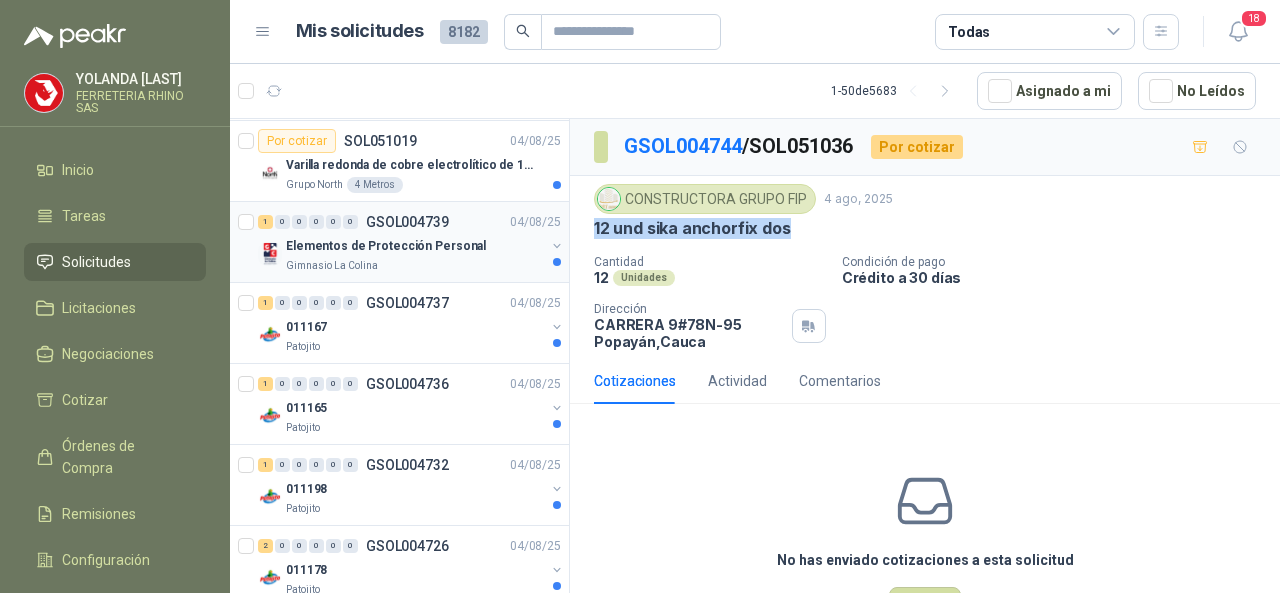 click on "GSOL004739" at bounding box center [407, 222] 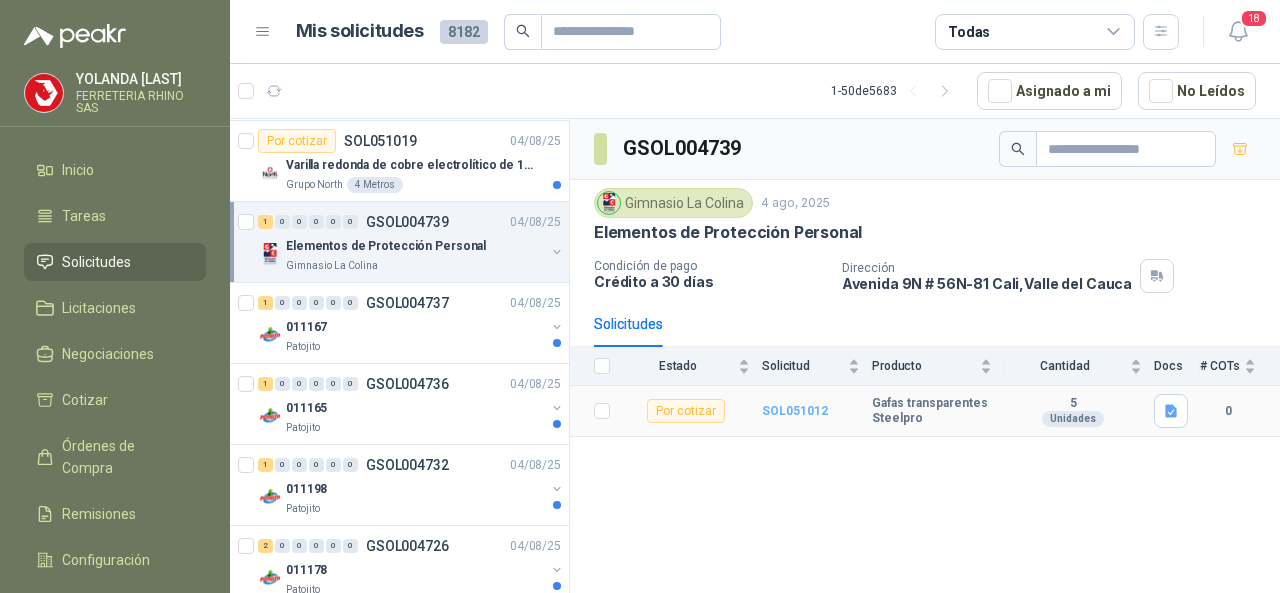 click on "SOL051012" at bounding box center [795, 411] 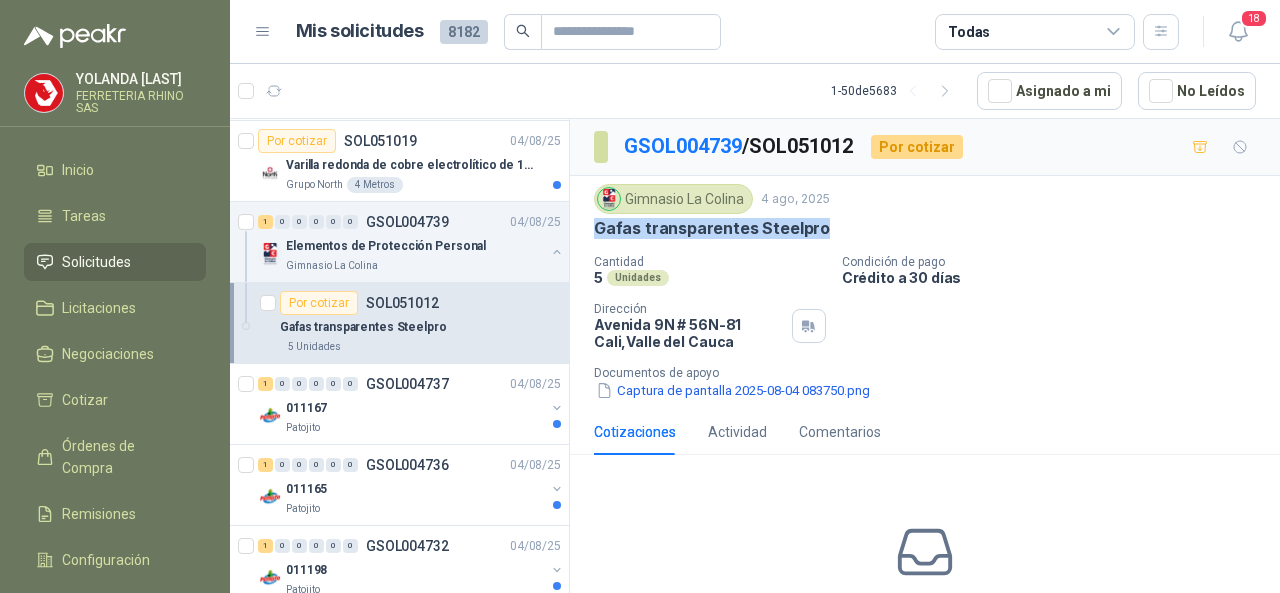 drag, startPoint x: 585, startPoint y: 221, endPoint x: 820, endPoint y: 221, distance: 235 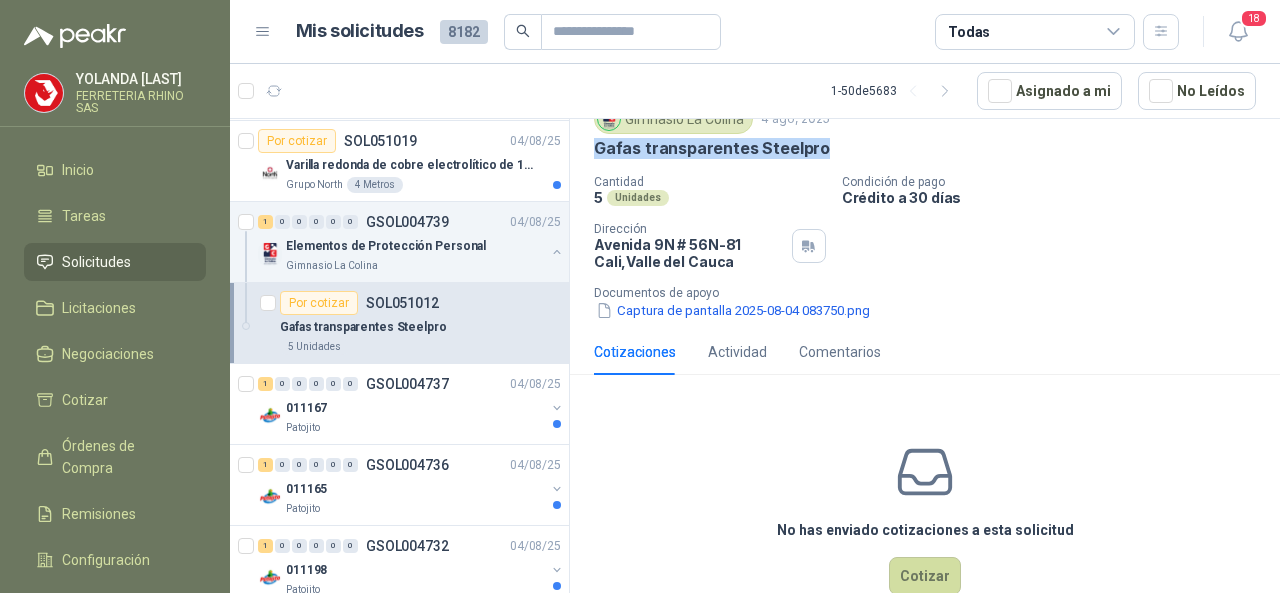 scroll, scrollTop: 125, scrollLeft: 0, axis: vertical 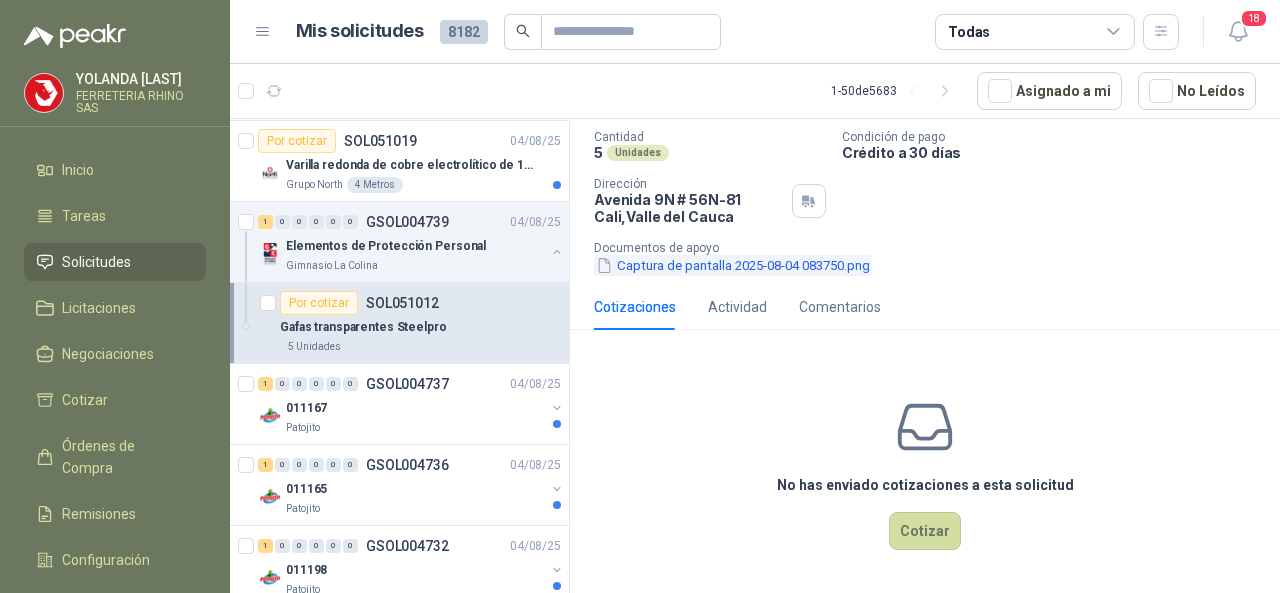 click on "Captura de pantalla 2025-08-04 083750.png" at bounding box center [733, 265] 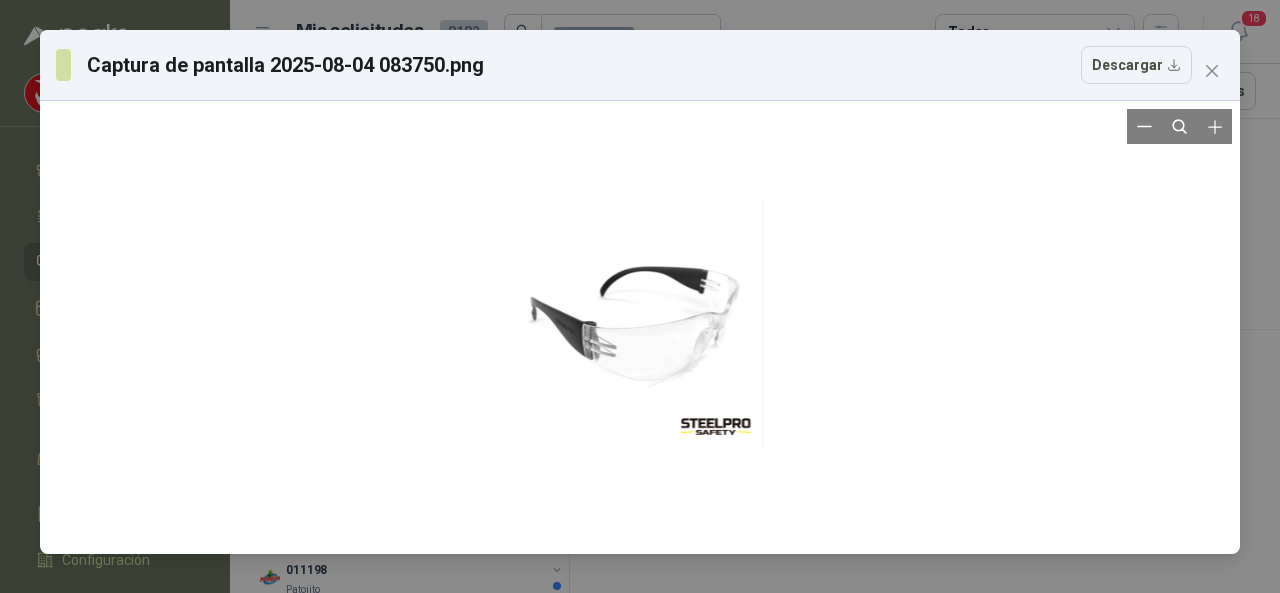 click at bounding box center [640, 327] 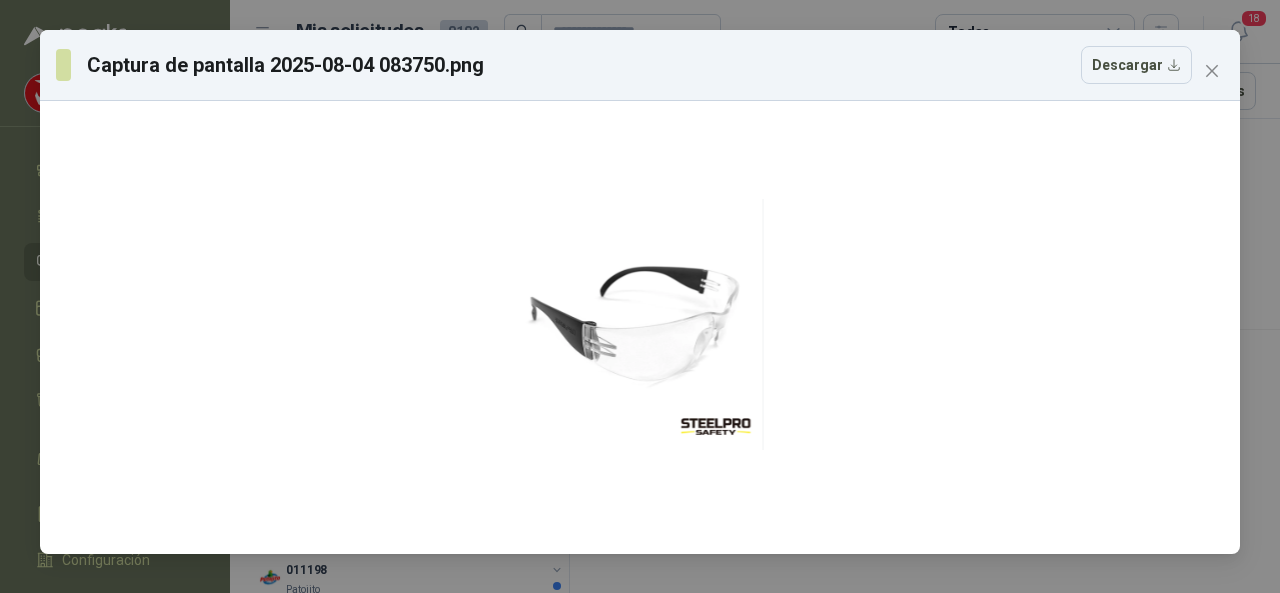 click 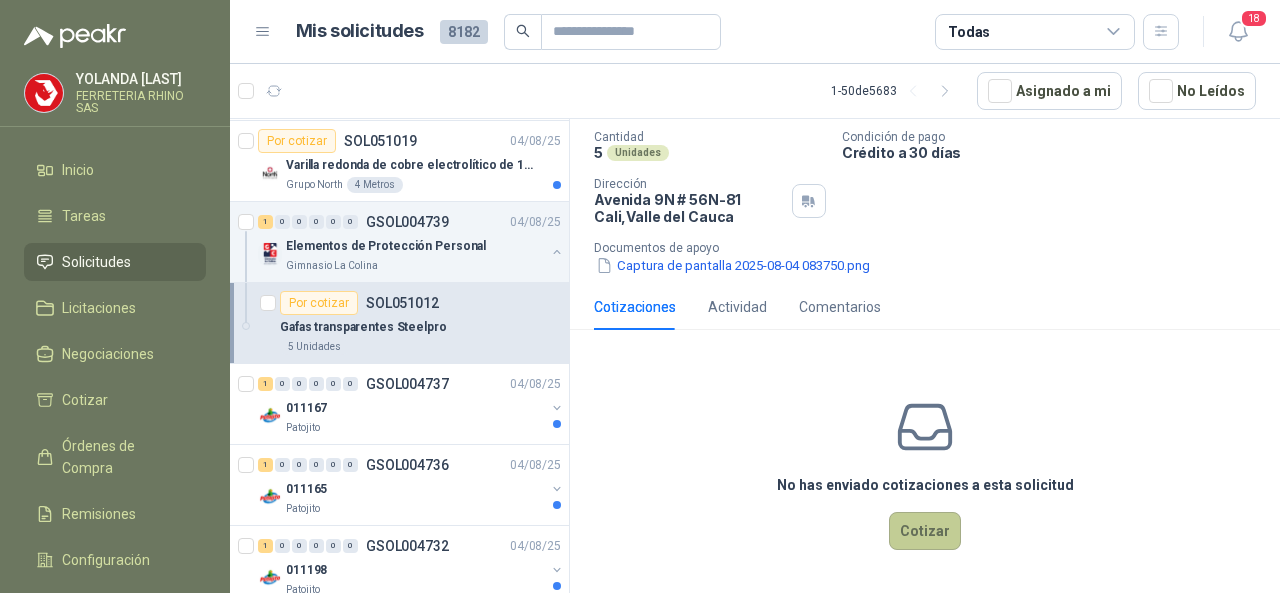 click on "Cotizar" at bounding box center (925, 531) 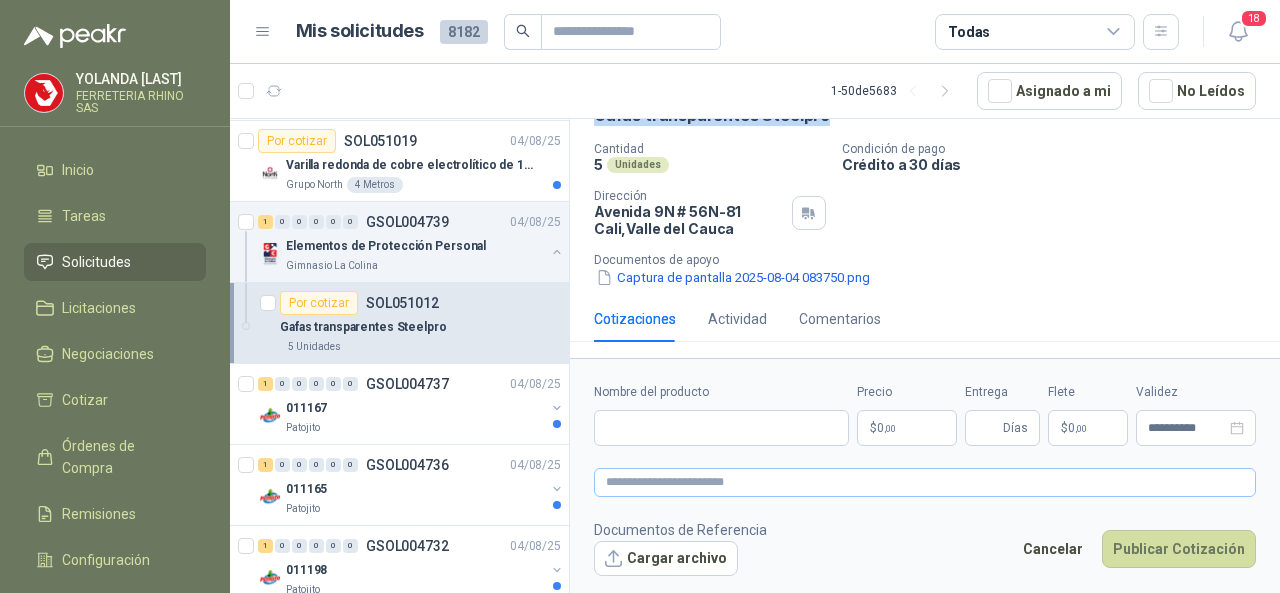 scroll, scrollTop: 111, scrollLeft: 0, axis: vertical 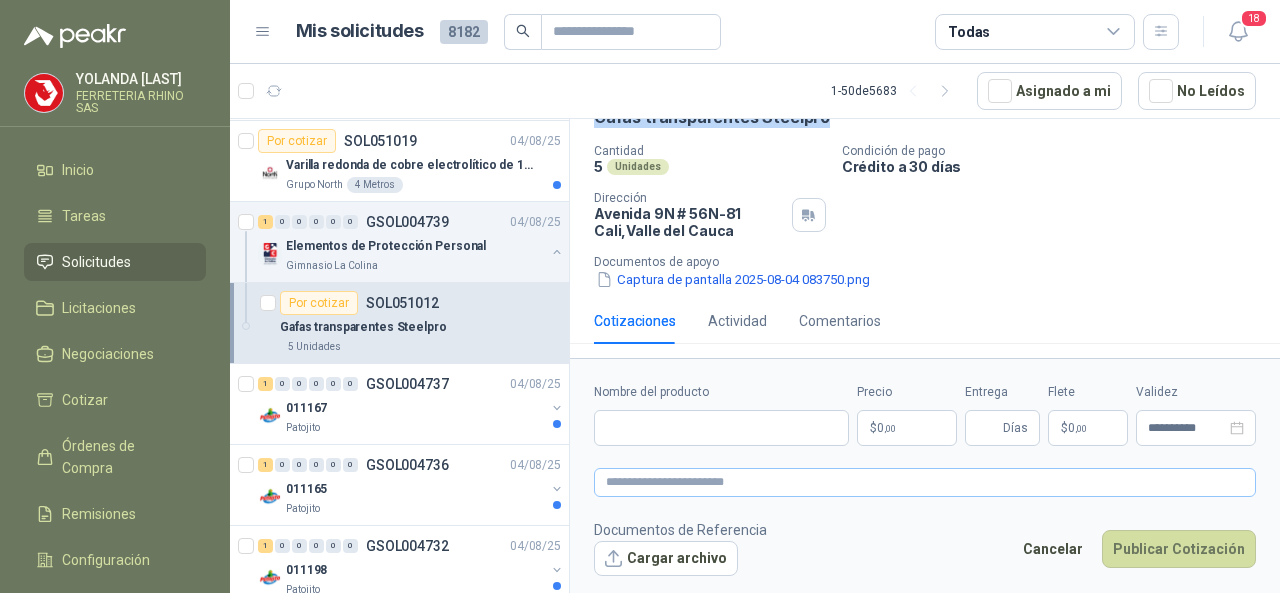 type 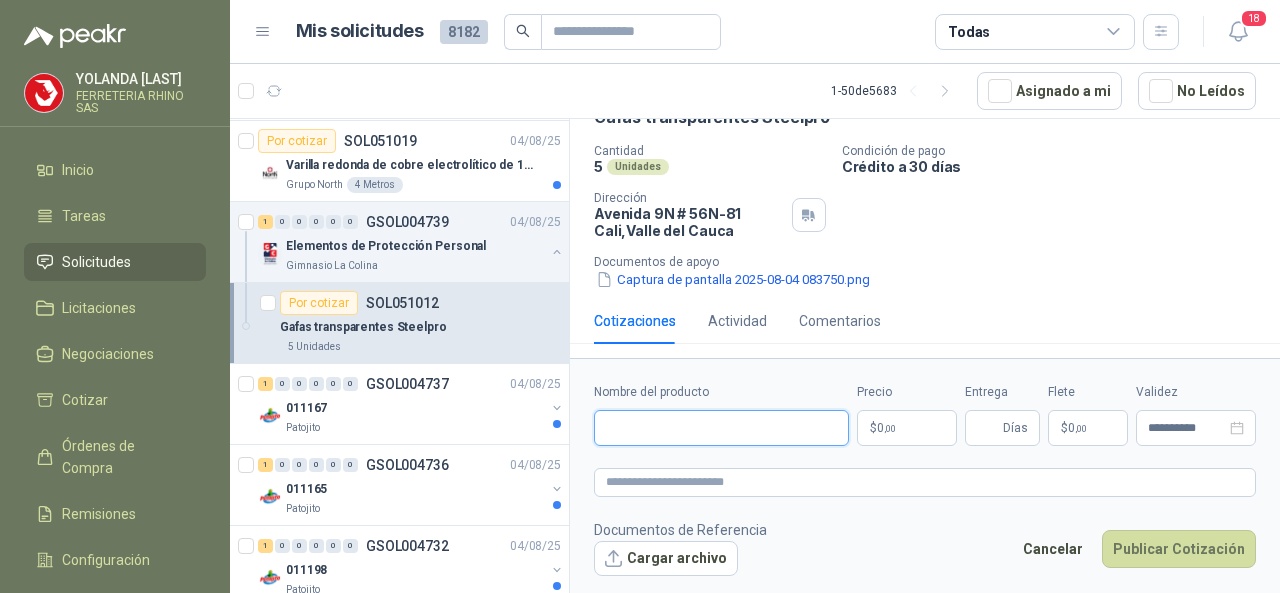 click on "Nombre del producto" at bounding box center (721, 428) 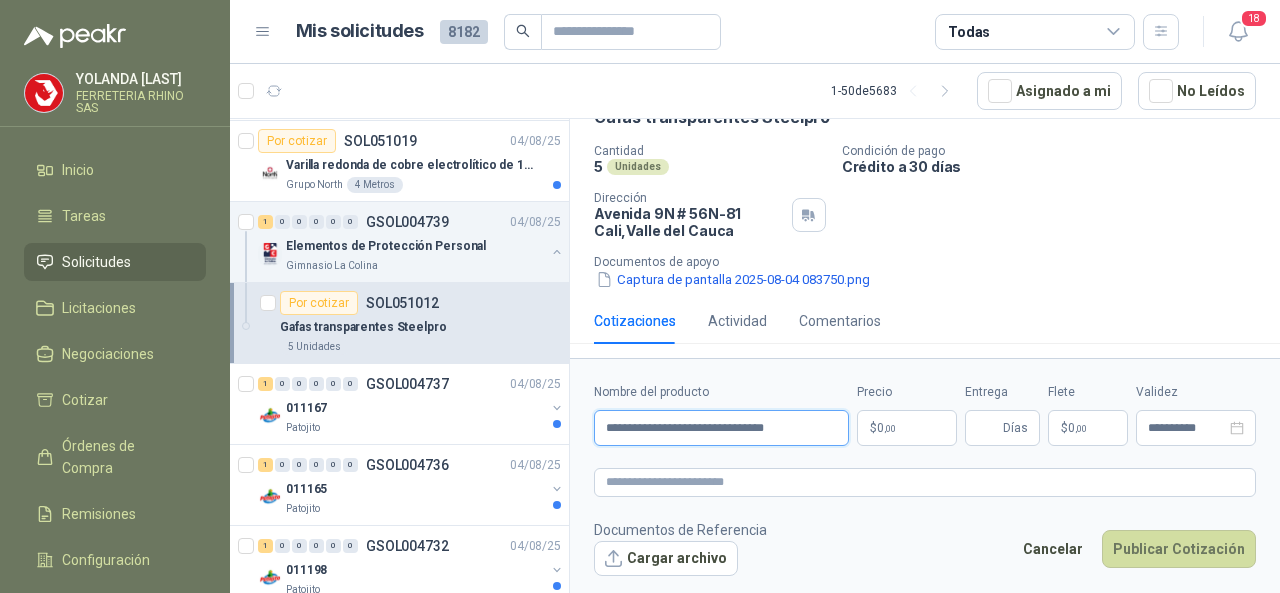 type on "**********" 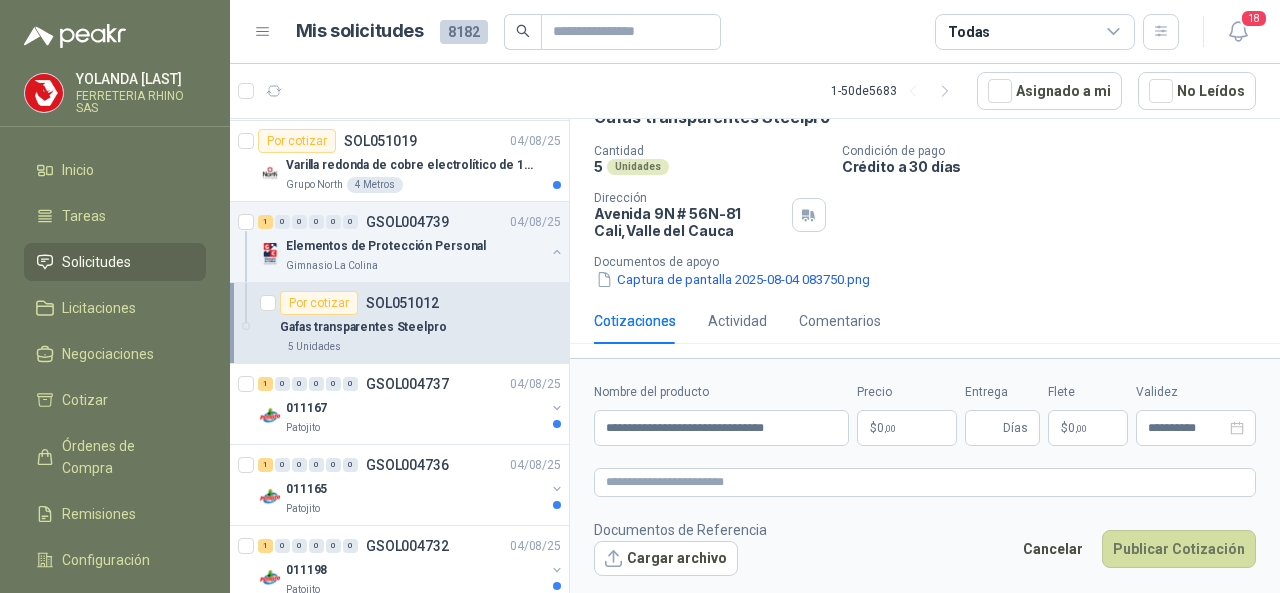 click on "[FIRST]   [LAST] FERRETERIA RHINO SAS   Inicio   Tareas   Solicitudes   Licitaciones   Negociaciones   Cotizar   Órdenes de Compra   Remisiones   Configuración   Manuales y ayuda Mis solicitudes 8182 Todas 18 1 - 50  de  5683 Asignado a mi No Leídos Por cotizar SOL051084 04/08/25   CINTA 3M TRANSPORE 1527-2 2" X ROLLO Caracol TV 4   Unidades 1   0   0   0   0   0   GSOL004747 04/08/25   SOLICITUD DE COMPRA 2174 Panela El Trébol   3   0   0   0   0   0   GSOL004746 04/08/25   SOLICITUD DE COMPRA 2172-2173 Panela El Trébol   22   3   0   0   0   0   GSOL004745 04/08/25   SOLICITUD DE COMPRA 2169 Panela El Trébol   Por cotizar SOL051038 UNION INOXIDABLE 2" A 150 PSI ROSCADA    4   UND  Por cotizar SOL051039 CINTA DE PREVENCION                      2   UND  Por cotizar SOL051040 MECHA PARA TRAPEADOR 16   UND  Por cotizar SOL051043 SILICONA DOMESTICA TRANSPARENTE SANISIL  8   UND  Por cotizar SOL051044 CORREA D-104 OBTIBEL                     8   UND  Por cotizar SOL051045 2   UND  Por cotizar" at bounding box center (640, 296) 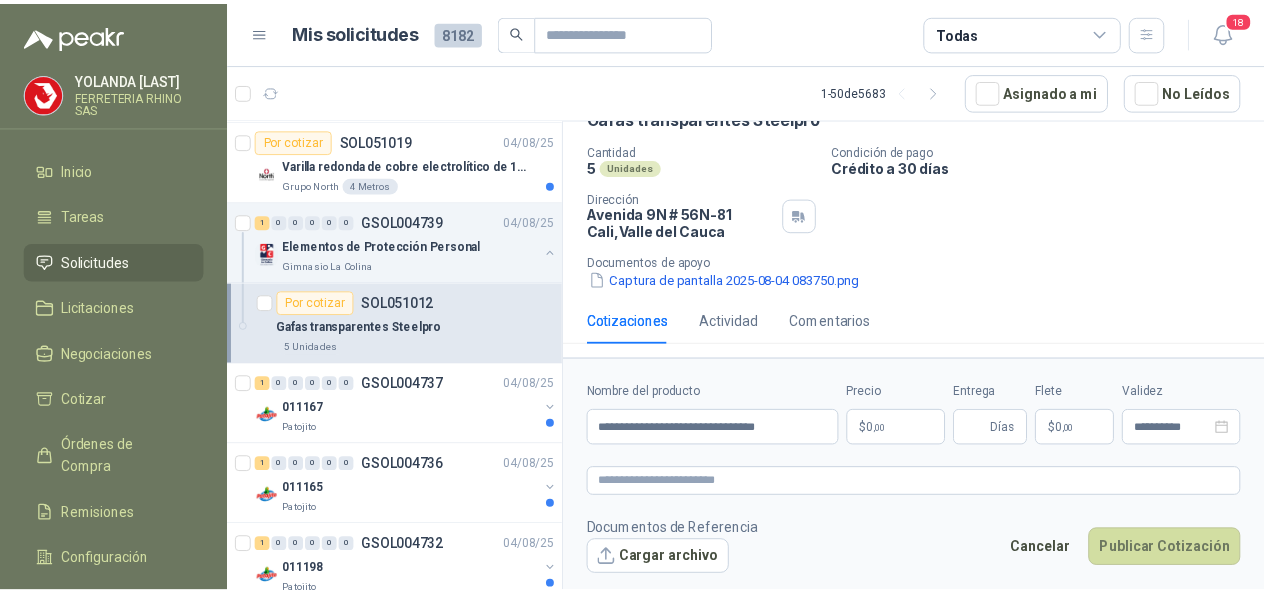 type 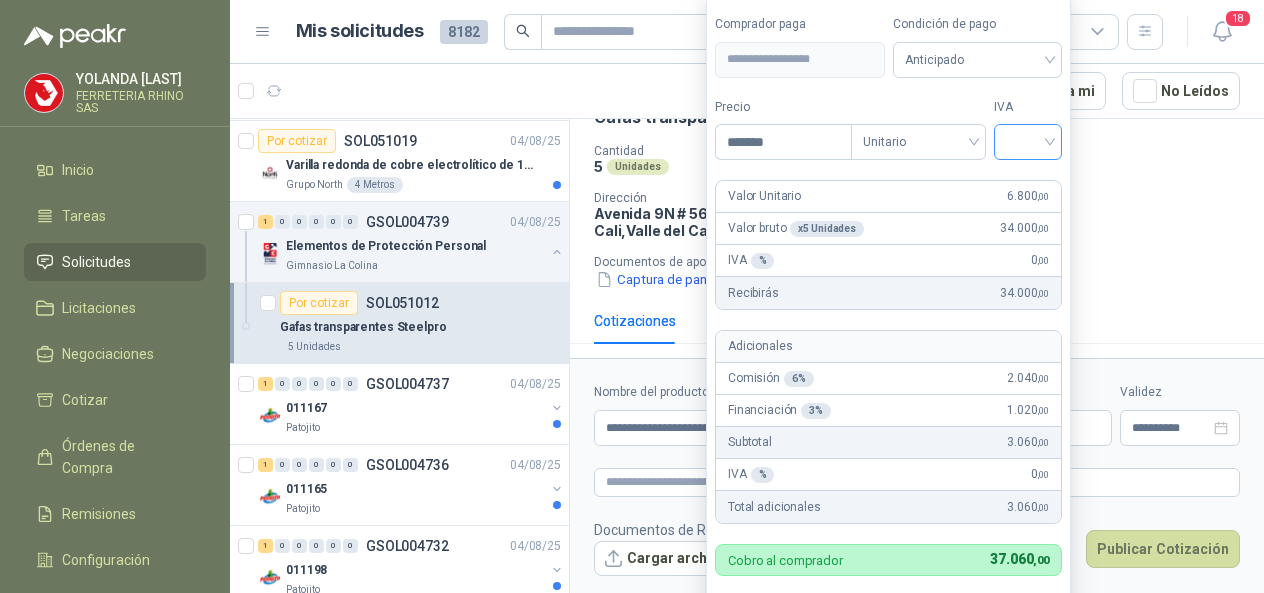 type on "*******" 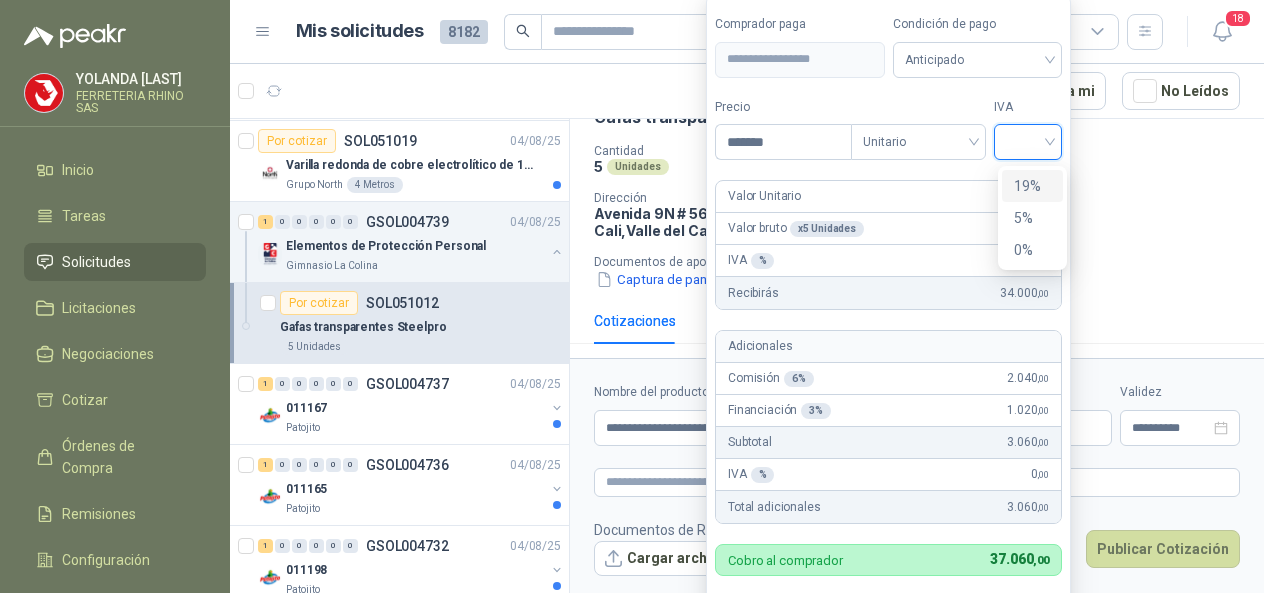 click on "19%" at bounding box center (1032, 186) 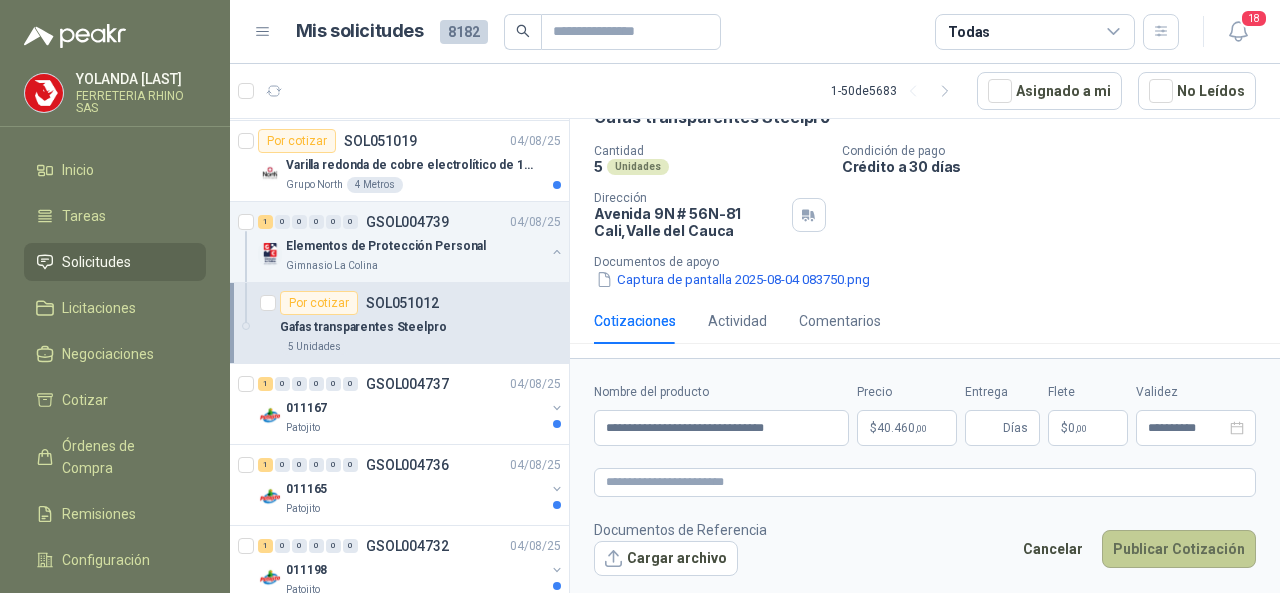 type 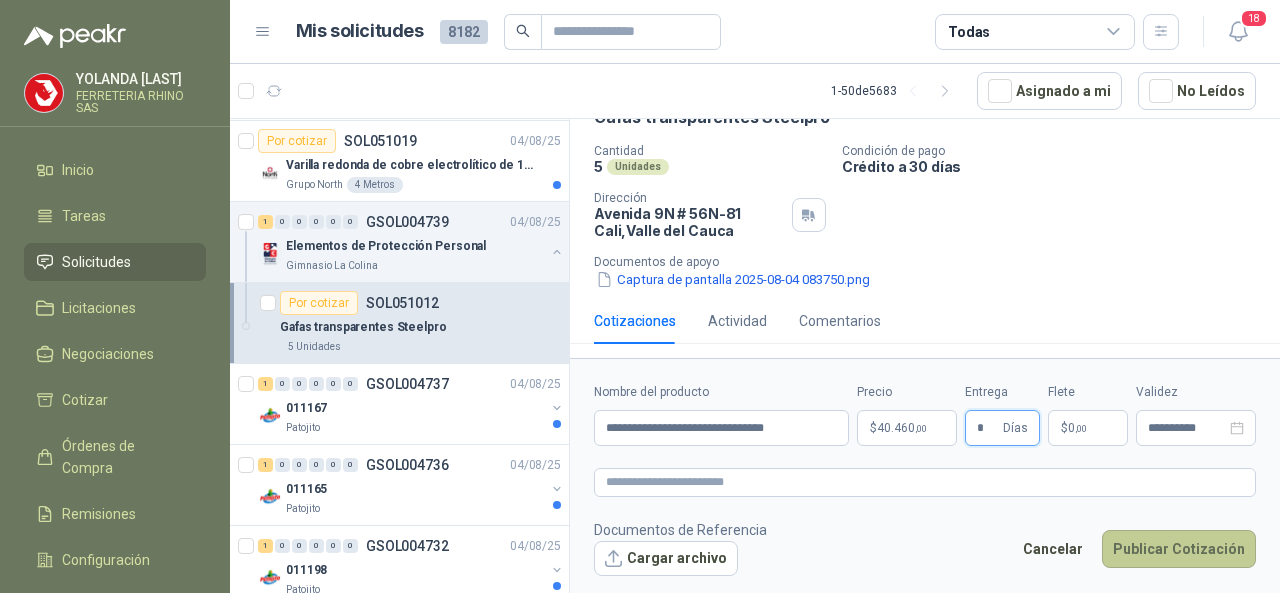 type on "*" 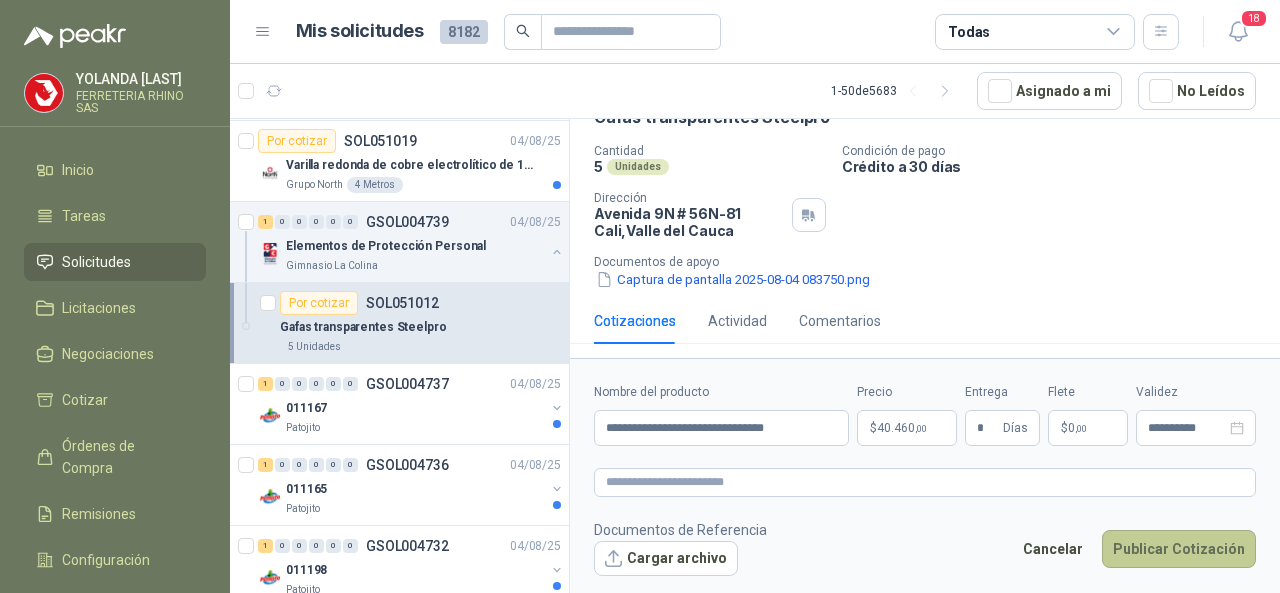 click on "Publicar Cotización" at bounding box center (1179, 549) 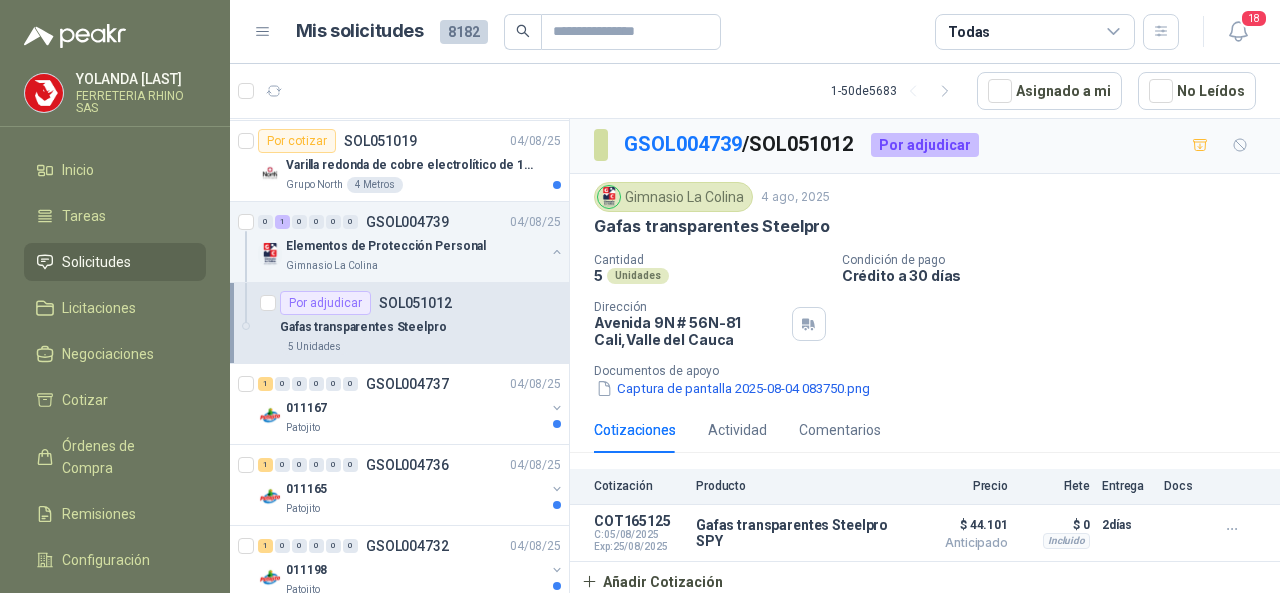 scroll, scrollTop: 2, scrollLeft: 0, axis: vertical 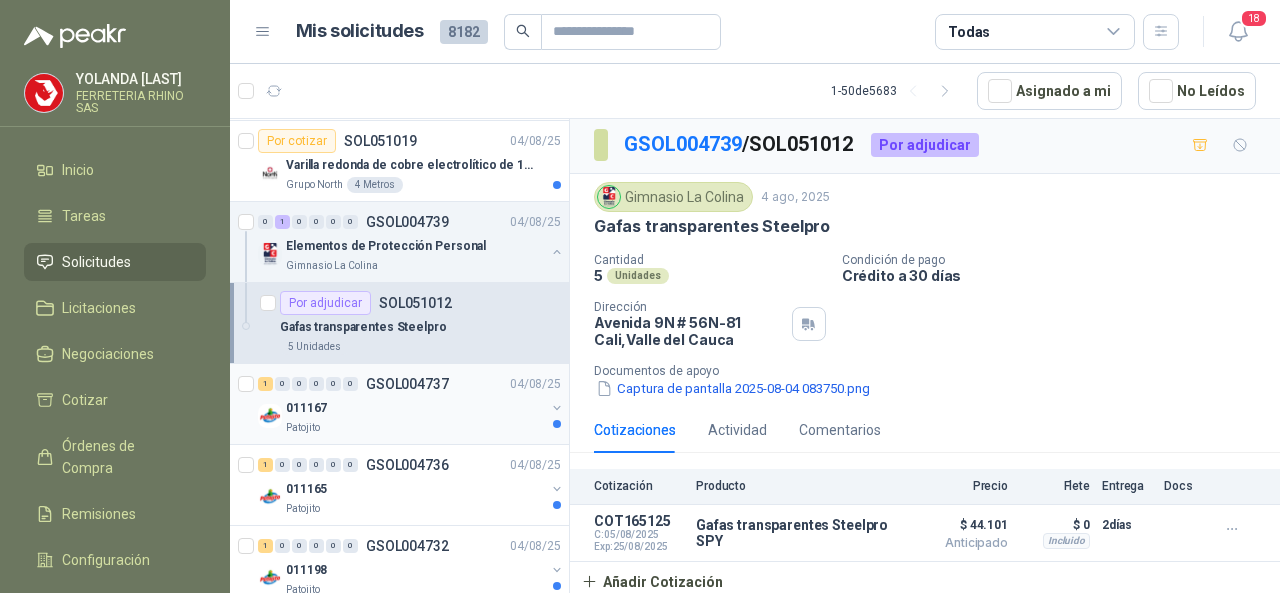 click on "GSOL004737" at bounding box center (407, 384) 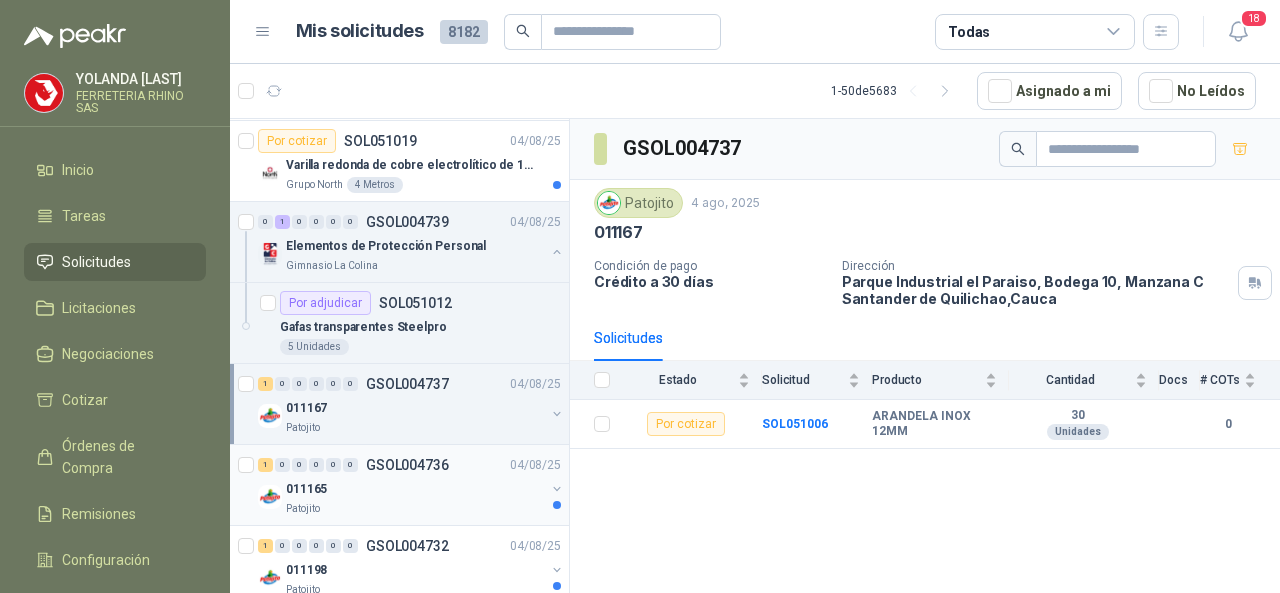 click on "GSOL004736" at bounding box center (407, 465) 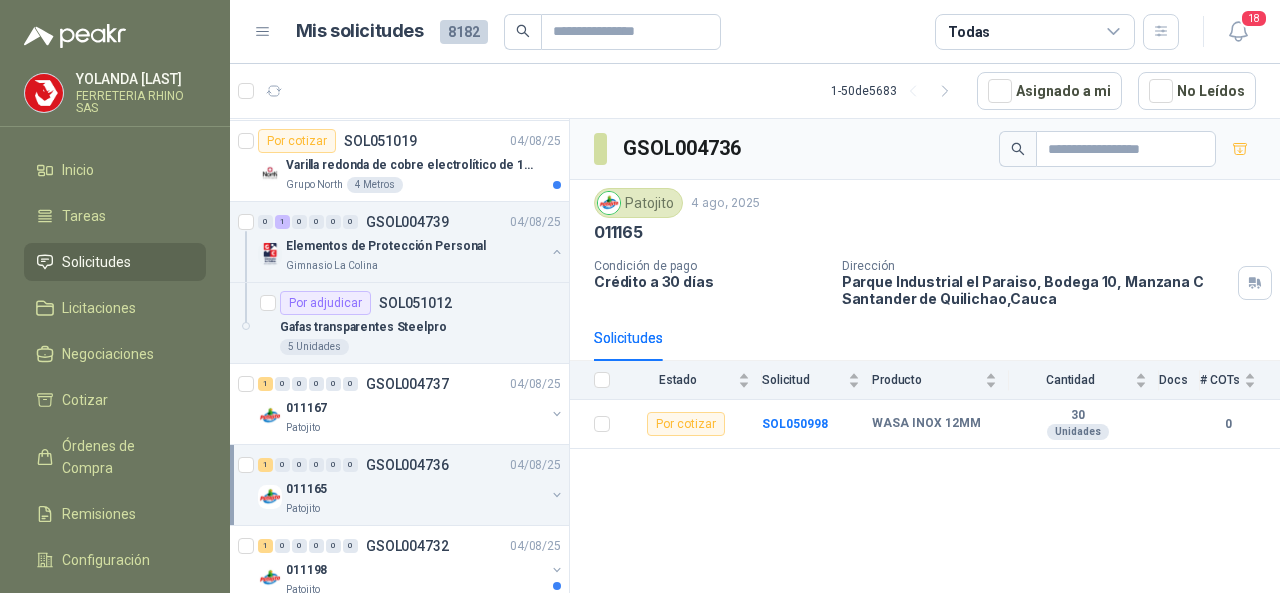 scroll, scrollTop: 3600, scrollLeft: 0, axis: vertical 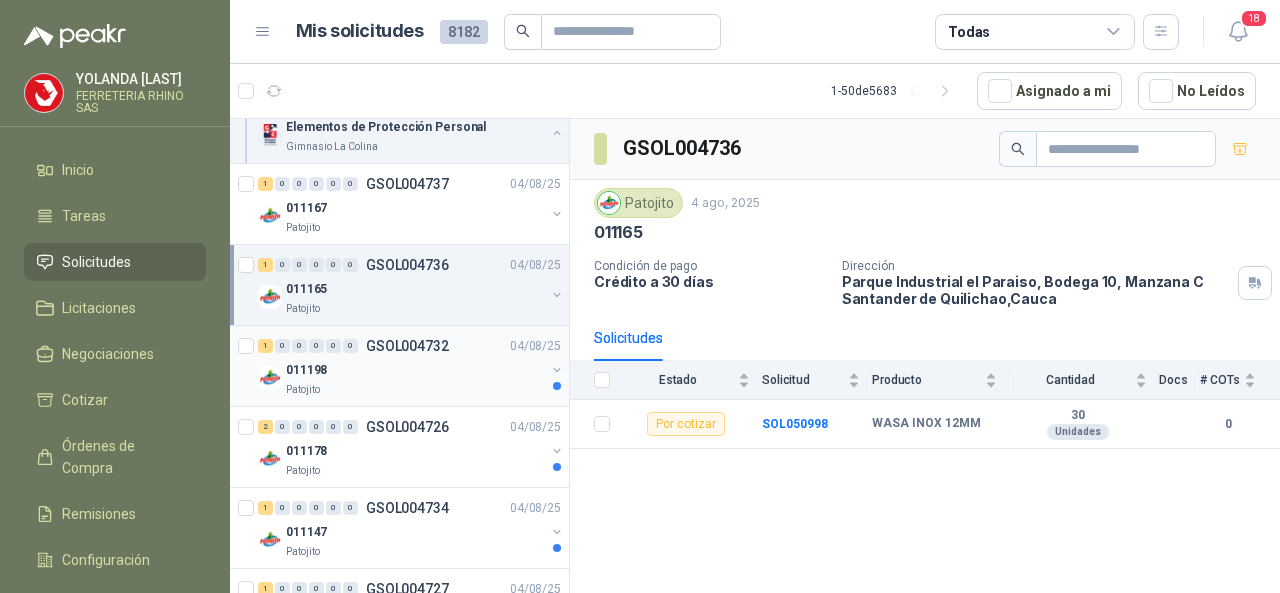 click on "011198" at bounding box center [415, 370] 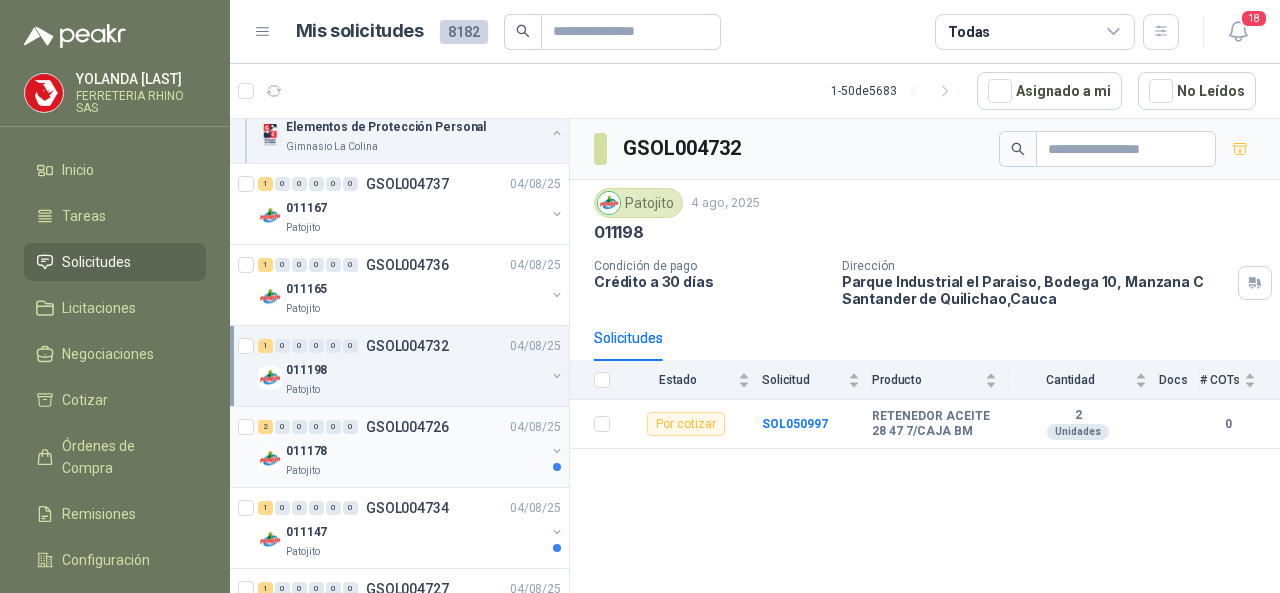 click on "GSOL004726" at bounding box center [407, 427] 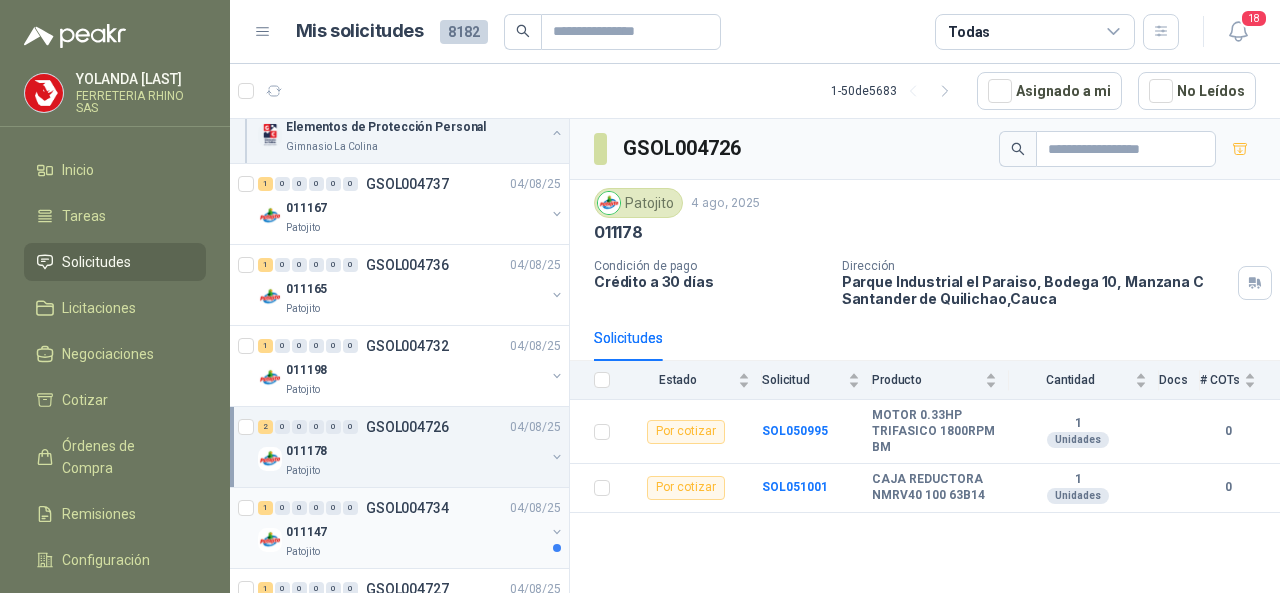 click on "GSOL004734" at bounding box center (407, 508) 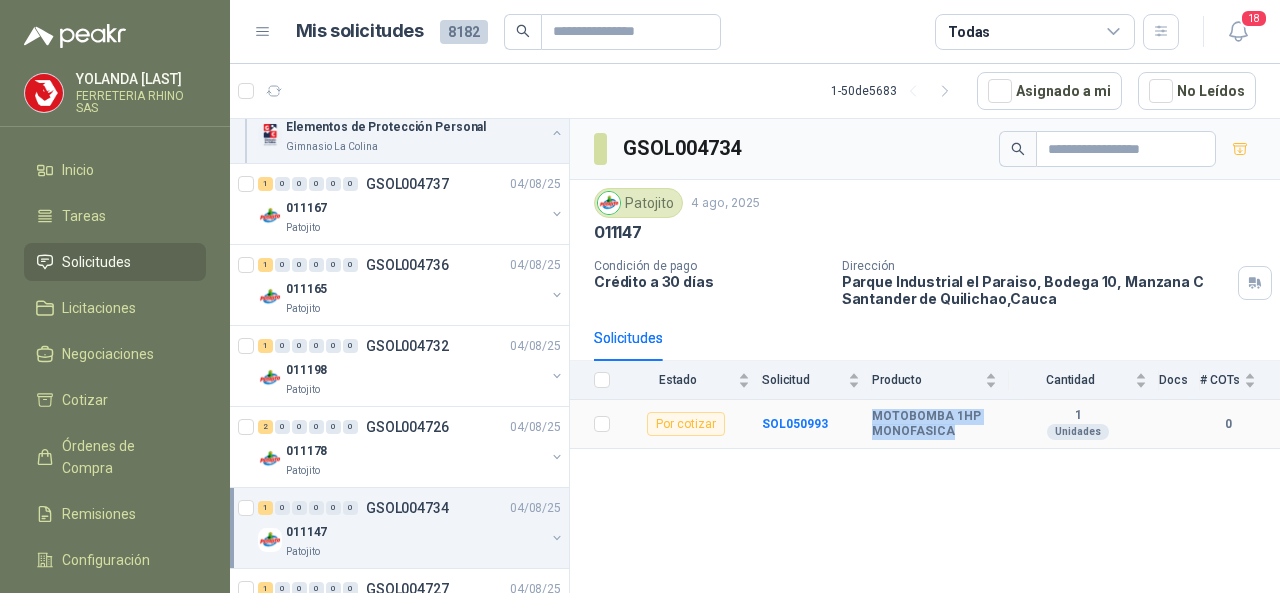 drag, startPoint x: 881, startPoint y: 405, endPoint x: 962, endPoint y: 437, distance: 87.0919 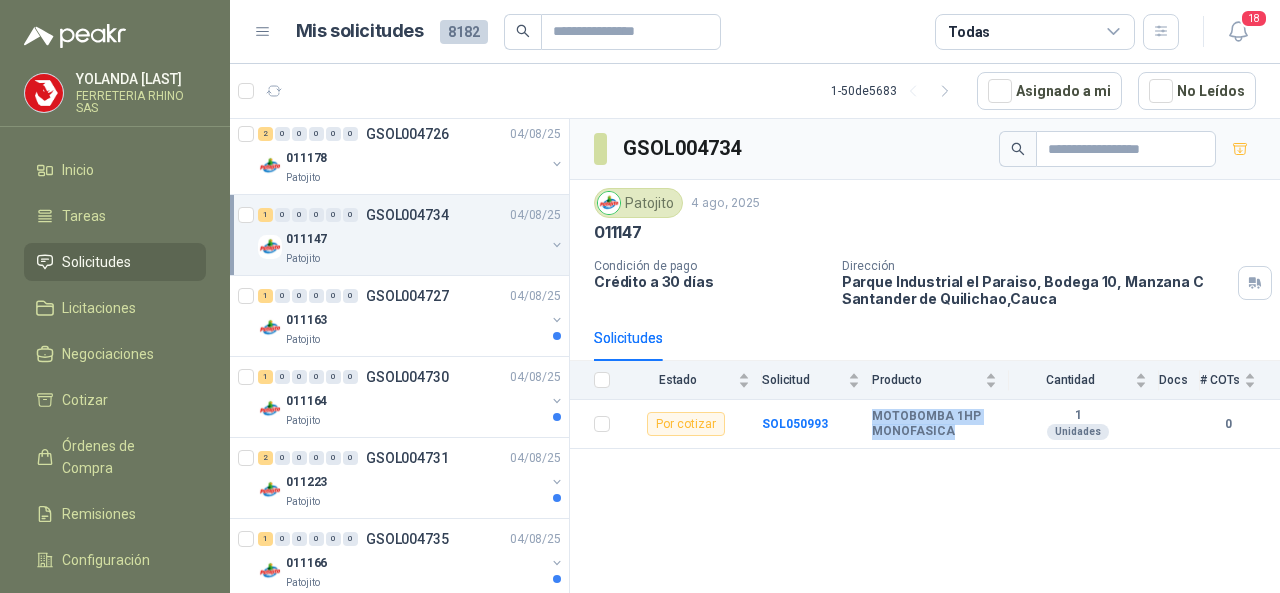 scroll, scrollTop: 3900, scrollLeft: 0, axis: vertical 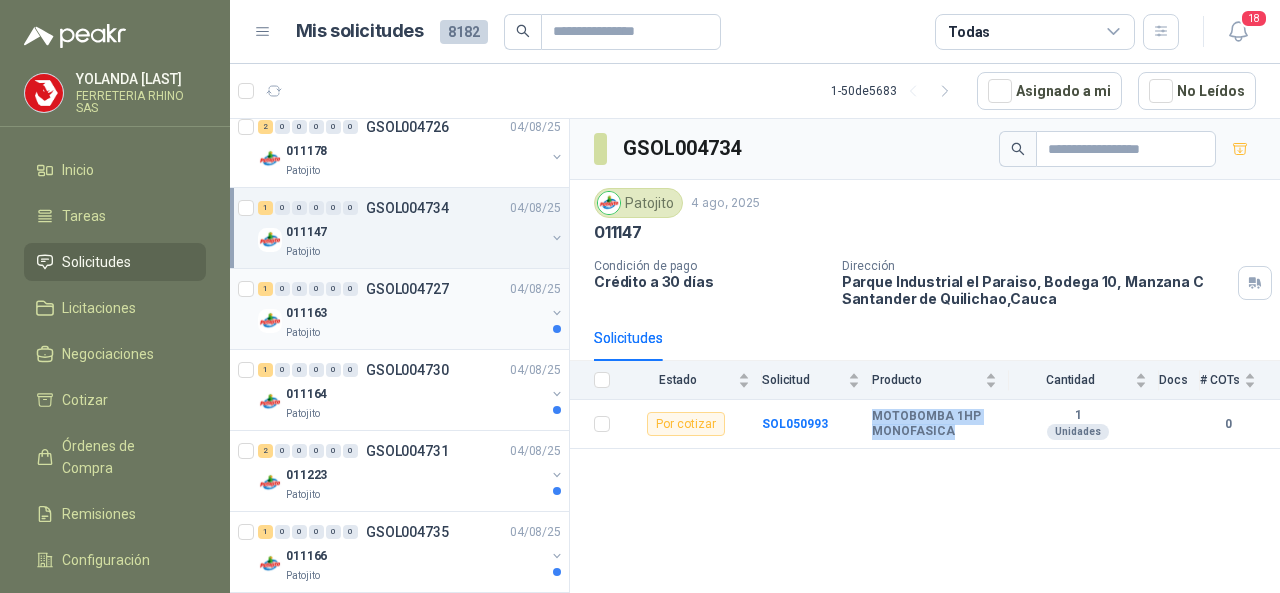 click on "1   0   0   0   0   0   GSOL004727 04/08/25" at bounding box center (411, 289) 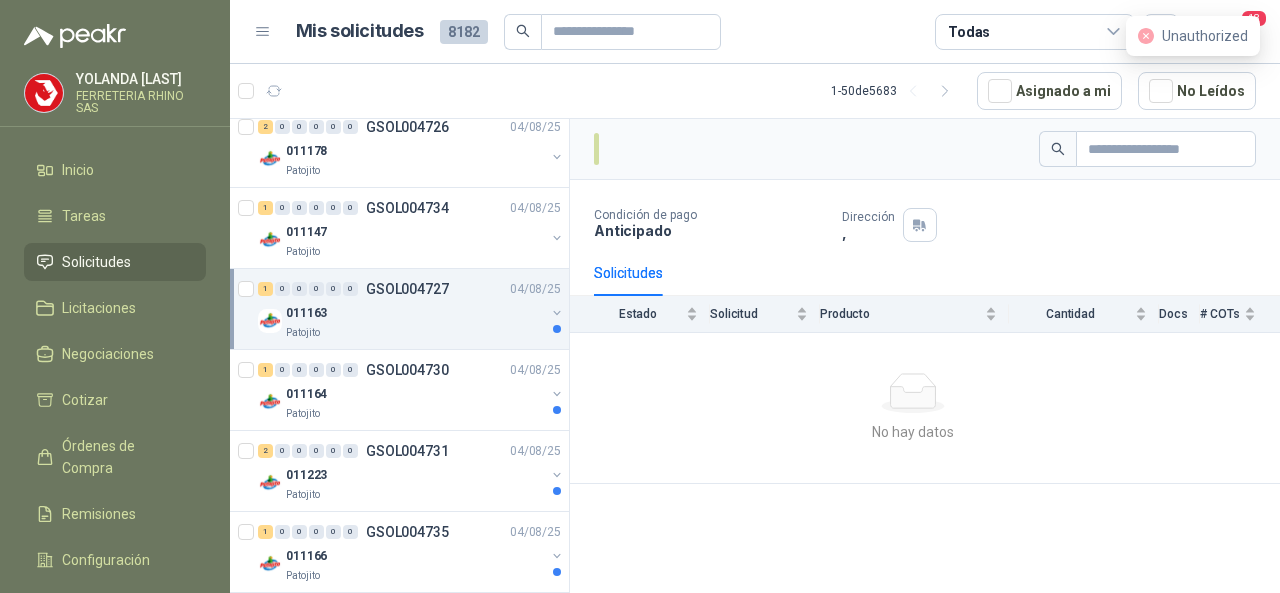 click on "GSOL004727" at bounding box center (407, 289) 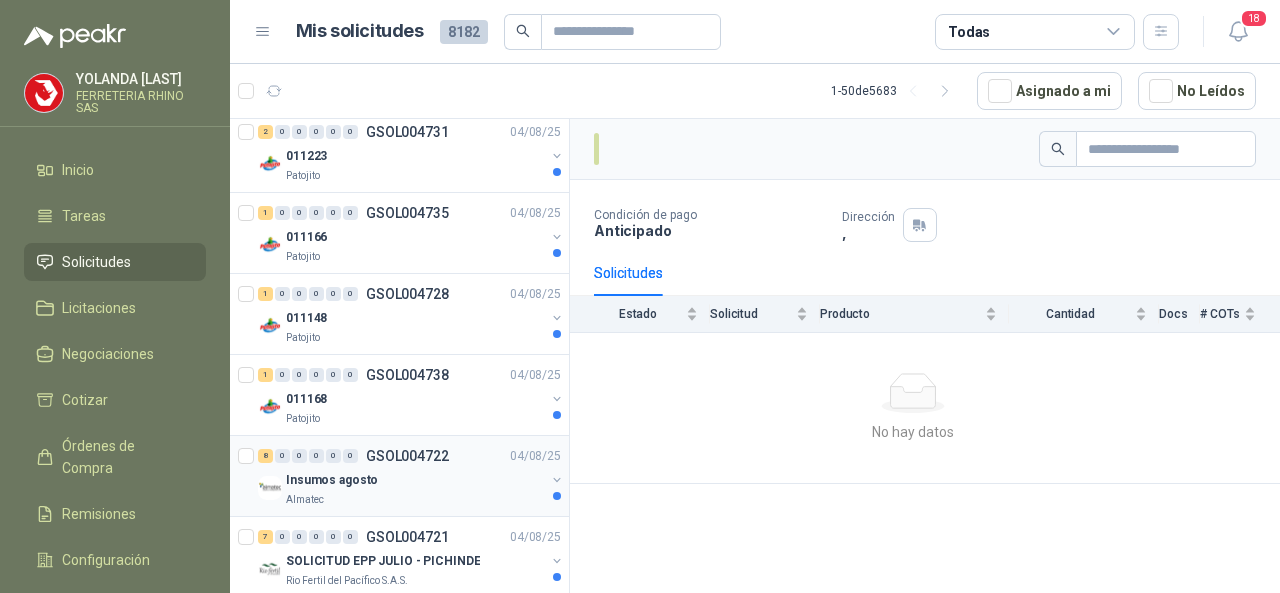 scroll, scrollTop: 4600, scrollLeft: 0, axis: vertical 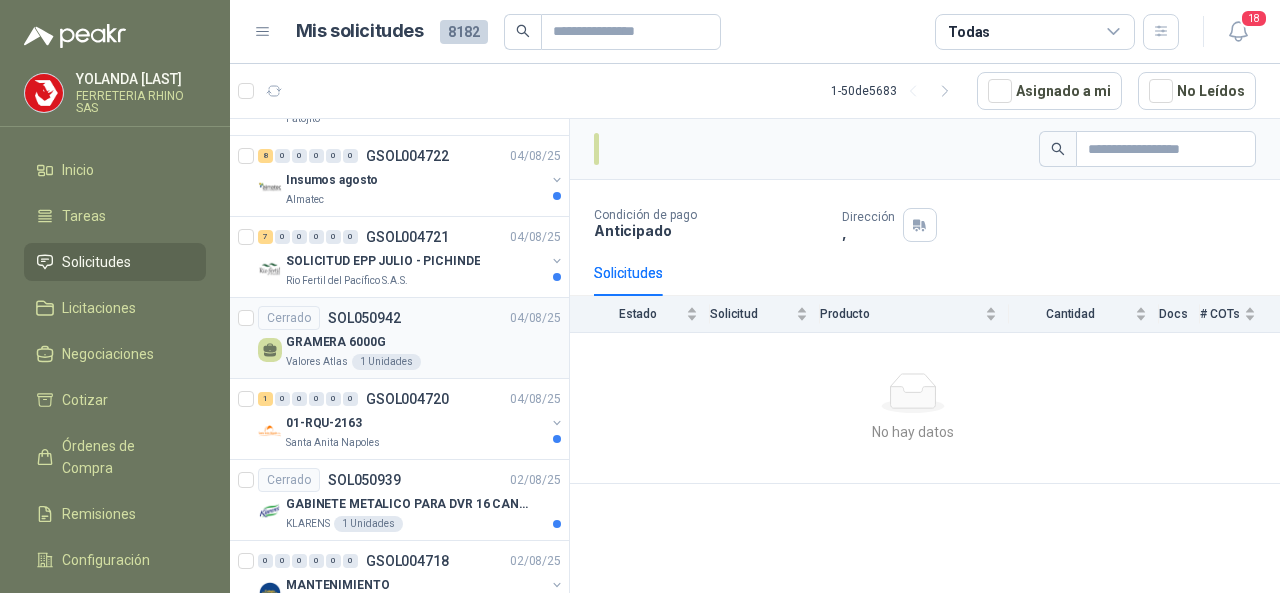 click on "SOL050942" at bounding box center [364, 318] 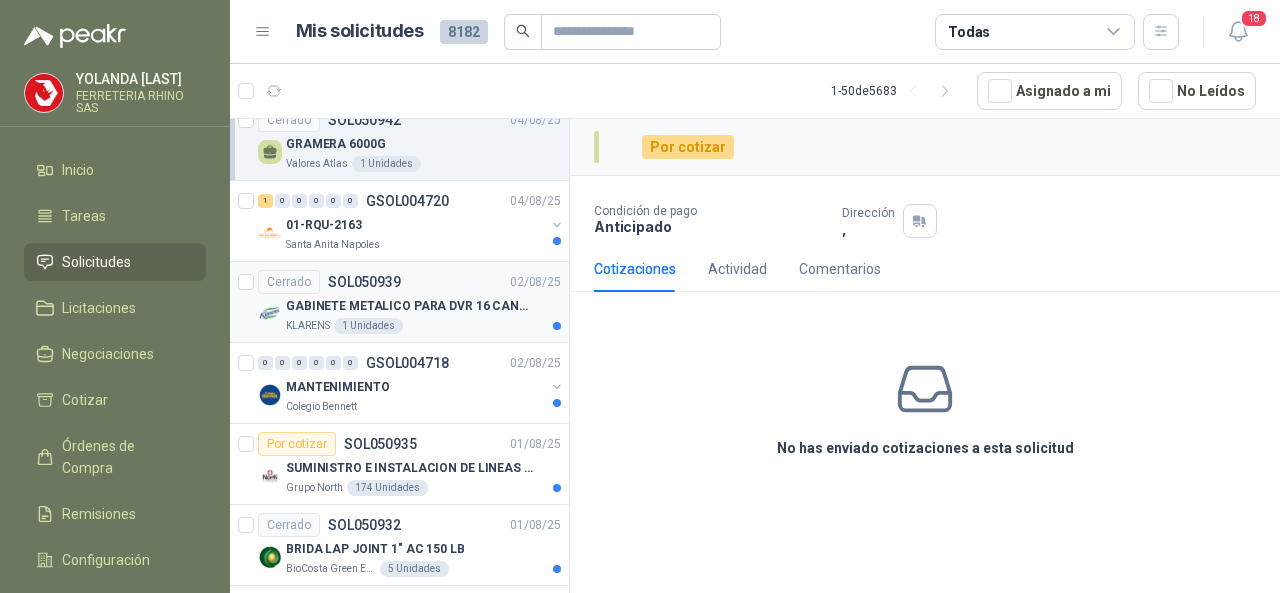 scroll, scrollTop: 4800, scrollLeft: 0, axis: vertical 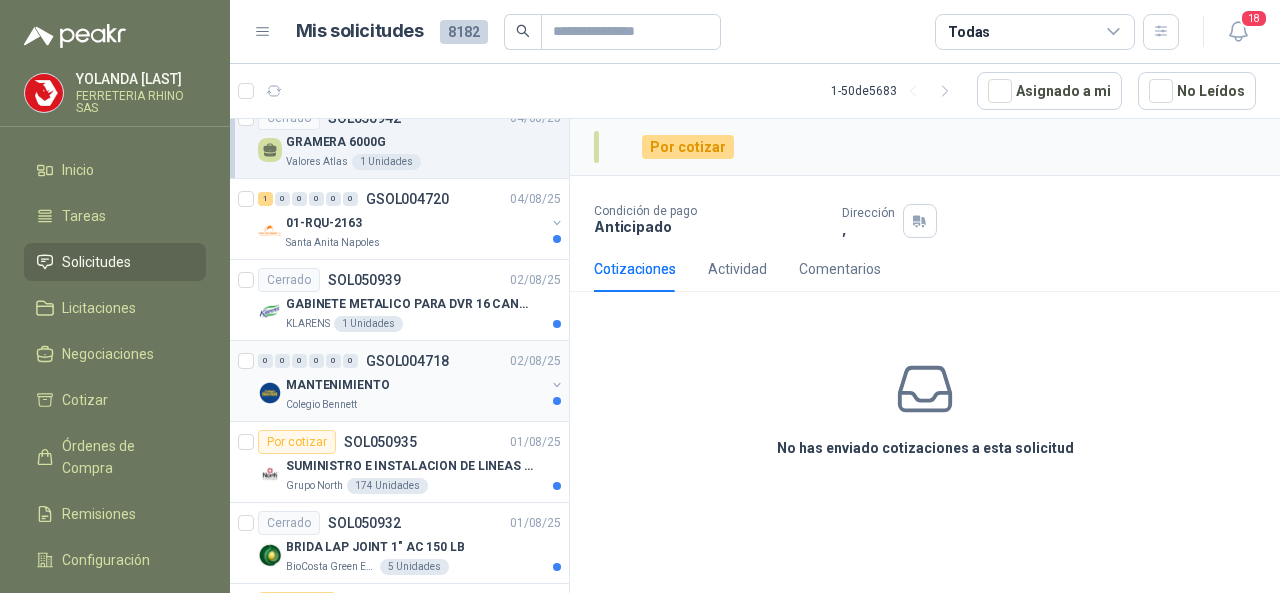 click on "GSOL004718" at bounding box center [407, 361] 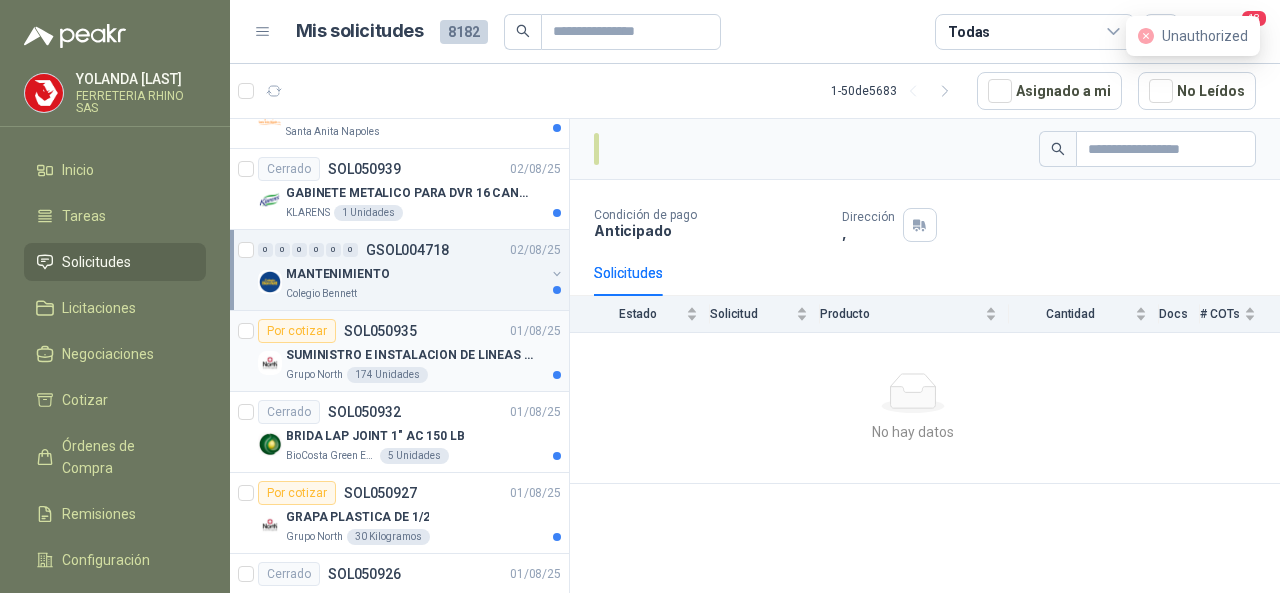 scroll, scrollTop: 5000, scrollLeft: 0, axis: vertical 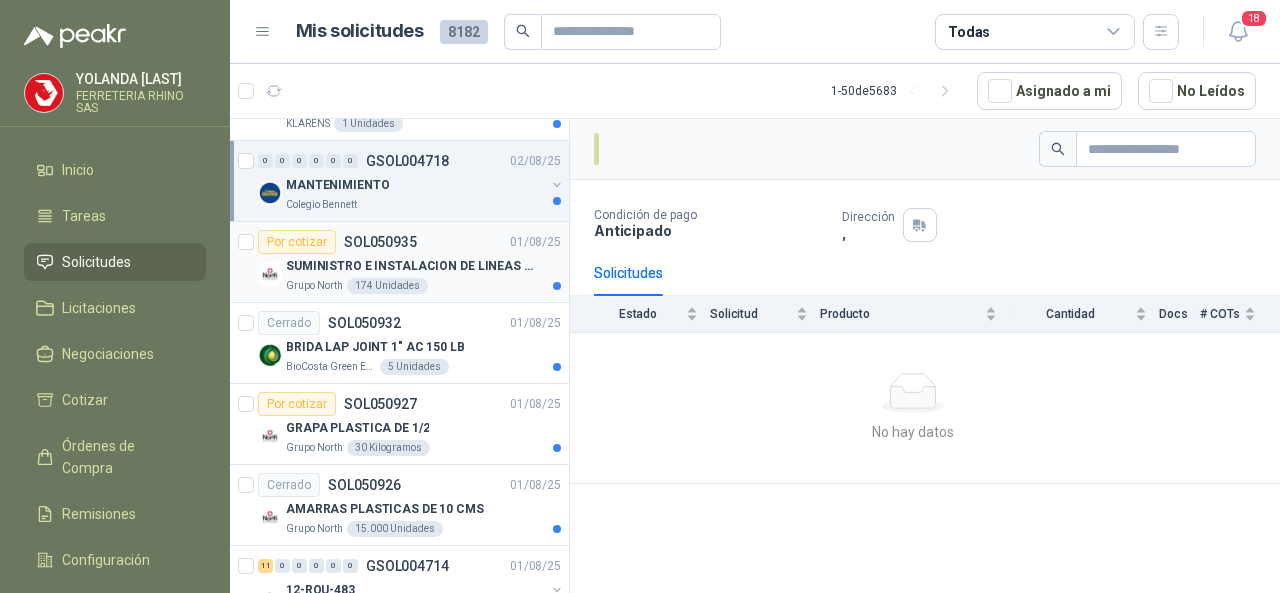 click on "Por cotizar SOL050935 01/08/25   SUMINISTRO E INSTALACION DE LINEAS DE VIDA Grupo North 174   Unidades" at bounding box center (399, 262) 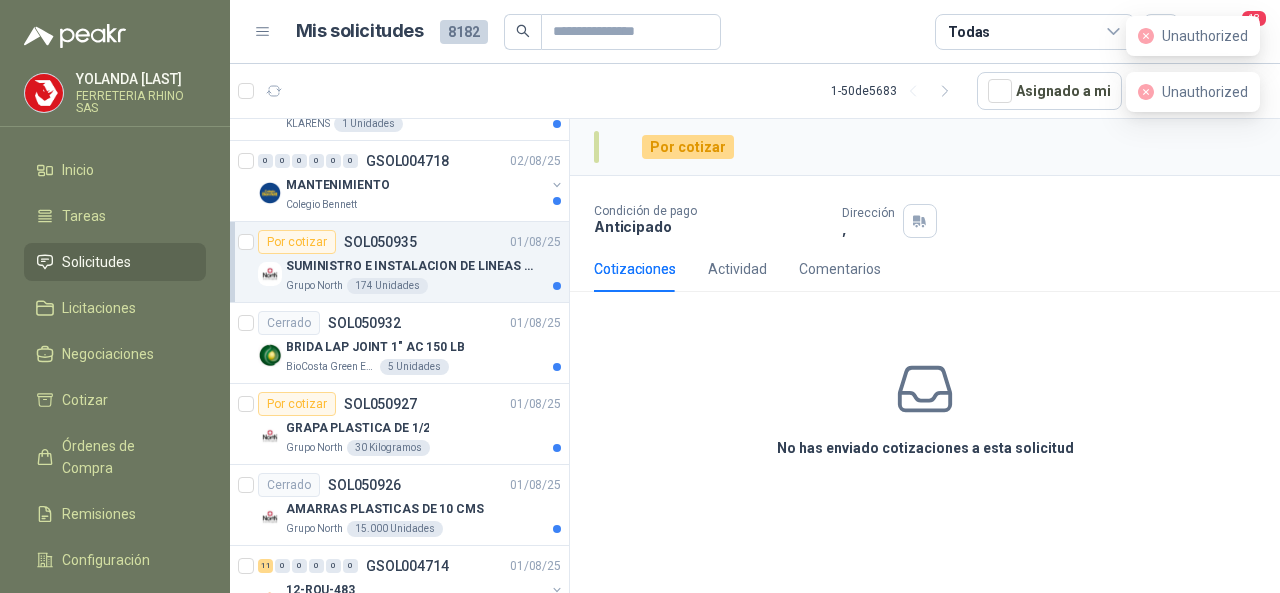 click on "SOL050935" at bounding box center (380, 242) 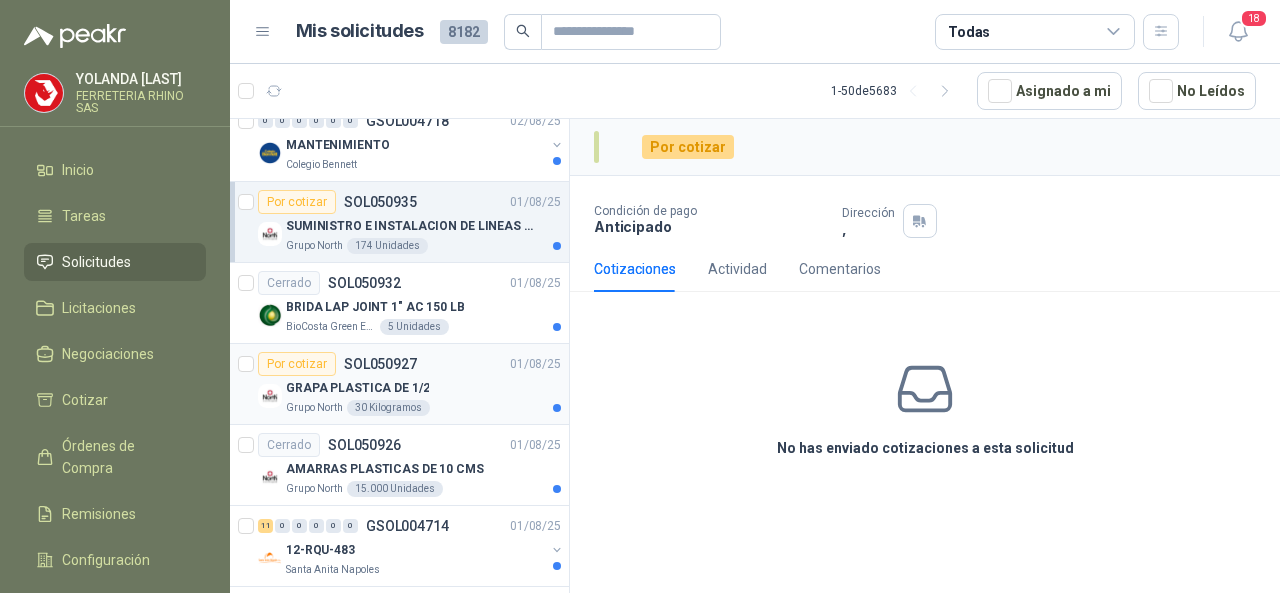 scroll, scrollTop: 5100, scrollLeft: 0, axis: vertical 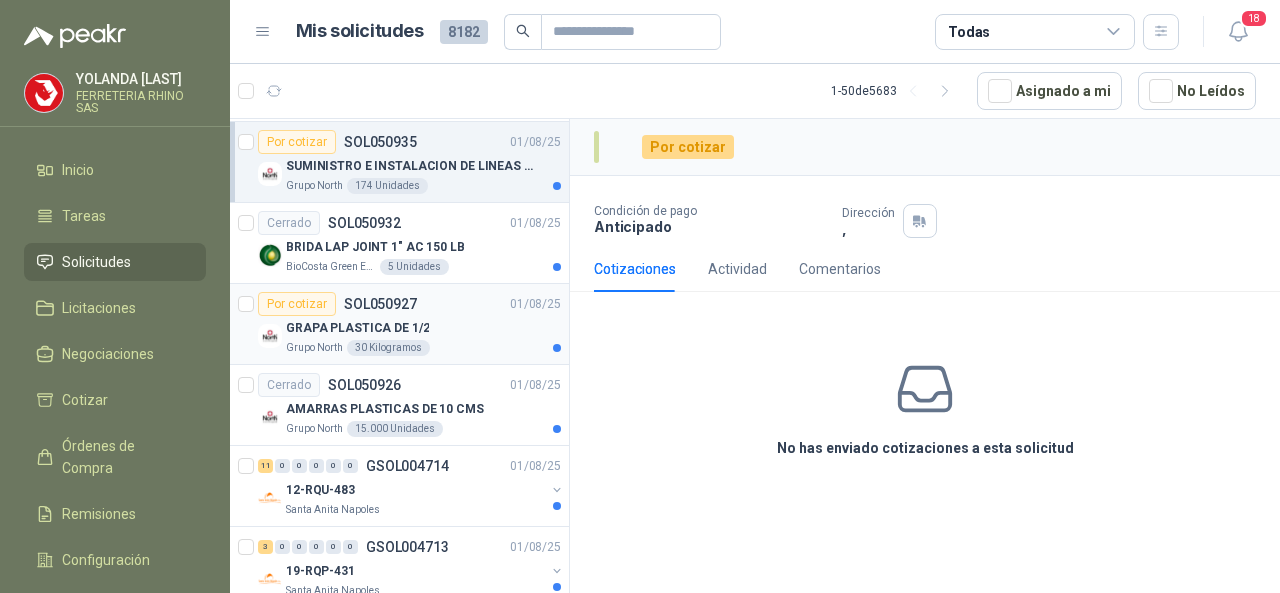 click on "SOL050927" at bounding box center (380, 304) 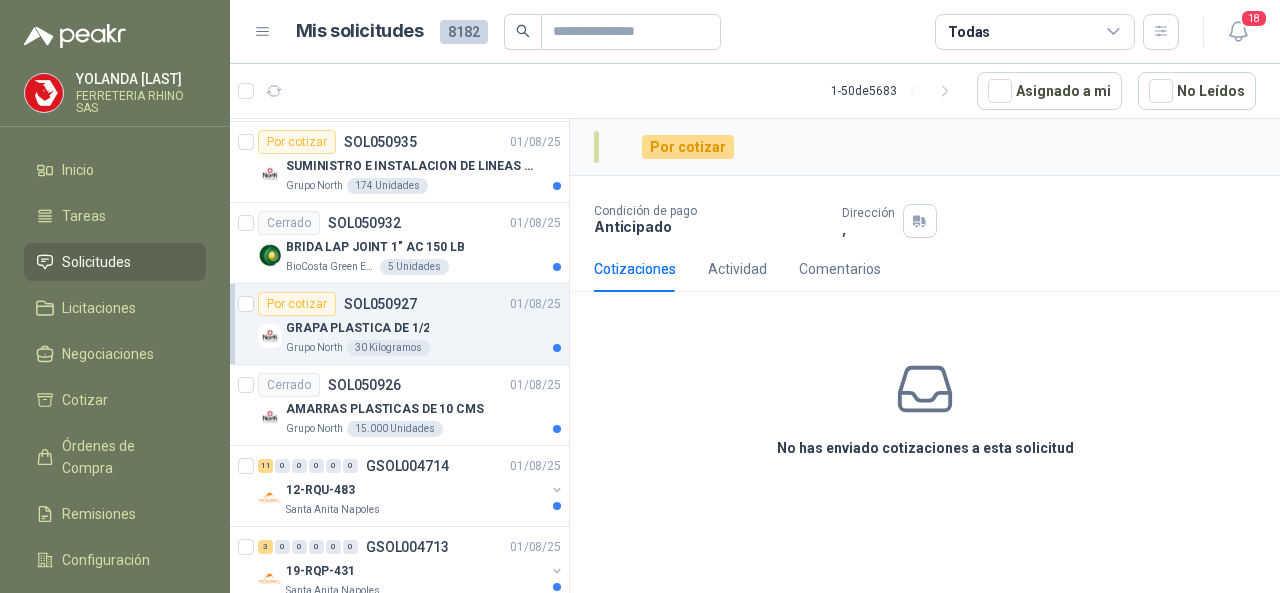 click on "[FIRST]   [LAST]" at bounding box center (141, 79) 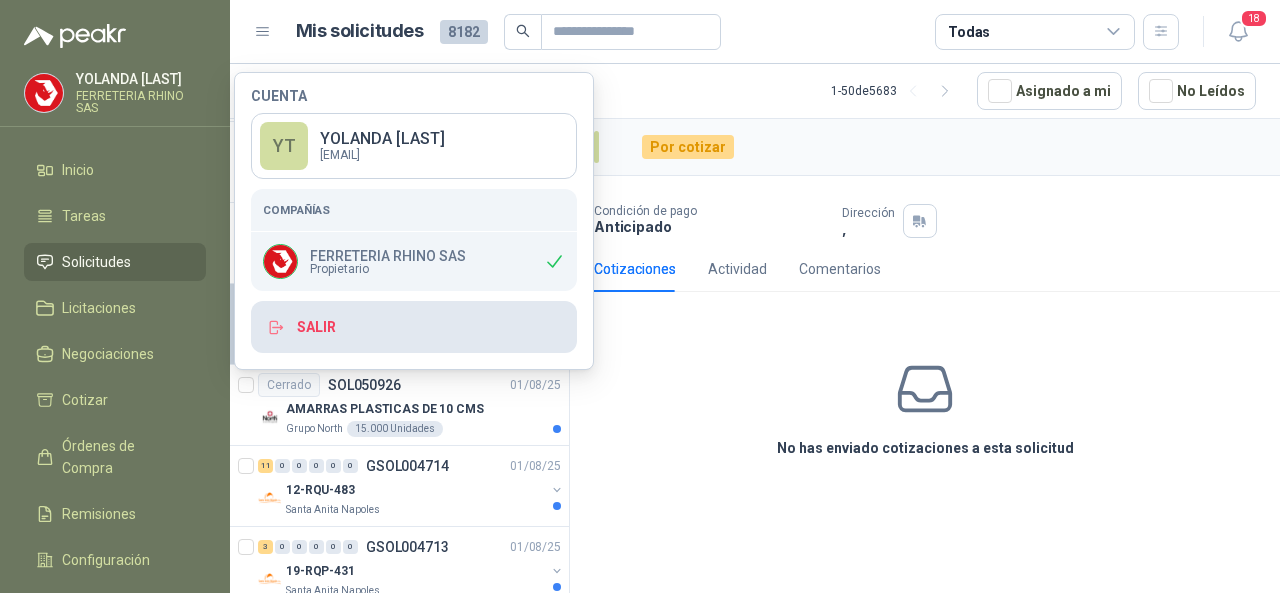 drag, startPoint x: 334, startPoint y: 325, endPoint x: 324, endPoint y: 315, distance: 14.142136 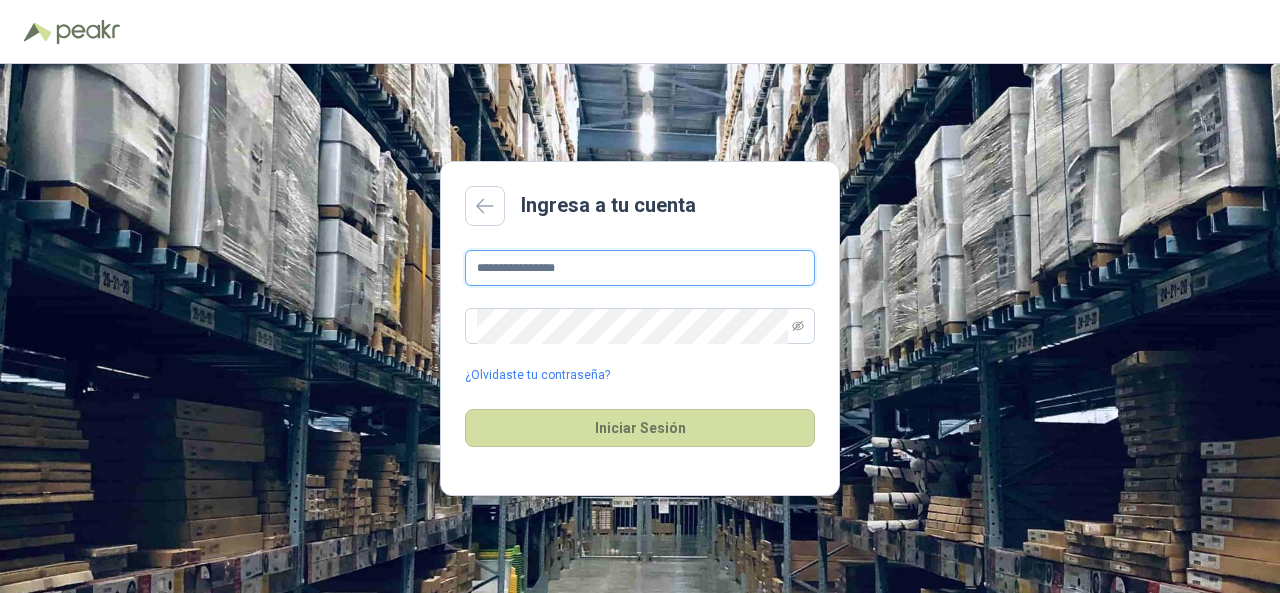 drag, startPoint x: 592, startPoint y: 278, endPoint x: 598, endPoint y: 269, distance: 10.816654 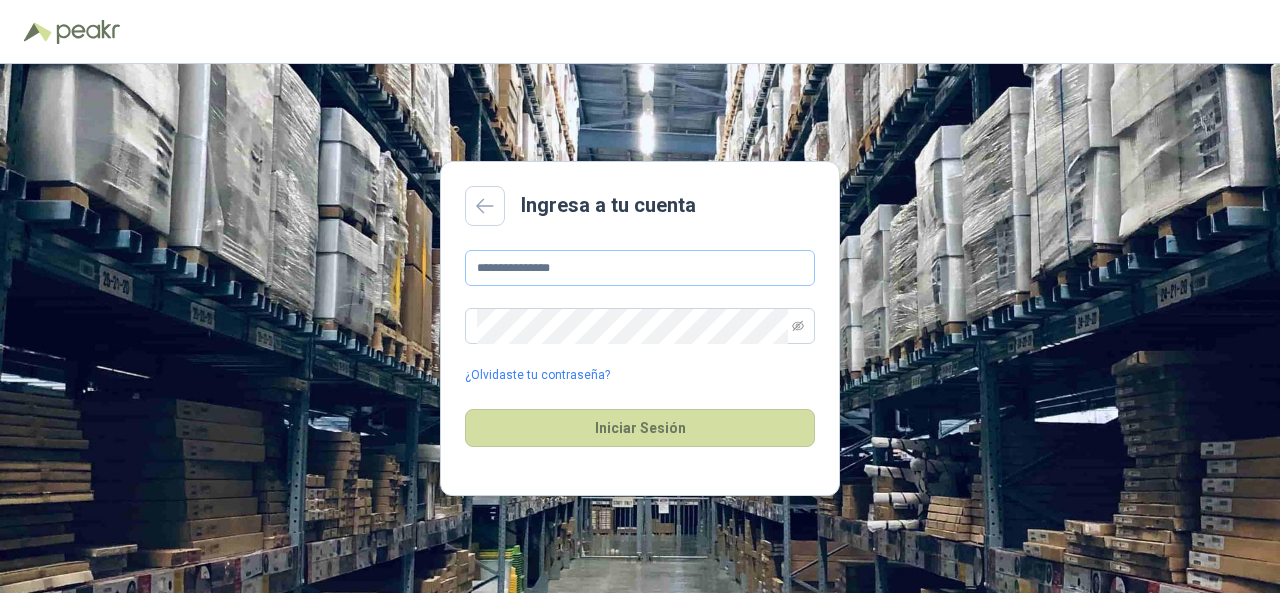 click on "**********" at bounding box center [640, 268] 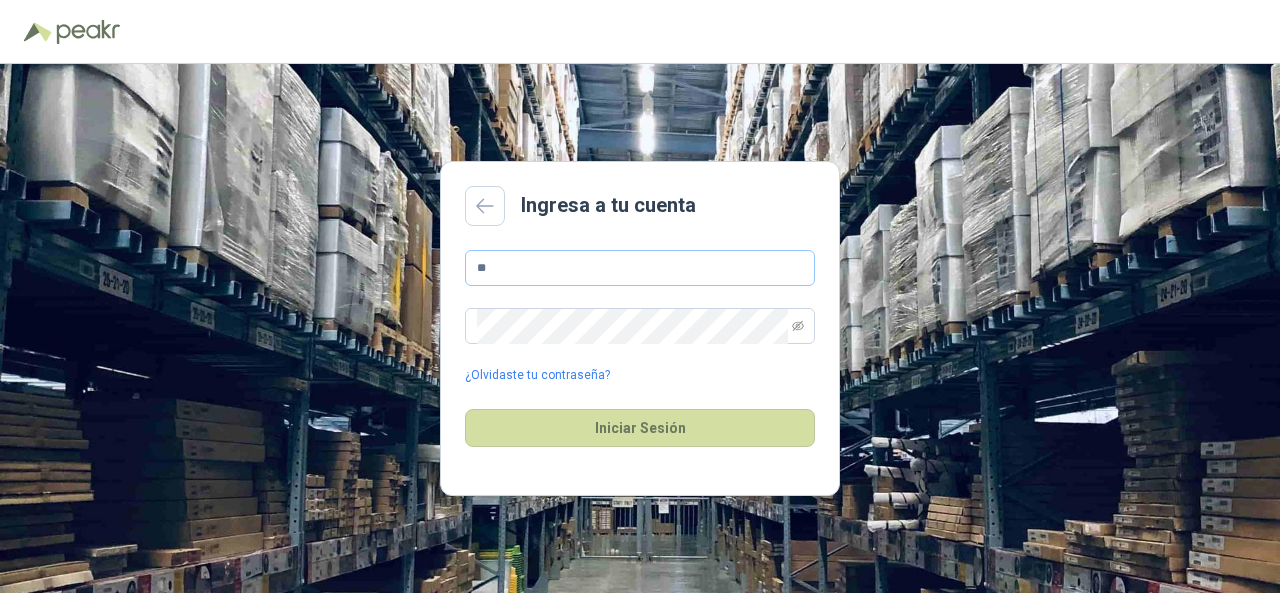 type on "*" 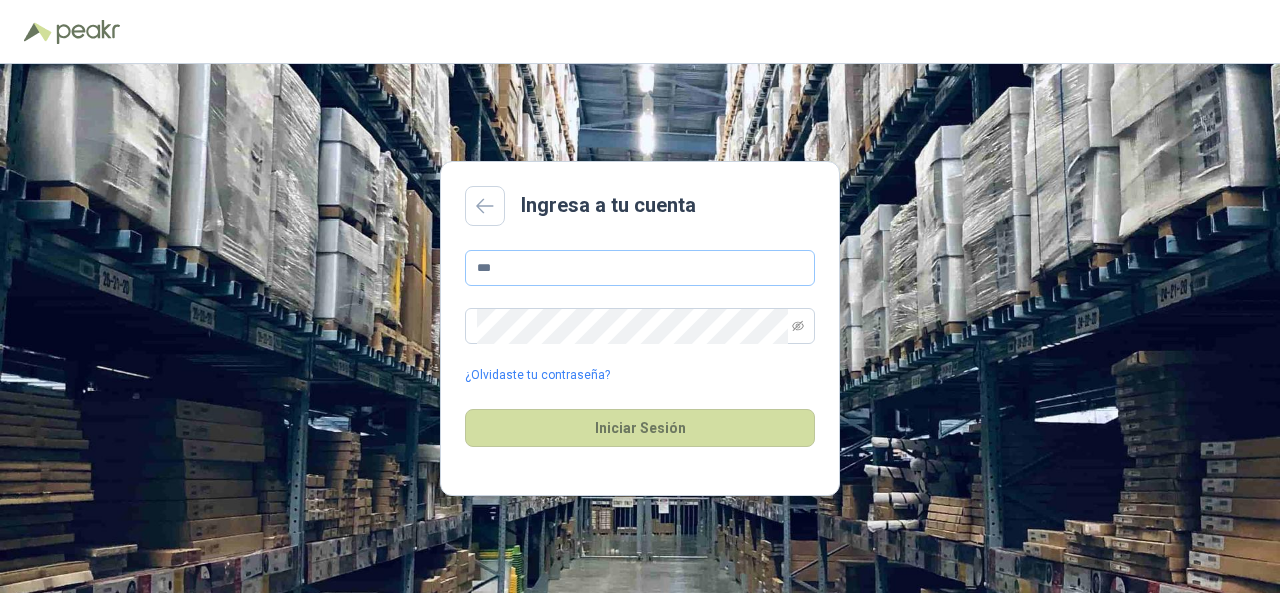 type on "**********" 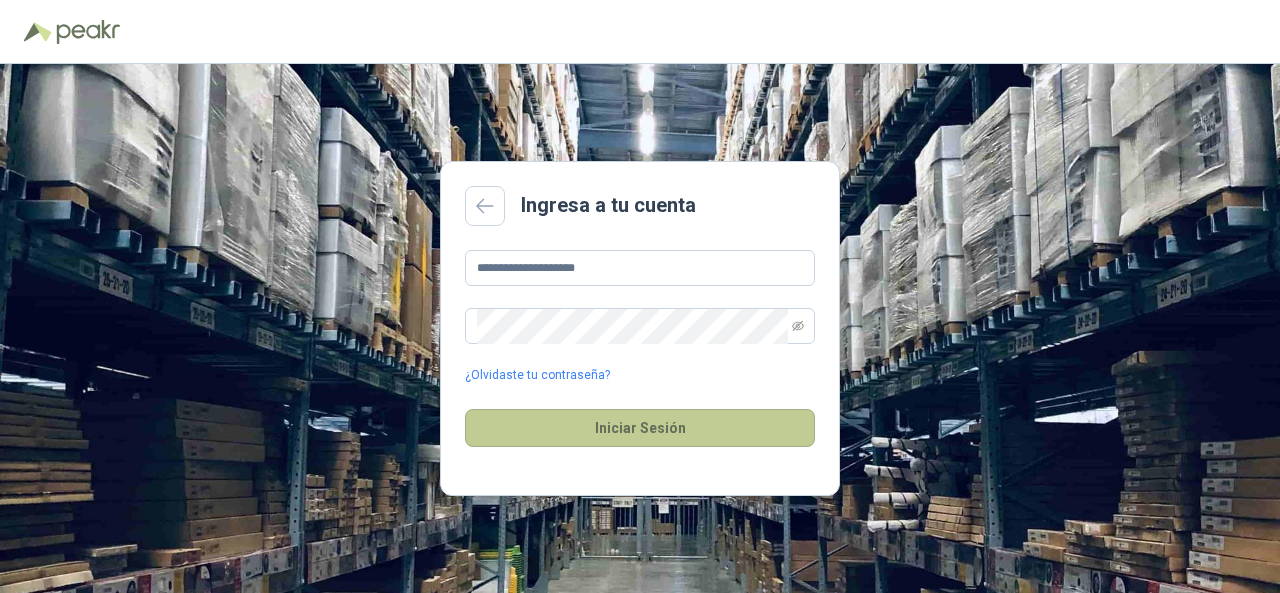 click on "Iniciar Sesión" at bounding box center (640, 428) 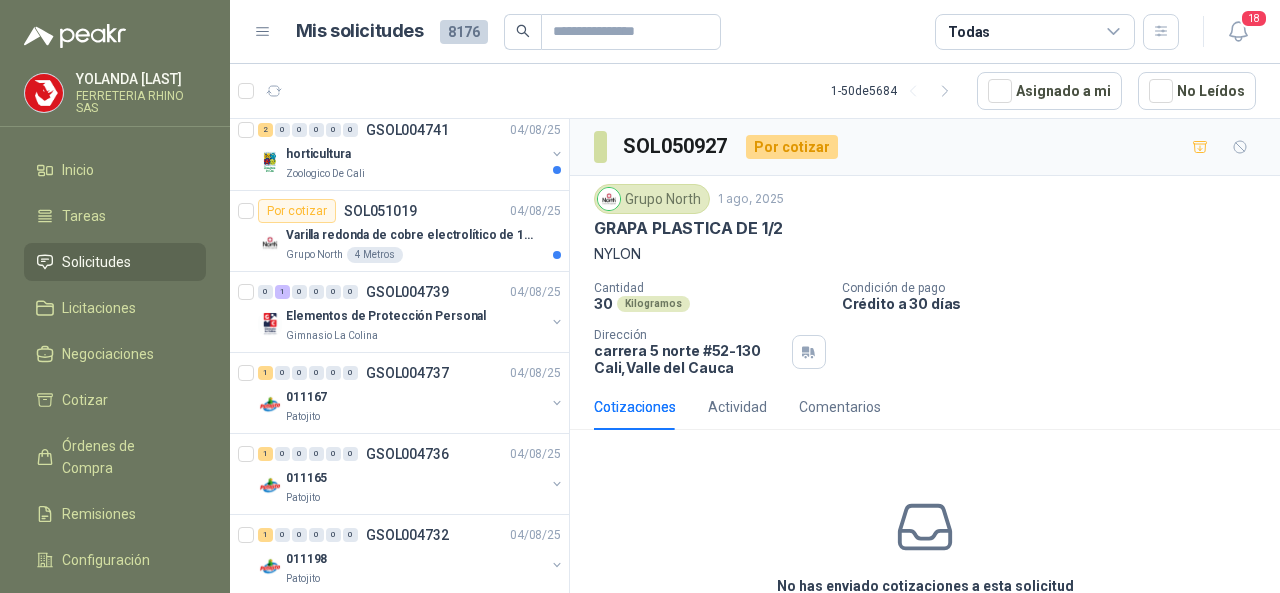 scroll, scrollTop: 1000, scrollLeft: 0, axis: vertical 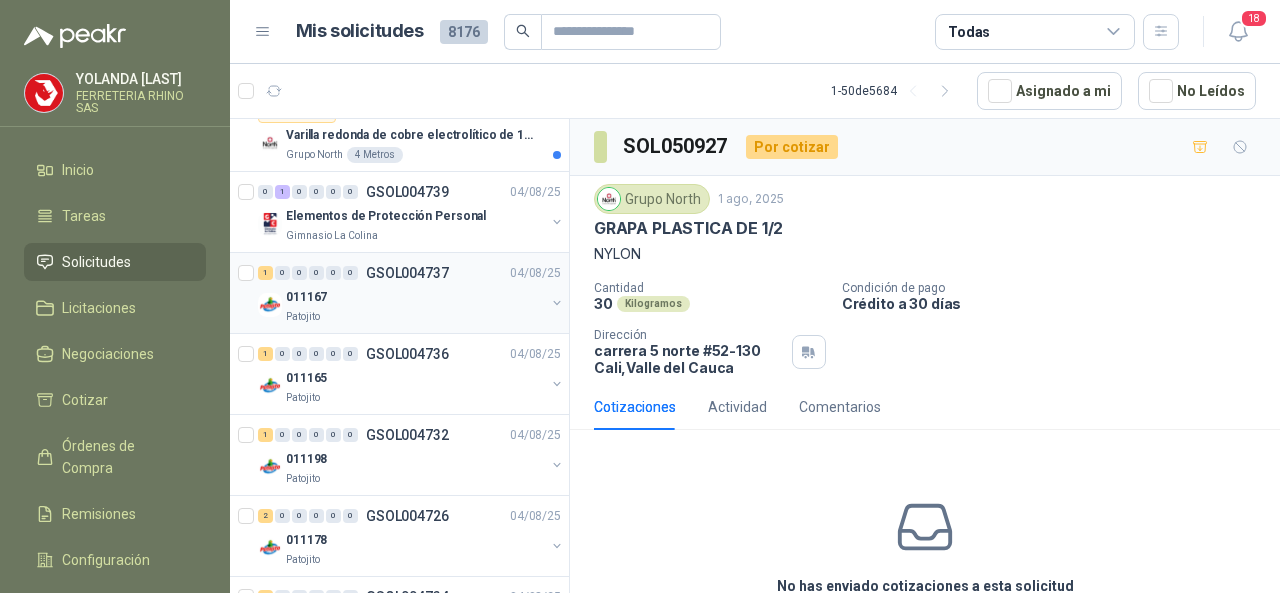 click on "GSOL004737" at bounding box center [407, 273] 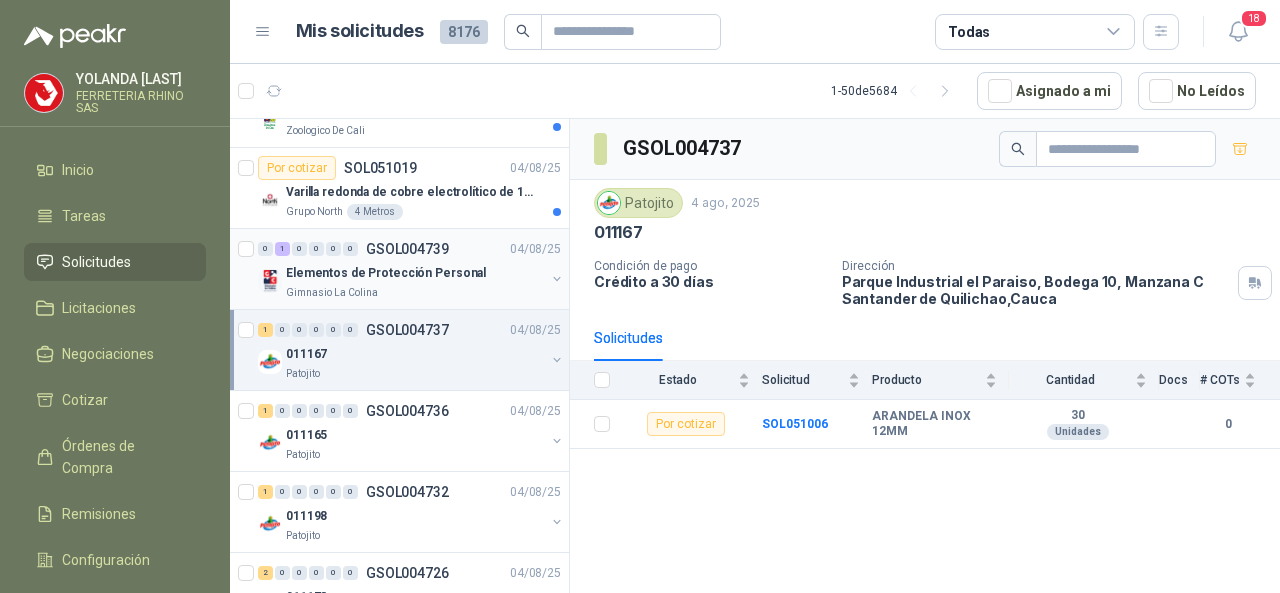 scroll, scrollTop: 900, scrollLeft: 0, axis: vertical 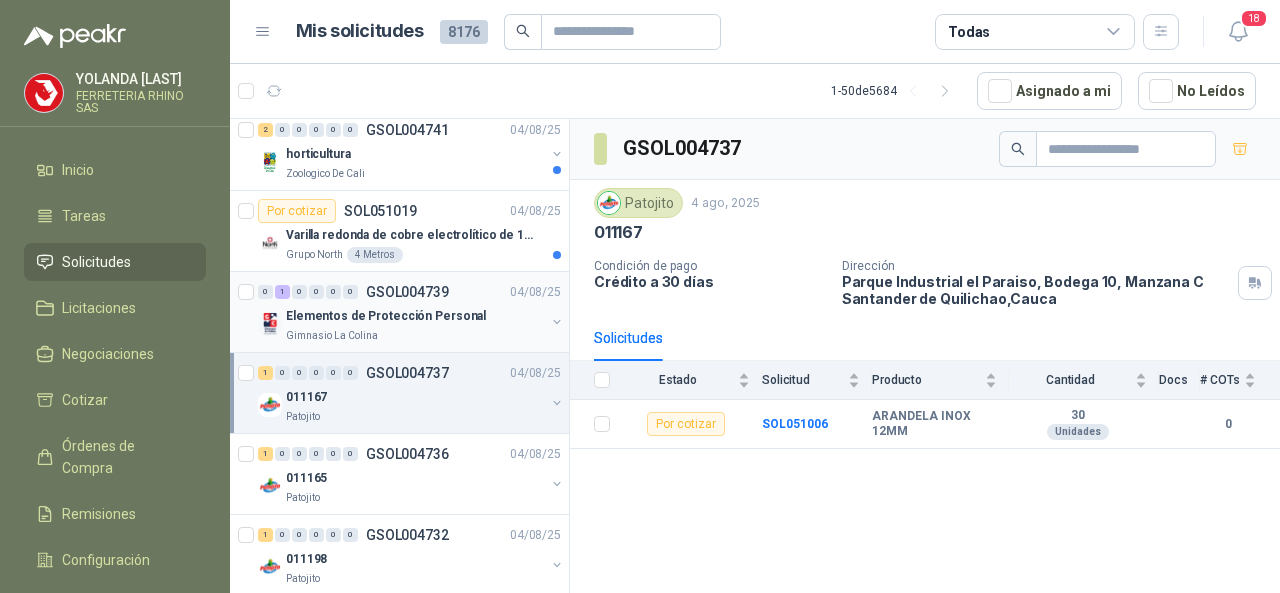 click on "0   1   0   0   0   0   GSOL004739 04/08/25" at bounding box center [411, 292] 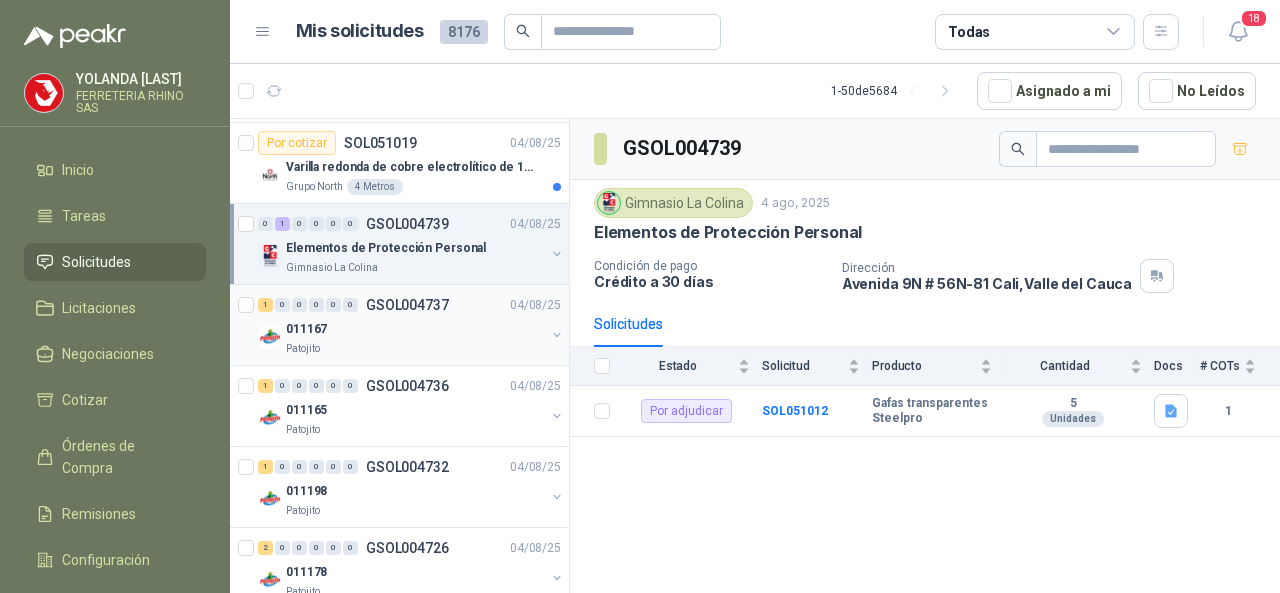 scroll, scrollTop: 1000, scrollLeft: 0, axis: vertical 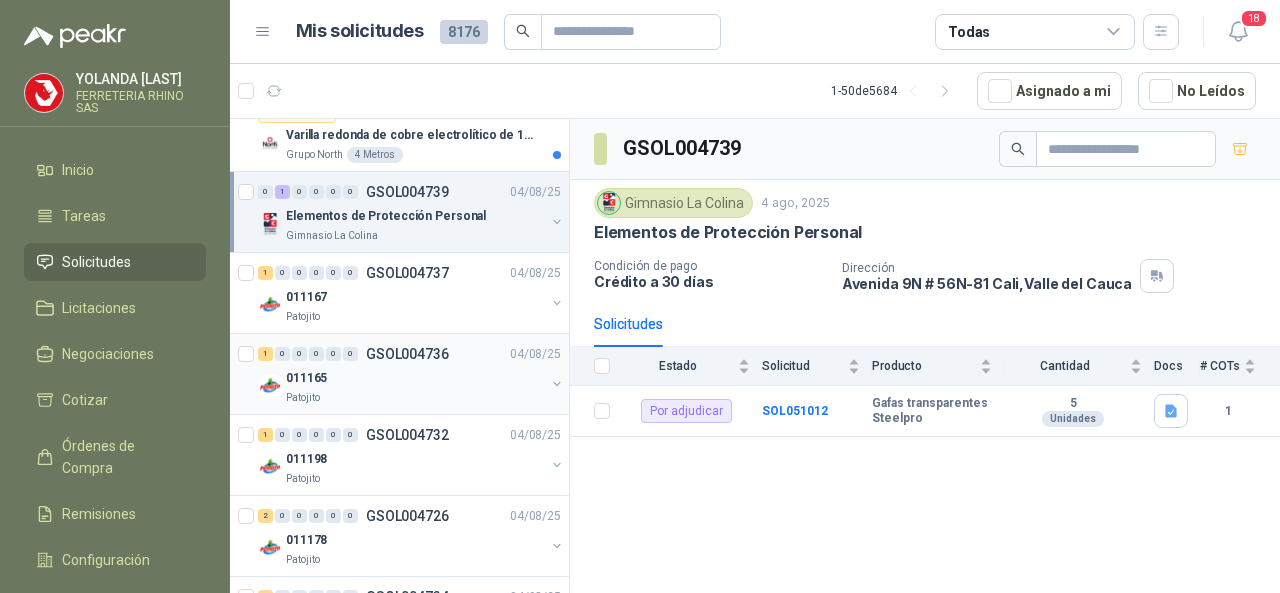 click on "GSOL004736" at bounding box center (407, 354) 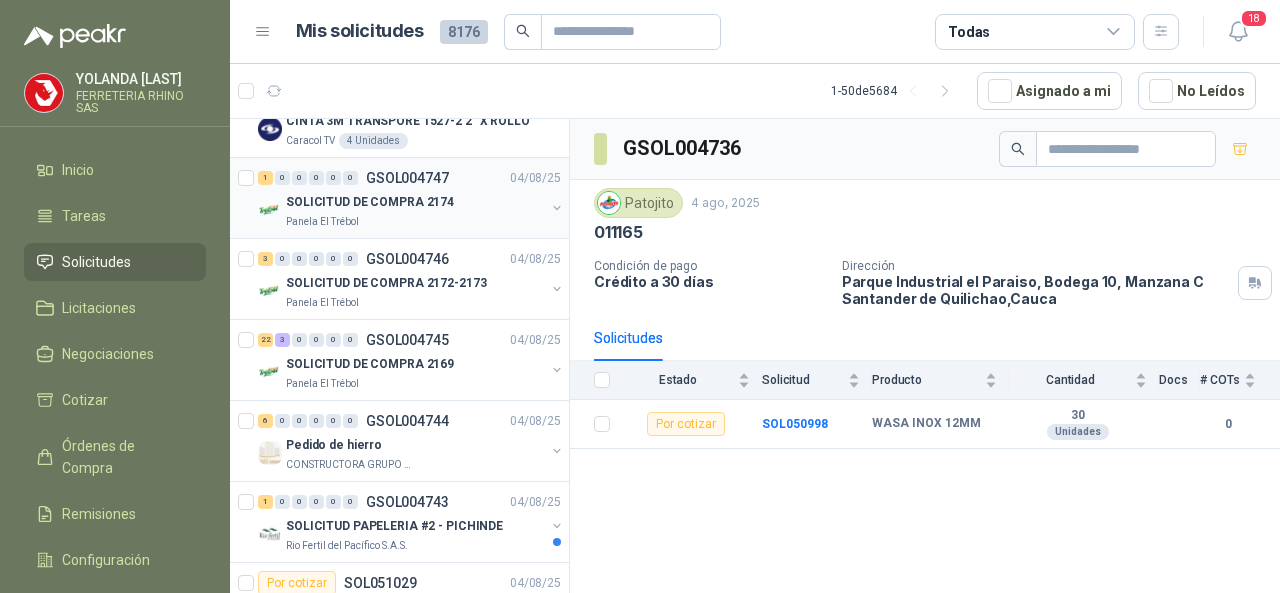 scroll, scrollTop: 0, scrollLeft: 0, axis: both 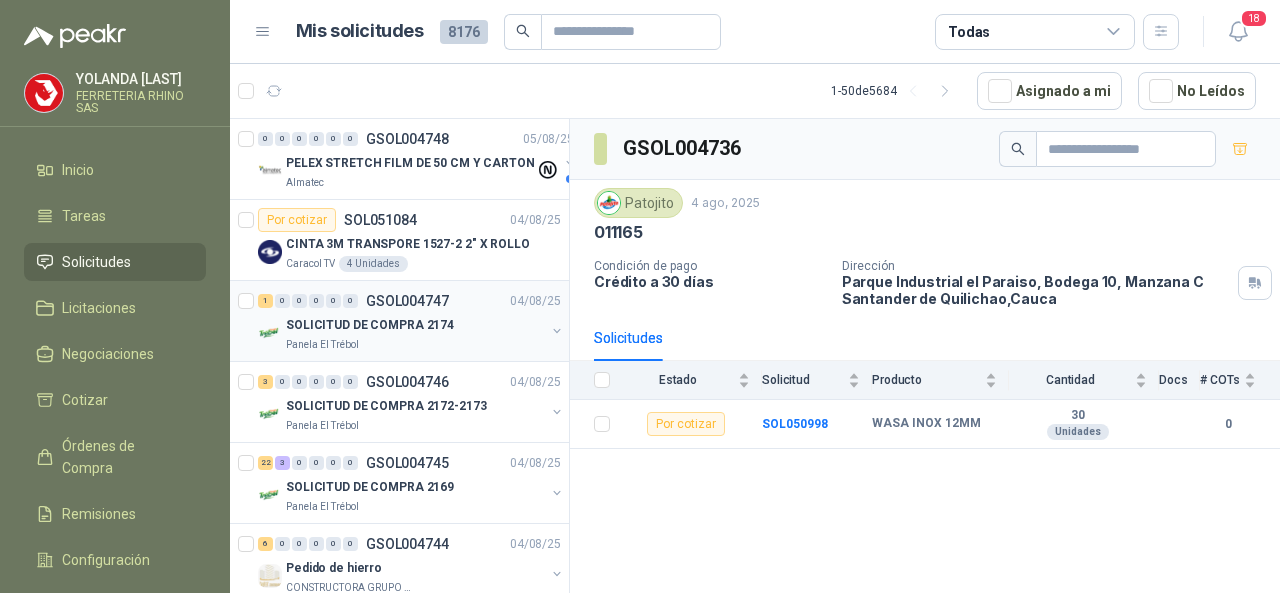 click on "GSOL004747" at bounding box center (407, 301) 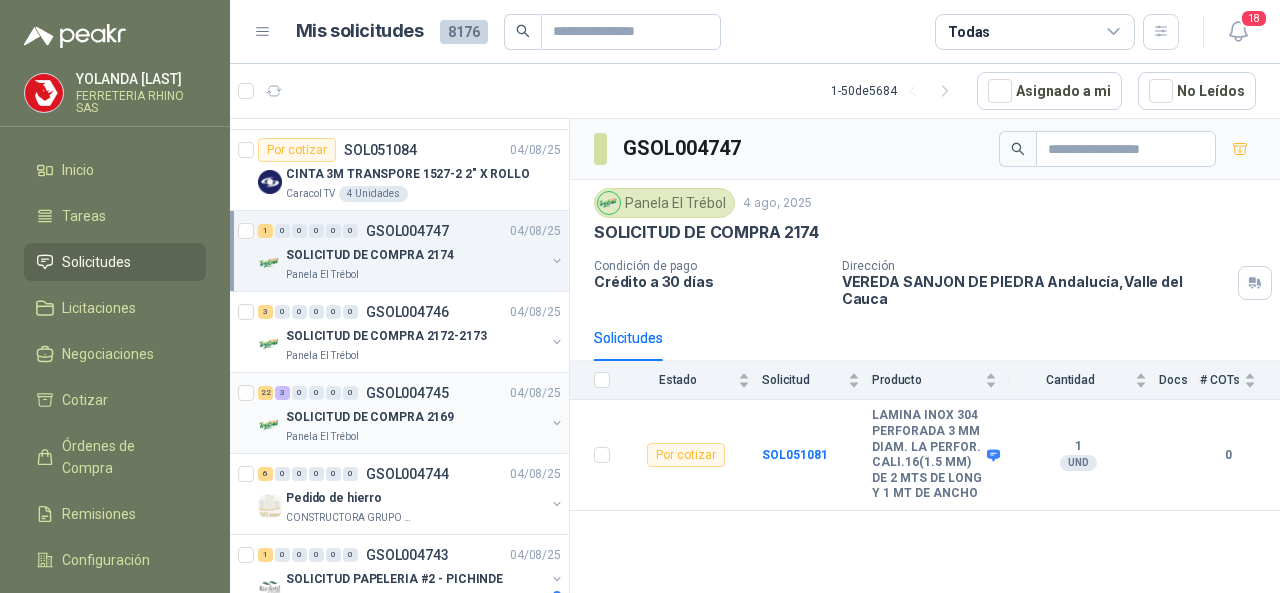 scroll, scrollTop: 100, scrollLeft: 0, axis: vertical 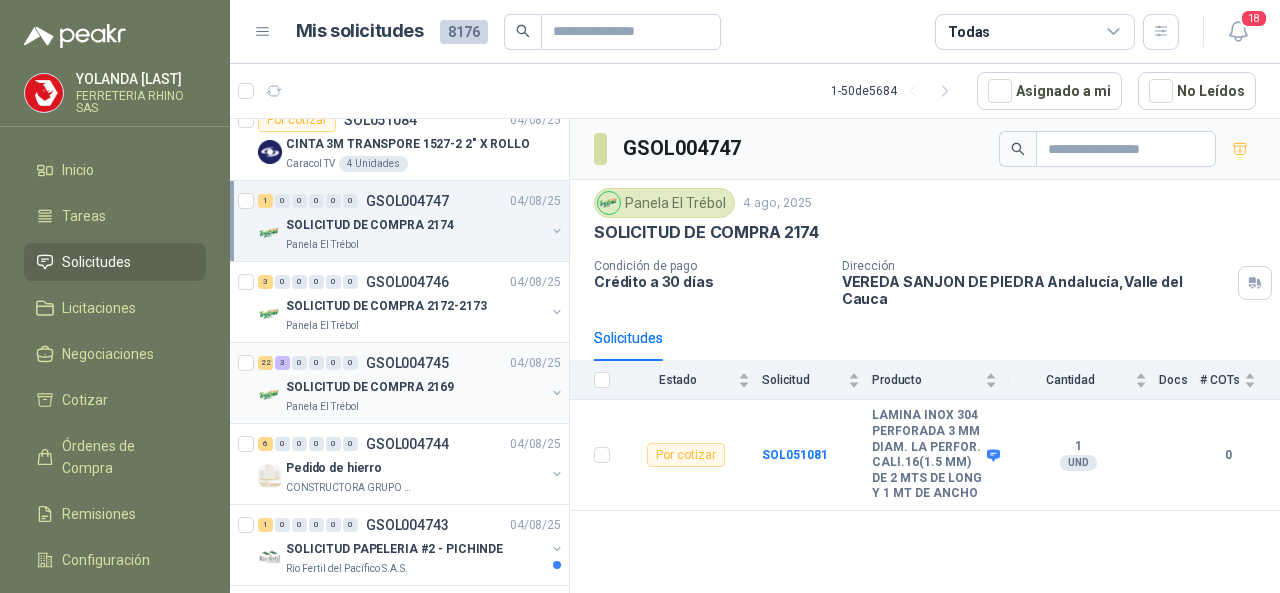click on "GSOL004745" at bounding box center [407, 363] 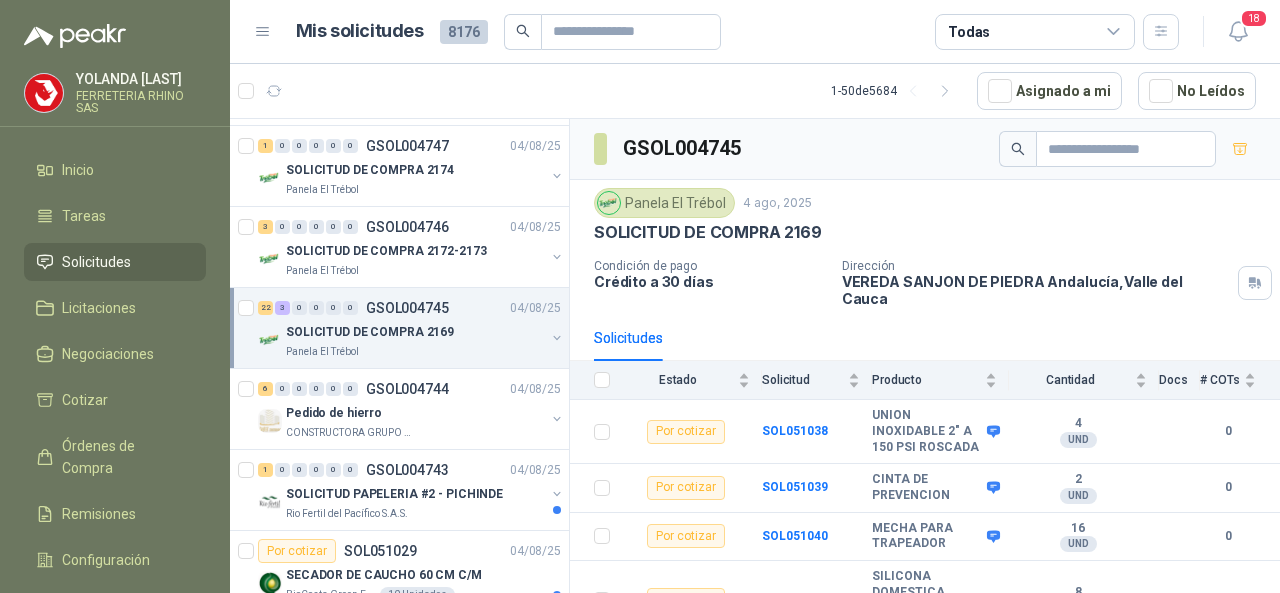 scroll, scrollTop: 200, scrollLeft: 0, axis: vertical 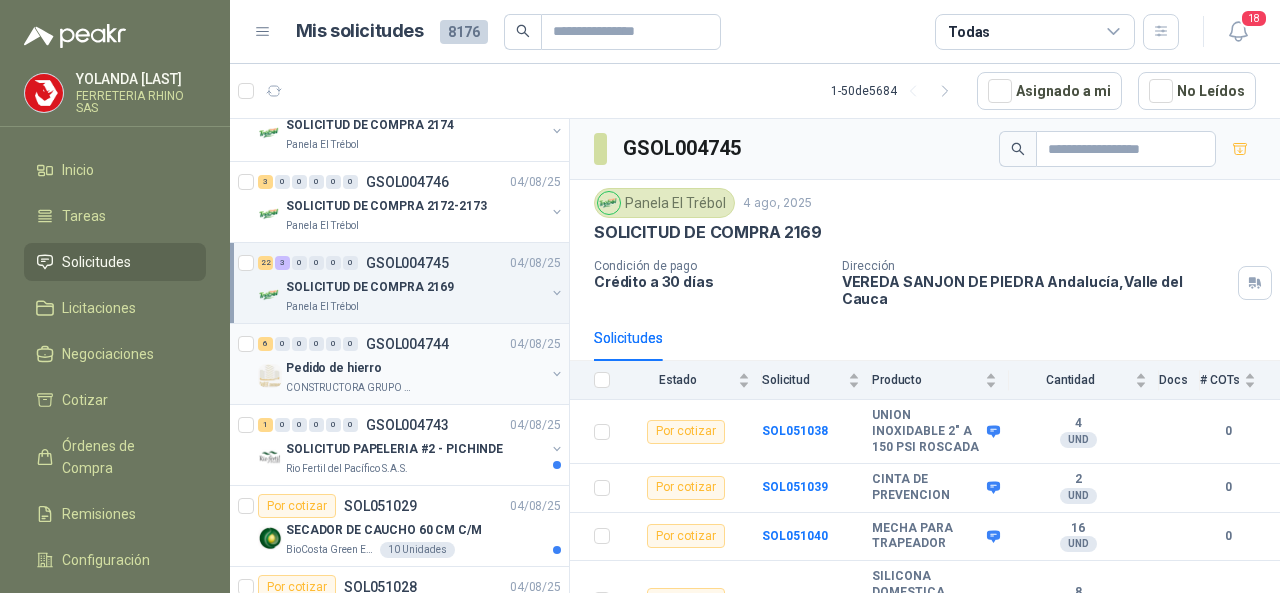 click on "GSOL004744" at bounding box center [407, 344] 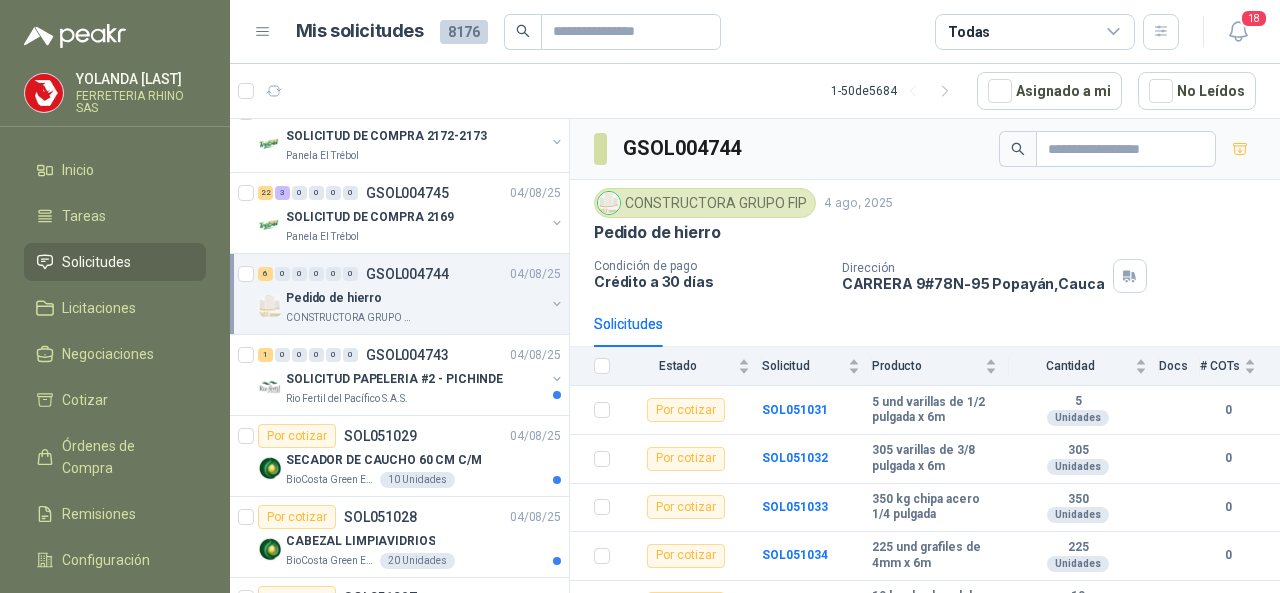 scroll, scrollTop: 300, scrollLeft: 0, axis: vertical 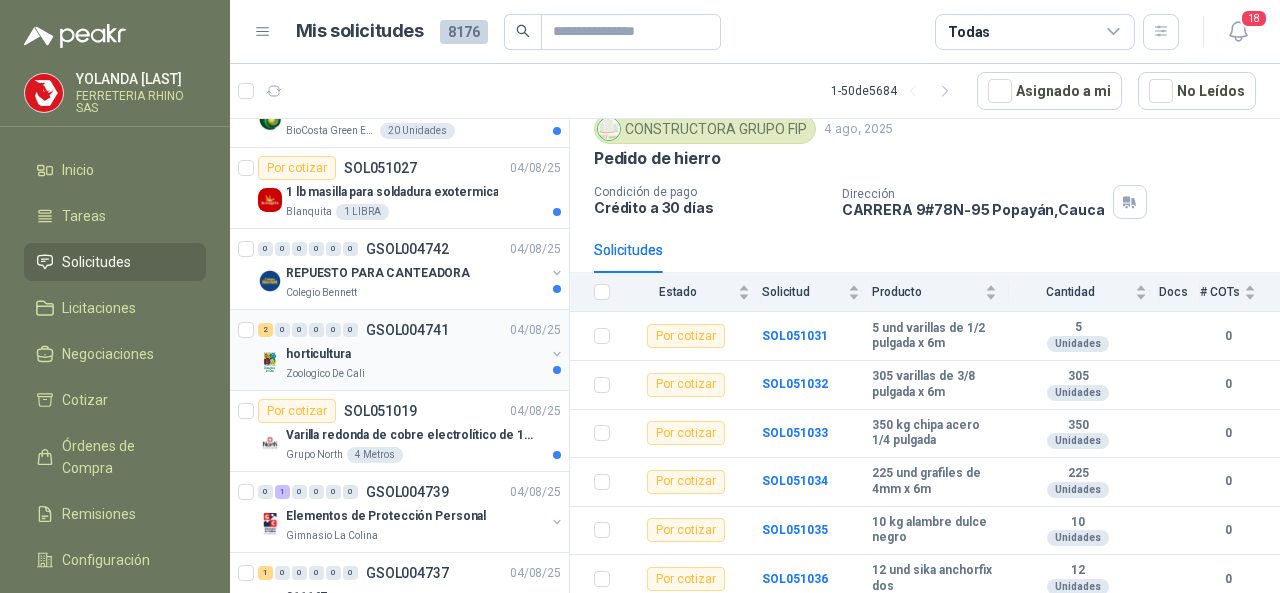 click on "GSOL004741" at bounding box center [407, 330] 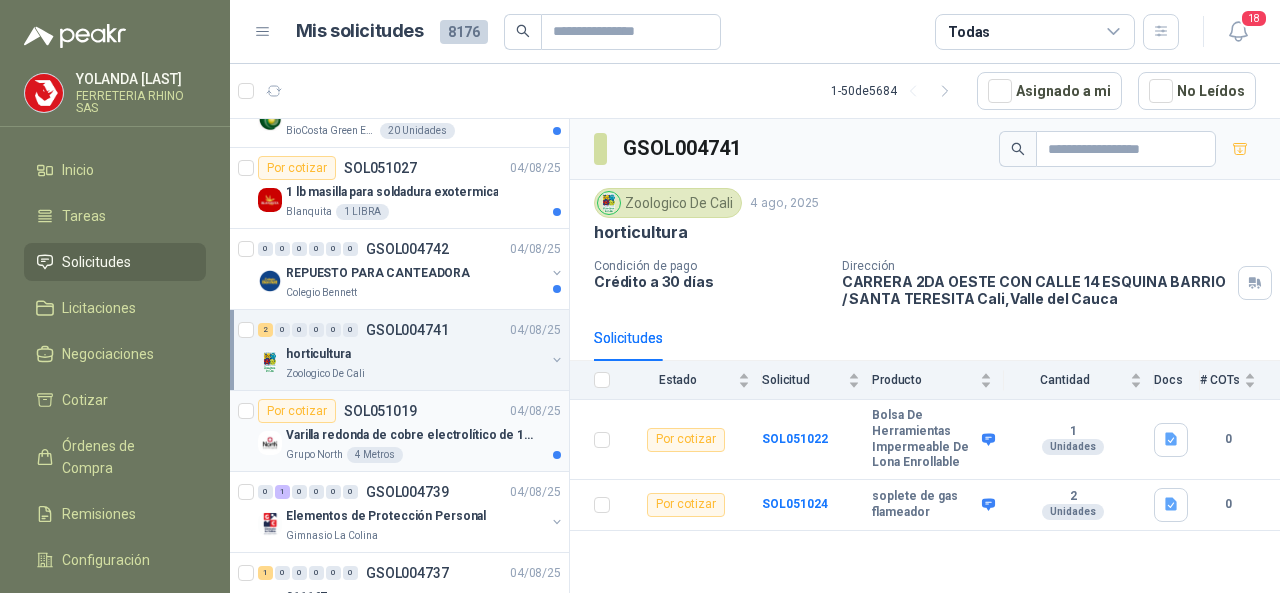 scroll, scrollTop: 800, scrollLeft: 0, axis: vertical 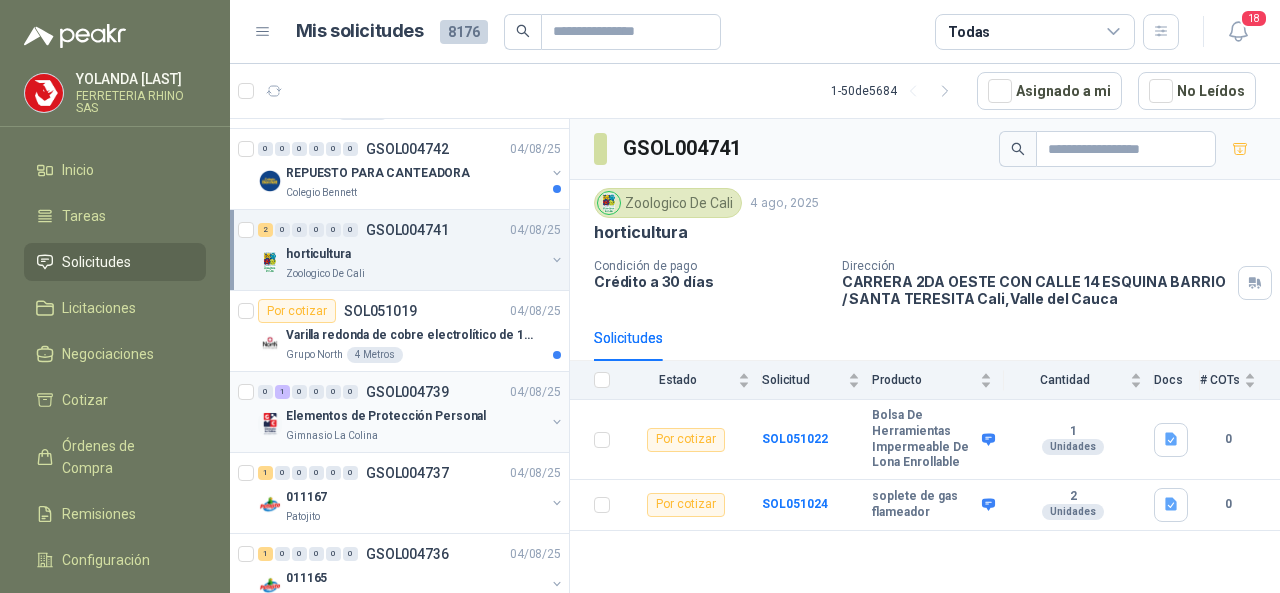 click on "GSOL004739" at bounding box center (407, 392) 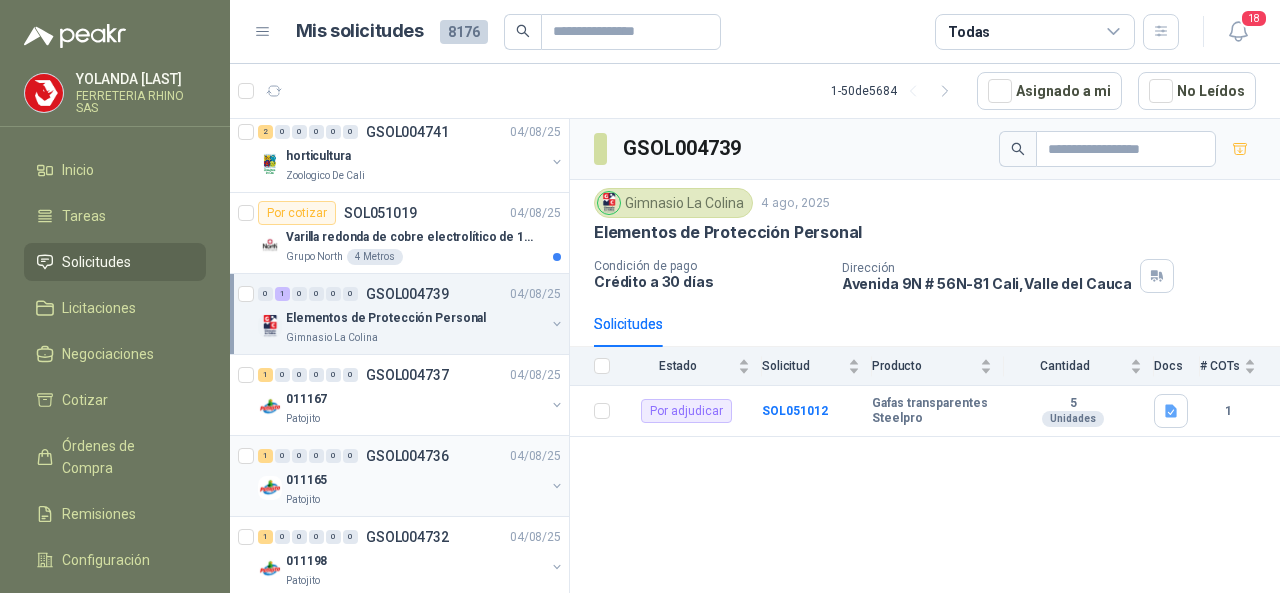 scroll, scrollTop: 900, scrollLeft: 0, axis: vertical 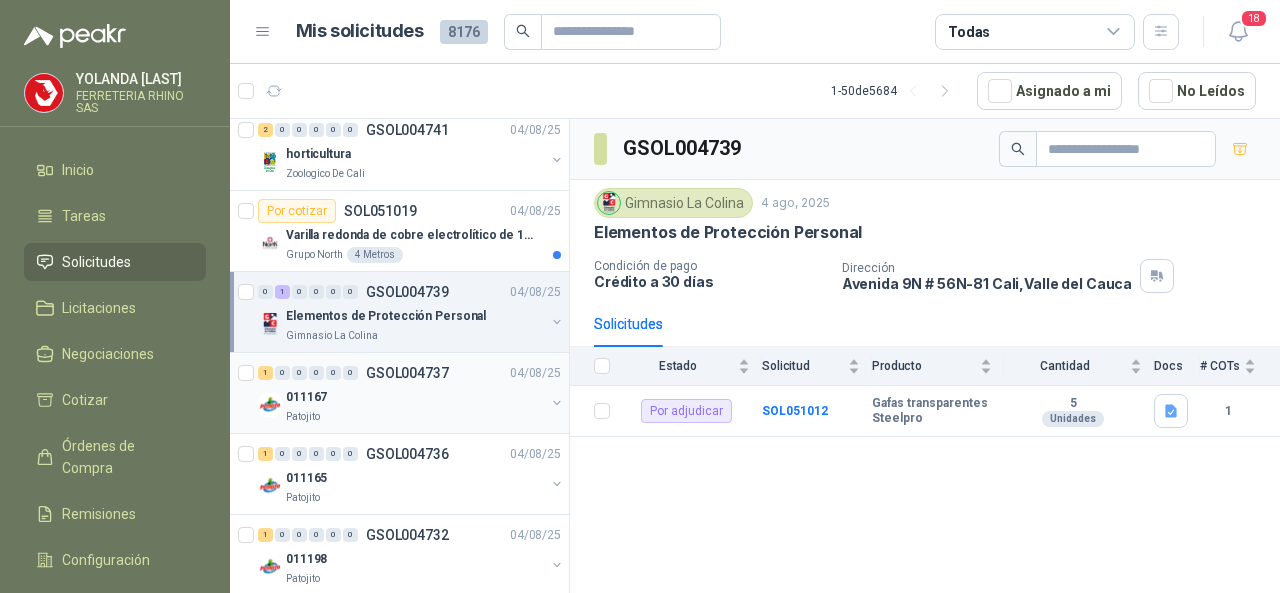 click on "GSOL004737" at bounding box center (407, 373) 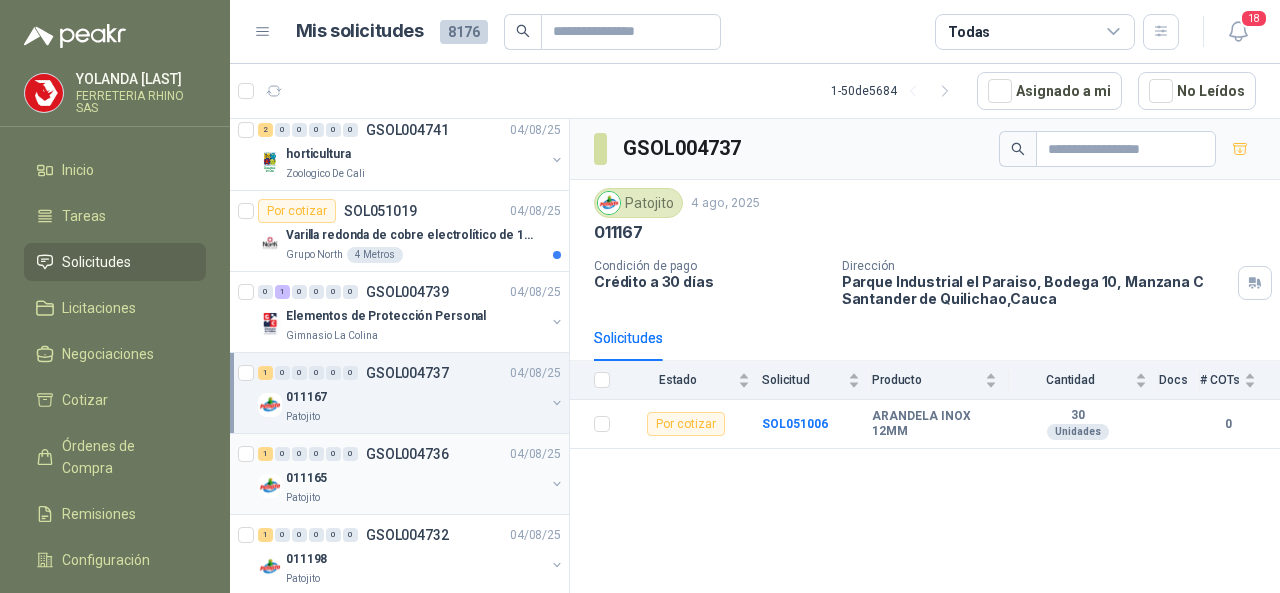 click on "GSOL004736" at bounding box center [407, 454] 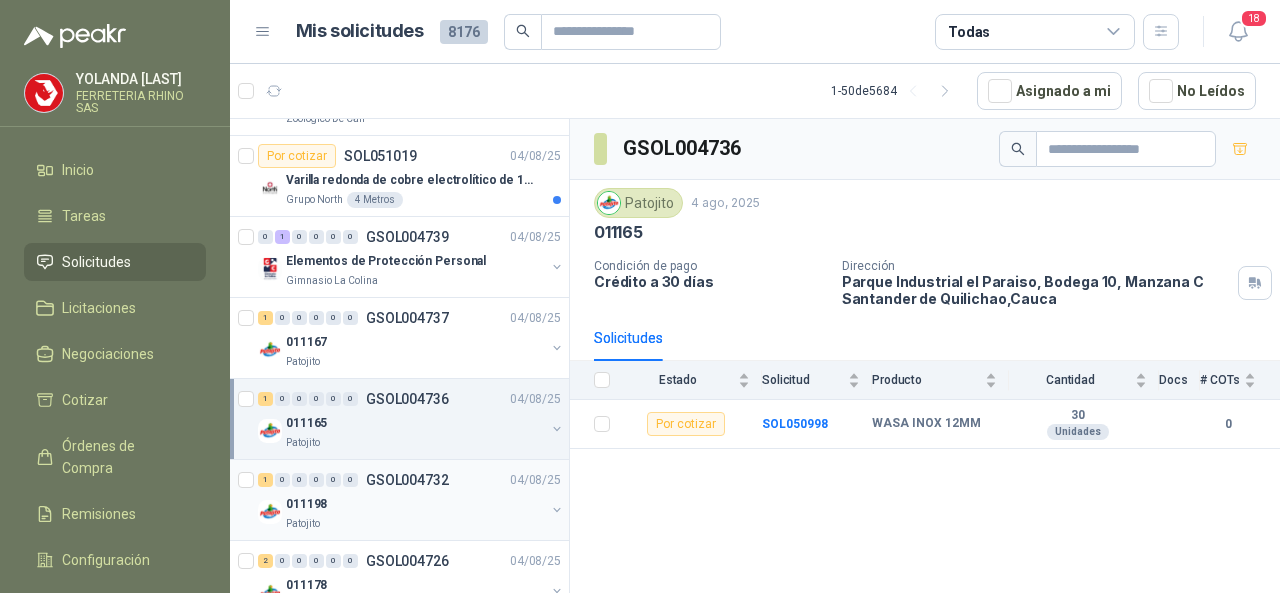 scroll, scrollTop: 1000, scrollLeft: 0, axis: vertical 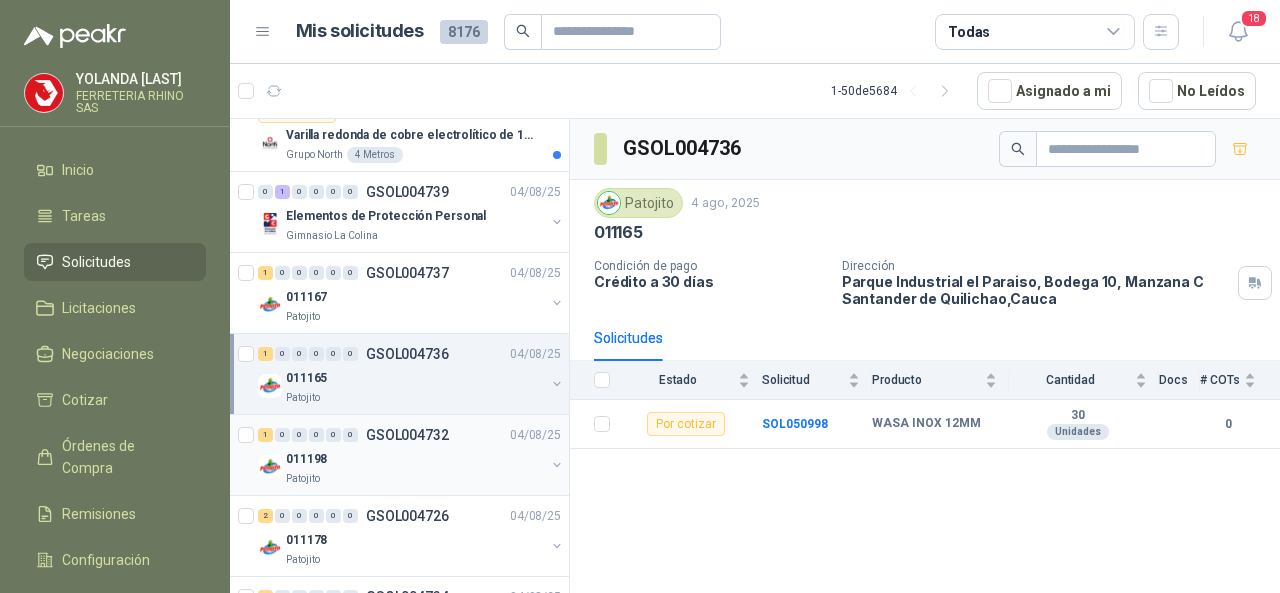 click on "GSOL004732" at bounding box center [407, 435] 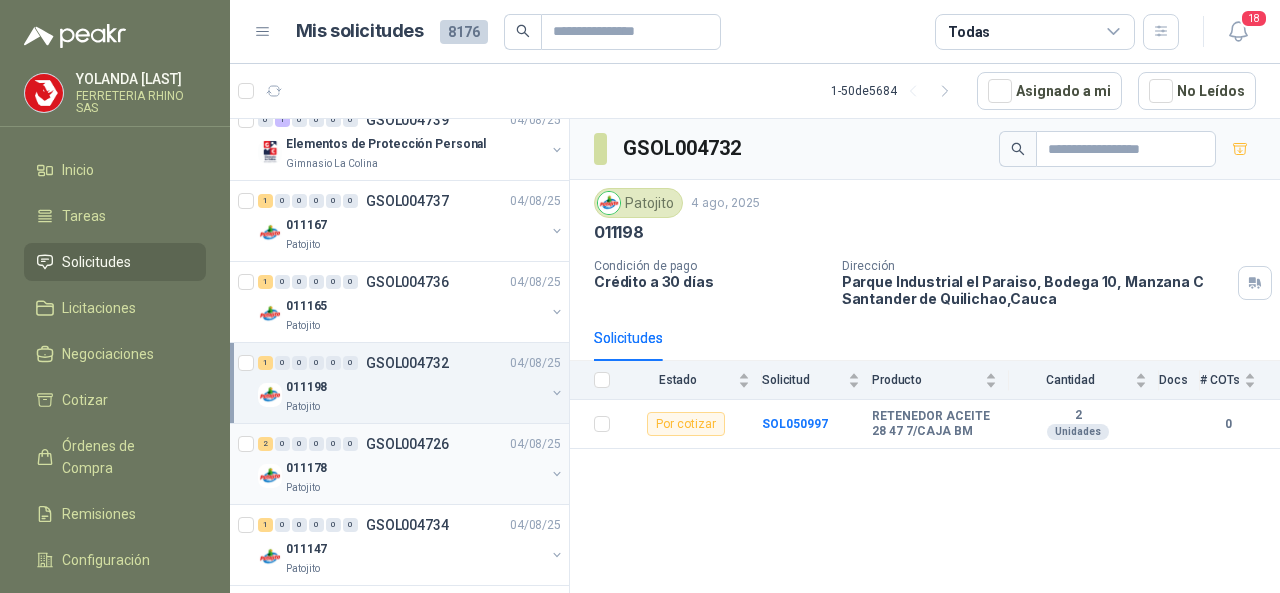 scroll, scrollTop: 1100, scrollLeft: 0, axis: vertical 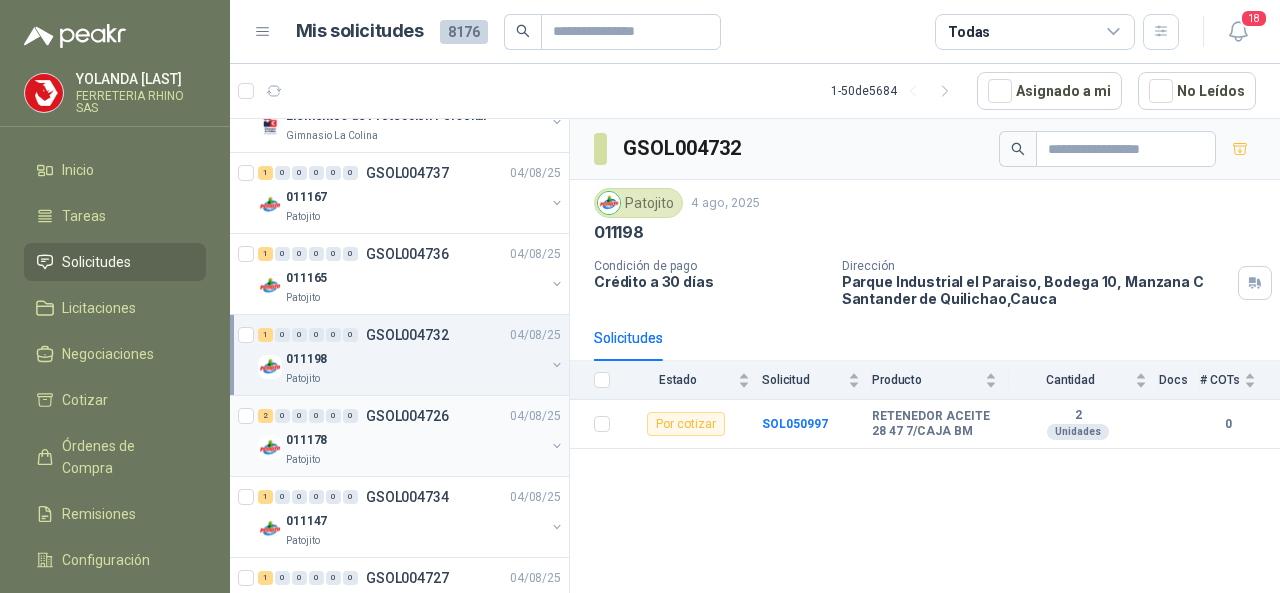 click on "011178" at bounding box center (415, 440) 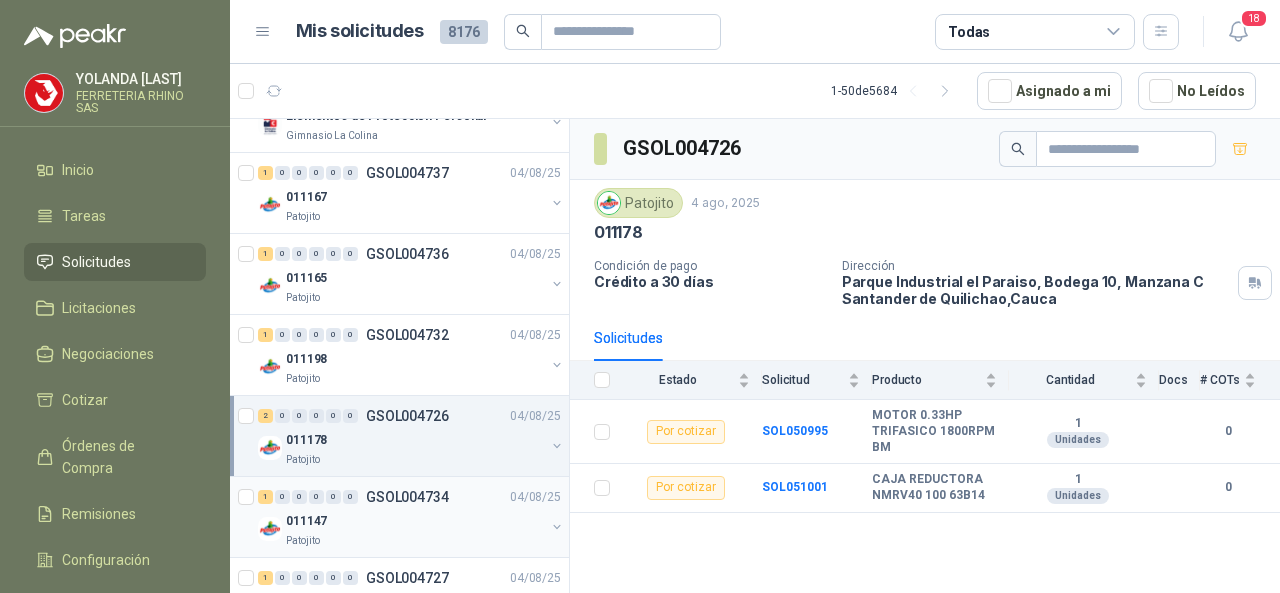click on "GSOL004734" at bounding box center [407, 497] 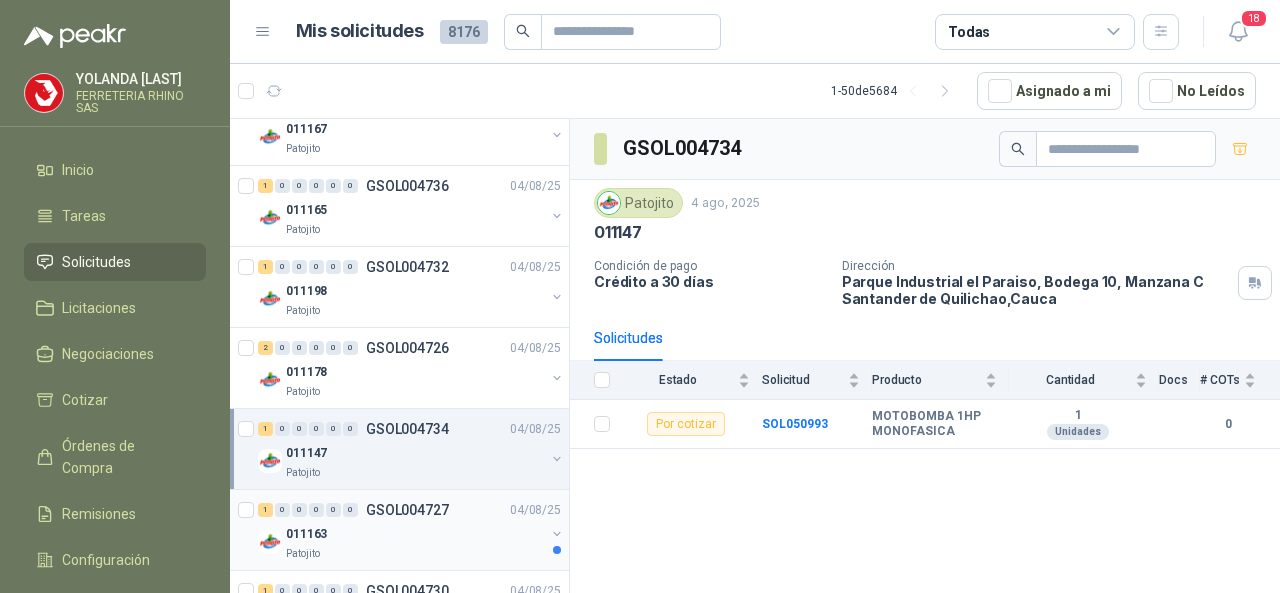 scroll, scrollTop: 1200, scrollLeft: 0, axis: vertical 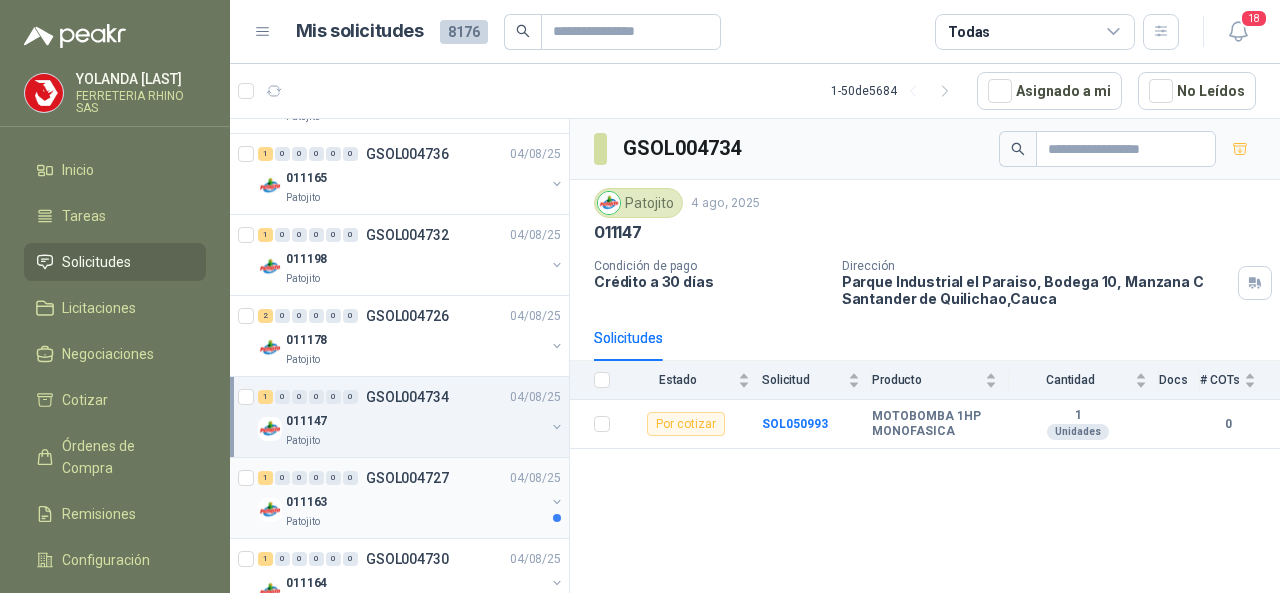 click on "GSOL004727" at bounding box center [407, 478] 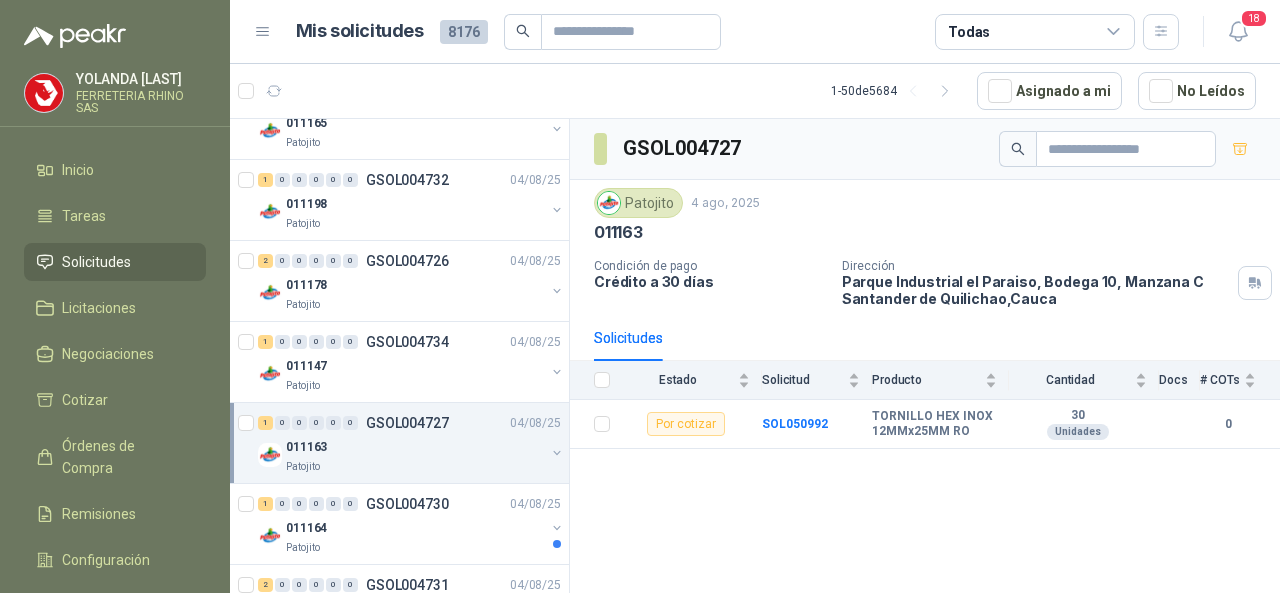 scroll, scrollTop: 1300, scrollLeft: 0, axis: vertical 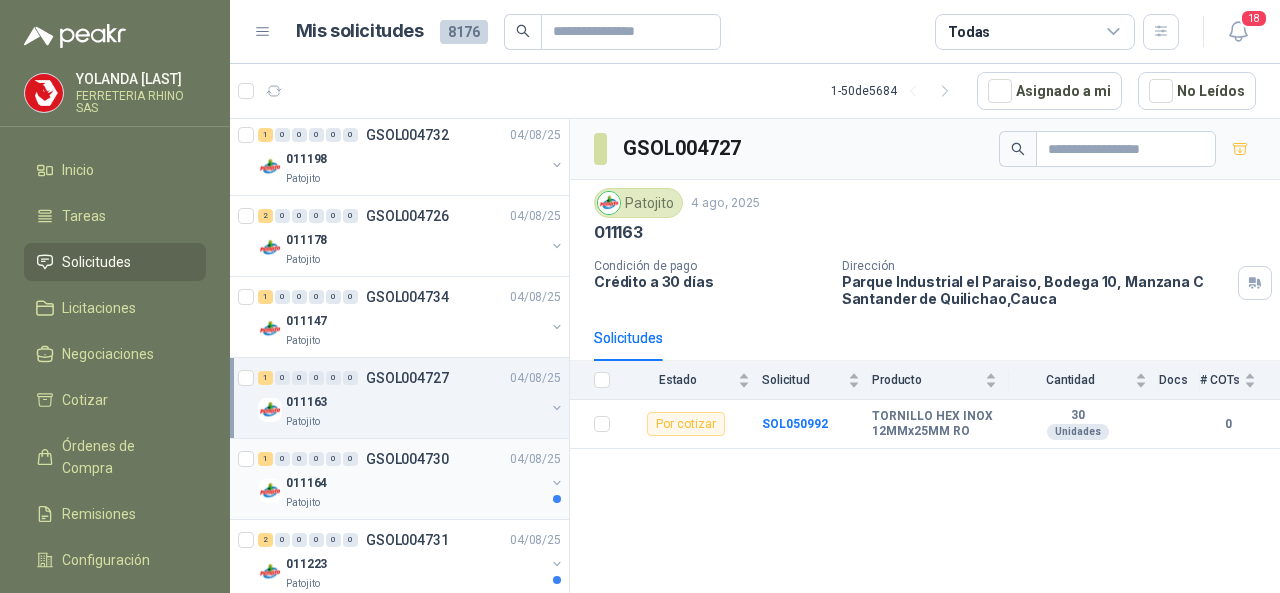 click on "GSOL004730" at bounding box center [407, 459] 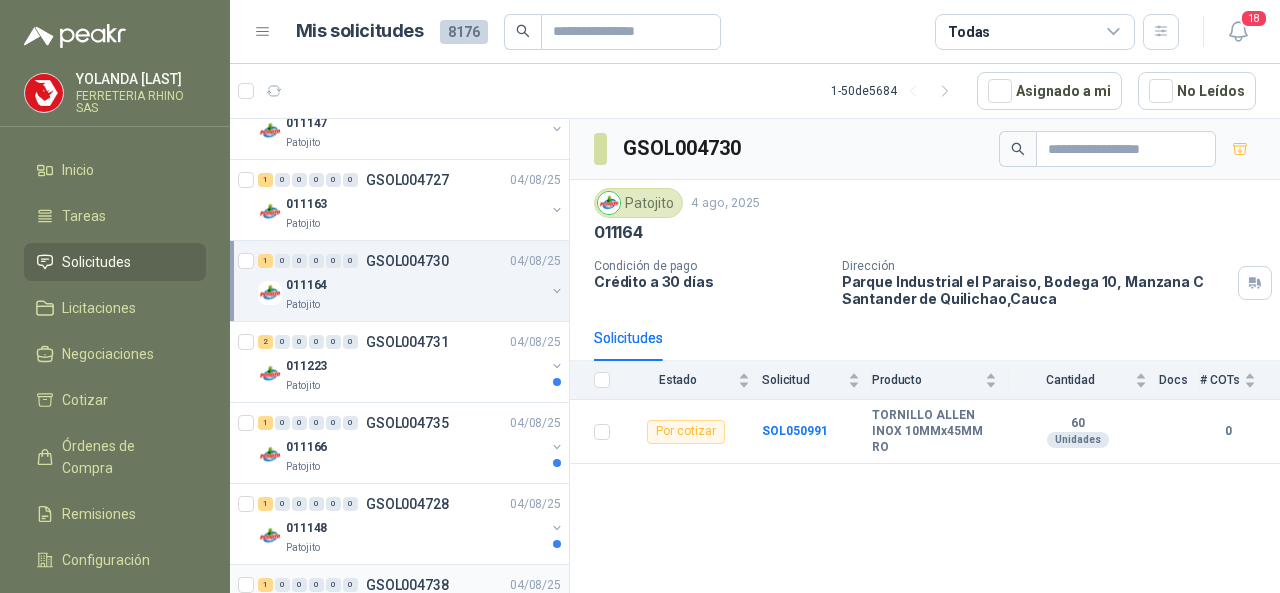 scroll, scrollTop: 1600, scrollLeft: 0, axis: vertical 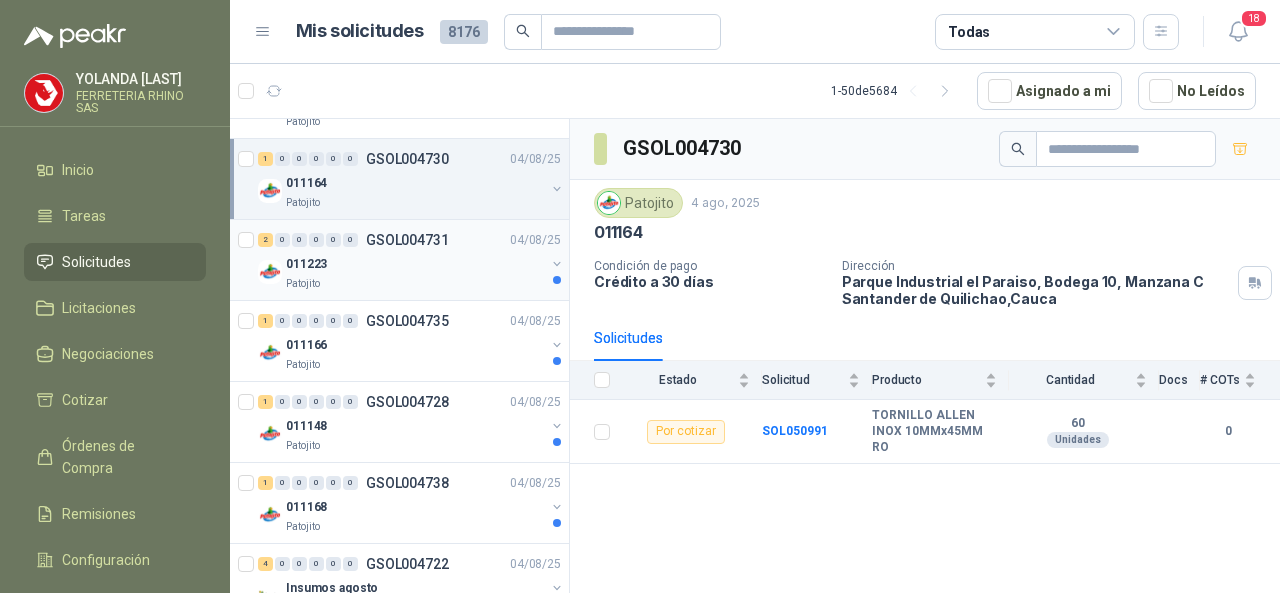 click on "2   0   0   0   0   0   GSOL004731 04/08/25" at bounding box center [411, 240] 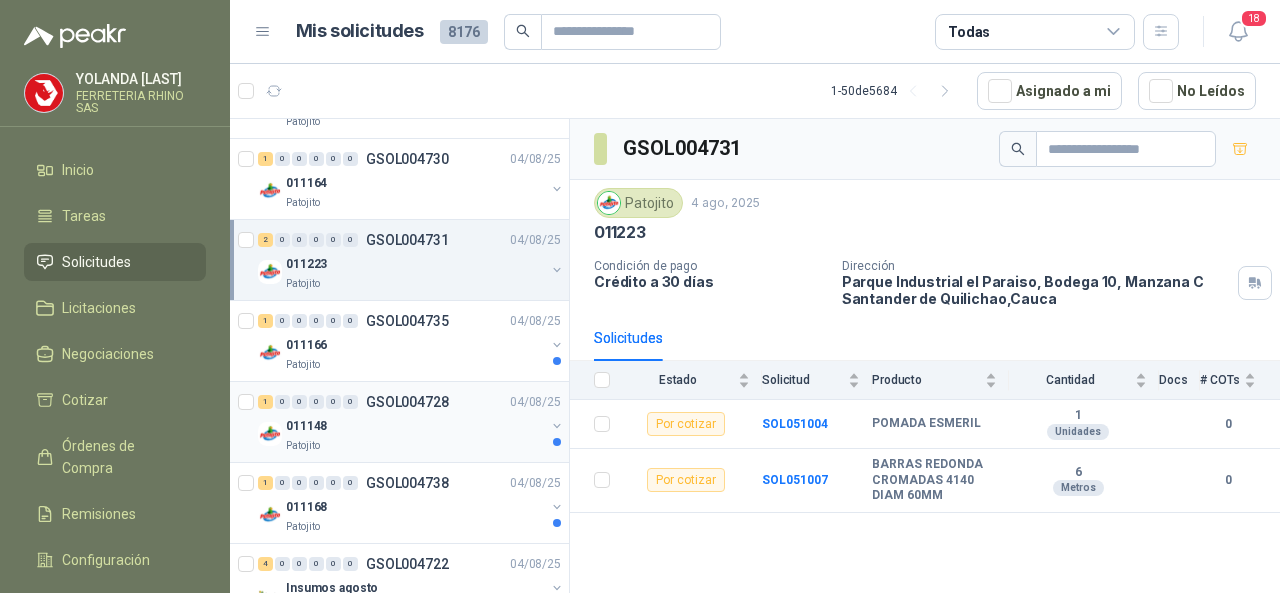 click on "1   0   0   0   0   0   GSOL004728 04/08/25" at bounding box center (411, 402) 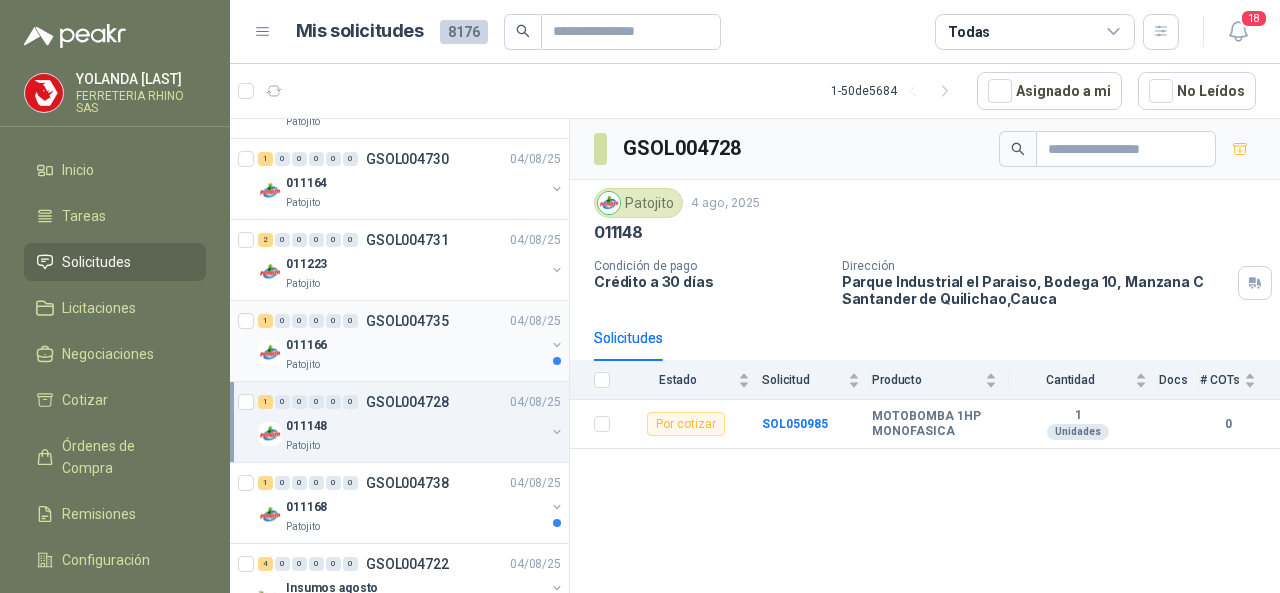 click on "GSOL004735" at bounding box center [407, 321] 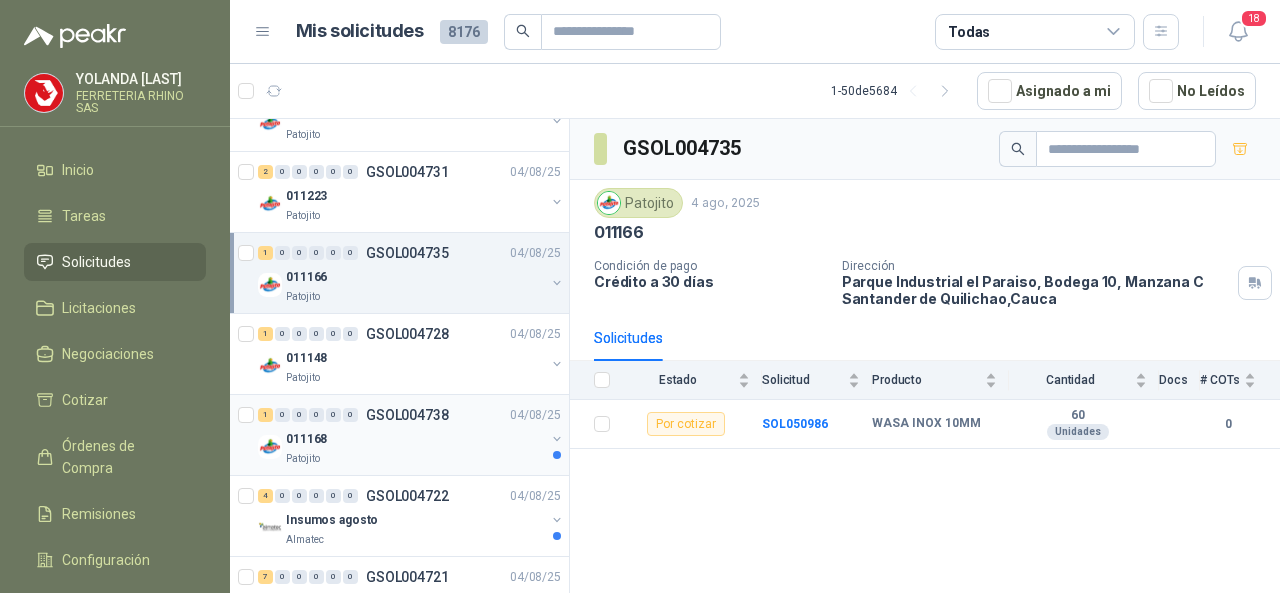 scroll, scrollTop: 1700, scrollLeft: 0, axis: vertical 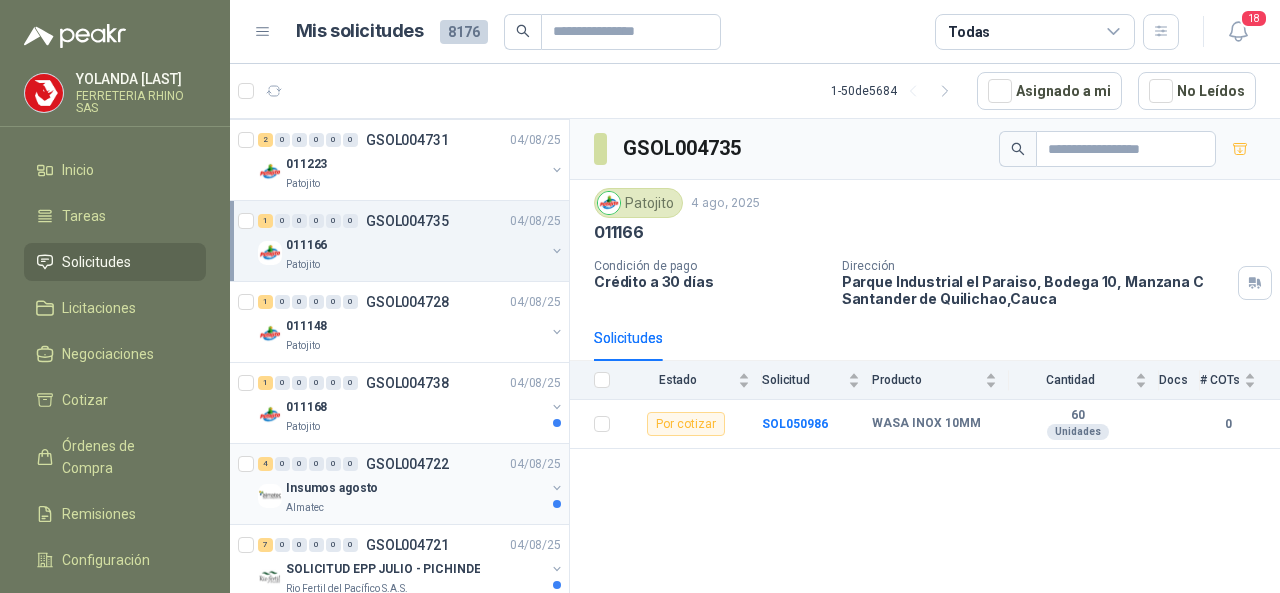 click on "GSOL004722" at bounding box center (407, 464) 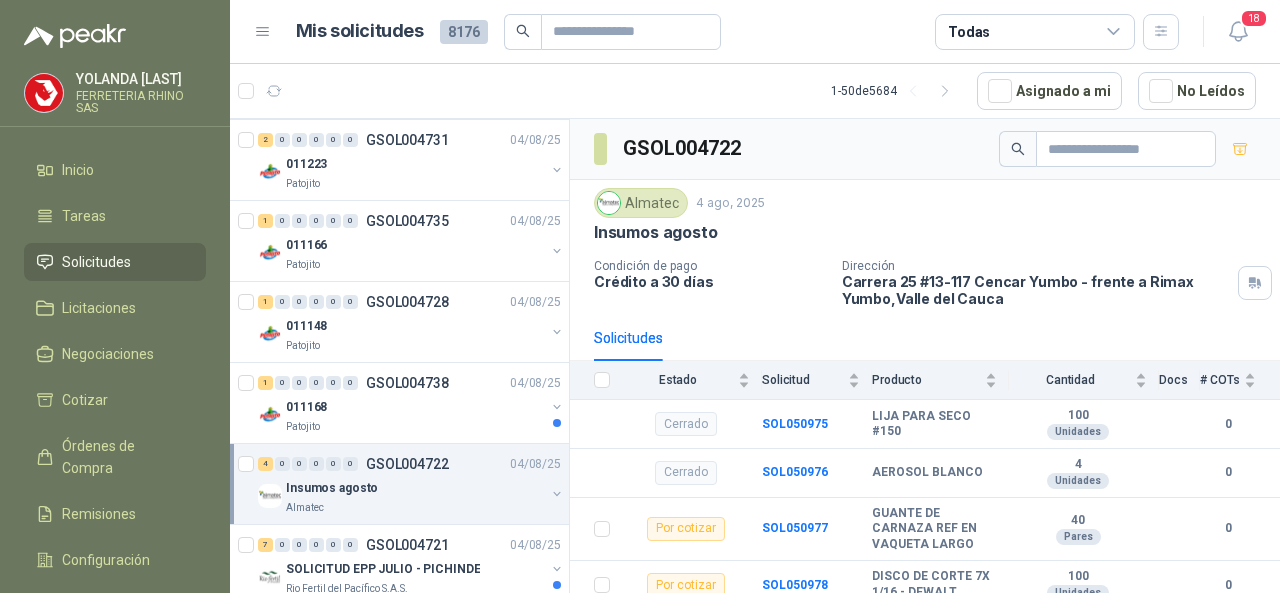 scroll, scrollTop: 1800, scrollLeft: 0, axis: vertical 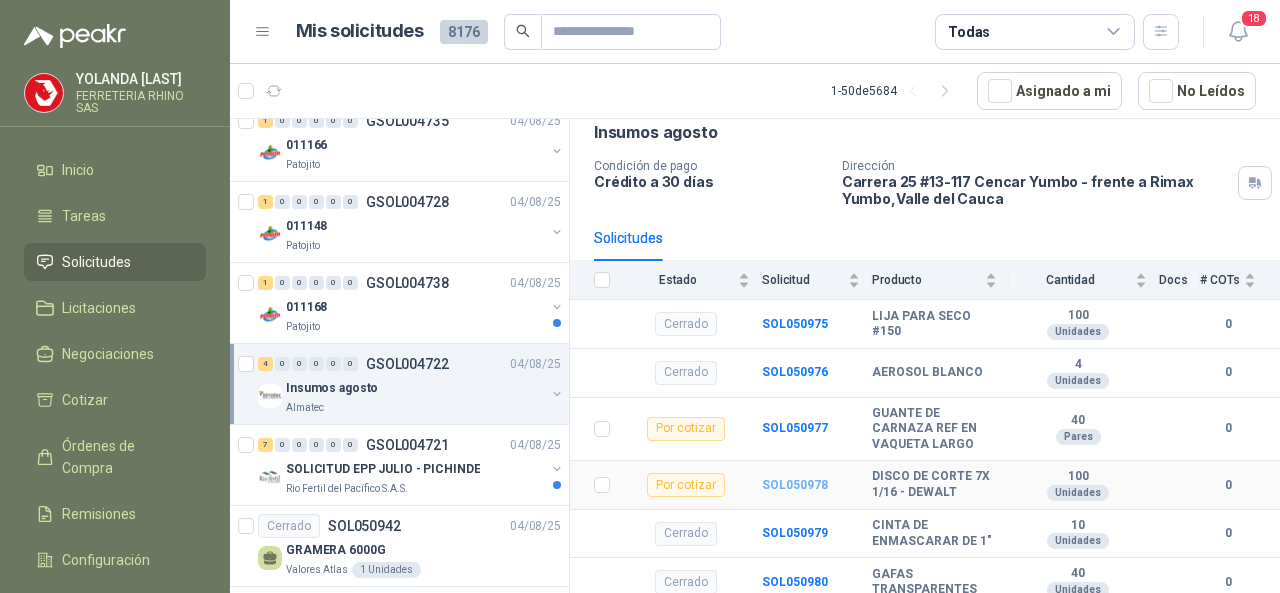 click on "SOL050978" at bounding box center [795, 485] 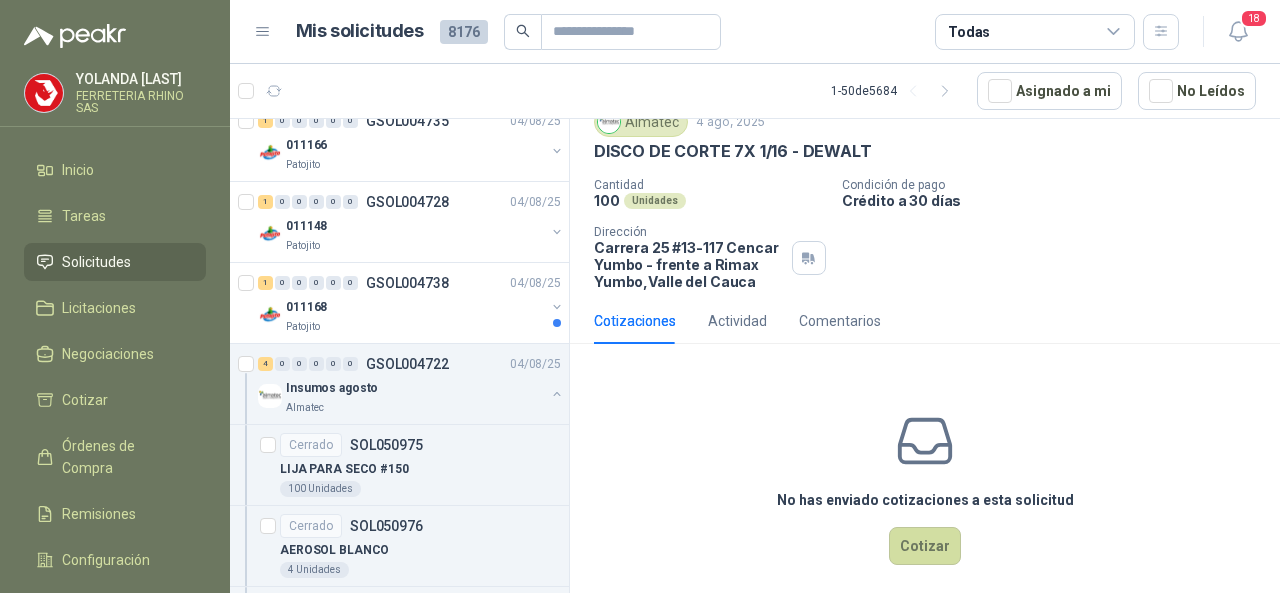 scroll, scrollTop: 90, scrollLeft: 0, axis: vertical 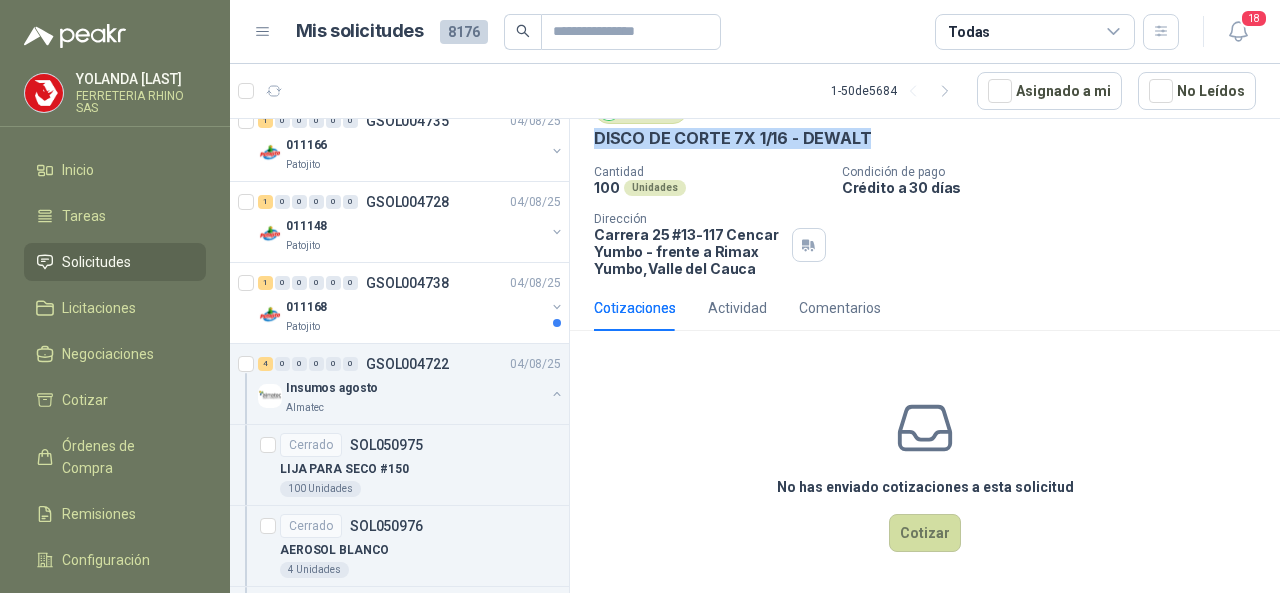 drag, startPoint x: 620, startPoint y: 131, endPoint x: 877, endPoint y: 140, distance: 257.15753 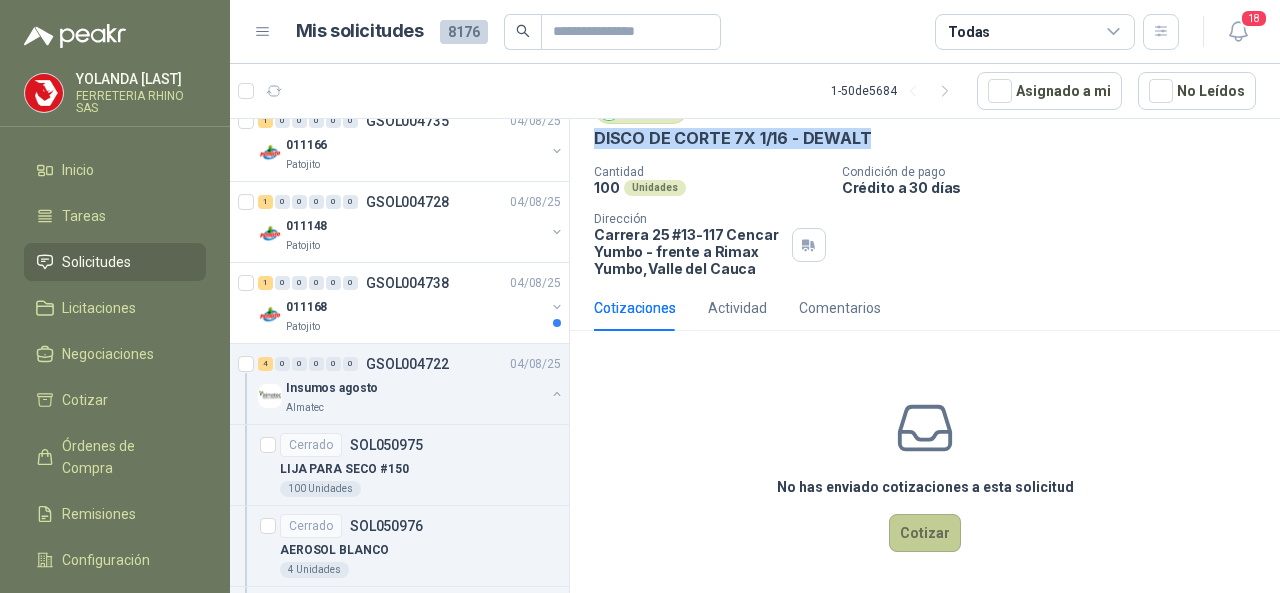 click on "Cotizar" at bounding box center (925, 533) 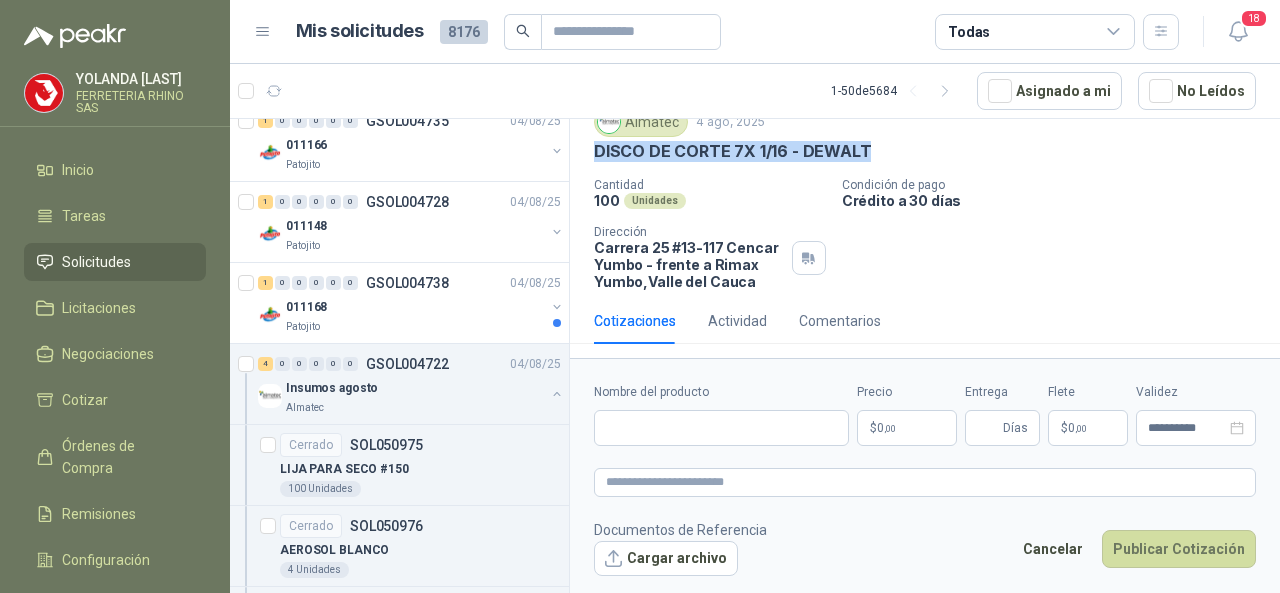 type 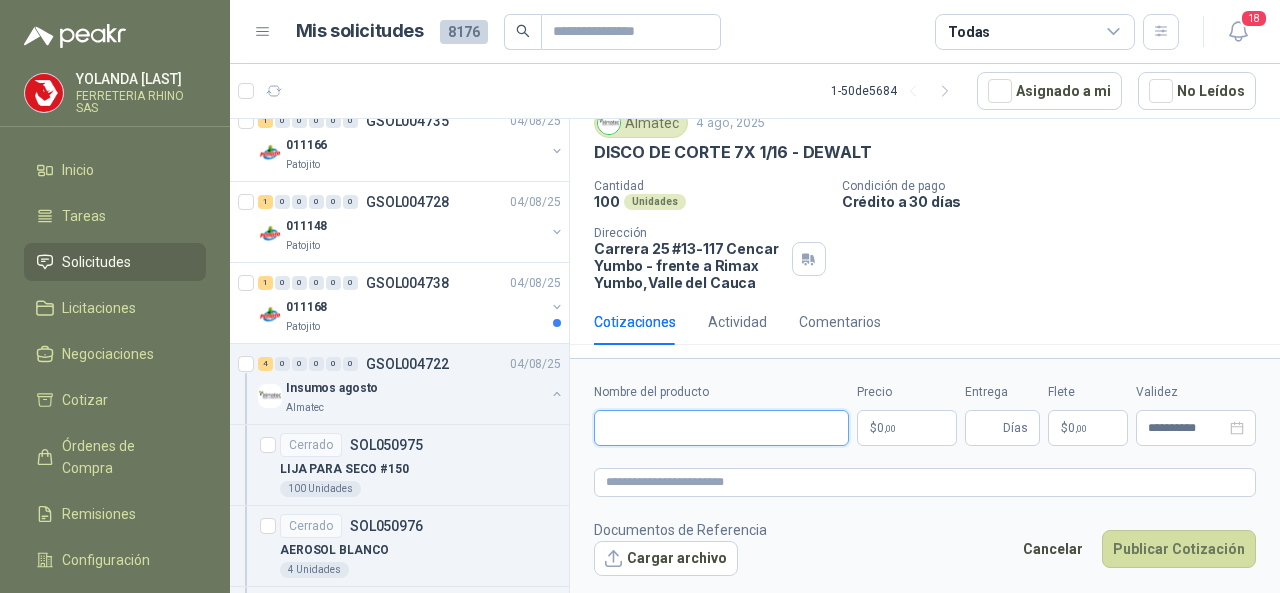 click on "Nombre del producto" at bounding box center [721, 428] 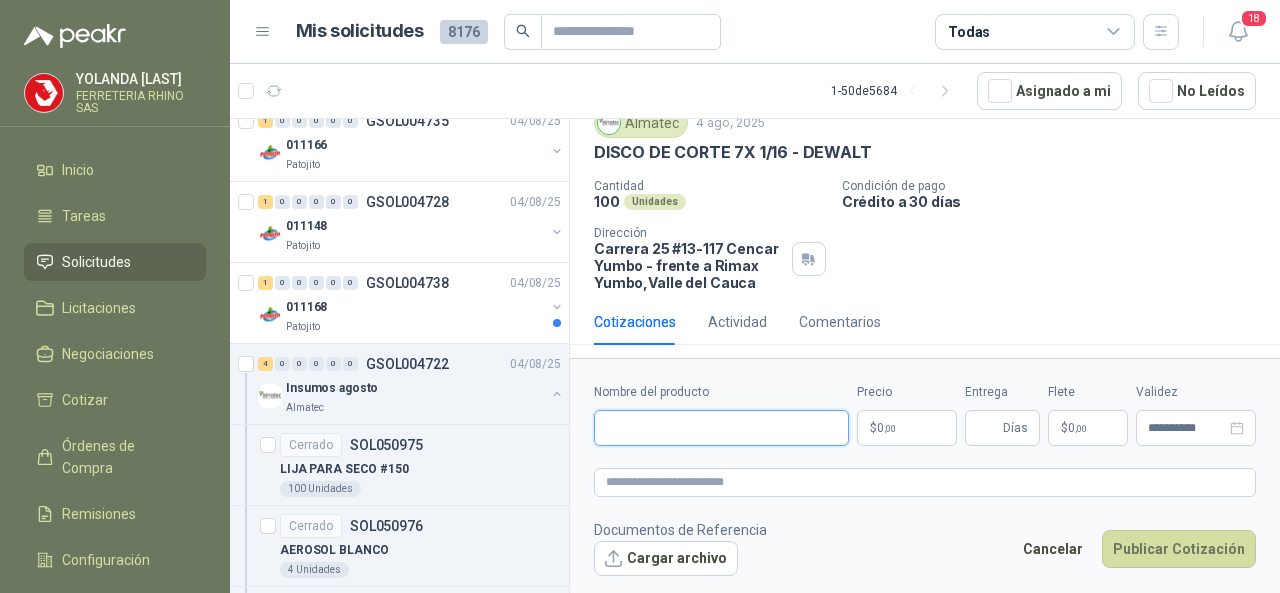 paste on "**********" 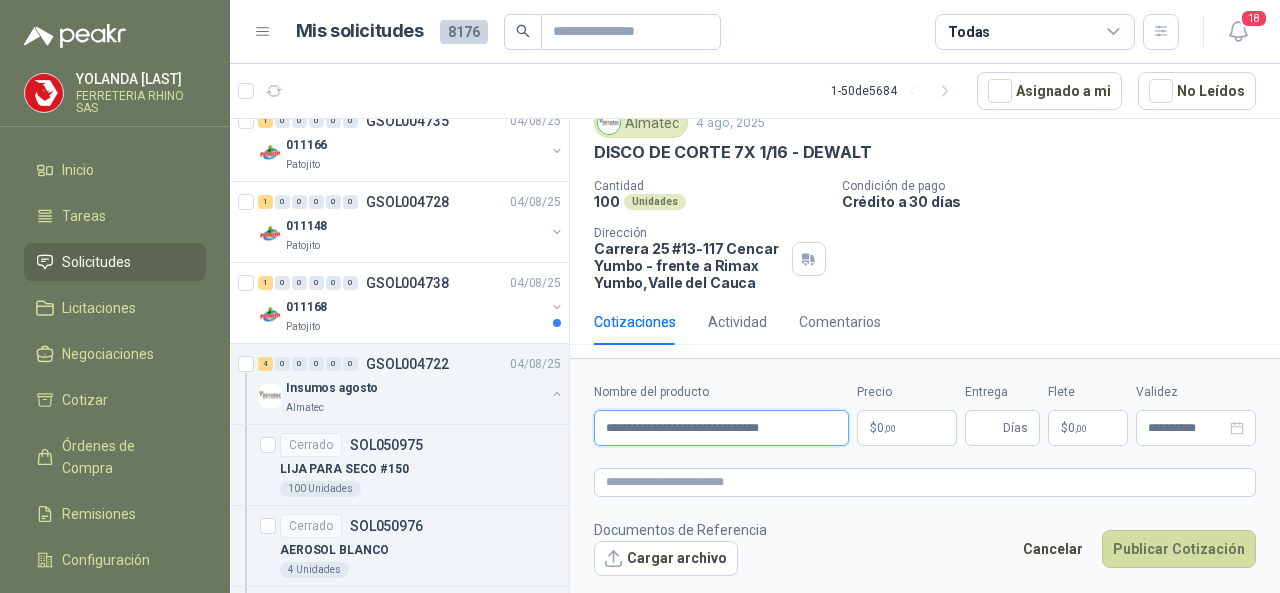 type on "**********" 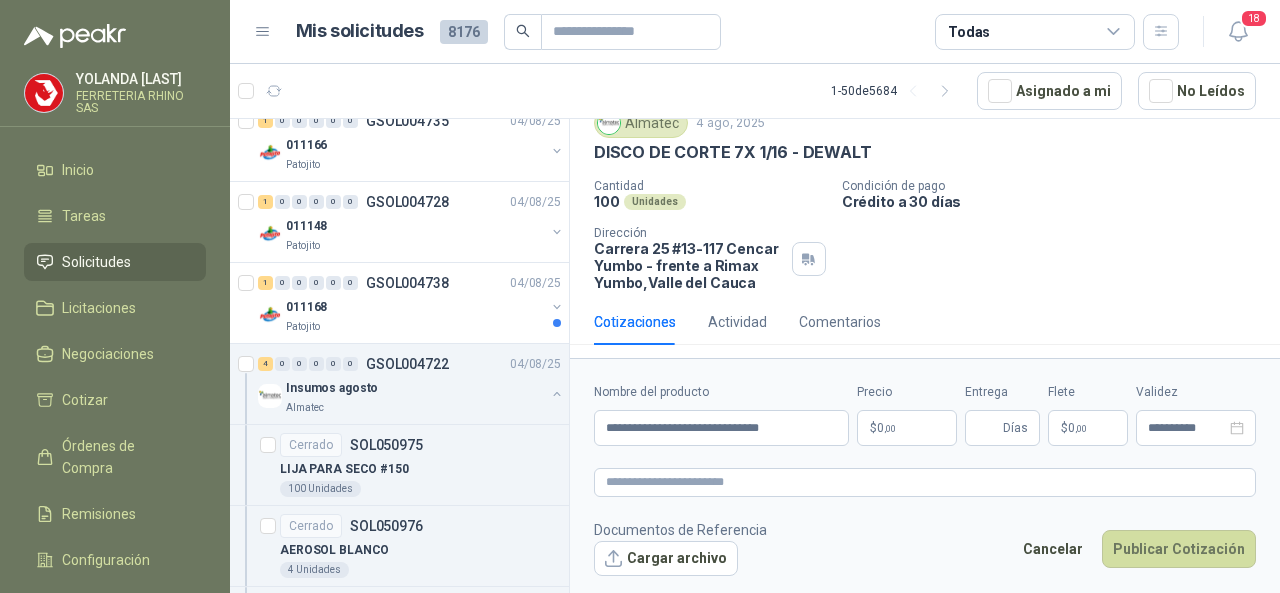 click on "[FIRST]   [LAST] FERRETERIA RHINO SAS   Inicio   Tareas   Solicitudes   Licitaciones   Negociaciones   Cotizar   Órdenes de Compra   Remisiones   Configuración   Manuales y ayuda Mis solicitudes 8176 Todas 18 1 - 50  de  5684 Asignado a mi No Leídos 0   0   0   0   0   0   GSOL004748 05/08/25   PELEX STRETCH FILM DE 50 CM Y CARTON Almatec   Por cotizar SOL051084 04/08/25   CINTA 3M TRANSPORE 1527-2 2" X ROLLO Caracol TV 4   Unidades 1   0   0   0   0   0   GSOL004747 04/08/25   SOLICITUD DE COMPRA 2174 Panela El Trébol   3   0   0   0   0   0   GSOL004746 04/08/25   SOLICITUD DE COMPRA 2172-2173 Panela El Trébol   22   3   0   0   0   0   GSOL004745 04/08/25   SOLICITUD DE COMPRA 2169 Panela El Trébol   6   0   0   0   0   0   GSOL004744 04/08/25   Pedido de hierro CONSTRUCTORA GRUPO FIP   1   0   0   0   0   0   GSOL004743 04/08/25   SOLICITUD PAPELERIA #2 - PICHINDE Rio Fertil del Pacífico S.A.S.   Por cotizar SOL051029 04/08/25   SECADOR DE CAUCHO 60 CM C/M BioCosta Green Energy S.A.S 10" at bounding box center [640, 296] 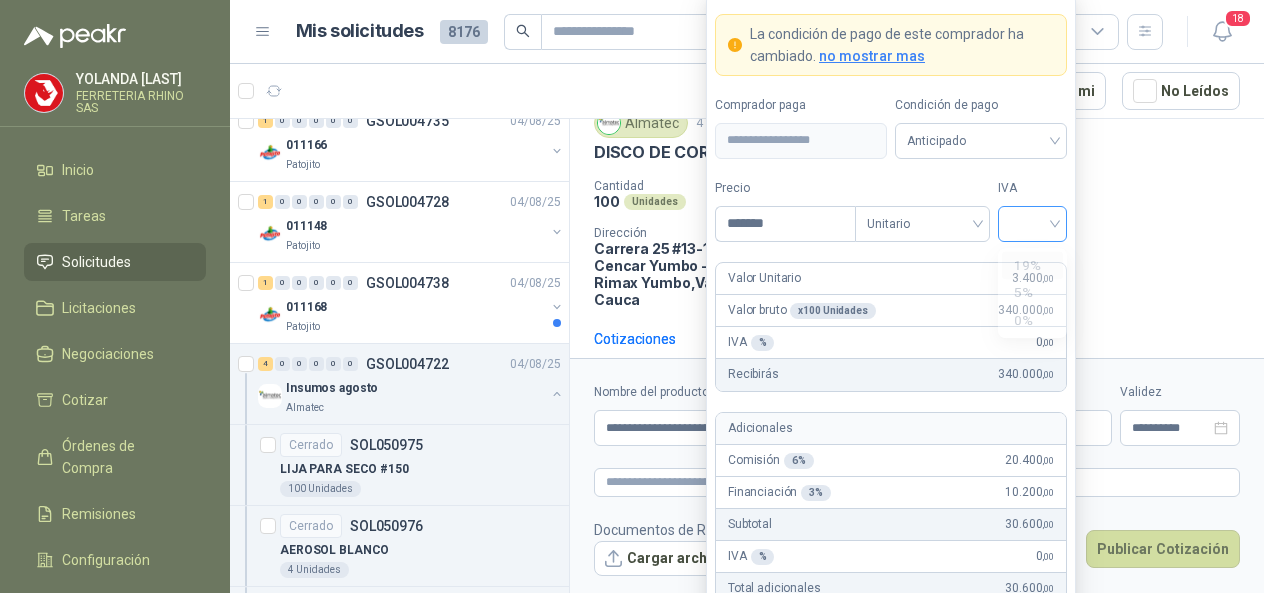 drag, startPoint x: 1057, startPoint y: 226, endPoint x: 1054, endPoint y: 211, distance: 15.297058 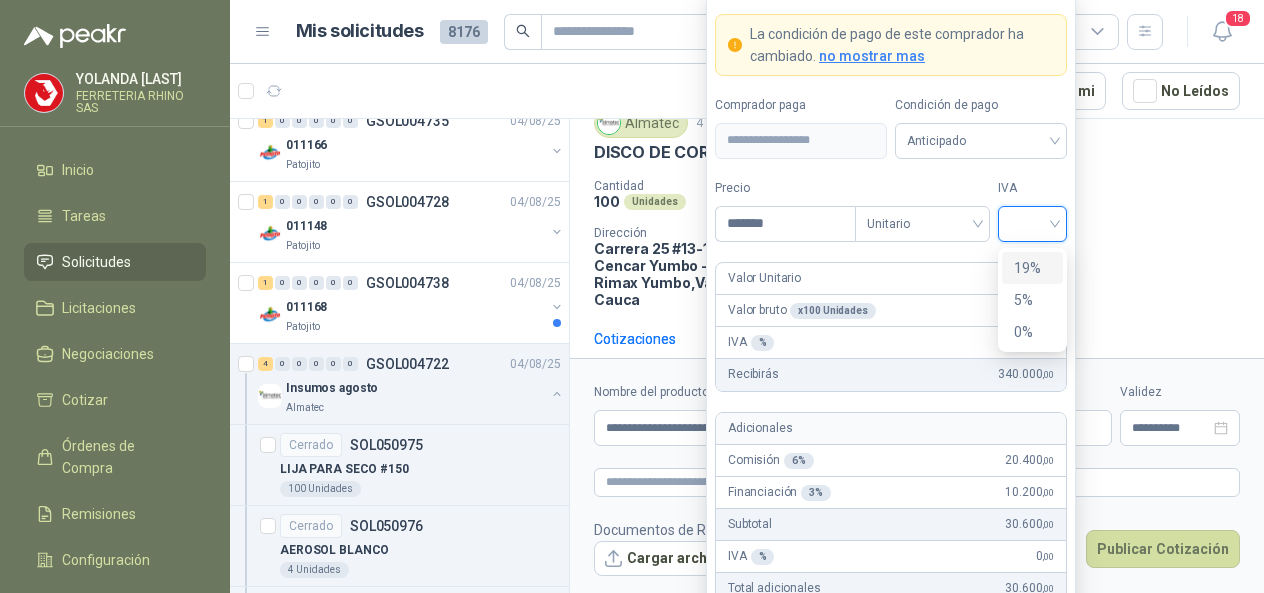 click on "19%" at bounding box center [1032, 268] 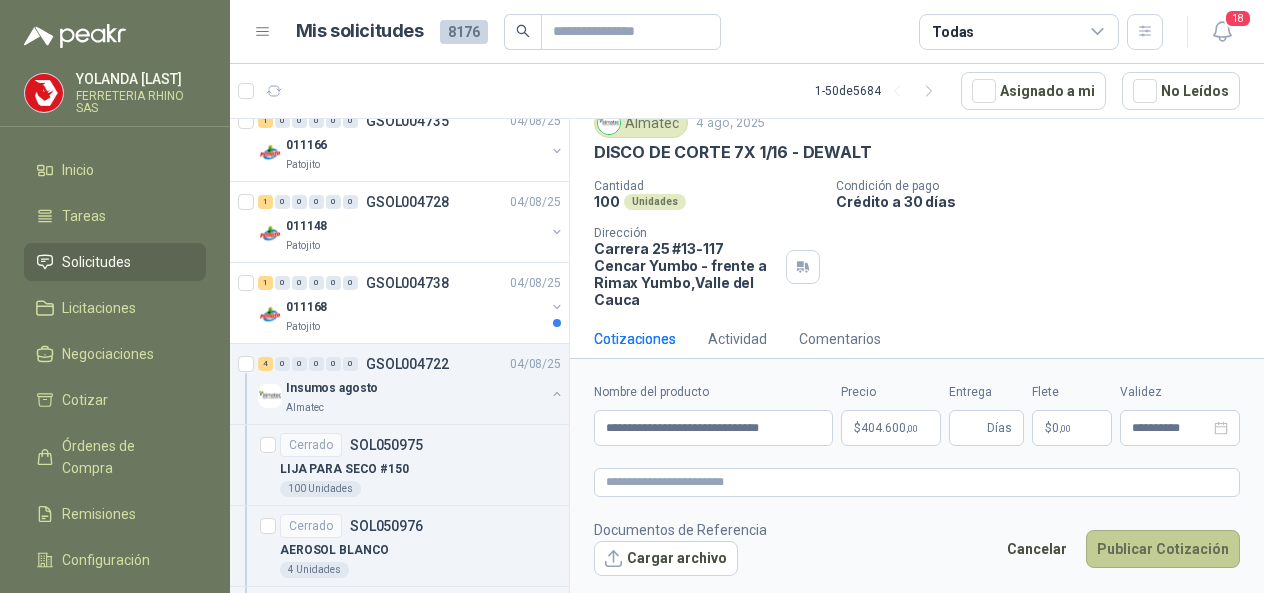 click on "Publicar Cotización" at bounding box center [1163, 549] 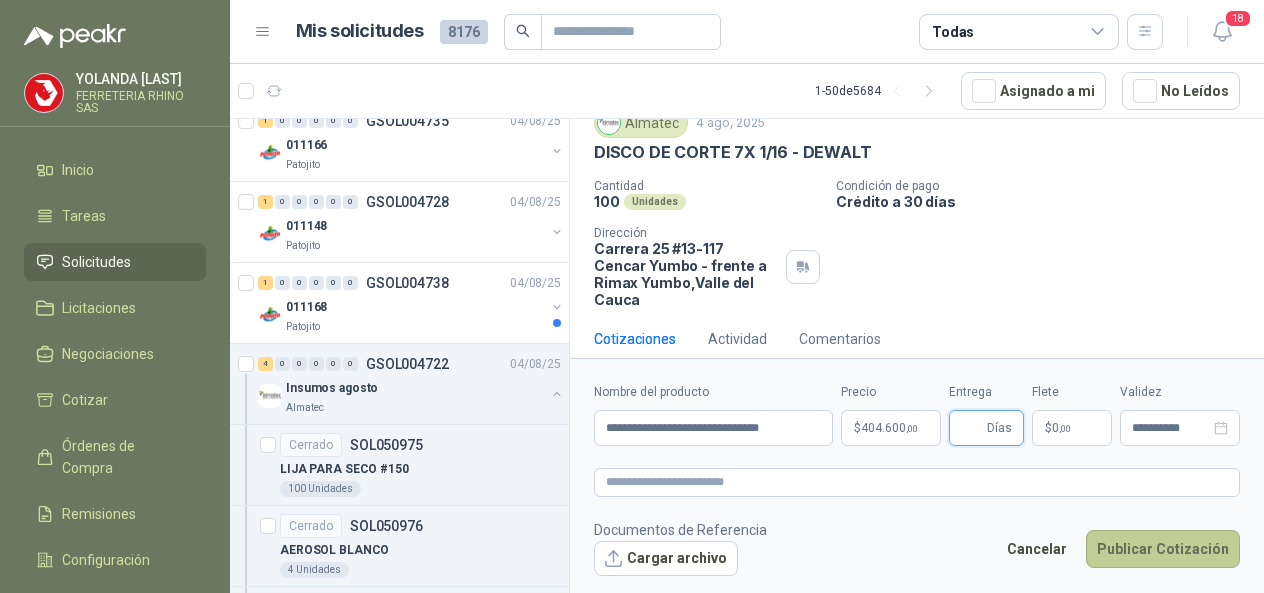 type 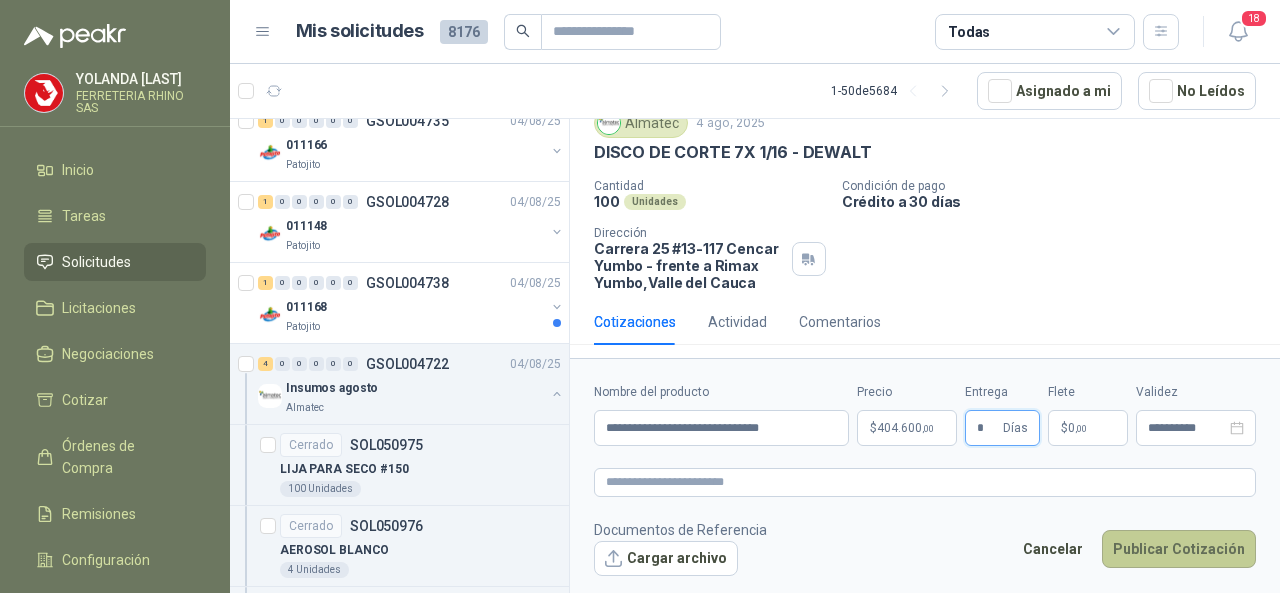 type on "*" 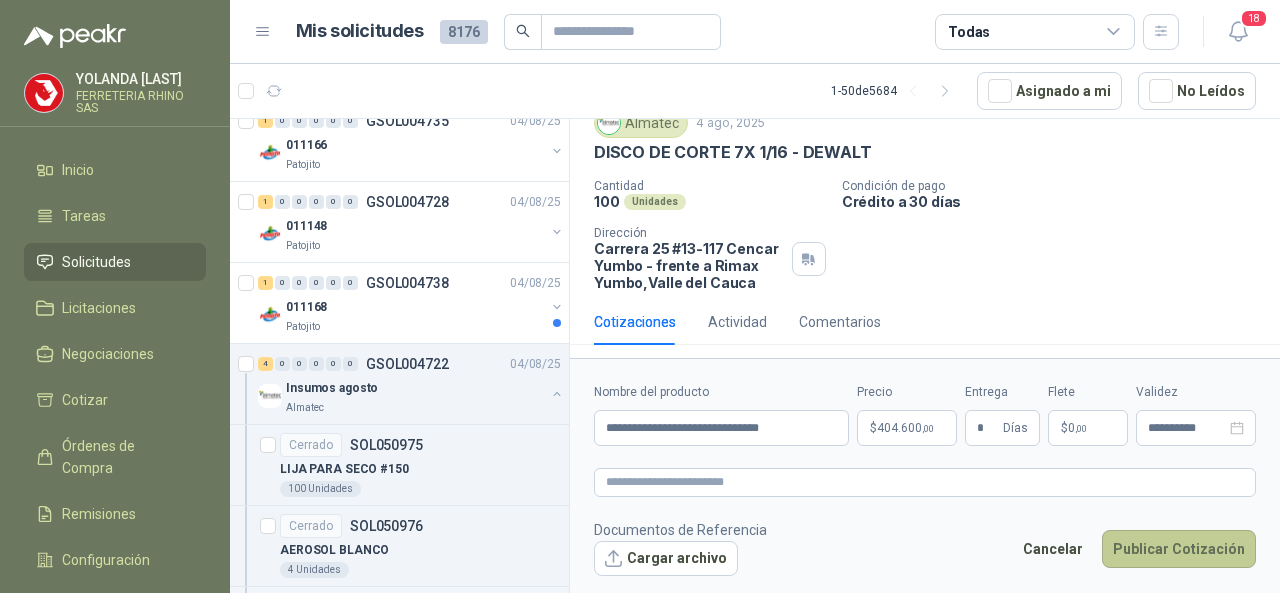 click on "Publicar Cotización" at bounding box center (1179, 549) 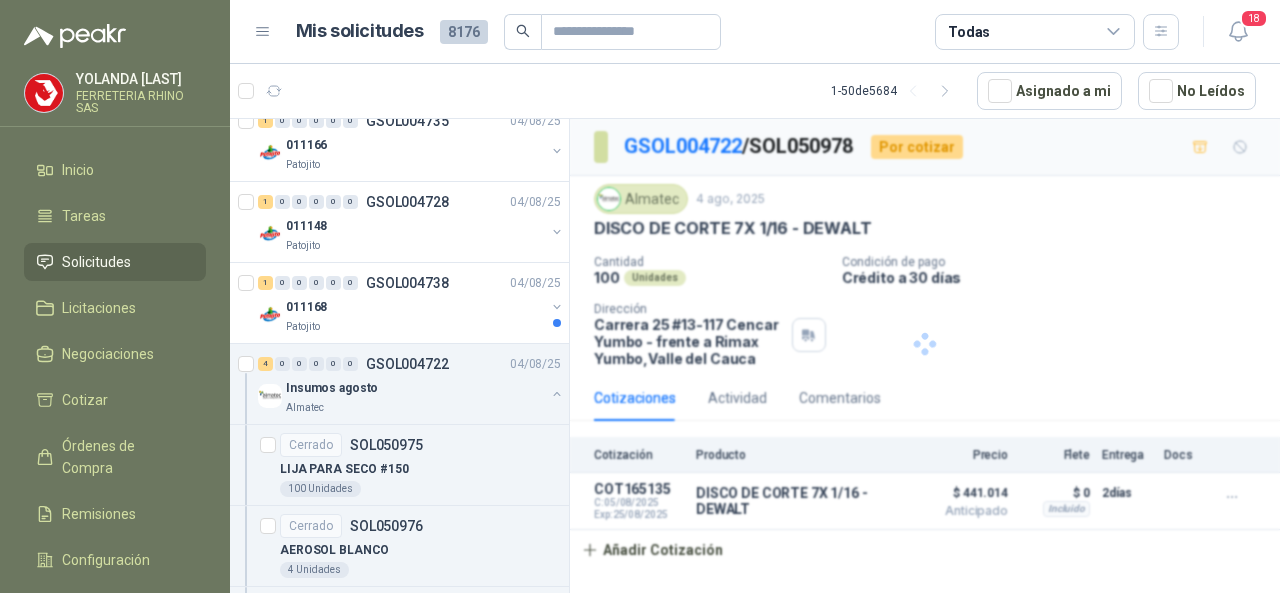 scroll, scrollTop: 0, scrollLeft: 0, axis: both 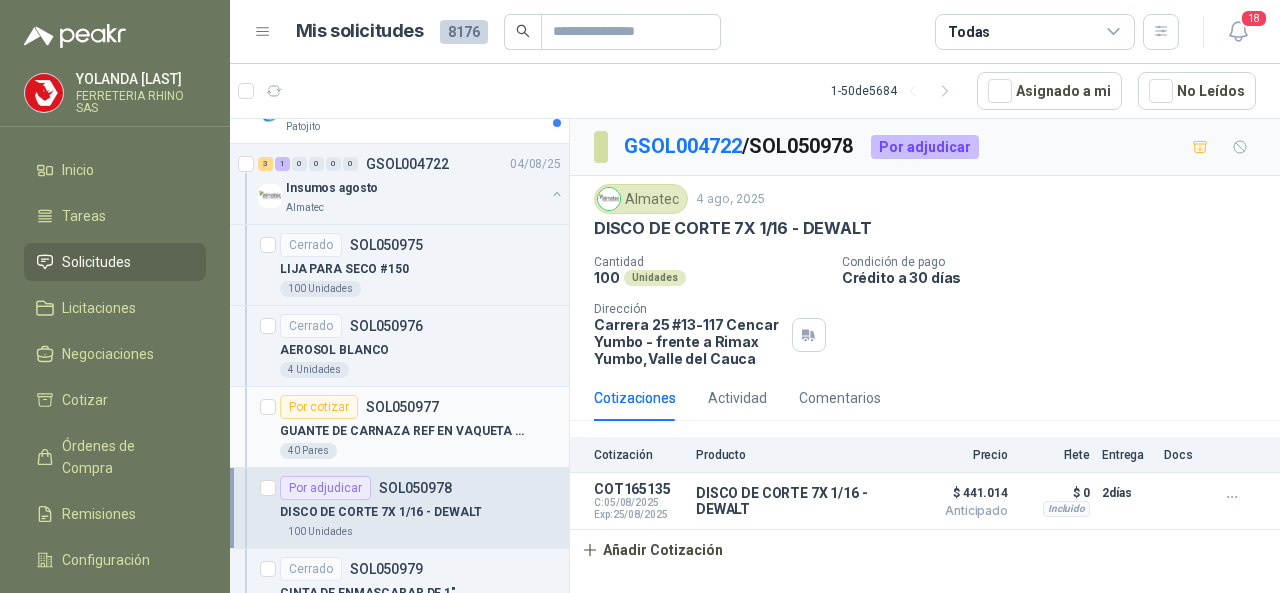 click on "SOL050977" at bounding box center (402, 407) 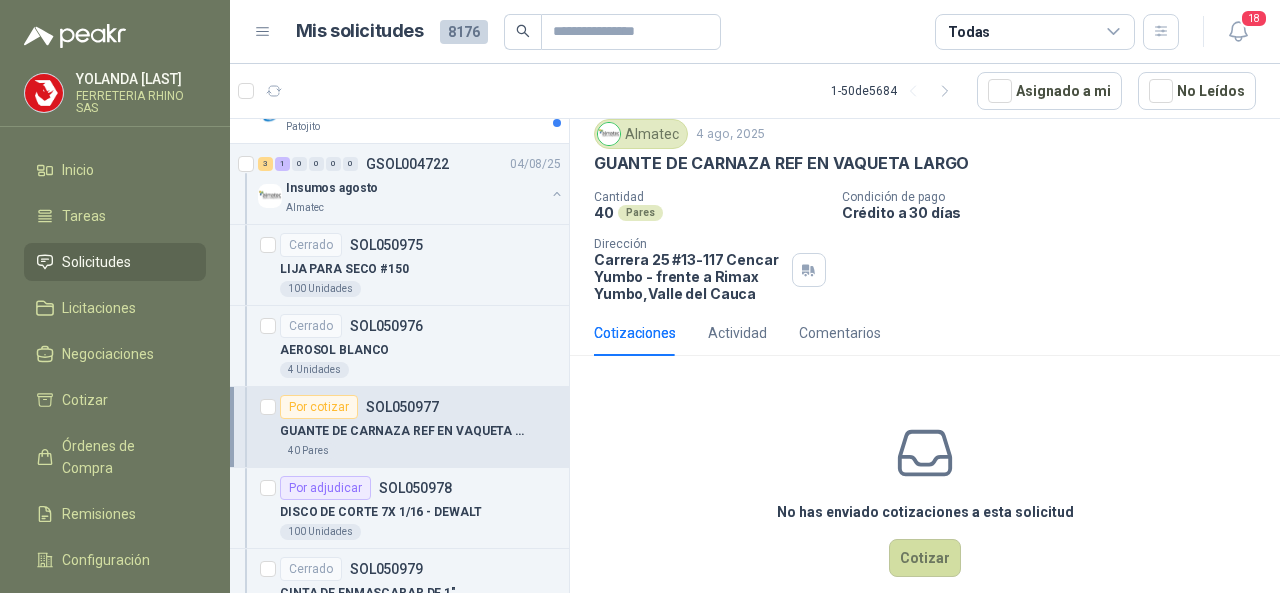 scroll, scrollTop: 90, scrollLeft: 0, axis: vertical 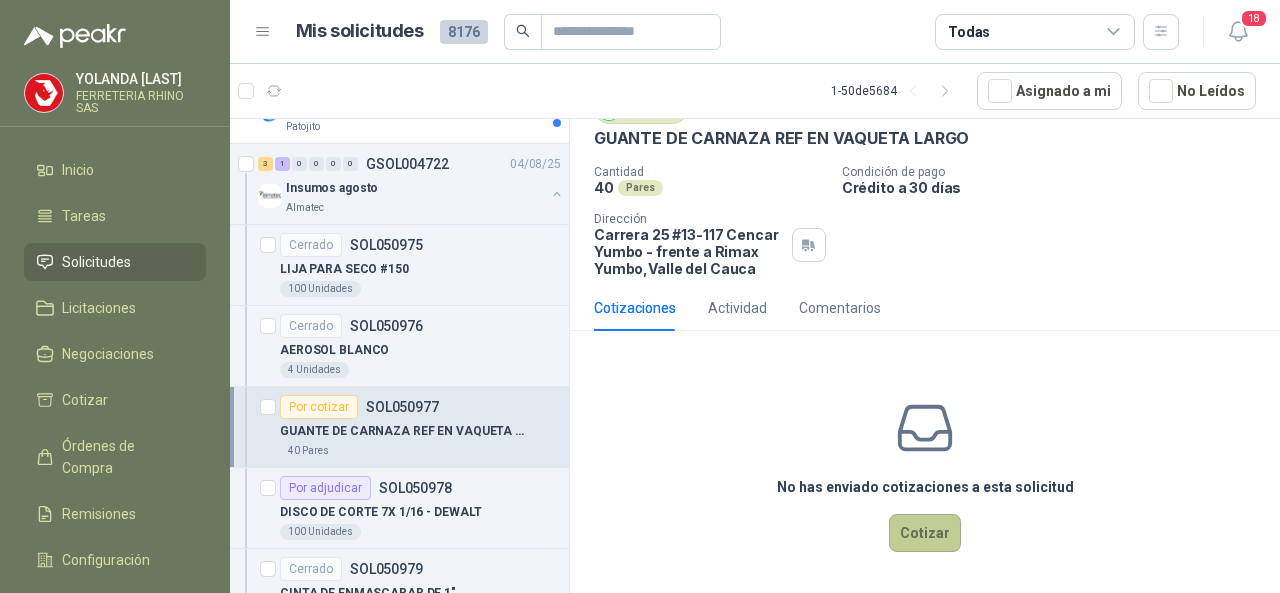 click on "Cotizar" at bounding box center (925, 533) 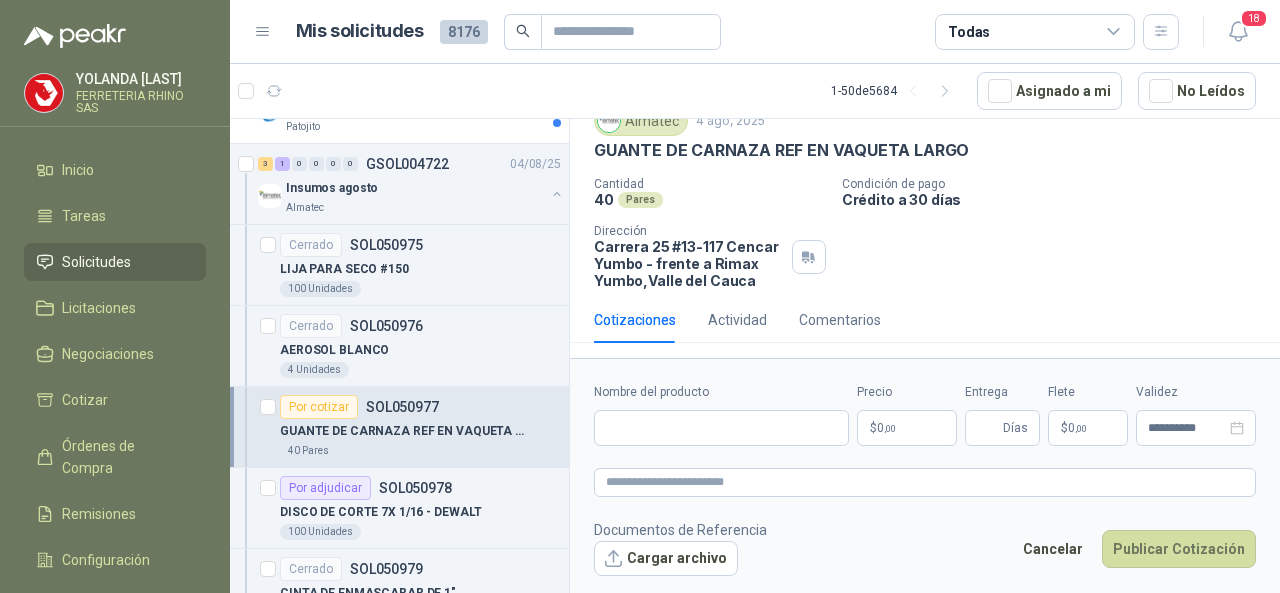 scroll, scrollTop: 76, scrollLeft: 0, axis: vertical 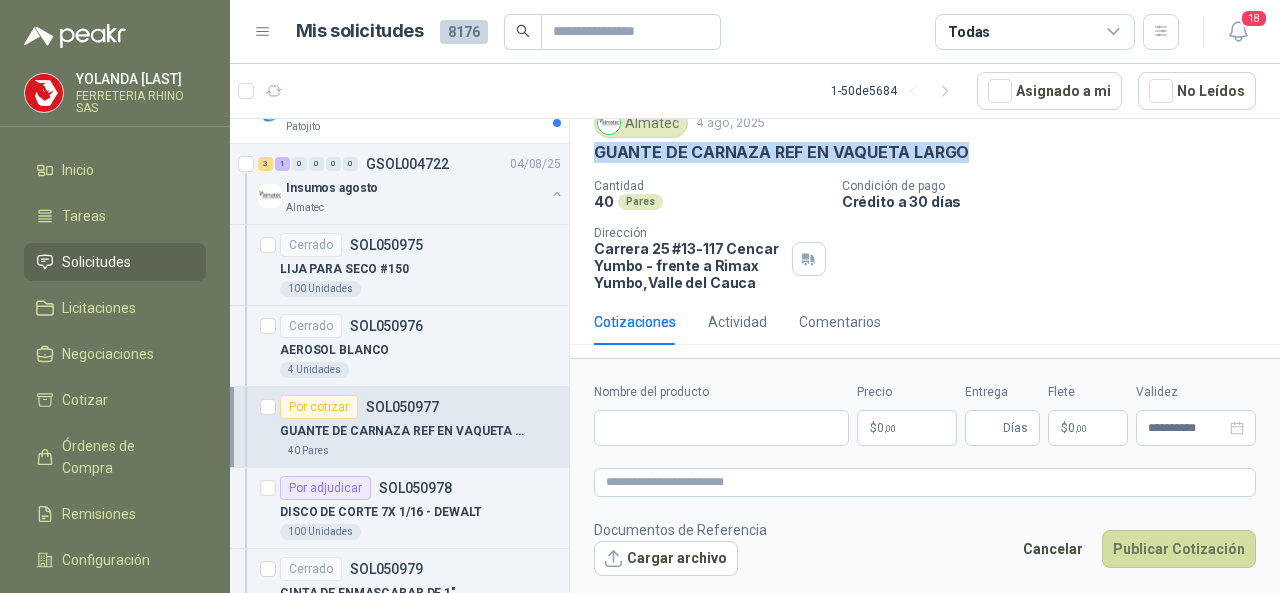 drag, startPoint x: 589, startPoint y: 147, endPoint x: 972, endPoint y: 151, distance: 383.02087 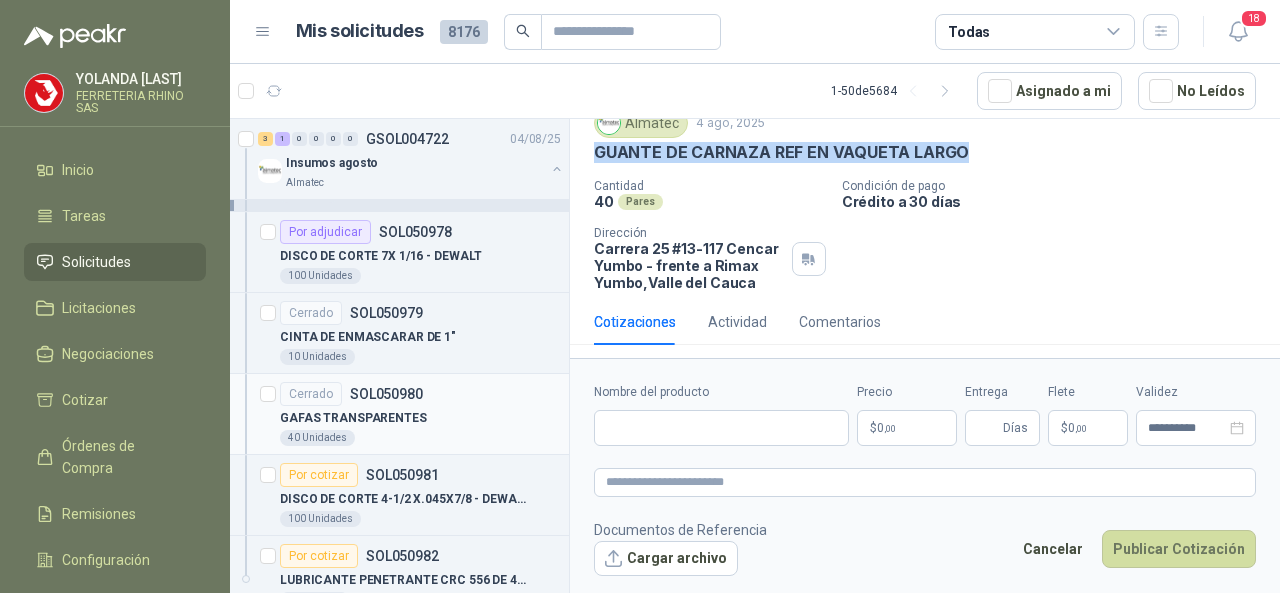 scroll, scrollTop: 2300, scrollLeft: 0, axis: vertical 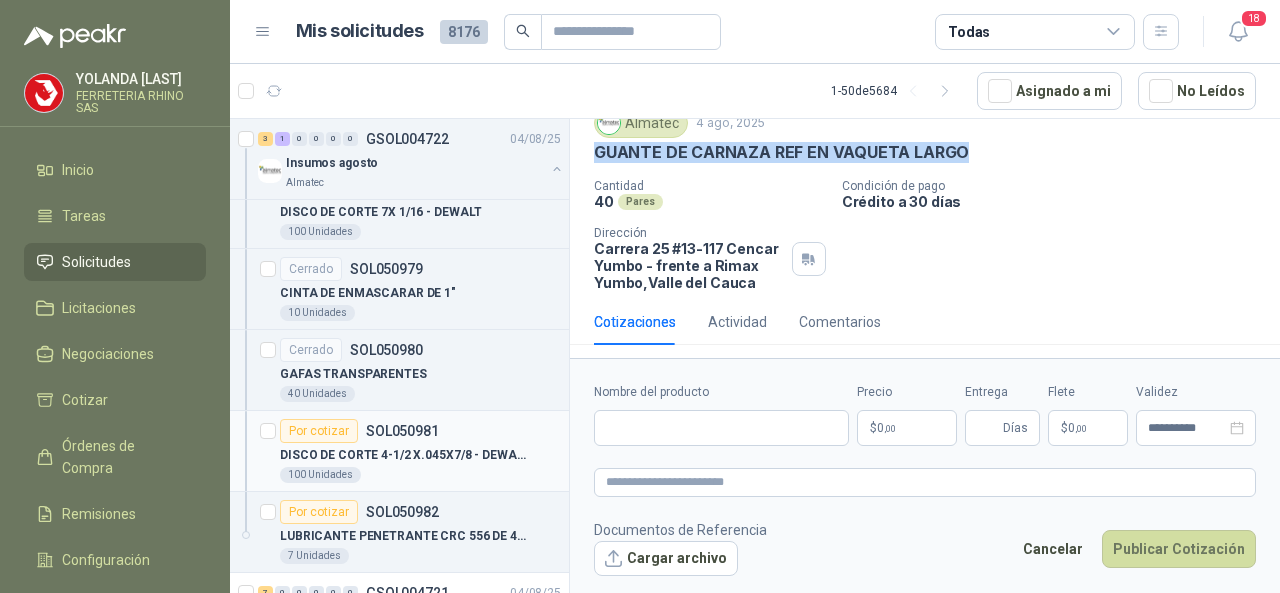 click on "SOL050981" at bounding box center [402, 431] 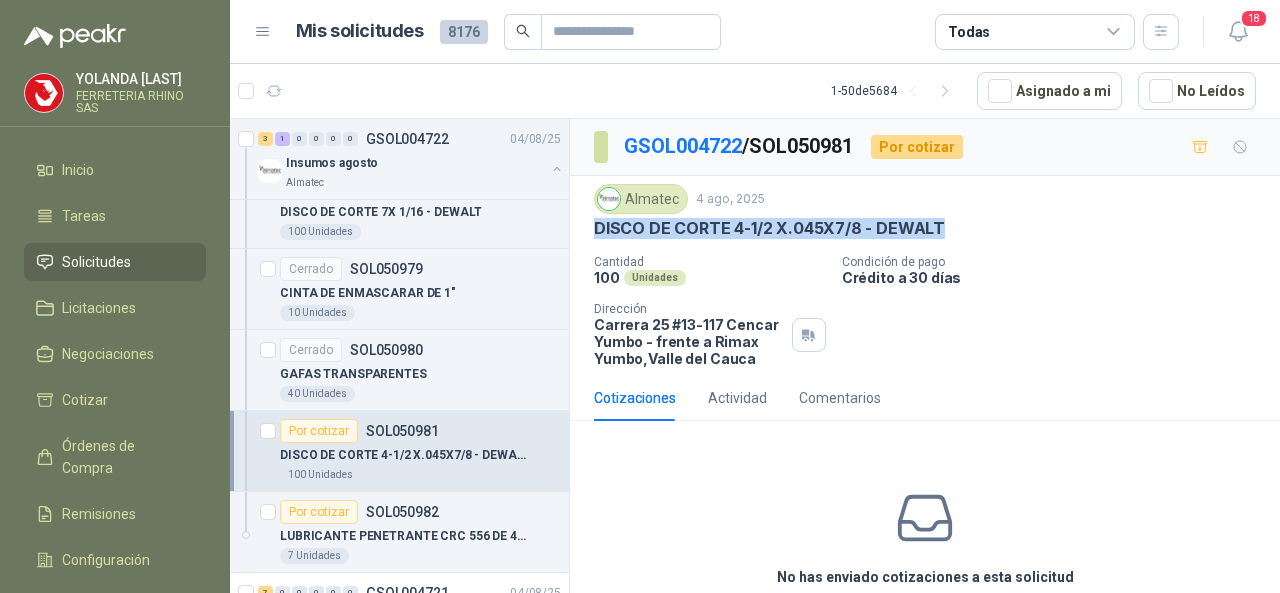 drag, startPoint x: 668, startPoint y: 222, endPoint x: 948, endPoint y: 222, distance: 280 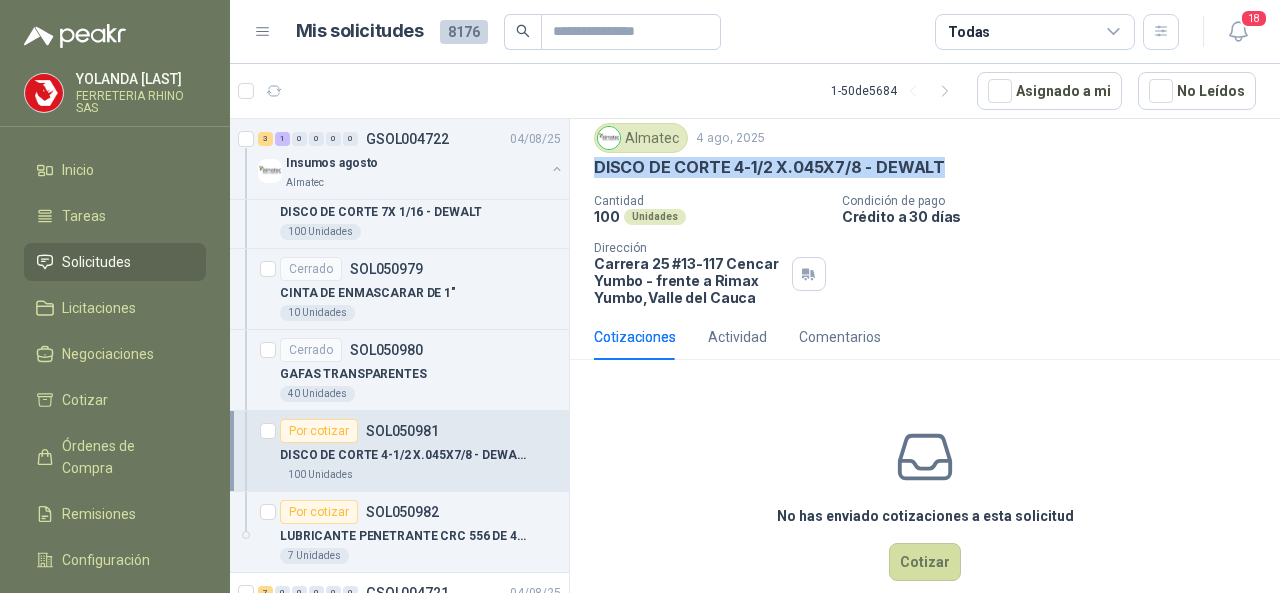 scroll, scrollTop: 90, scrollLeft: 0, axis: vertical 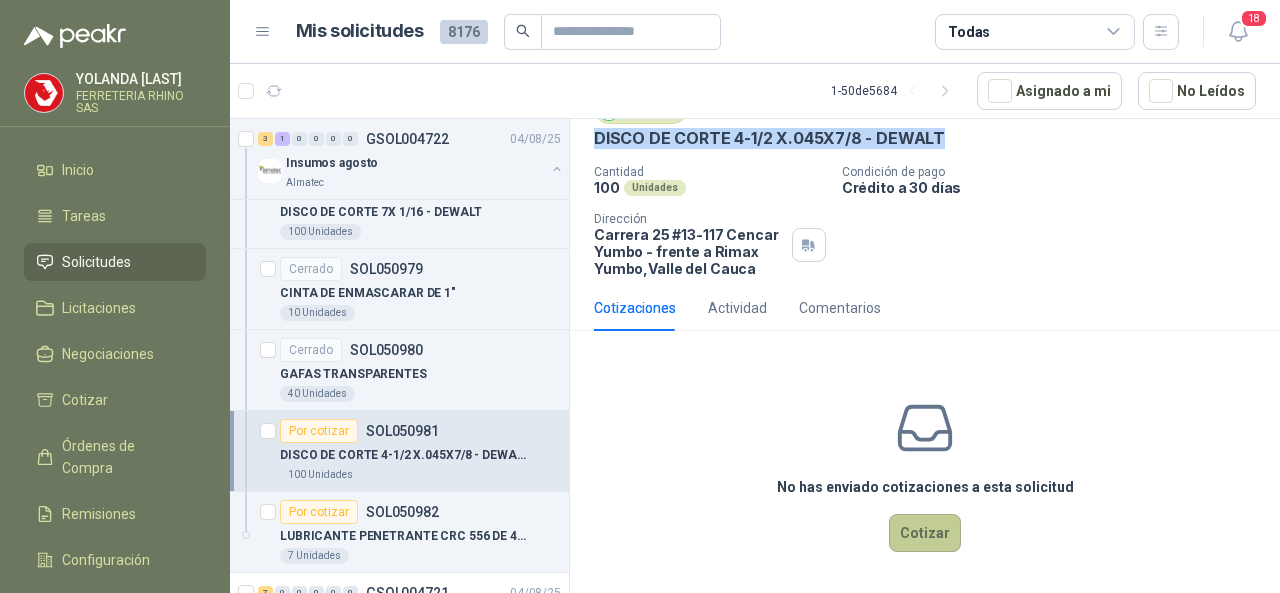 click on "Cotizar" at bounding box center (925, 533) 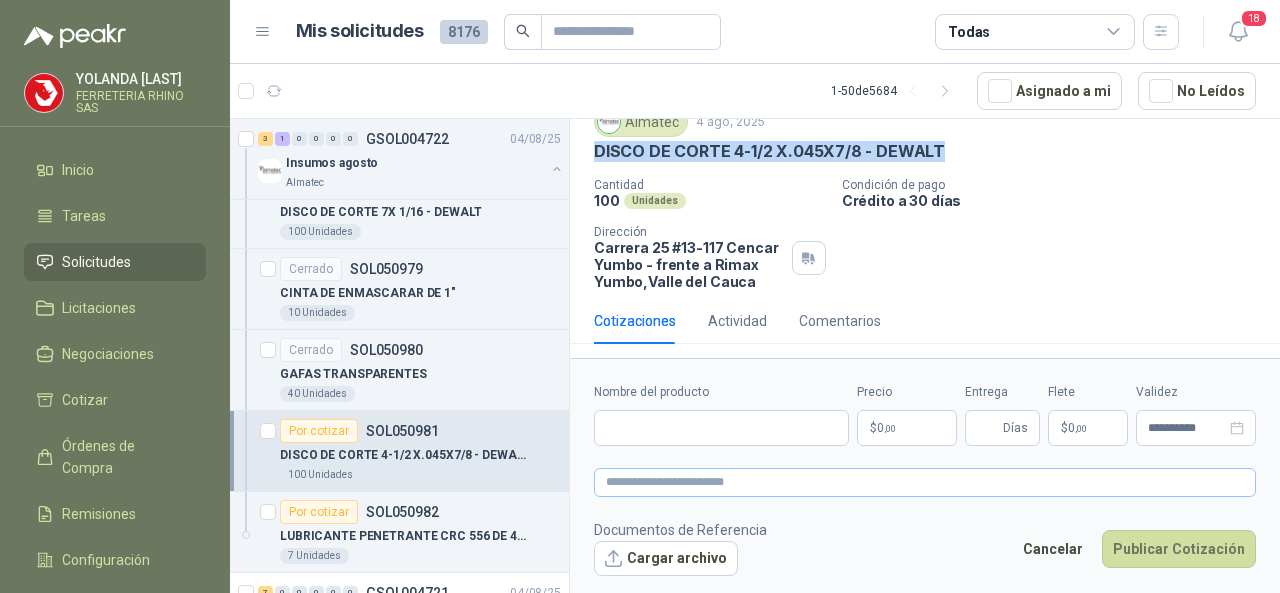 type 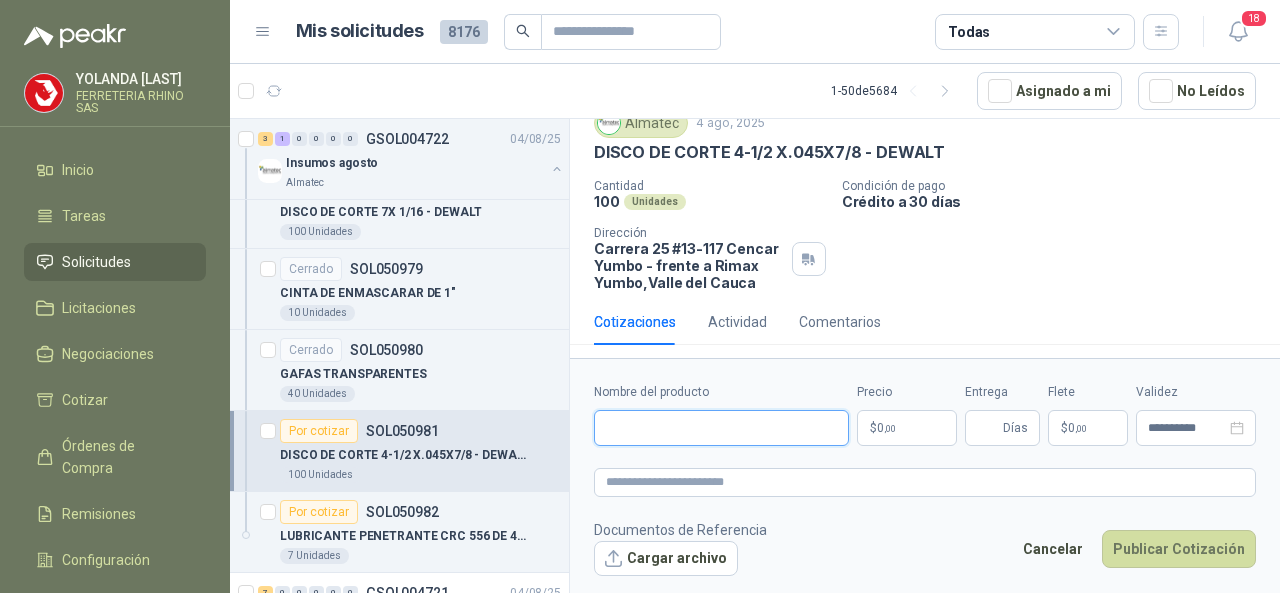 click on "Nombre del producto" at bounding box center (721, 428) 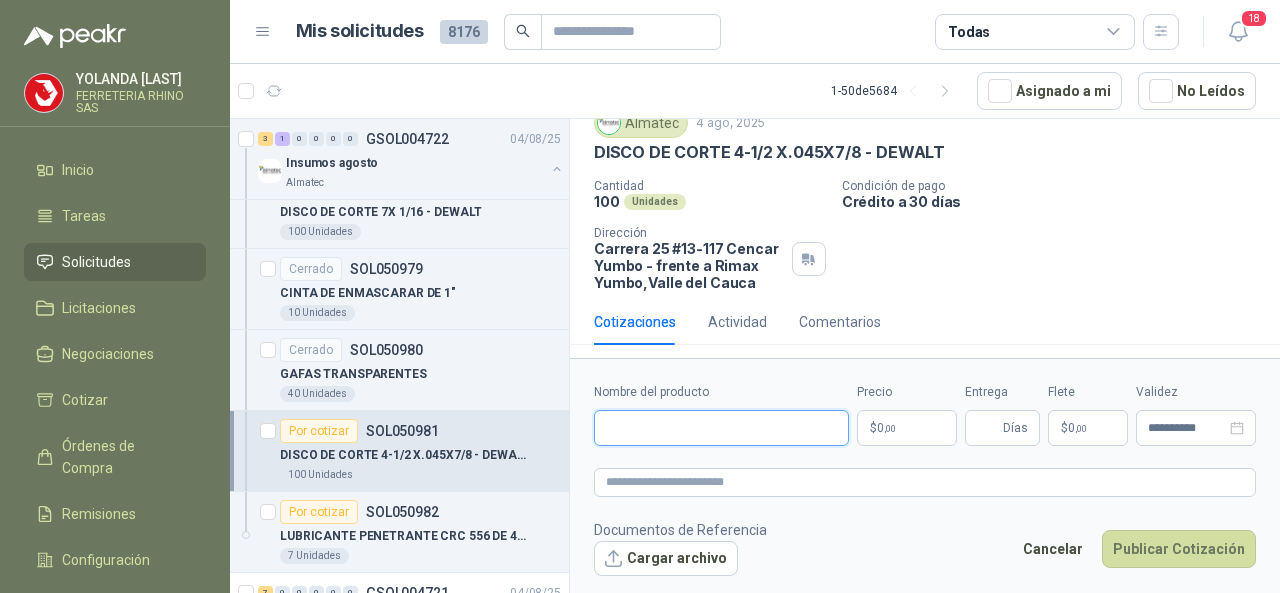 paste on "**********" 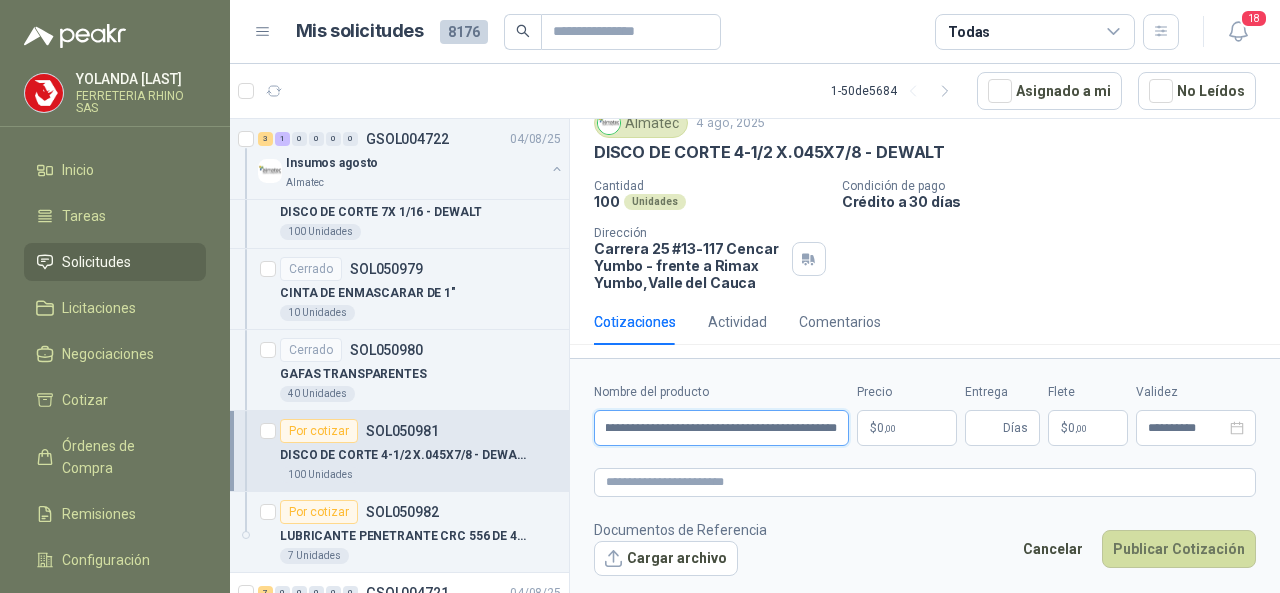 scroll, scrollTop: 0, scrollLeft: 77, axis: horizontal 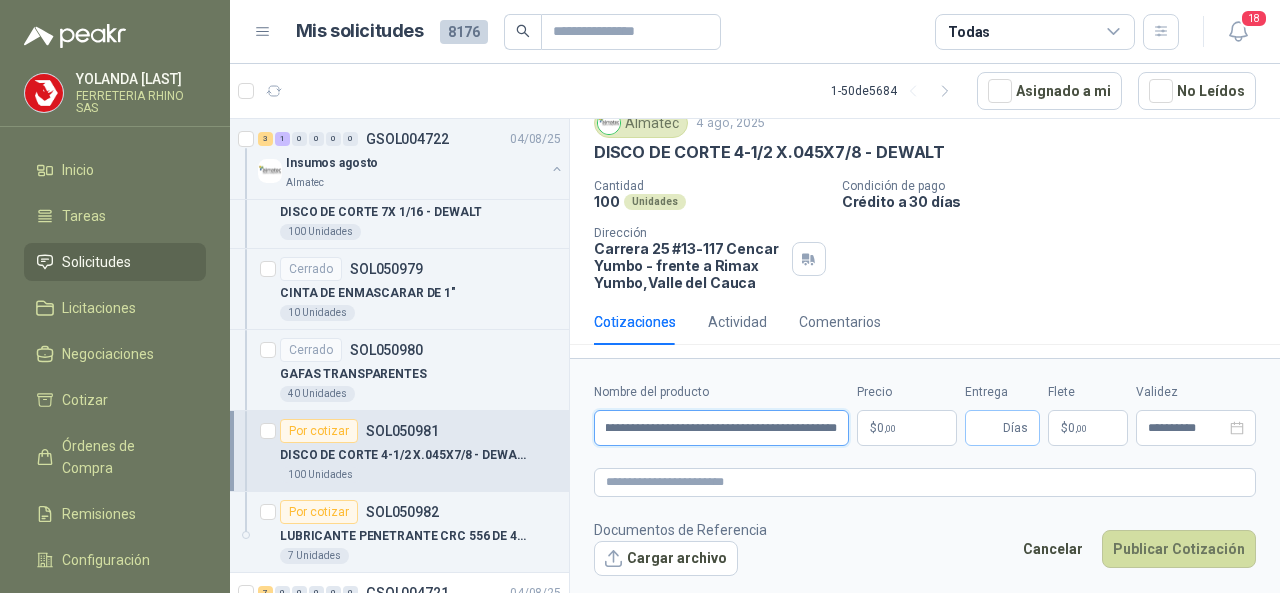 type on "**********" 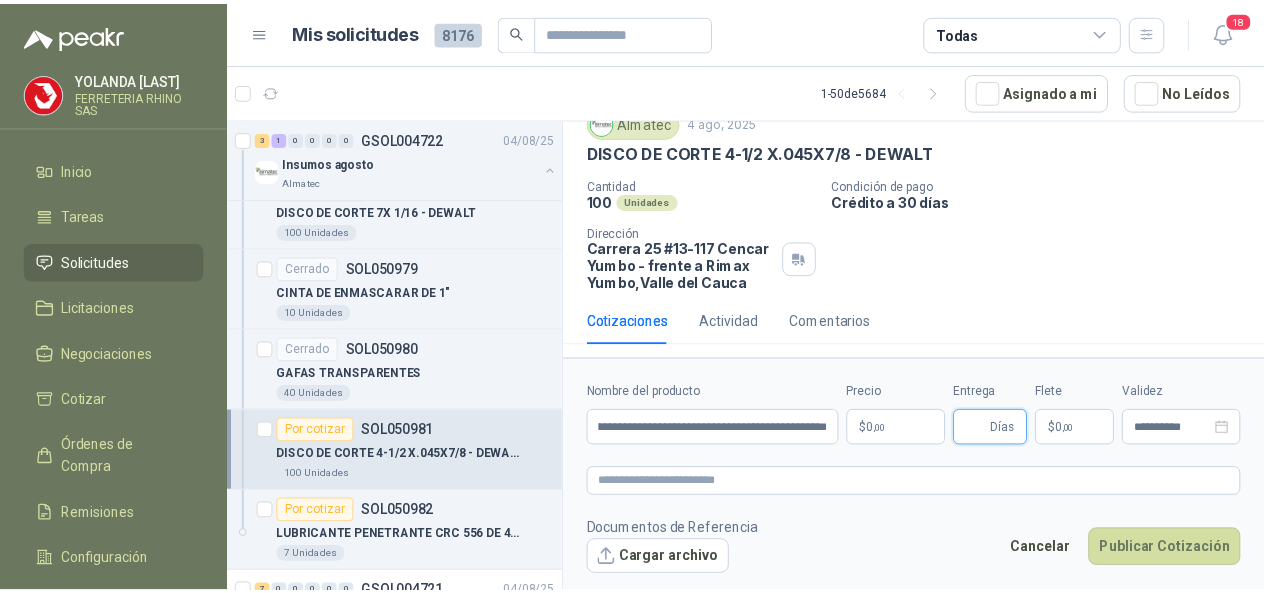scroll, scrollTop: 0, scrollLeft: 0, axis: both 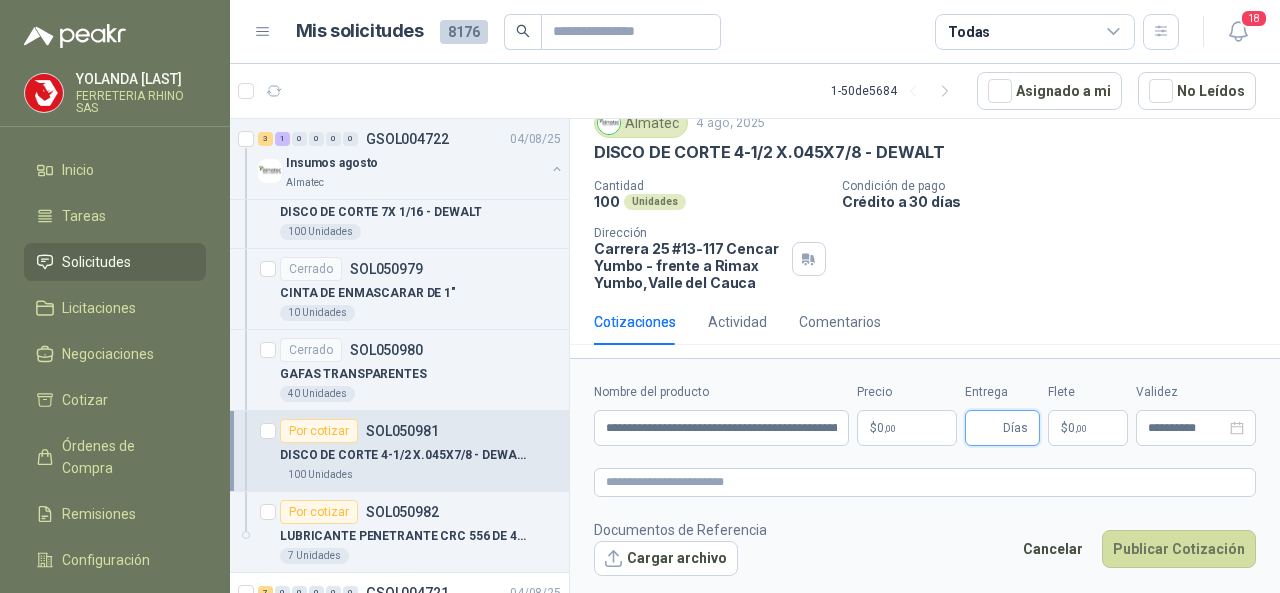 click on "Entrega" at bounding box center [988, 428] 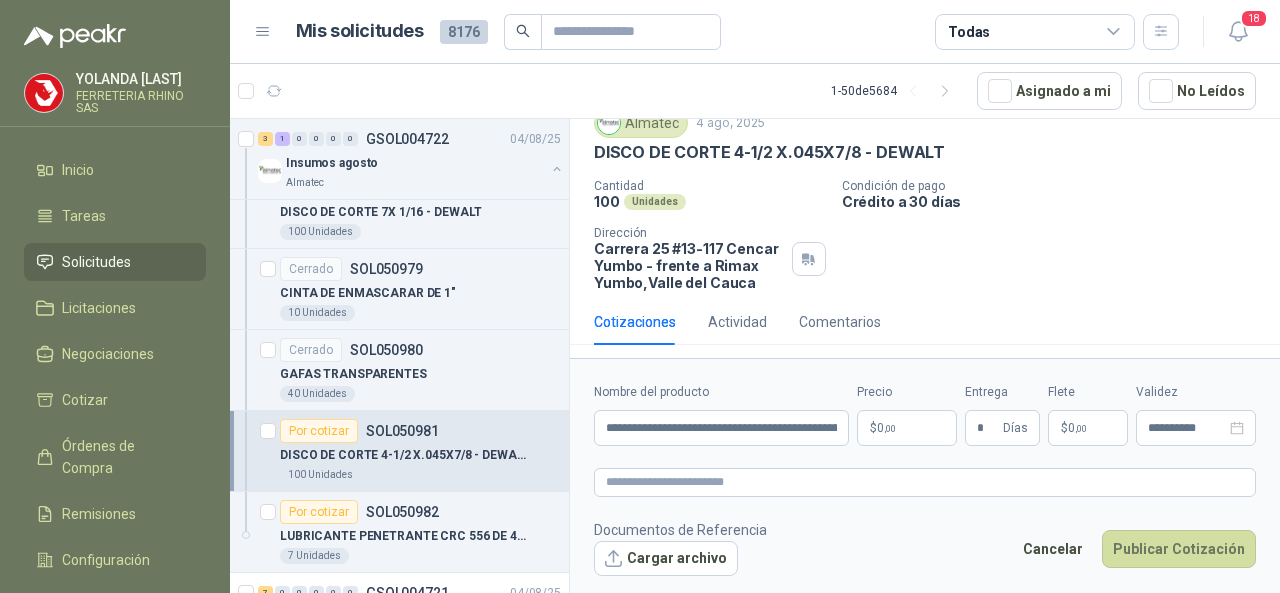 type 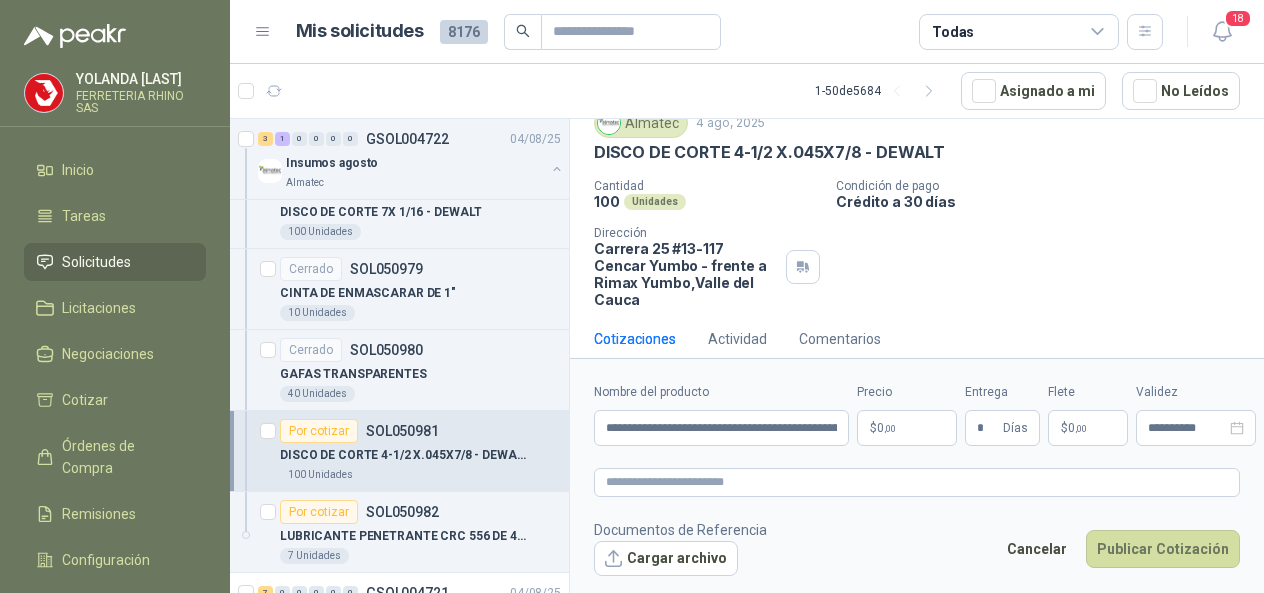 click on "[FIRST]   [LAST] FERRETERIA RHINO SAS   Inicio   Tareas   Solicitudes   Licitaciones   Negociaciones   Cotizar   Órdenes de Compra   Remisiones   Configuración   Manuales y ayuda Mis solicitudes 8176 Todas 18 1 - 50  de  5684 Asignado a mi No Leídos 0   0   0   0   0   0   GSOL004748 05/08/25   PELEX STRETCH FILM DE 50 CM Y CARTON Almatec   Por cotizar SOL051084 04/08/25   CINTA 3M TRANSPORE 1527-2 2" X ROLLO Caracol TV 4   Unidades 1   0   0   0   0   0   GSOL004747 04/08/25   SOLICITUD DE COMPRA 2174 Panela El Trébol   3   0   0   0   0   0   GSOL004746 04/08/25   SOLICITUD DE COMPRA 2172-2173 Panela El Trébol   22   3   0   0   0   0   GSOL004745 04/08/25   SOLICITUD DE COMPRA 2169 Panela El Trébol   6   0   0   0   0   0   GSOL004744 04/08/25   Pedido de hierro CONSTRUCTORA GRUPO FIP   1   0   0   0   0   0   GSOL004743 04/08/25   SOLICITUD PAPELERIA #2 - PICHINDE Rio Fertil del Pacífico S.A.S.   Por cotizar SOL051029 04/08/25   SECADOR DE CAUCHO 60 CM C/M BioCosta Green Energy S.A.S 10" at bounding box center [632, 296] 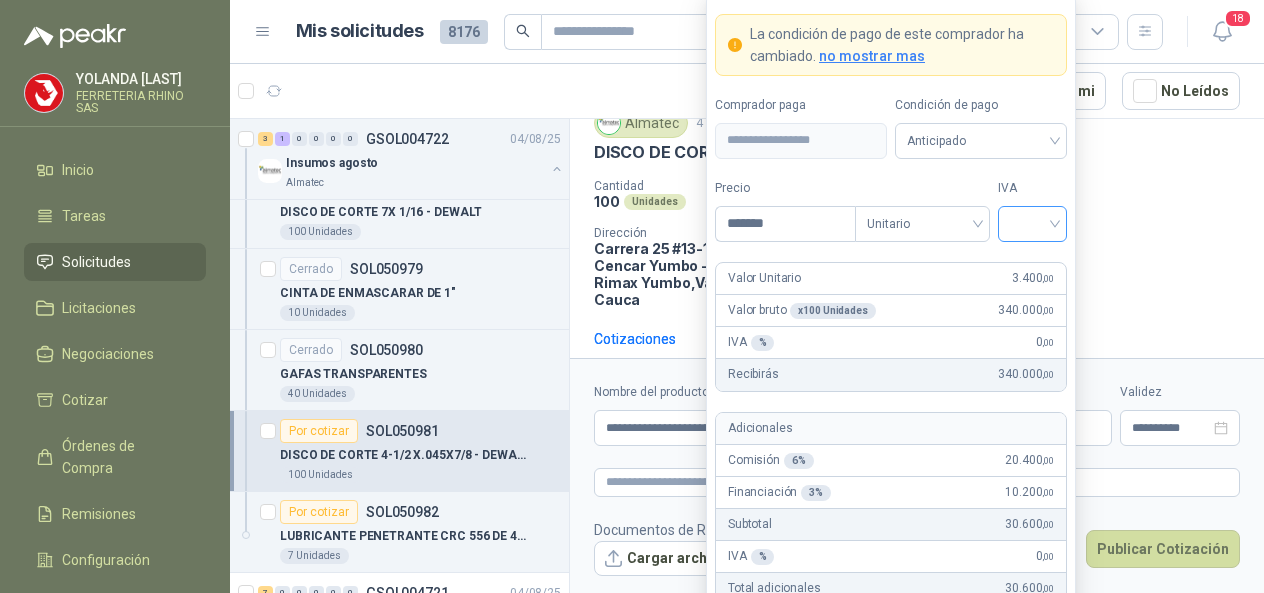 type on "*******" 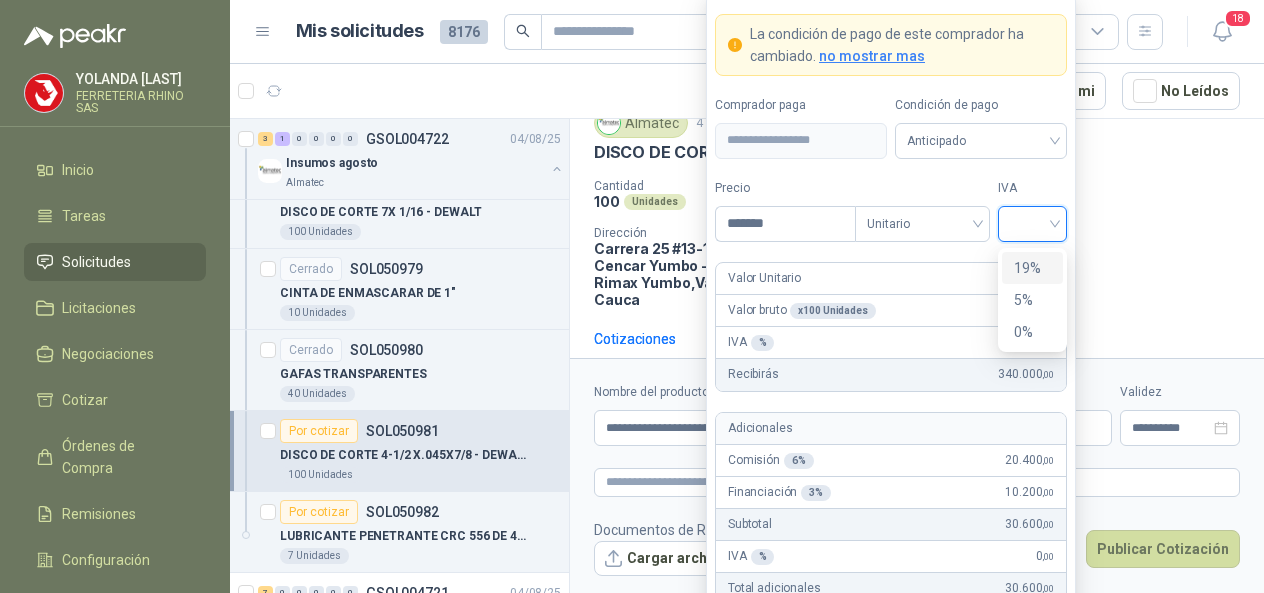 click on "19%" at bounding box center [1032, 268] 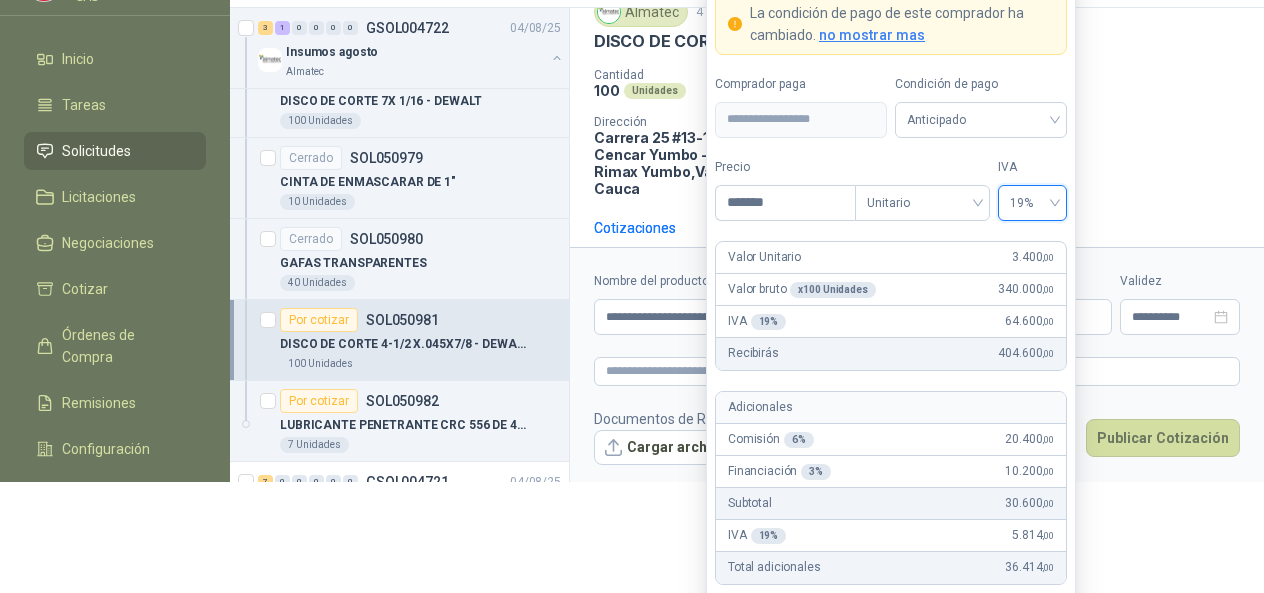 scroll, scrollTop: 138, scrollLeft: 0, axis: vertical 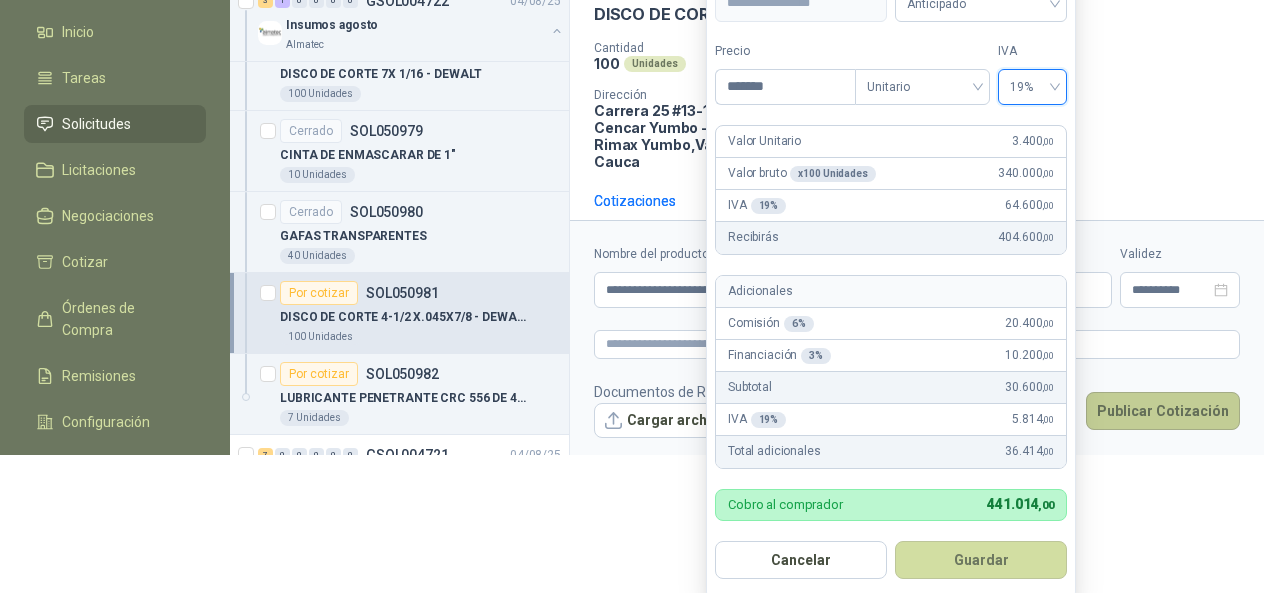 click on "Publicar Cotización" at bounding box center [1163, 411] 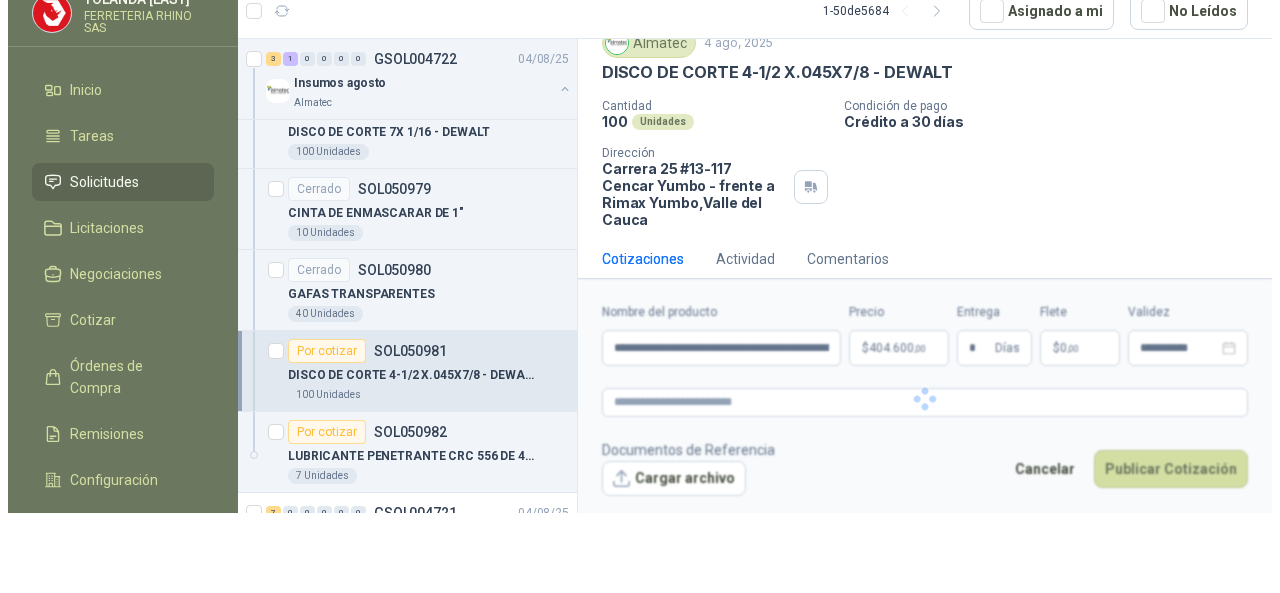 scroll, scrollTop: 0, scrollLeft: 0, axis: both 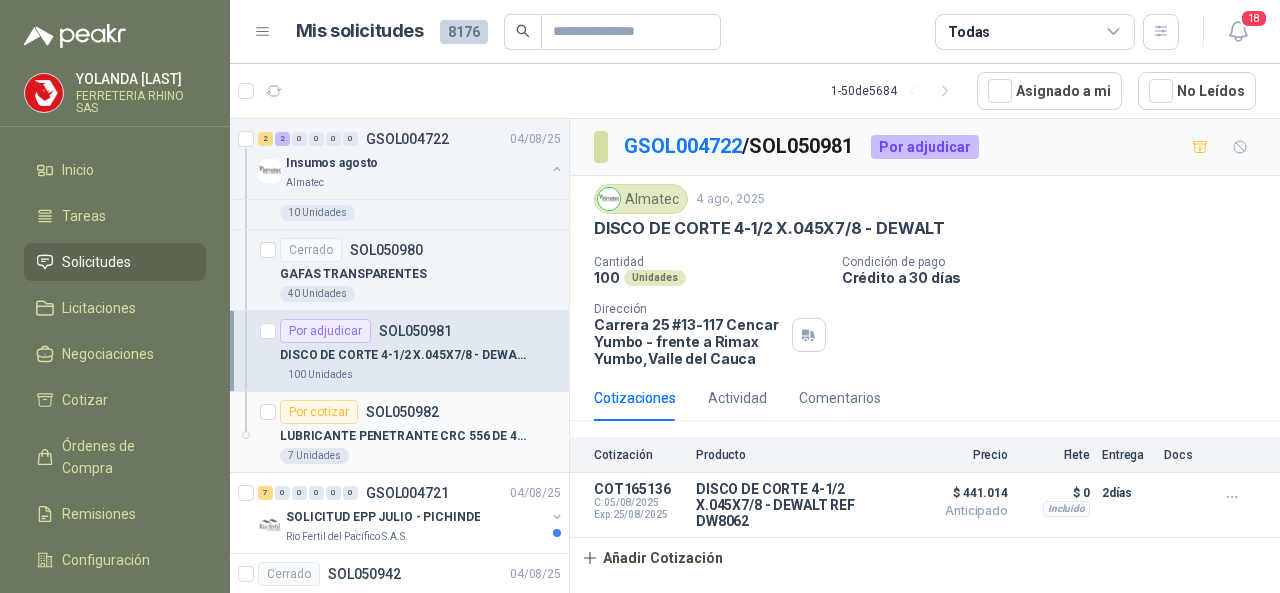click on "SOL050982" at bounding box center [402, 412] 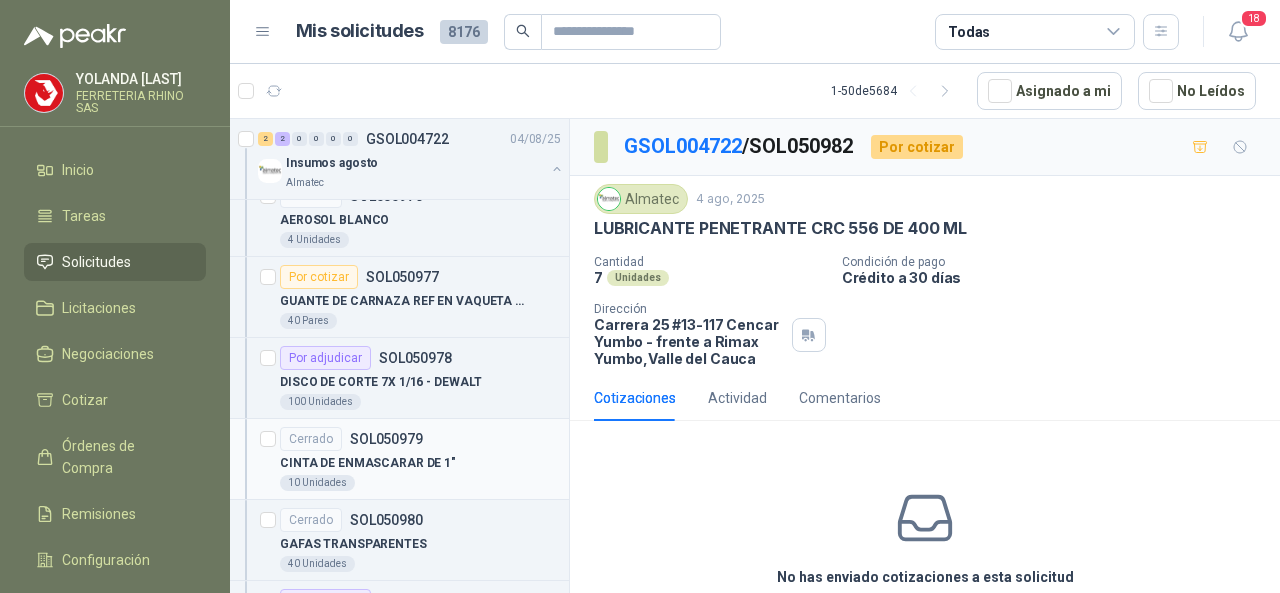 scroll, scrollTop: 2100, scrollLeft: 0, axis: vertical 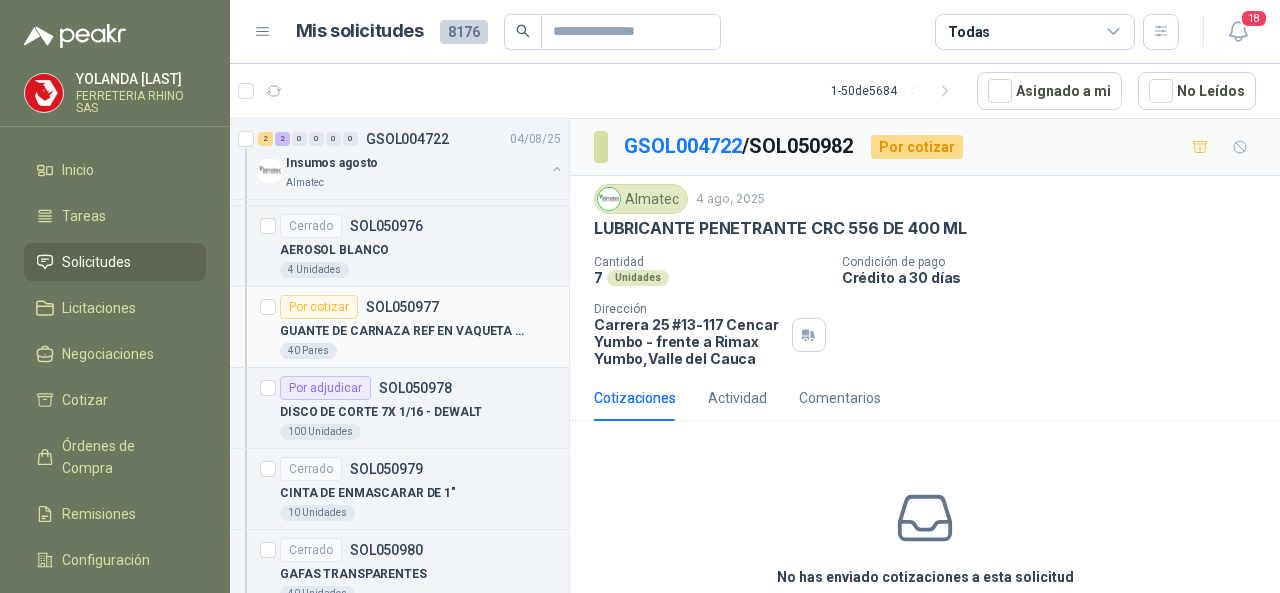 click on "SOL050977" at bounding box center (402, 307) 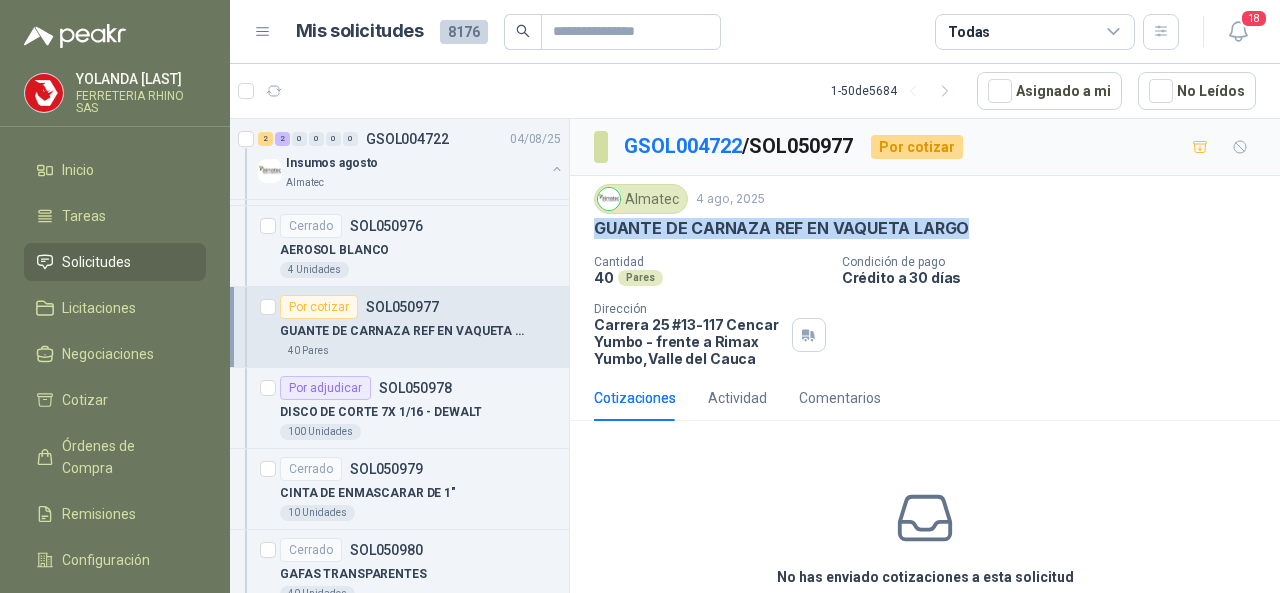 drag, startPoint x: 598, startPoint y: 229, endPoint x: 975, endPoint y: 228, distance: 377.0013 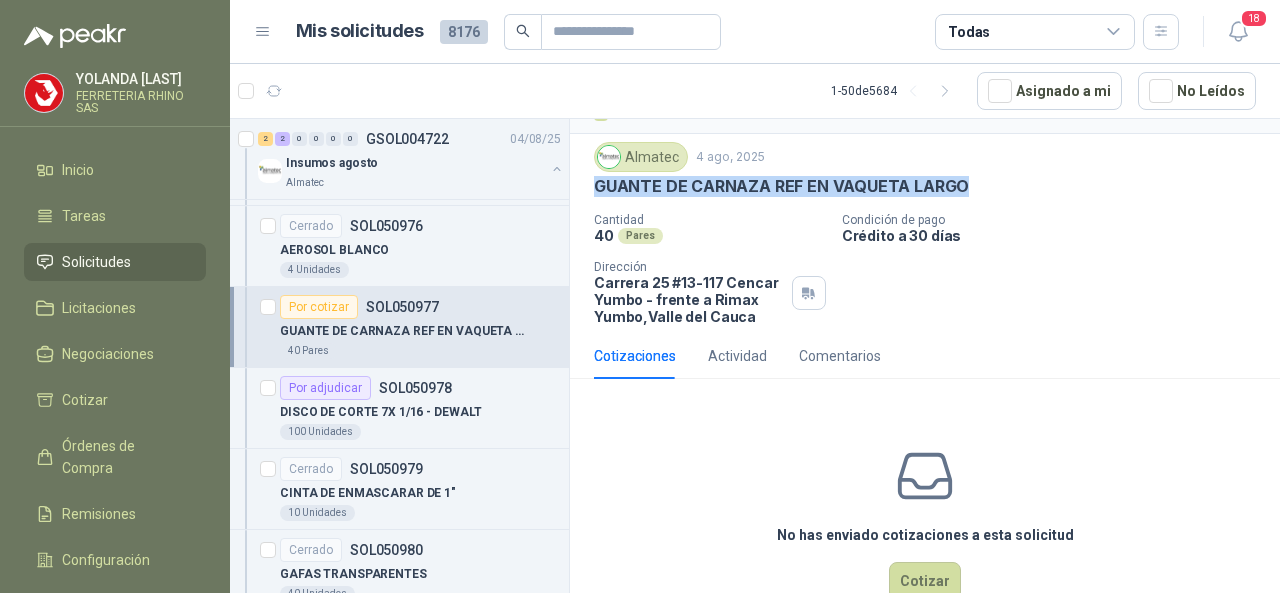 scroll, scrollTop: 0, scrollLeft: 0, axis: both 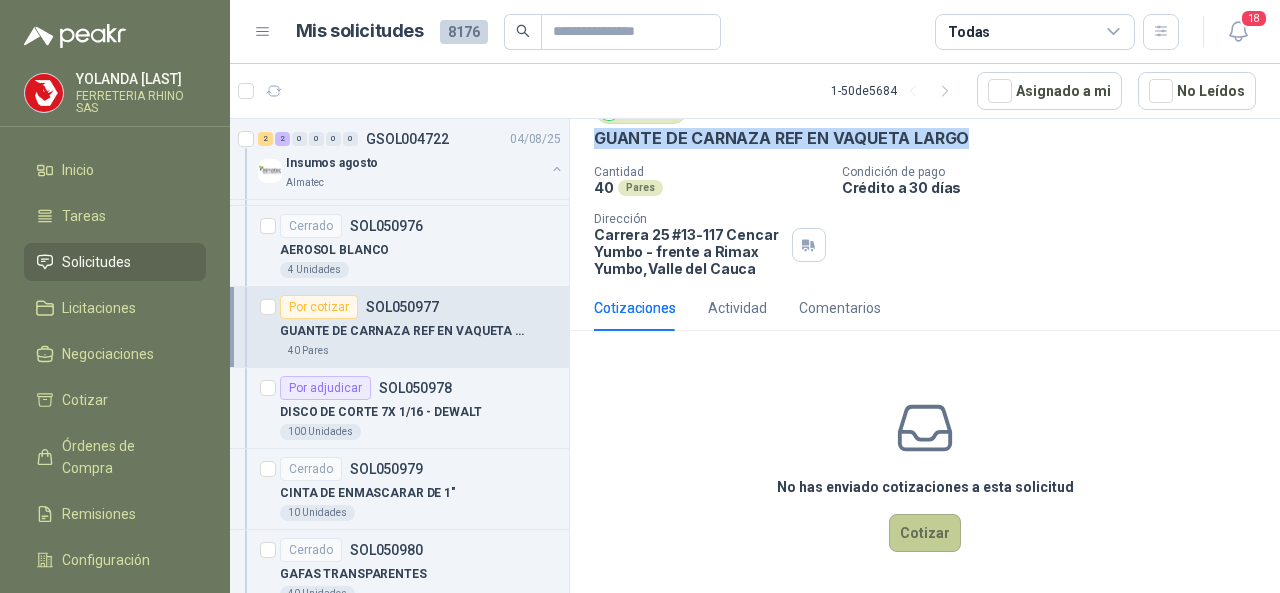click on "Cotizar" at bounding box center (925, 533) 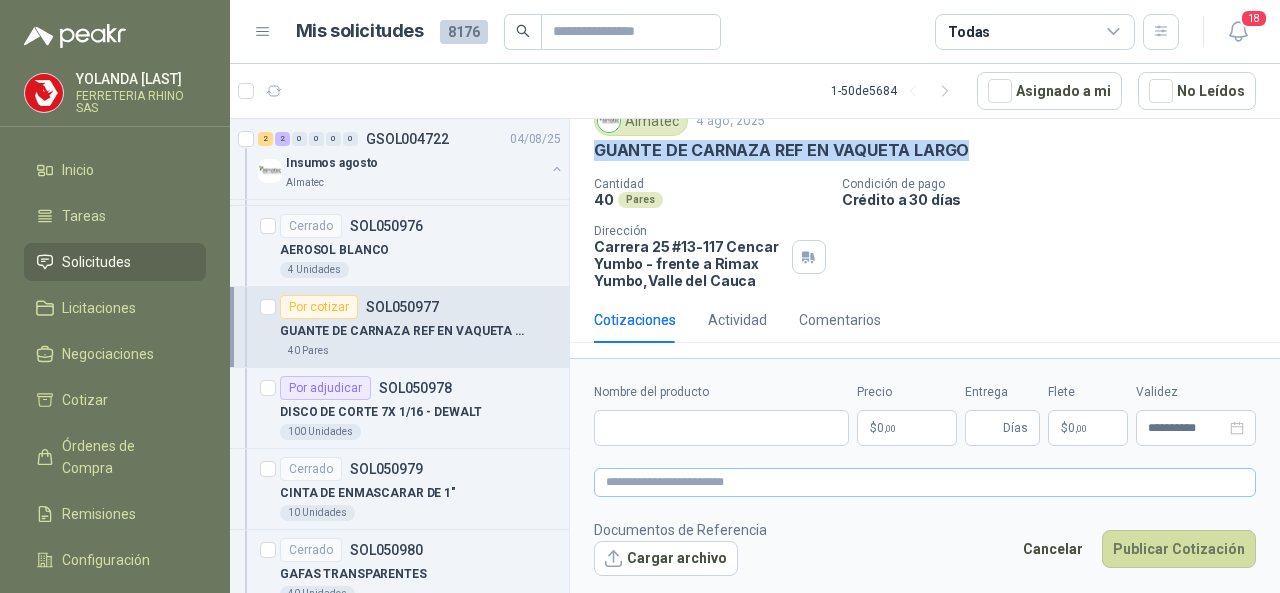scroll, scrollTop: 76, scrollLeft: 0, axis: vertical 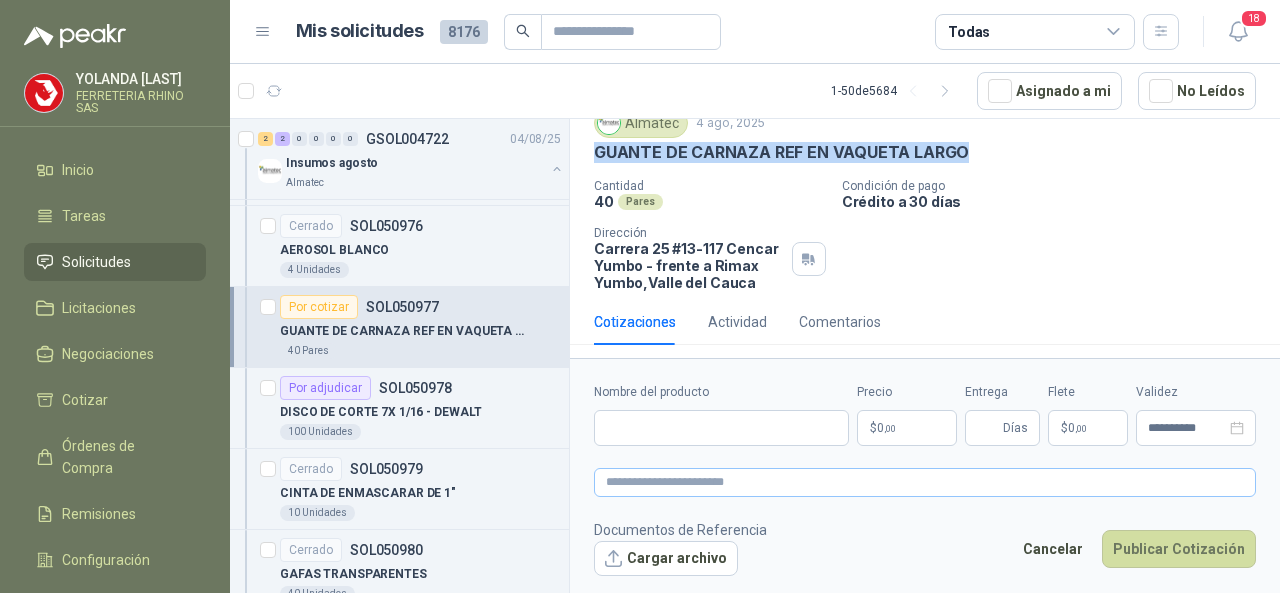 type 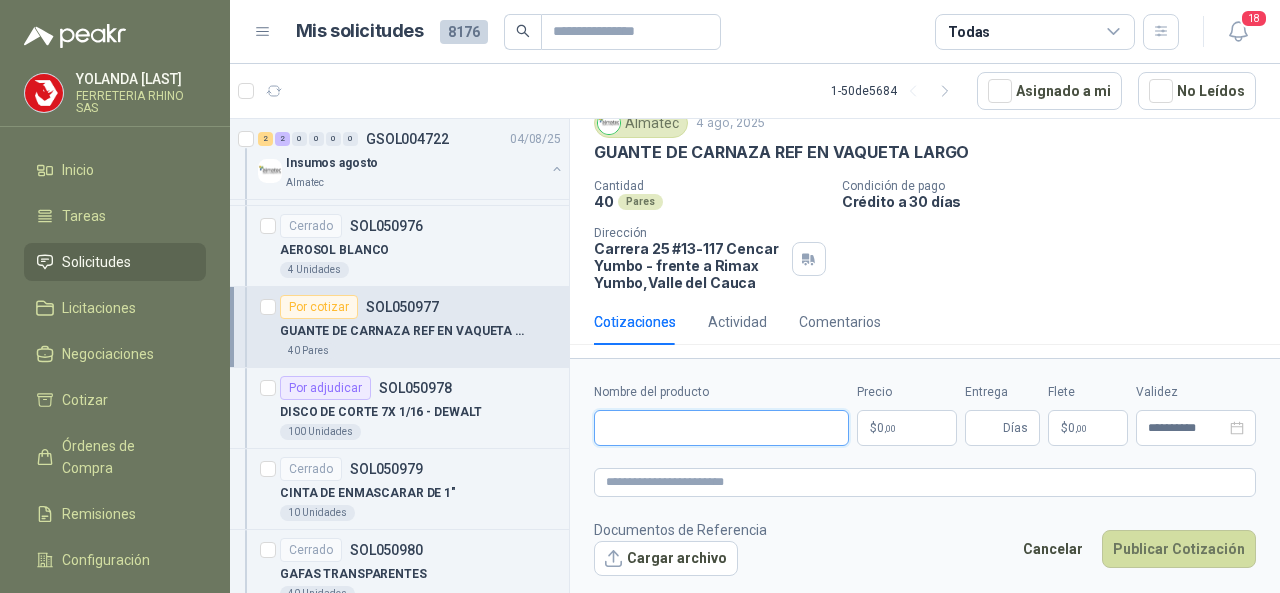 click on "Nombre del producto" at bounding box center [721, 428] 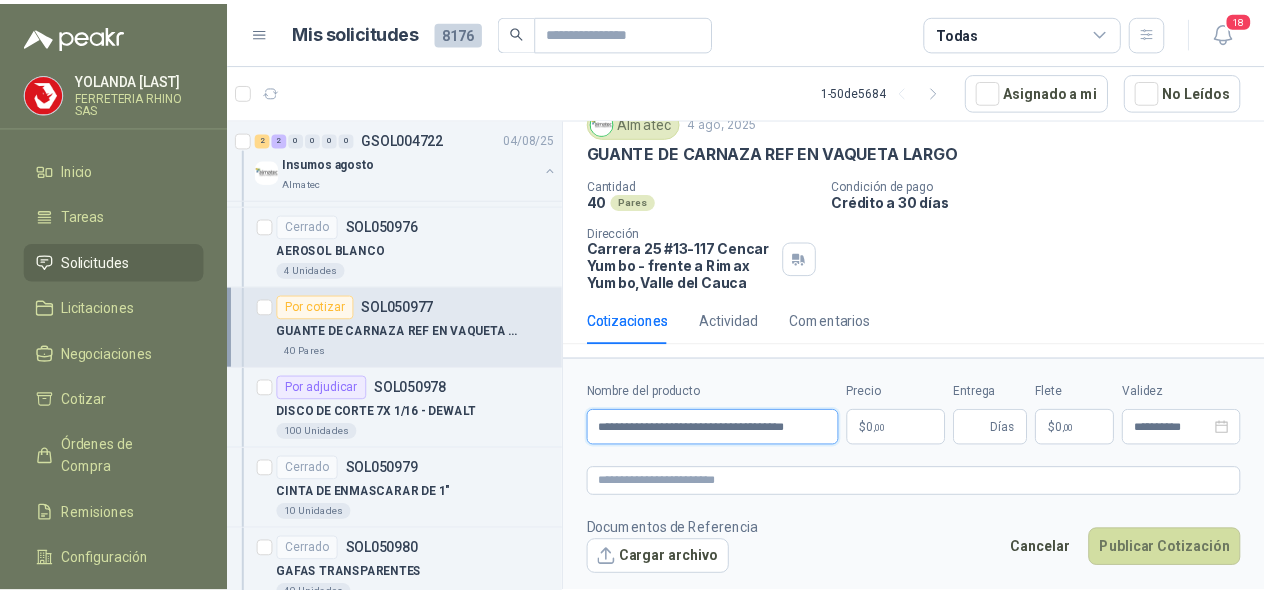 scroll, scrollTop: 0, scrollLeft: 28, axis: horizontal 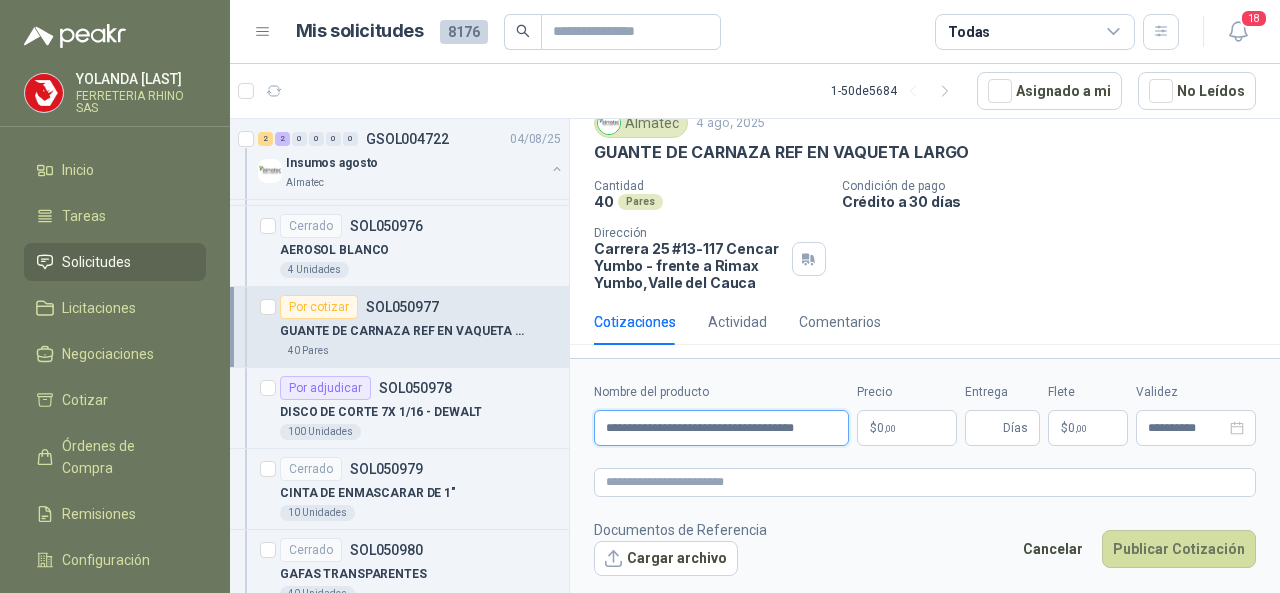 type on "**********" 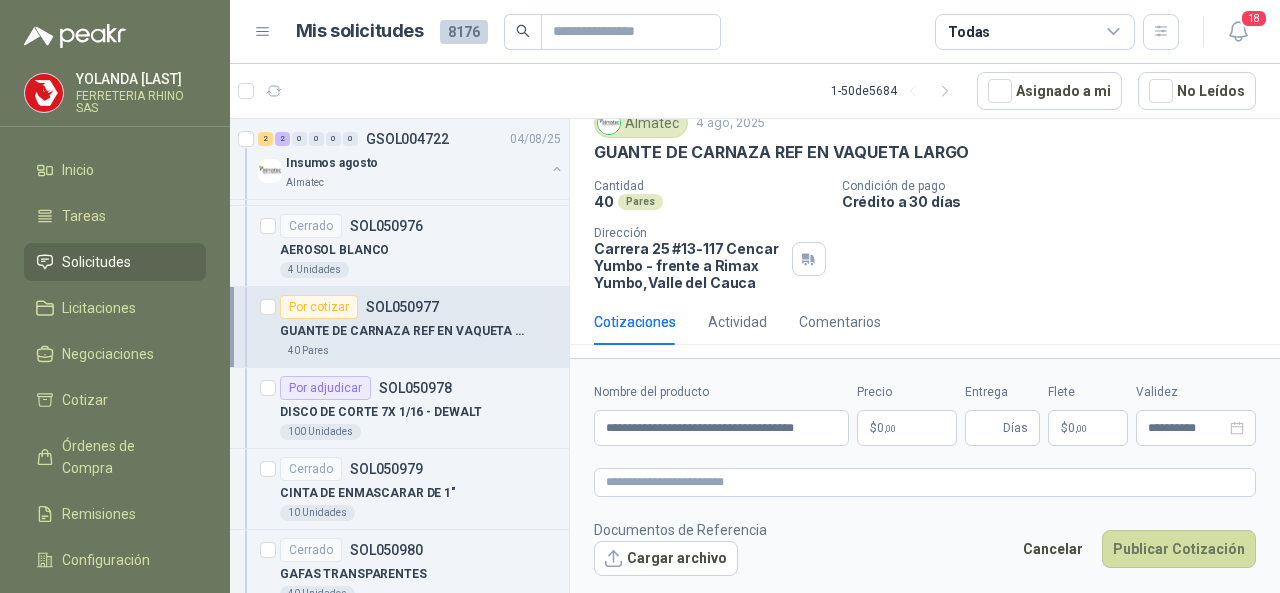 click on "[FIRST]   [LAST] FERRETERIA RHINO SAS   Inicio   Tareas   Solicitudes   Licitaciones   Negociaciones   Cotizar   Órdenes de Compra   Remisiones   Configuración   Manuales y ayuda Mis solicitudes 8176 Todas 18 1 - 50  de  5684 Asignado a mi No Leídos 0   0   0   0   0   0   GSOL004748 05/08/25   PELEX STRETCH FILM DE 50 CM Y CARTON Almatec   Por cotizar SOL051084 04/08/25   CINTA 3M TRANSPORE 1527-2 2" X ROLLO Caracol TV 4   Unidades 1   0   0   0   0   0   GSOL004747 04/08/25   SOLICITUD DE COMPRA 2174 Panela El Trébol   3   0   0   0   0   0   GSOL004746 04/08/25   SOLICITUD DE COMPRA 2172-2173 Panela El Trébol   22   3   0   0   0   0   GSOL004745 04/08/25   SOLICITUD DE COMPRA 2169 Panela El Trébol   6   0   0   0   0   0   GSOL004744 04/08/25   Pedido de hierro CONSTRUCTORA GRUPO FIP   1   0   0   0   0   0   GSOL004743 04/08/25   SOLICITUD PAPELERIA #2 - PICHINDE Rio Fertil del Pacífico S.A.S.   Por cotizar SOL051029 04/08/25   SECADOR DE CAUCHO 60 CM C/M BioCosta Green Energy S.A.S 10" at bounding box center (640, 296) 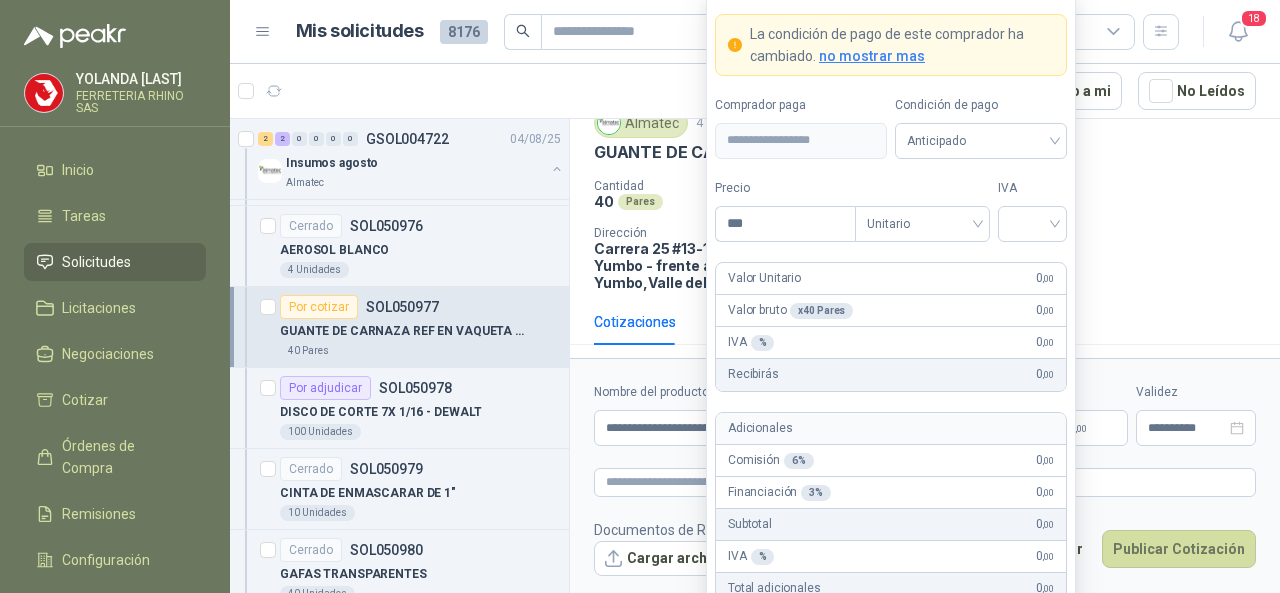 type 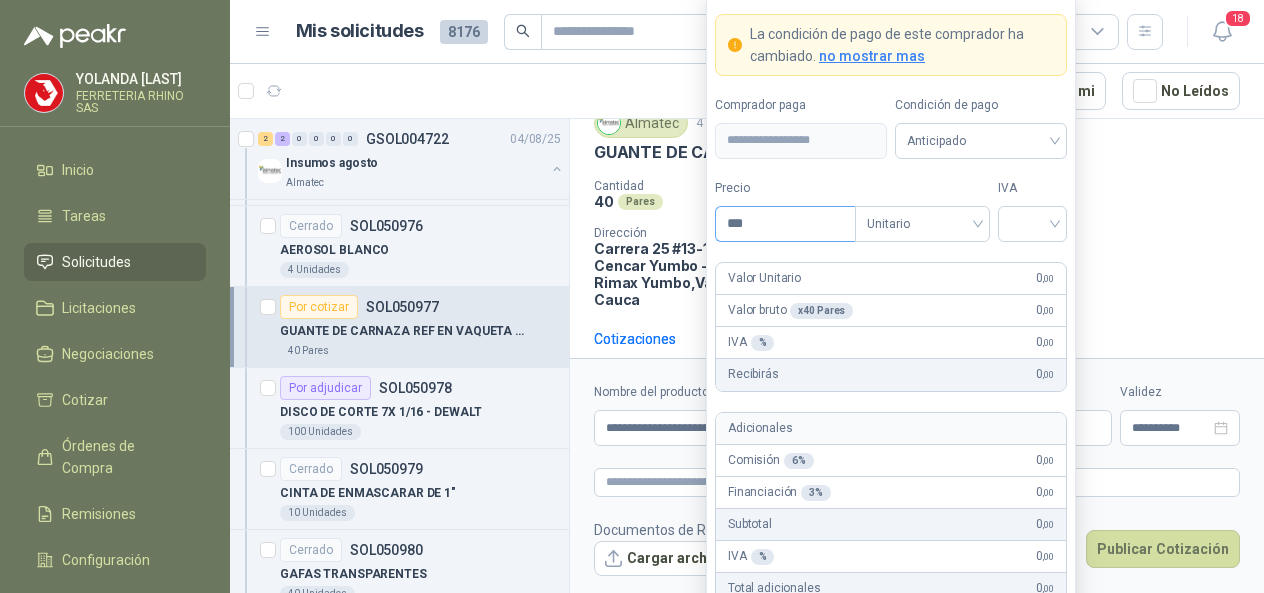 click on "***" at bounding box center [785, 224] 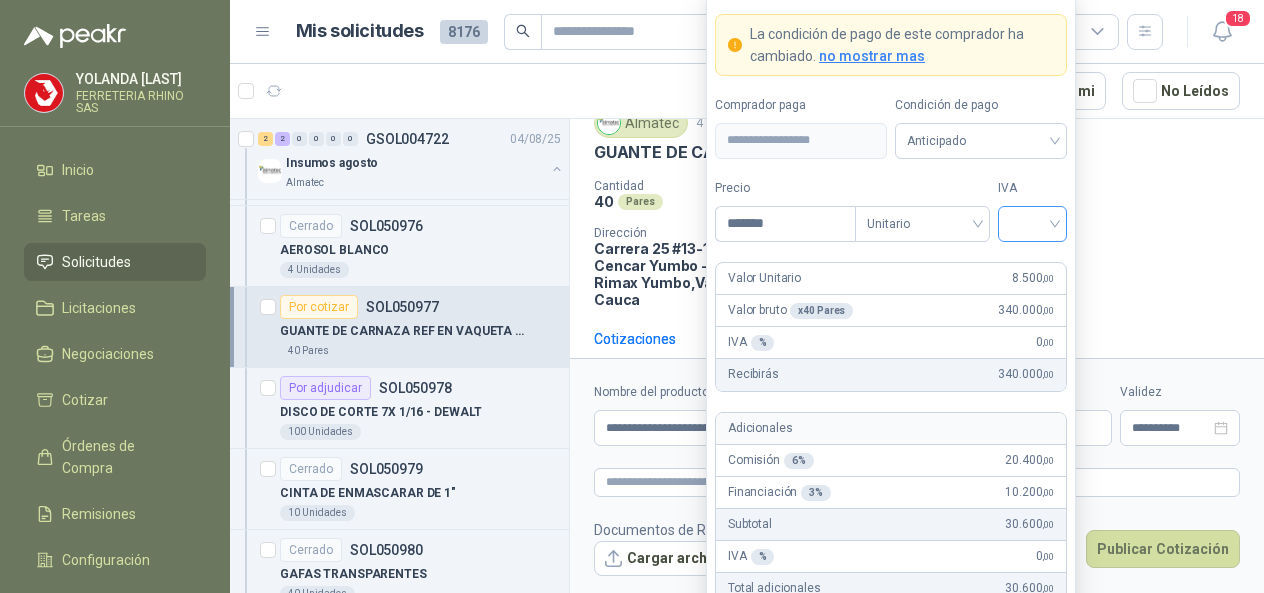 type on "*******" 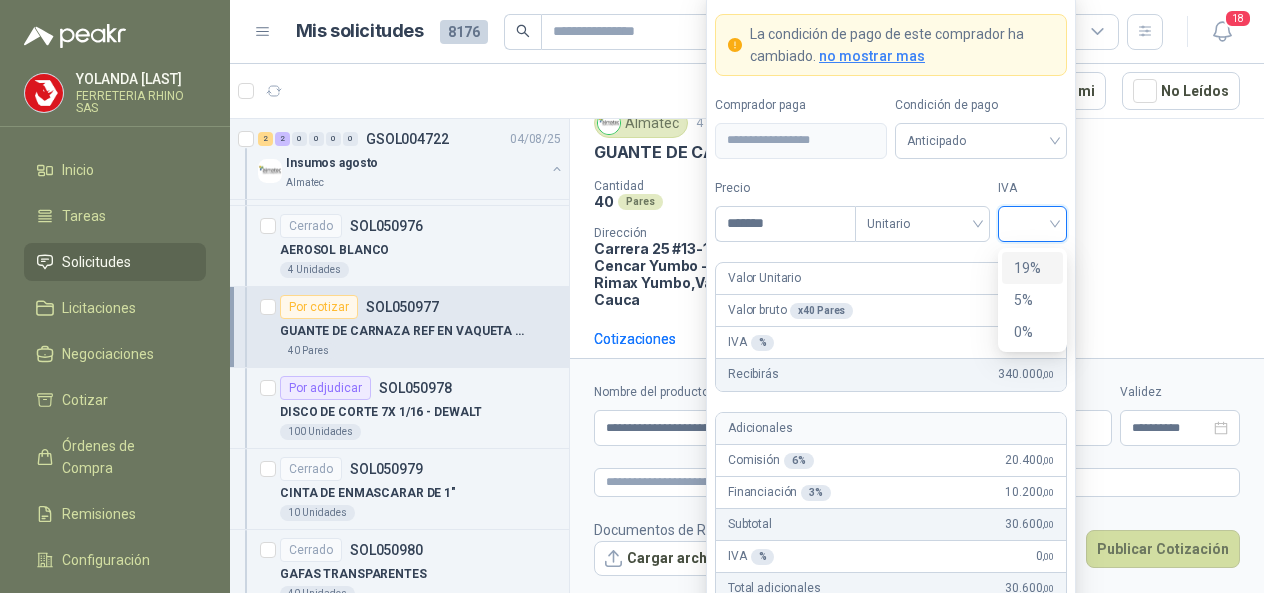 click at bounding box center [1032, 222] 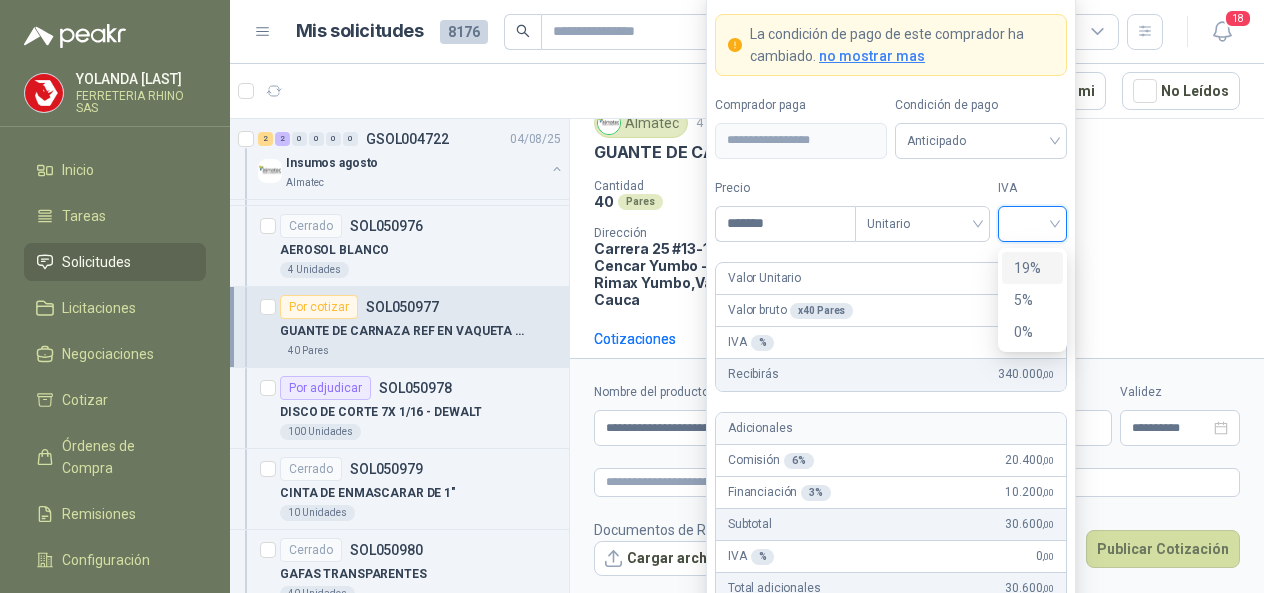 click on "19%" at bounding box center [1032, 268] 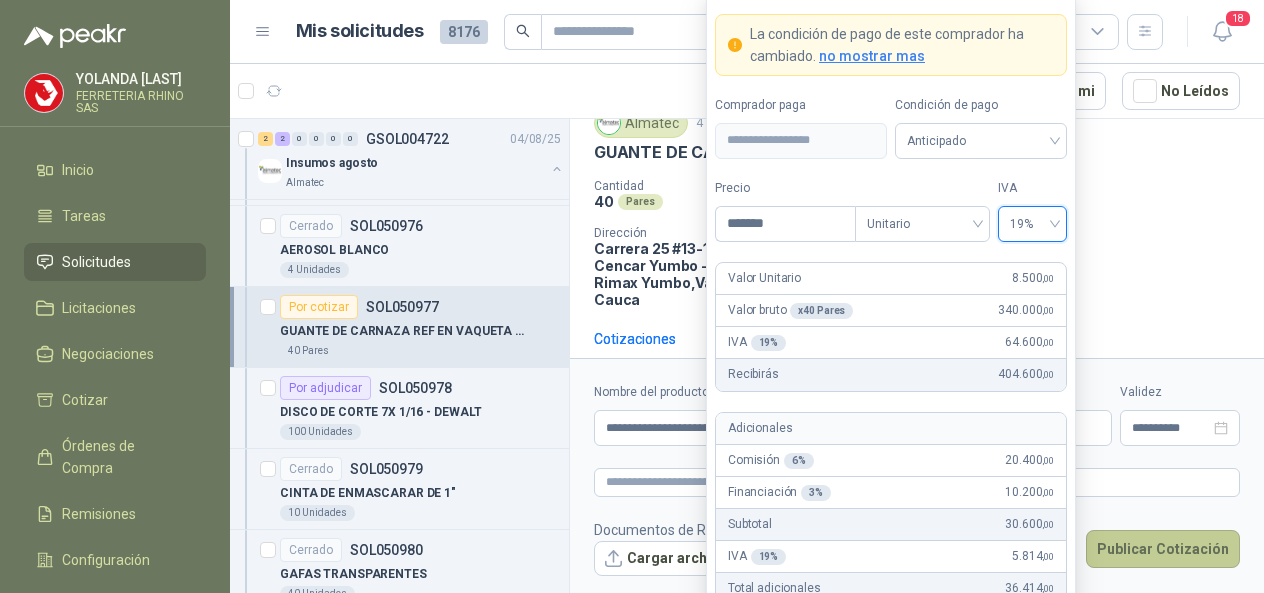 click on "Publicar Cotización" at bounding box center (1163, 549) 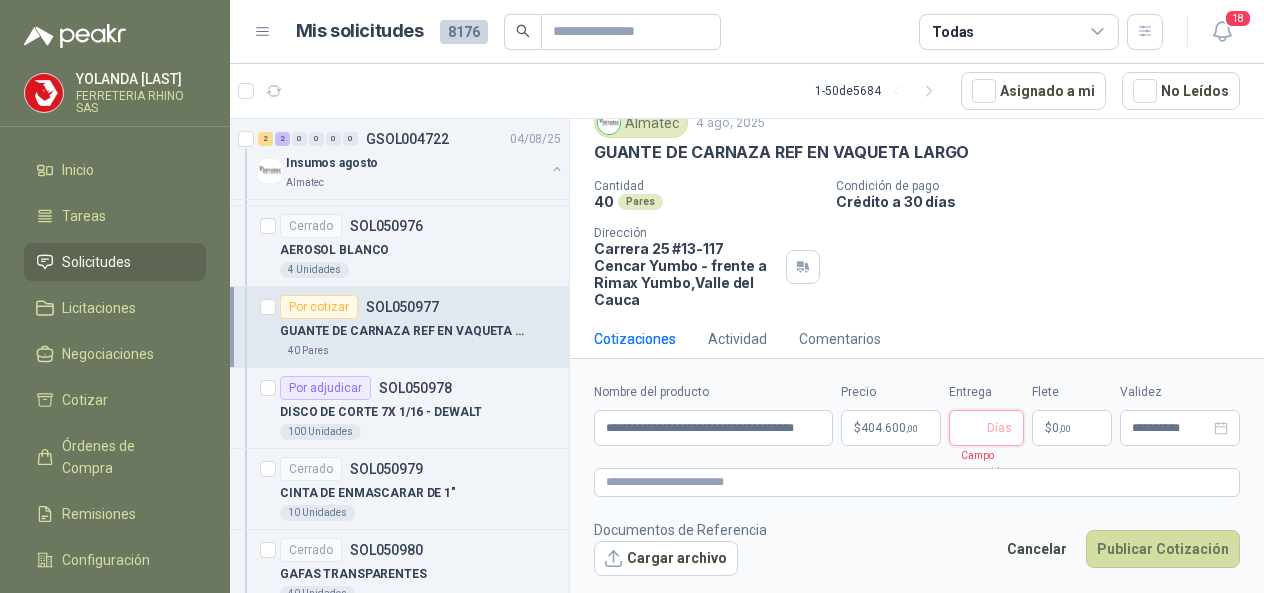 type 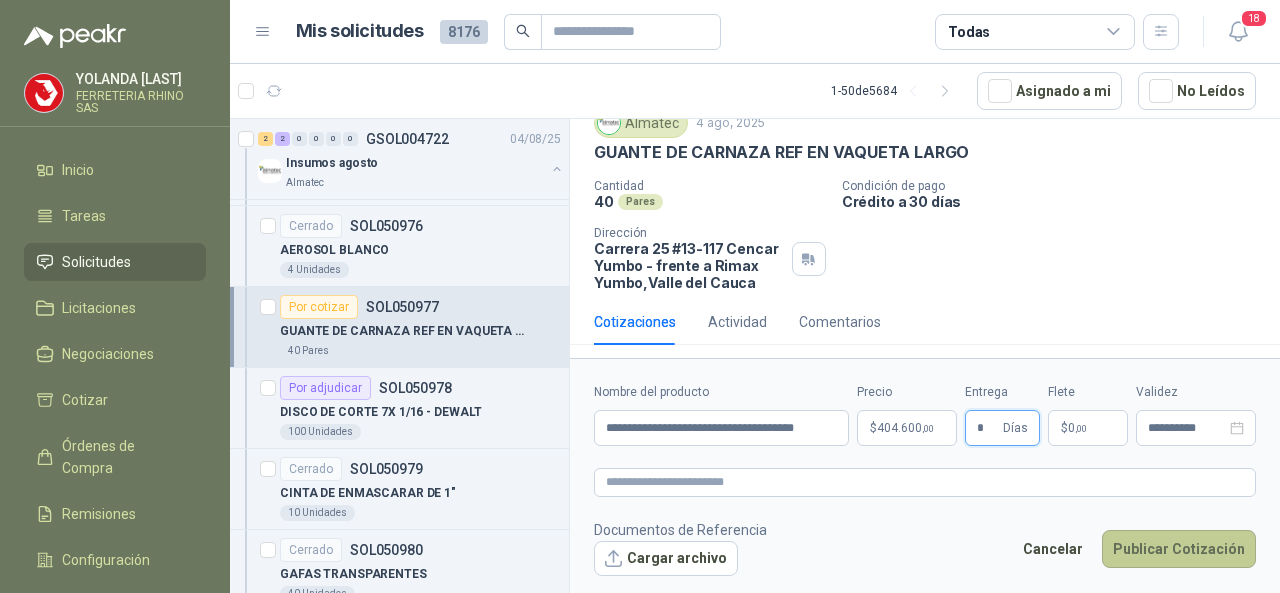 type on "*" 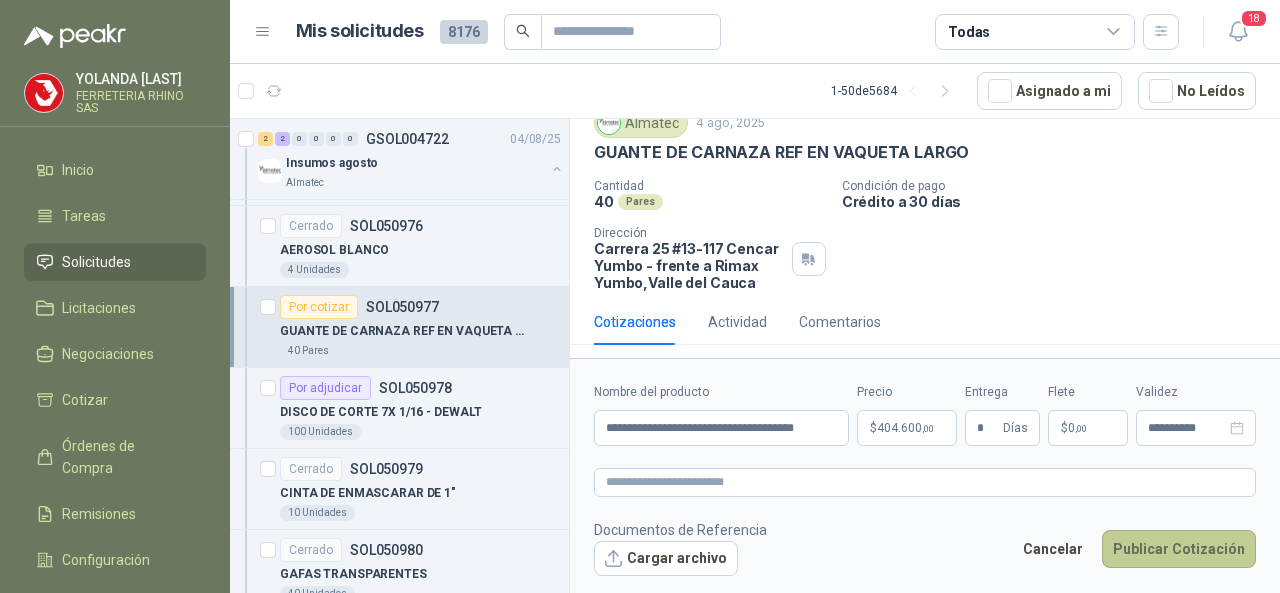 click on "Publicar Cotización" at bounding box center [1179, 549] 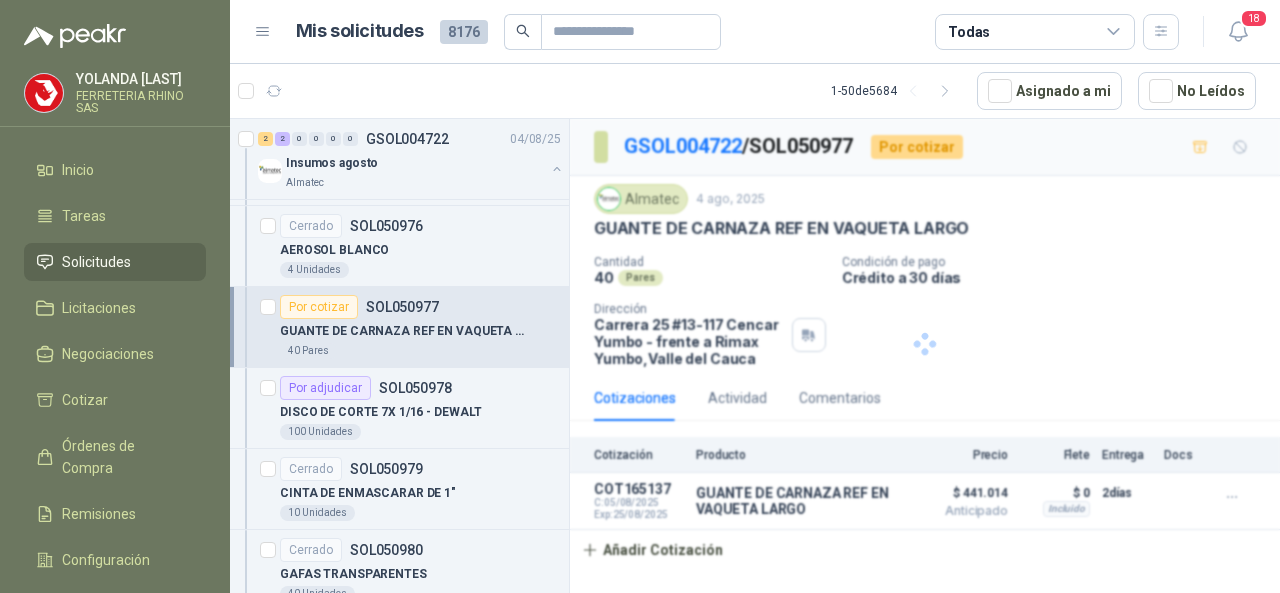 scroll, scrollTop: 0, scrollLeft: 0, axis: both 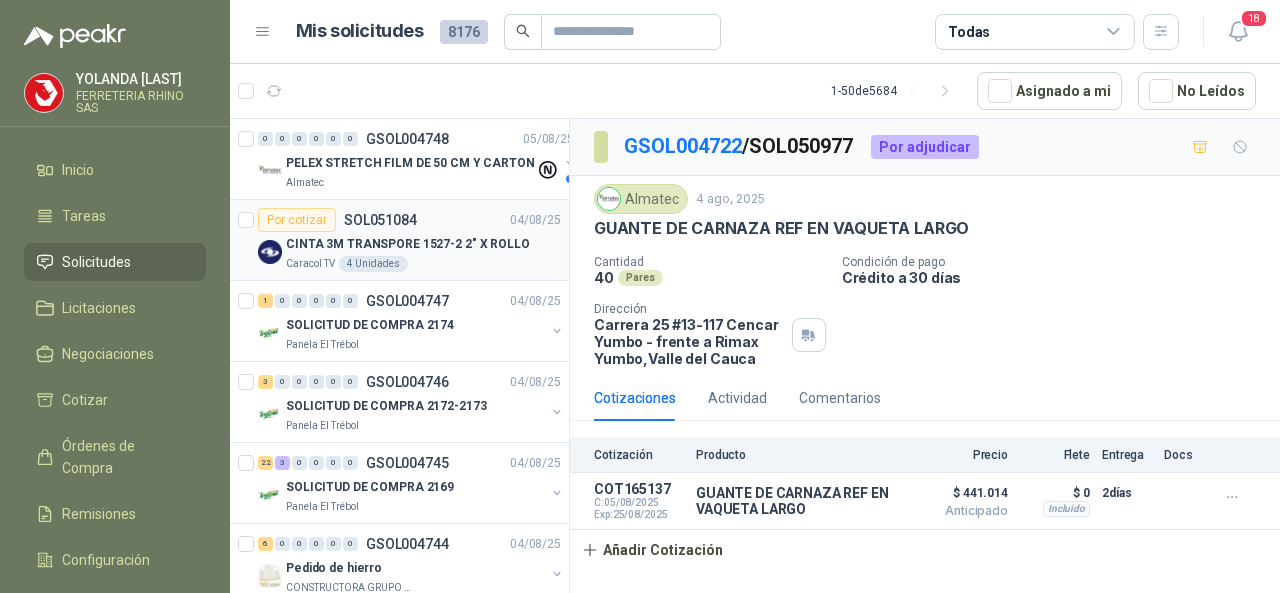 click on "SOL051084" at bounding box center (380, 220) 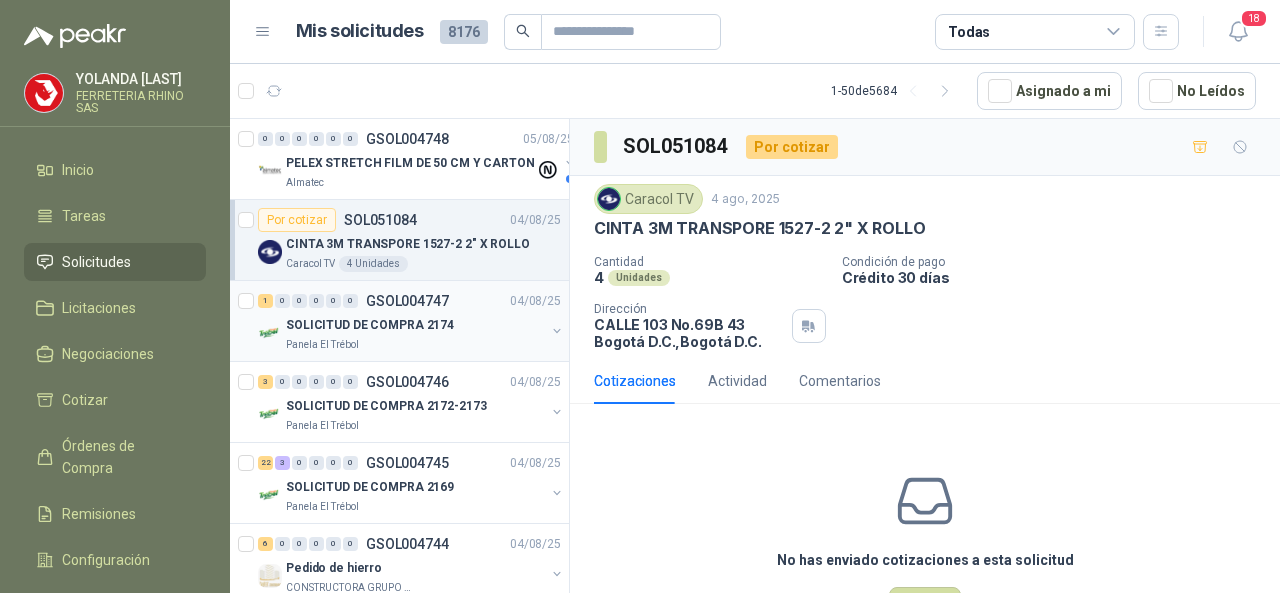 click on "GSOL004747" at bounding box center (407, 301) 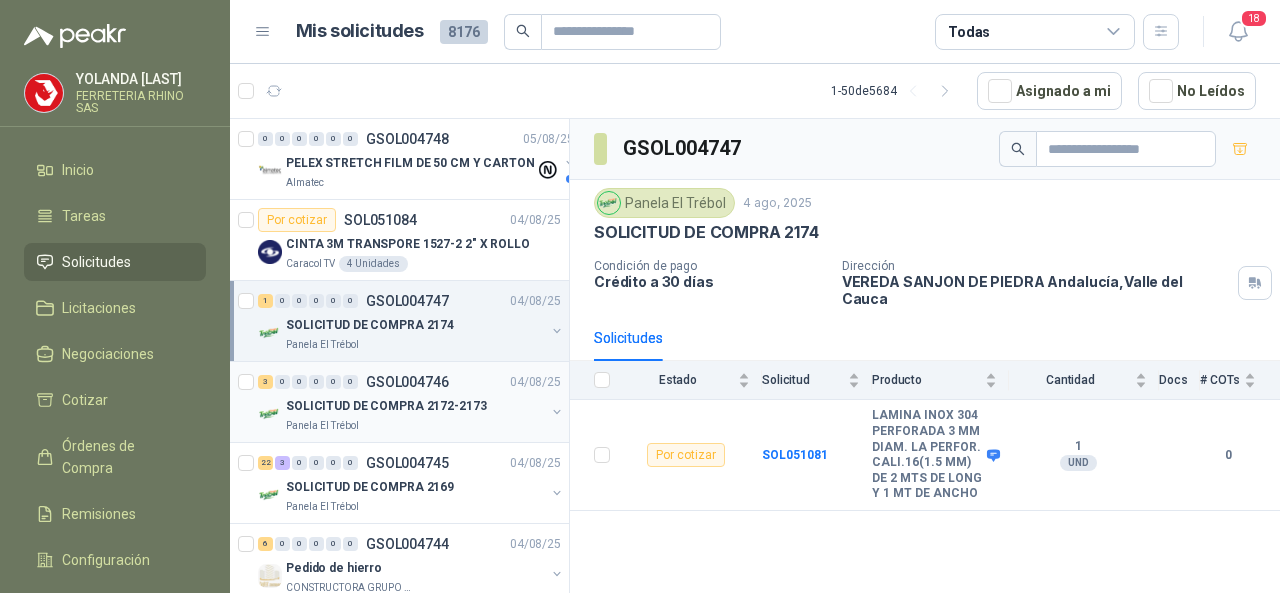 click on "GSOL004746" at bounding box center (407, 382) 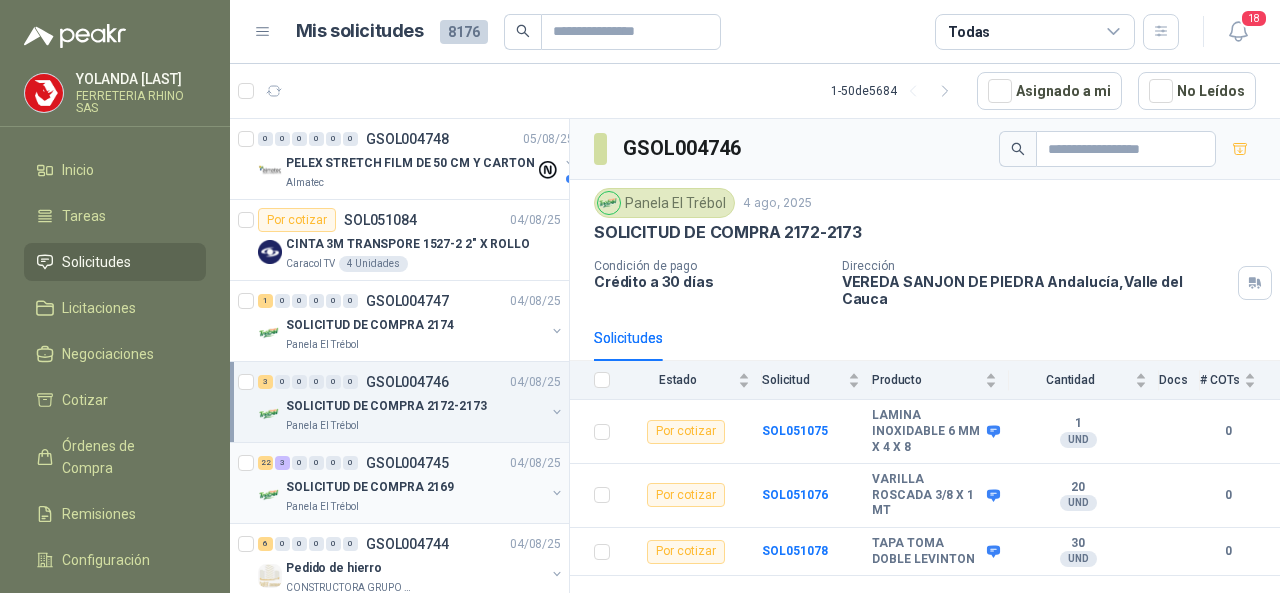 click on "GSOL004745" at bounding box center (407, 463) 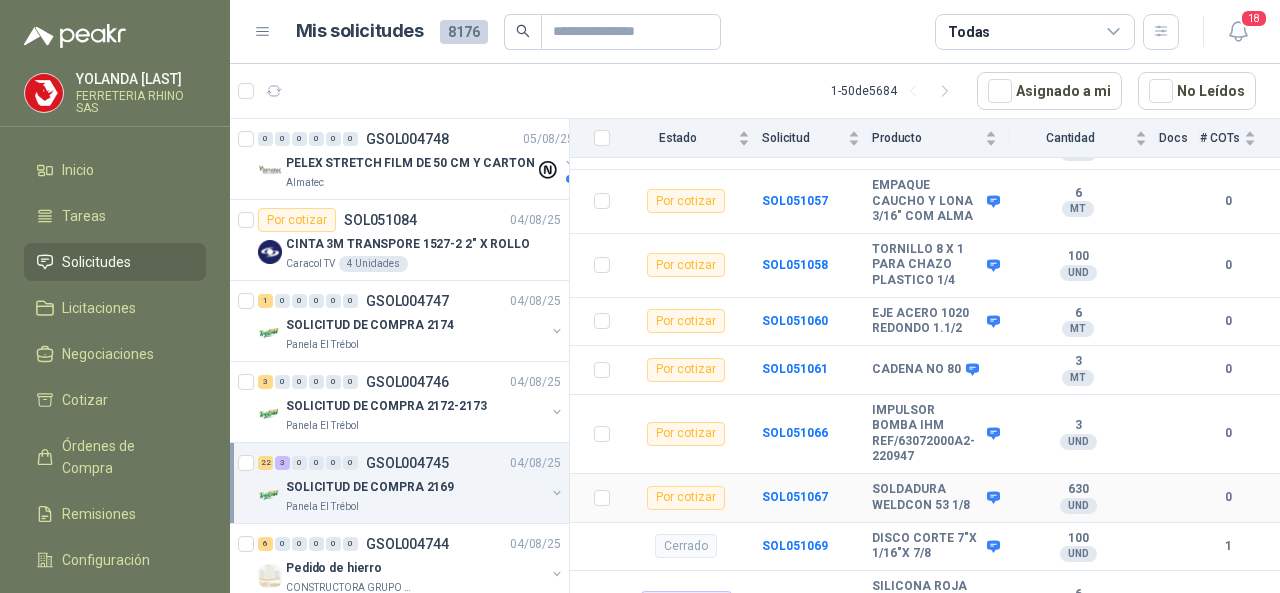 scroll, scrollTop: 1200, scrollLeft: 0, axis: vertical 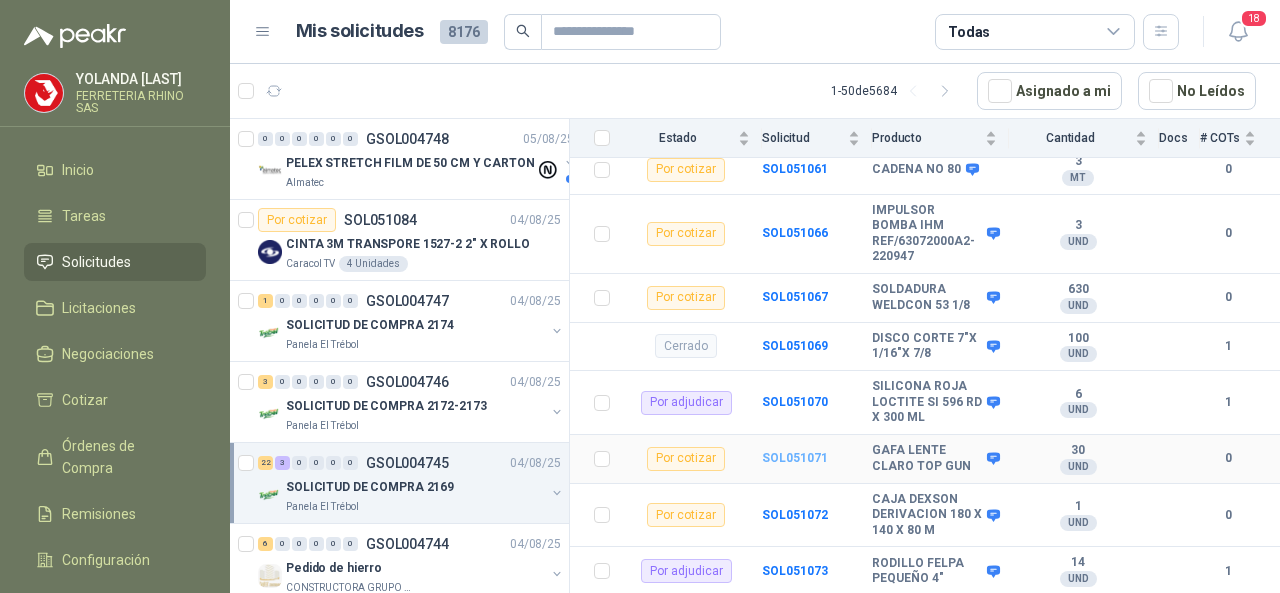 click on "SOL051071" at bounding box center [795, 458] 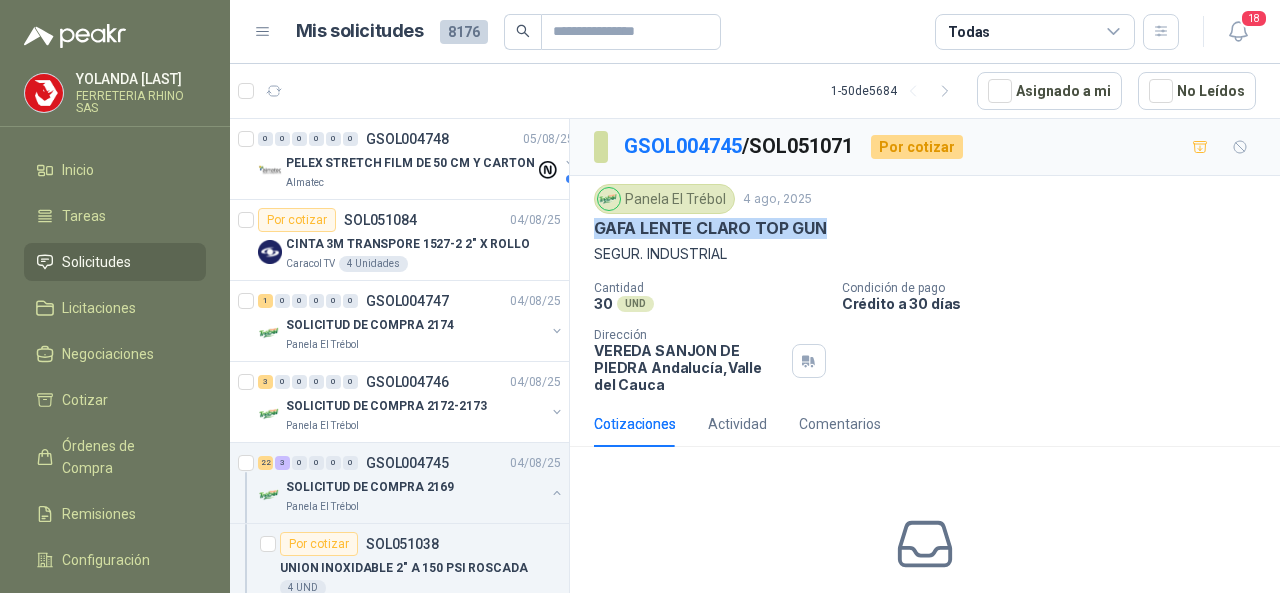 drag, startPoint x: 608, startPoint y: 222, endPoint x: 830, endPoint y: 222, distance: 222 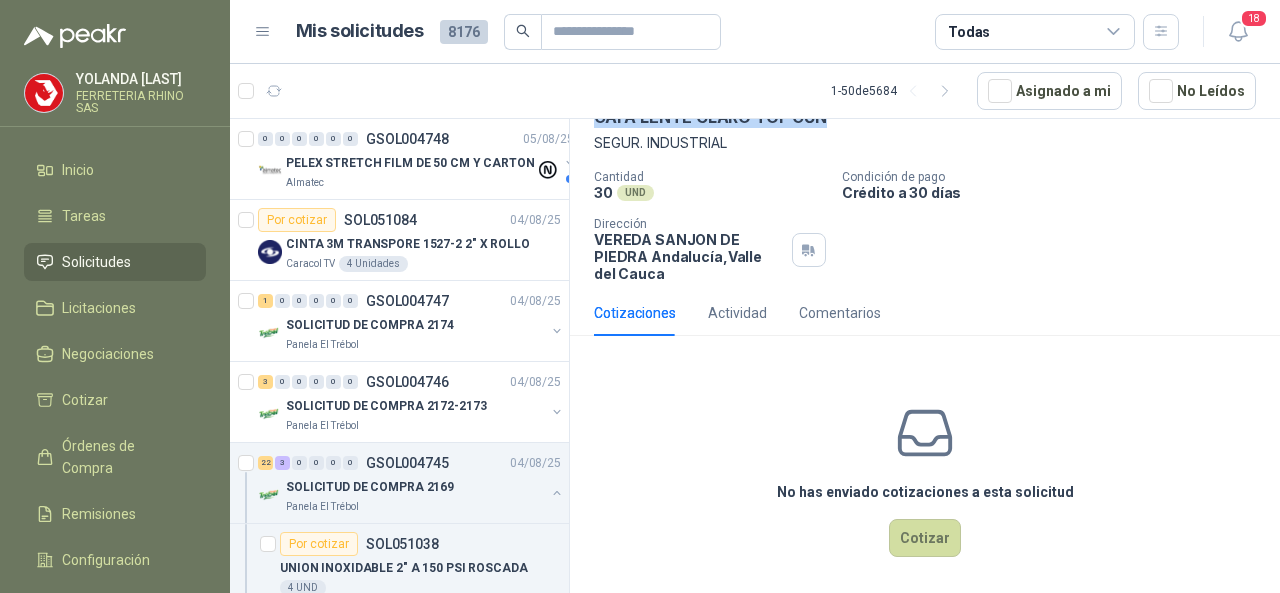 scroll, scrollTop: 116, scrollLeft: 0, axis: vertical 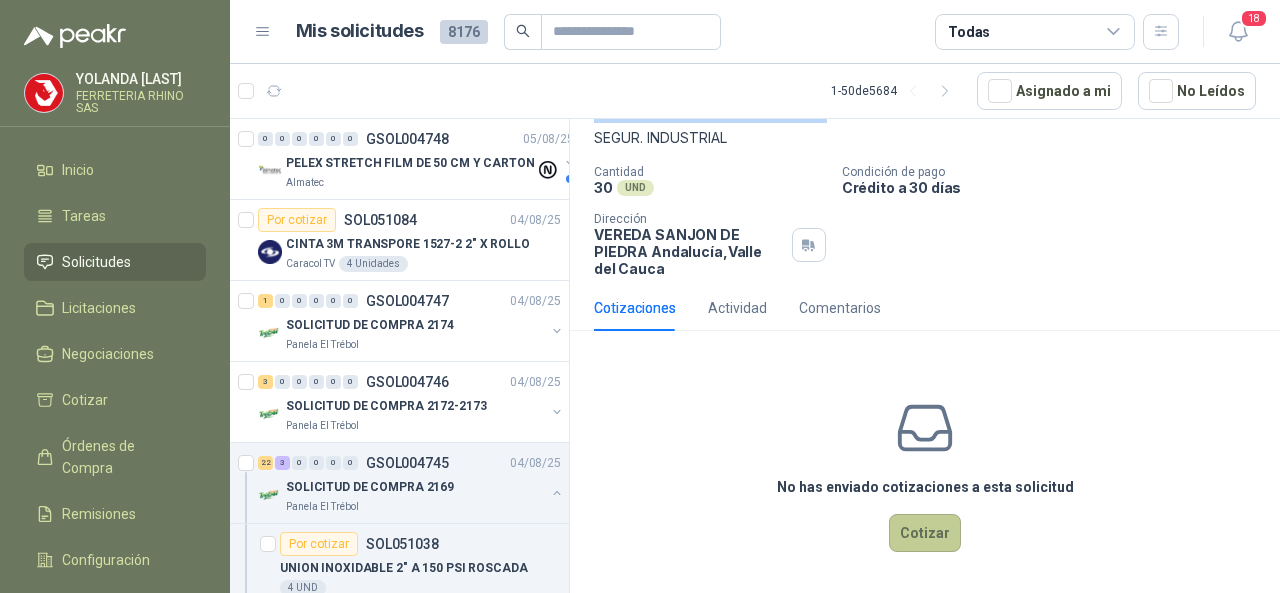 click on "Cotizar" at bounding box center (925, 533) 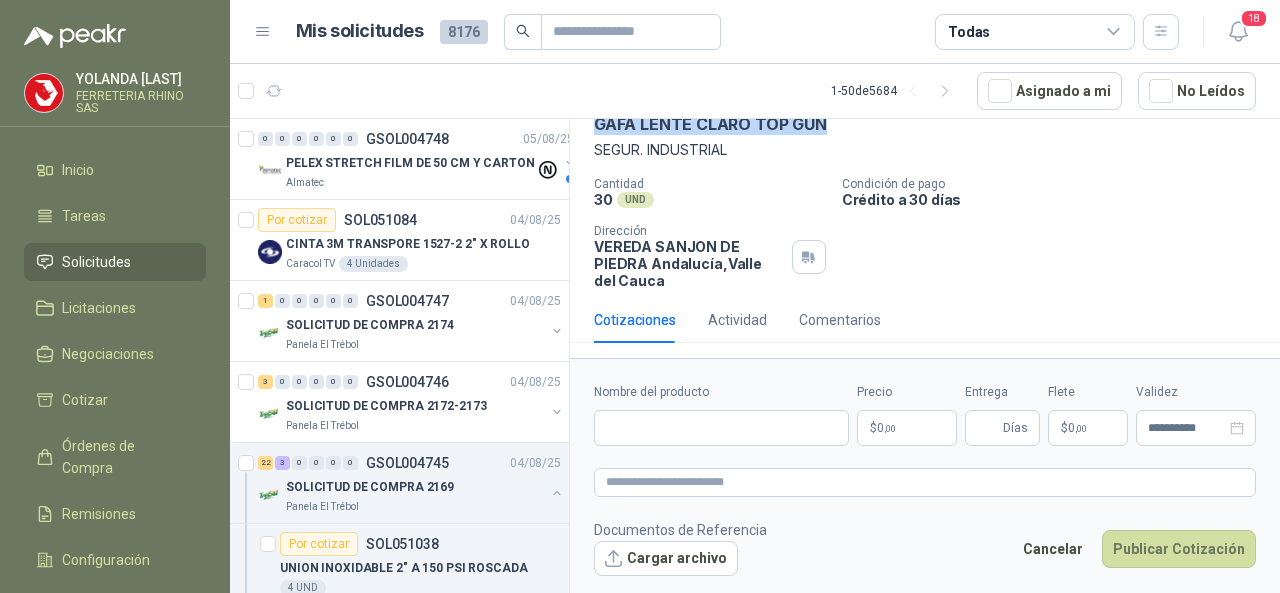 scroll, scrollTop: 102, scrollLeft: 0, axis: vertical 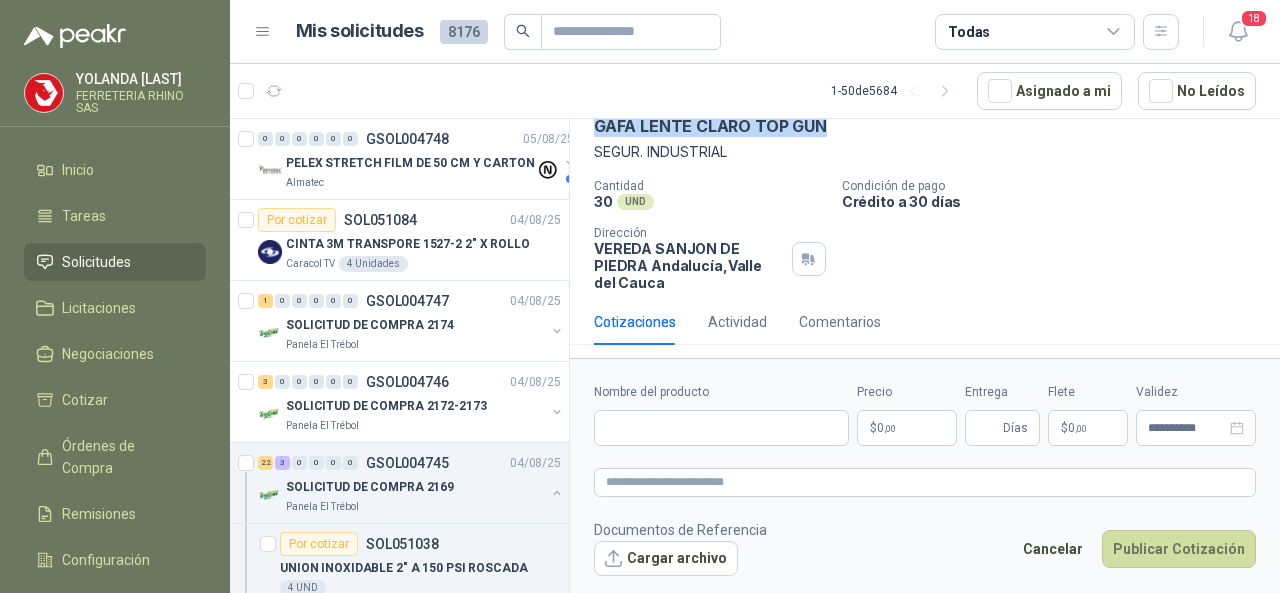 type 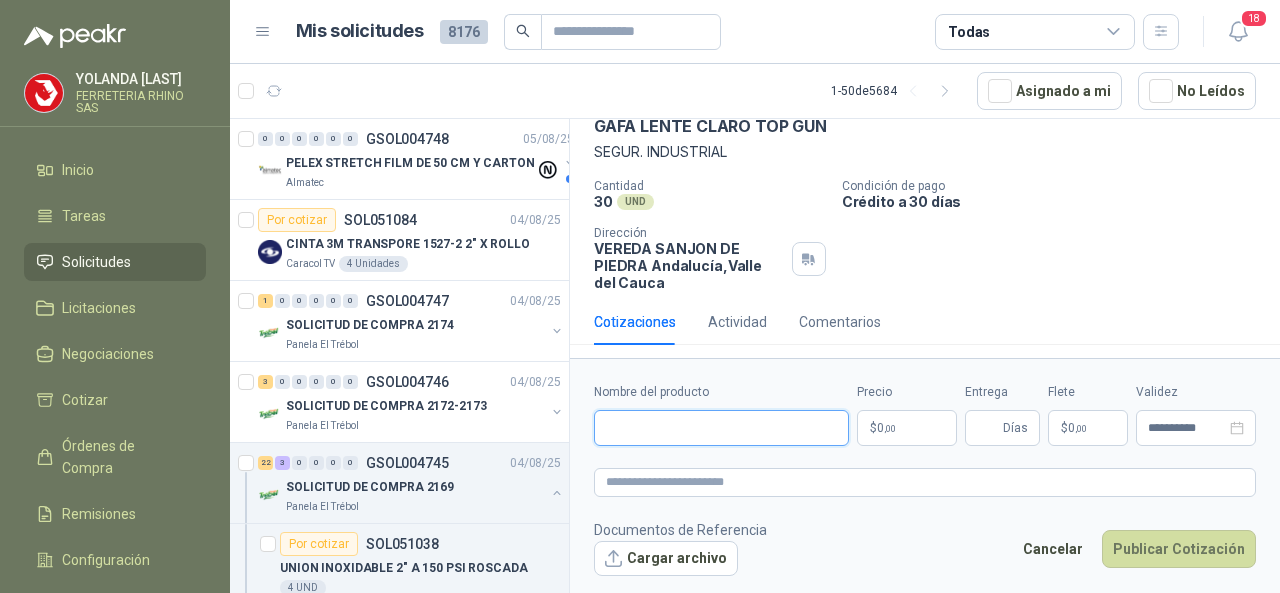 click on "Nombre del producto" at bounding box center [721, 428] 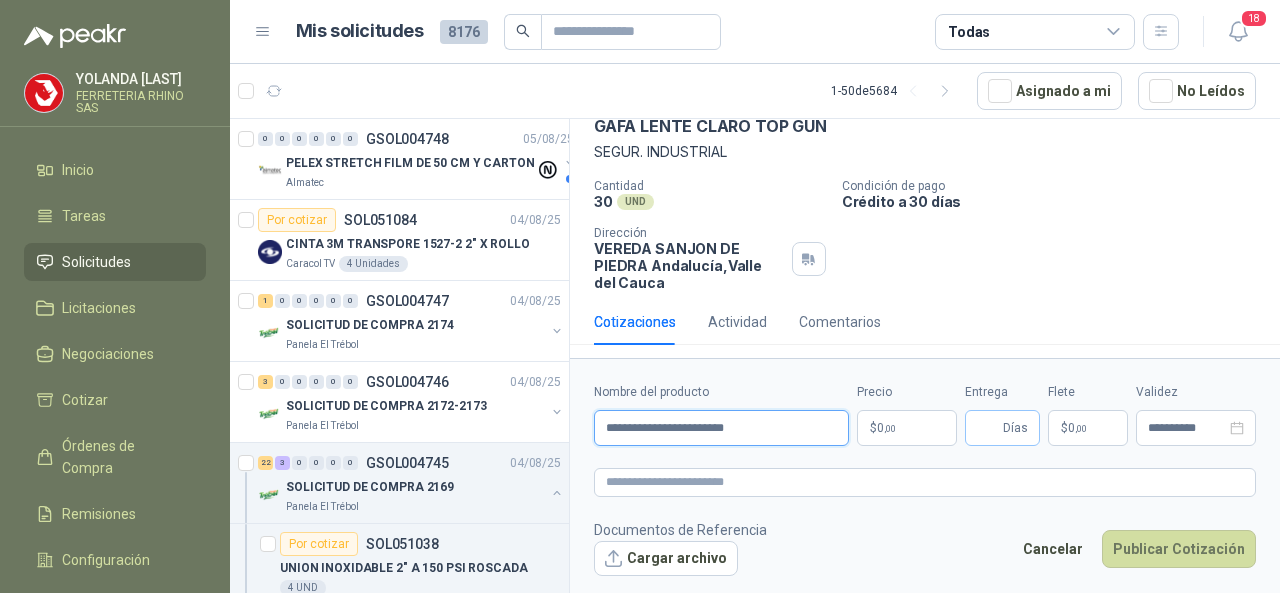 type on "**********" 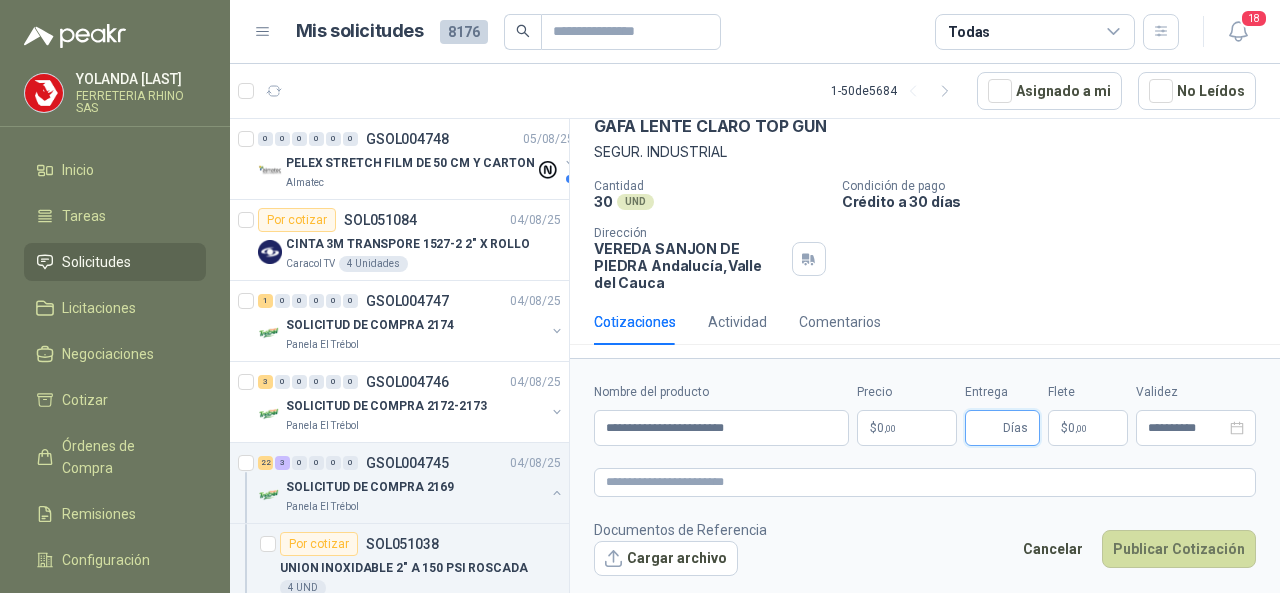 click on "Entrega" at bounding box center [988, 428] 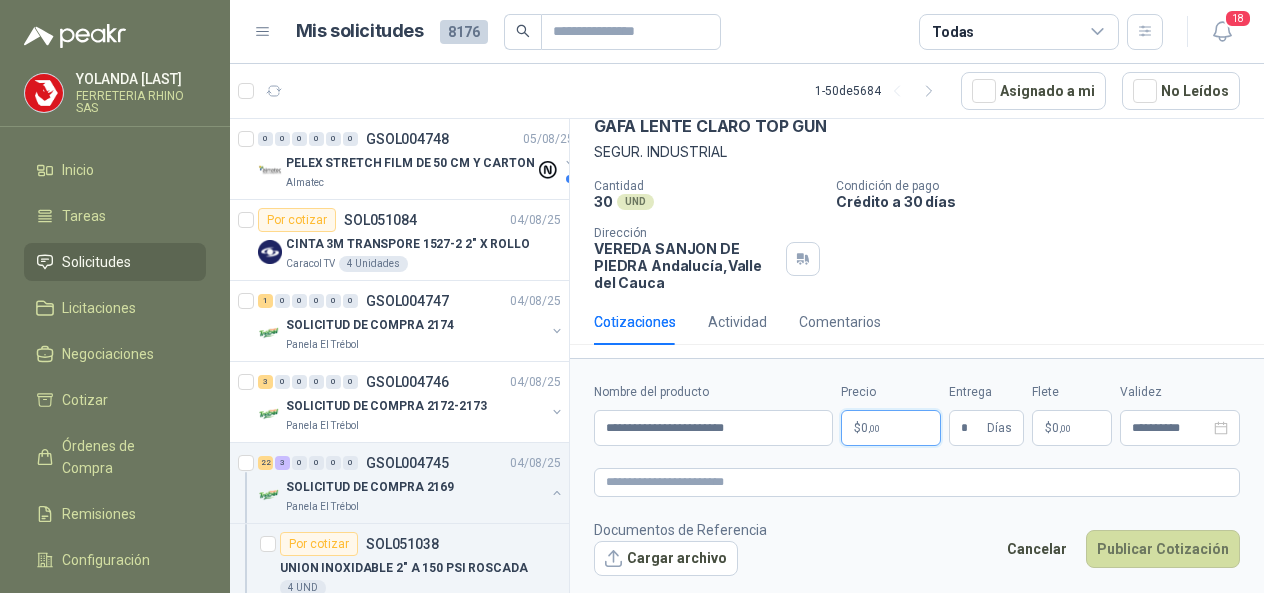 type 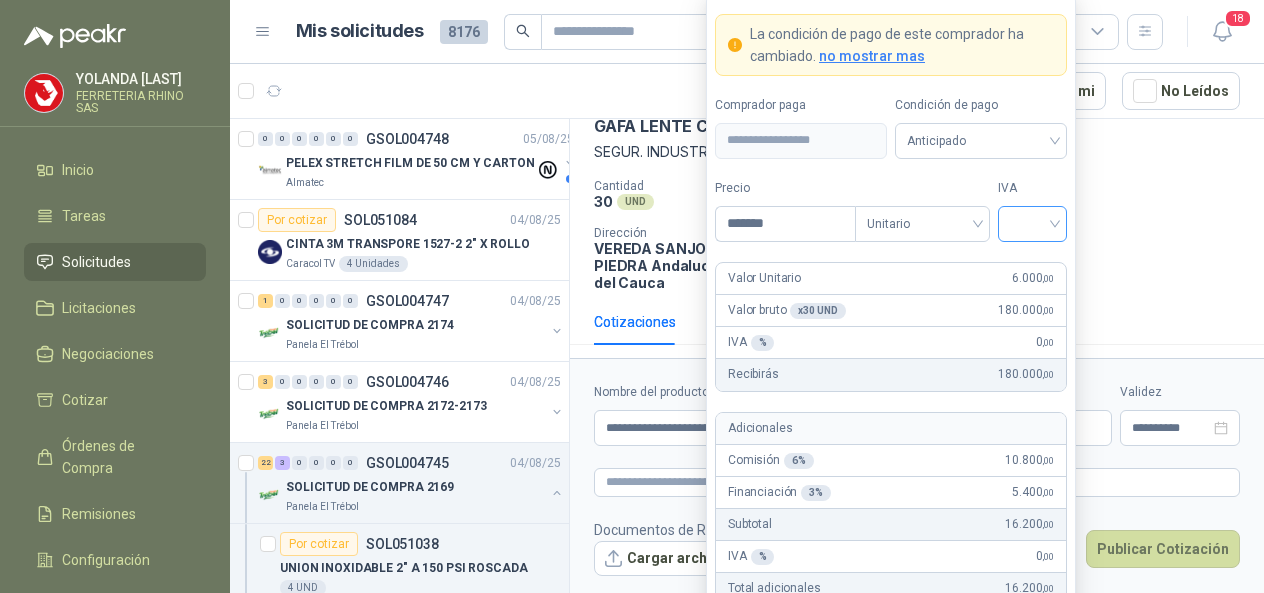 type on "*******" 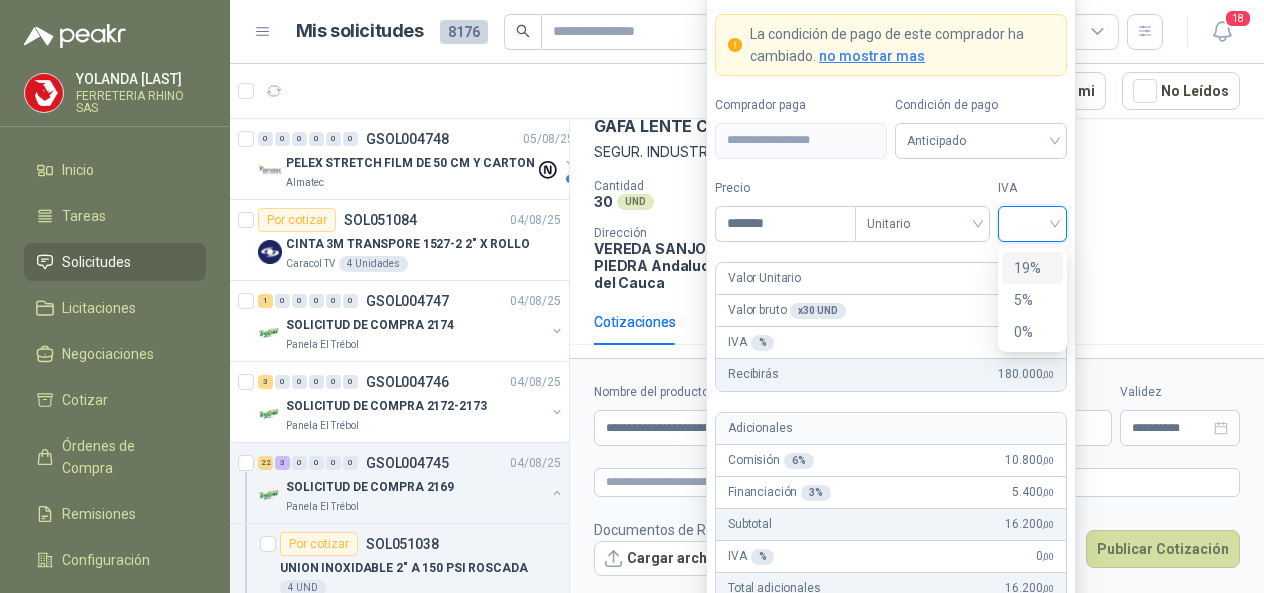 click at bounding box center (1032, 222) 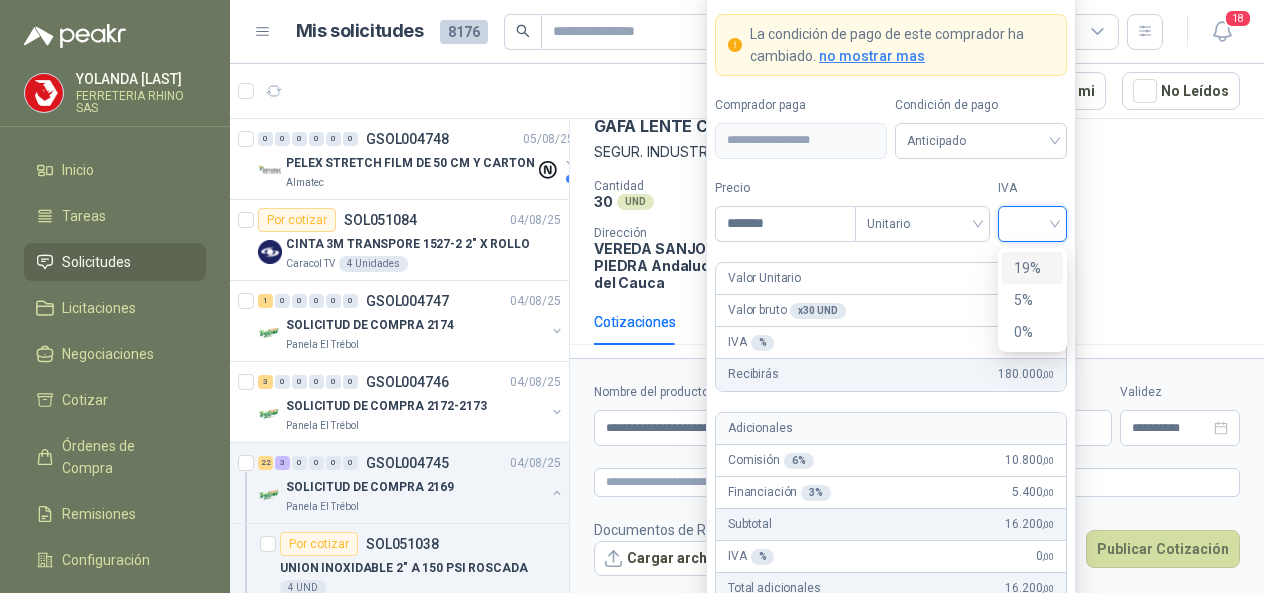 click on "19%" at bounding box center (1032, 268) 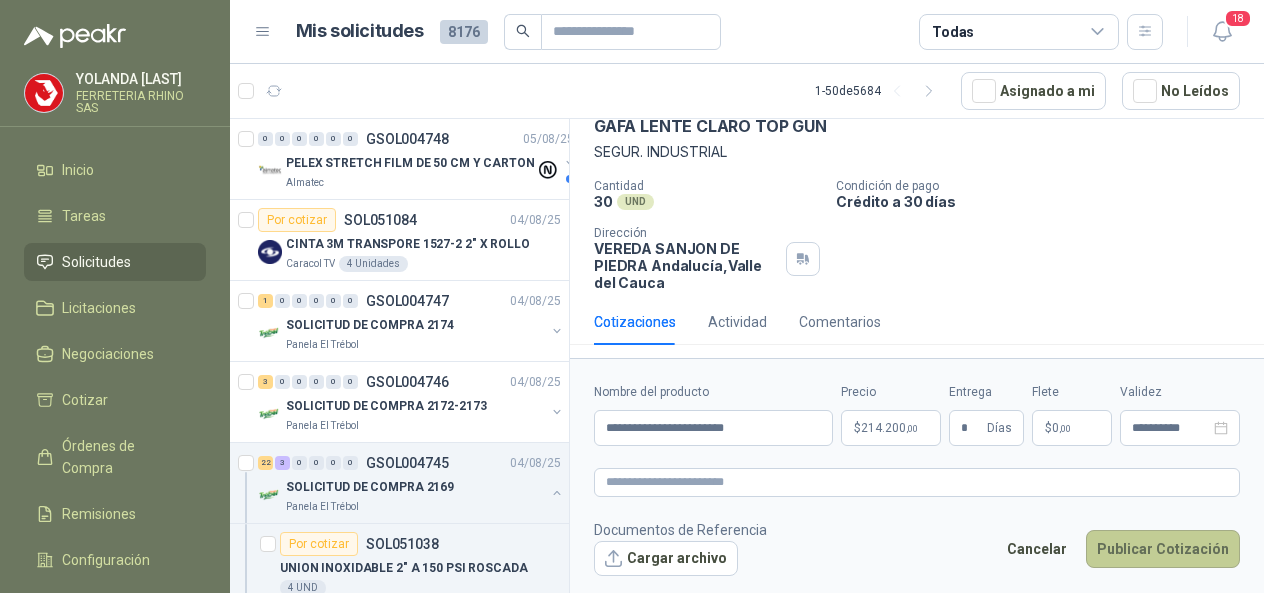 click on "Publicar Cotización" at bounding box center (1163, 549) 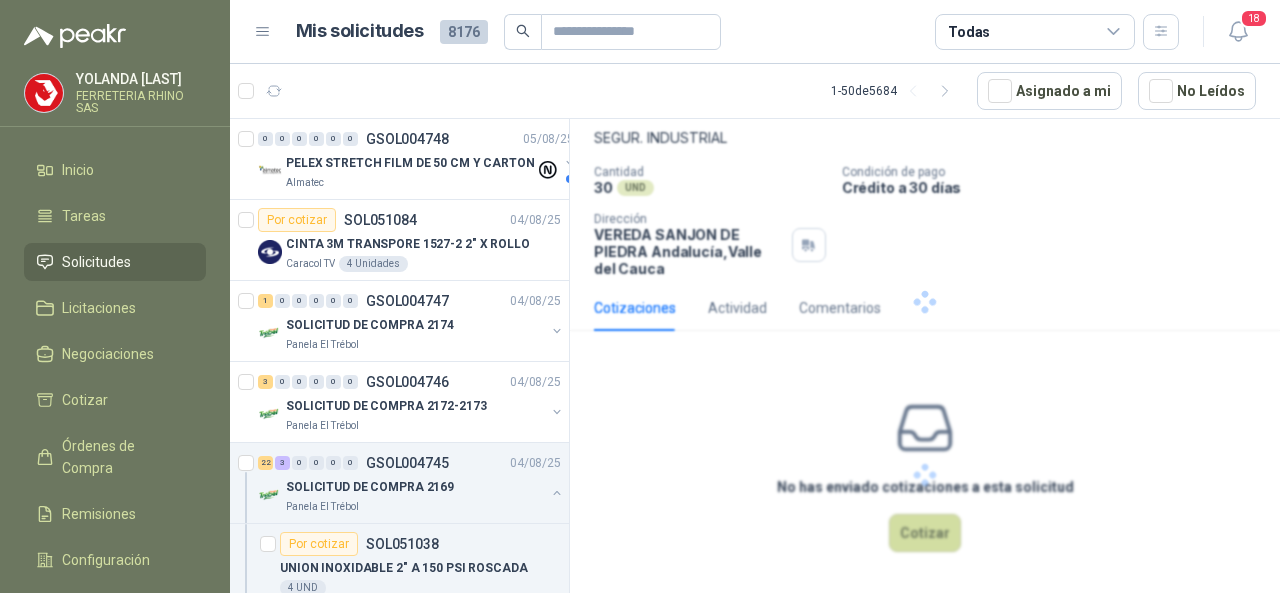scroll, scrollTop: 0, scrollLeft: 0, axis: both 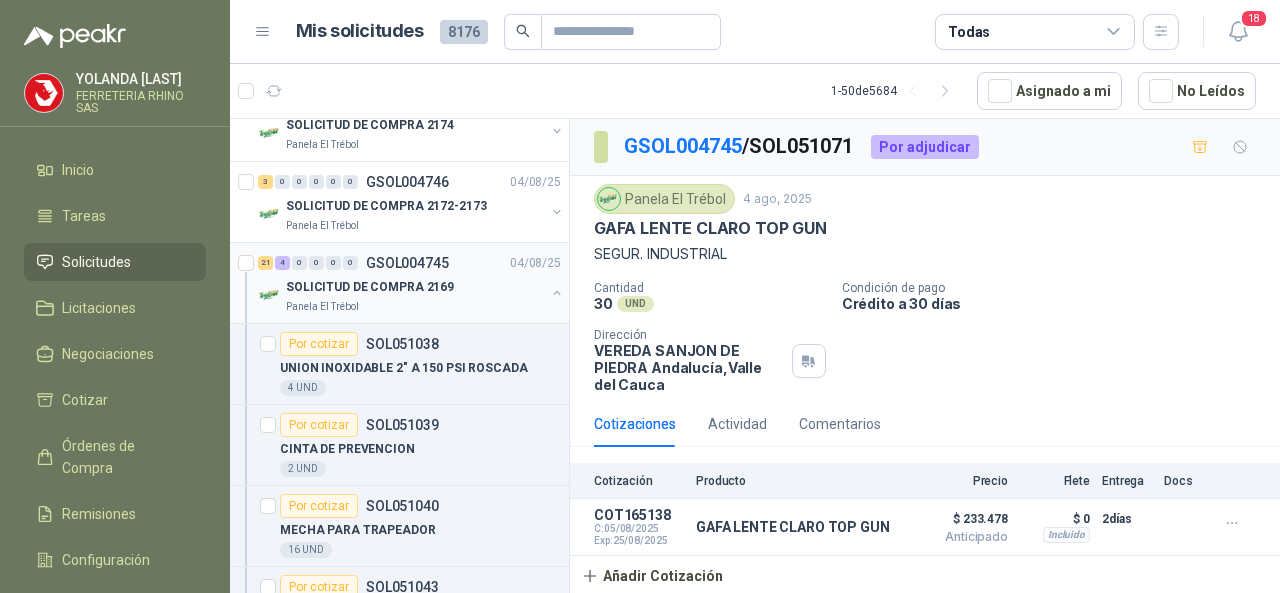 click on "GSOL004745" at bounding box center (407, 263) 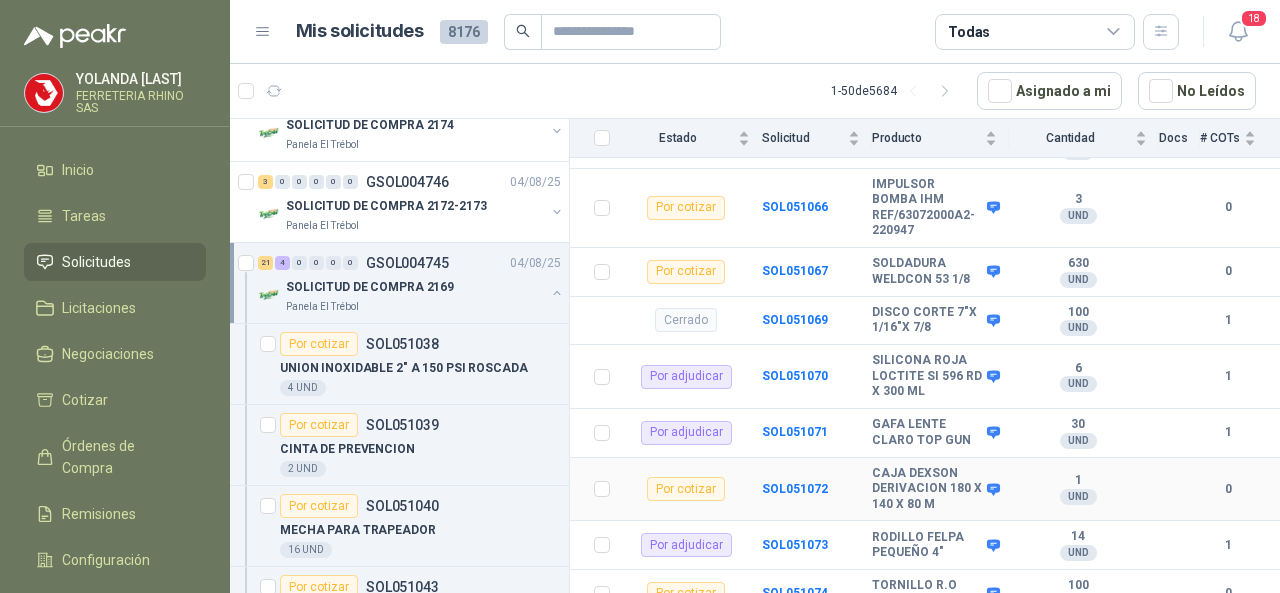 scroll, scrollTop: 1239, scrollLeft: 0, axis: vertical 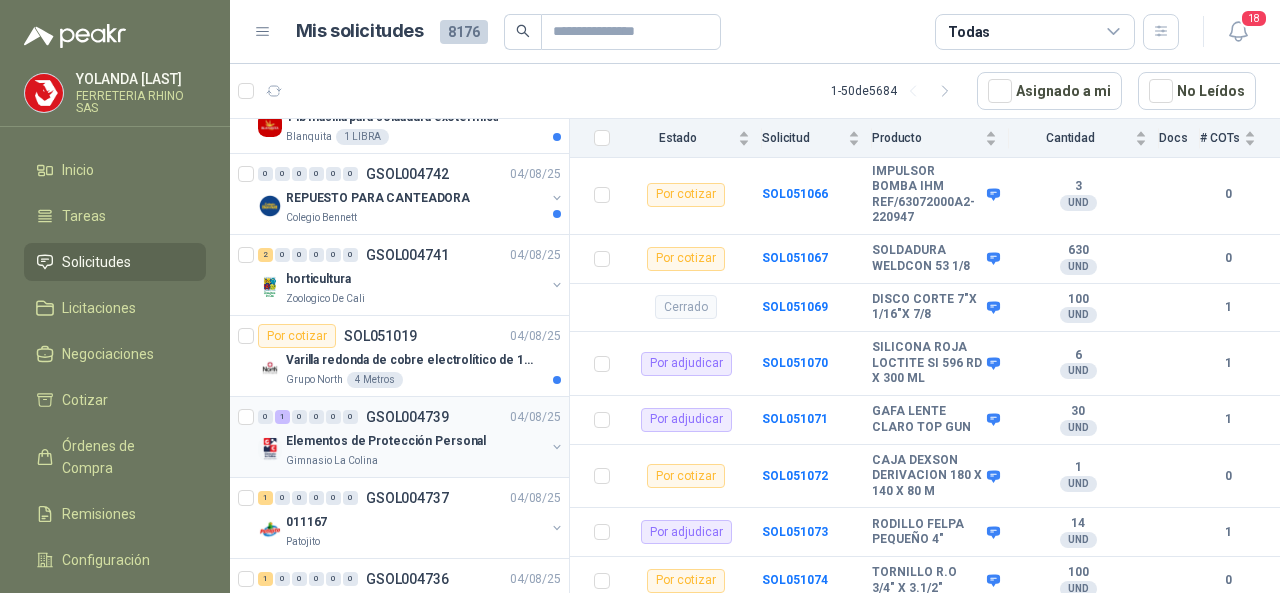 click on "GSOL004739" at bounding box center [407, 417] 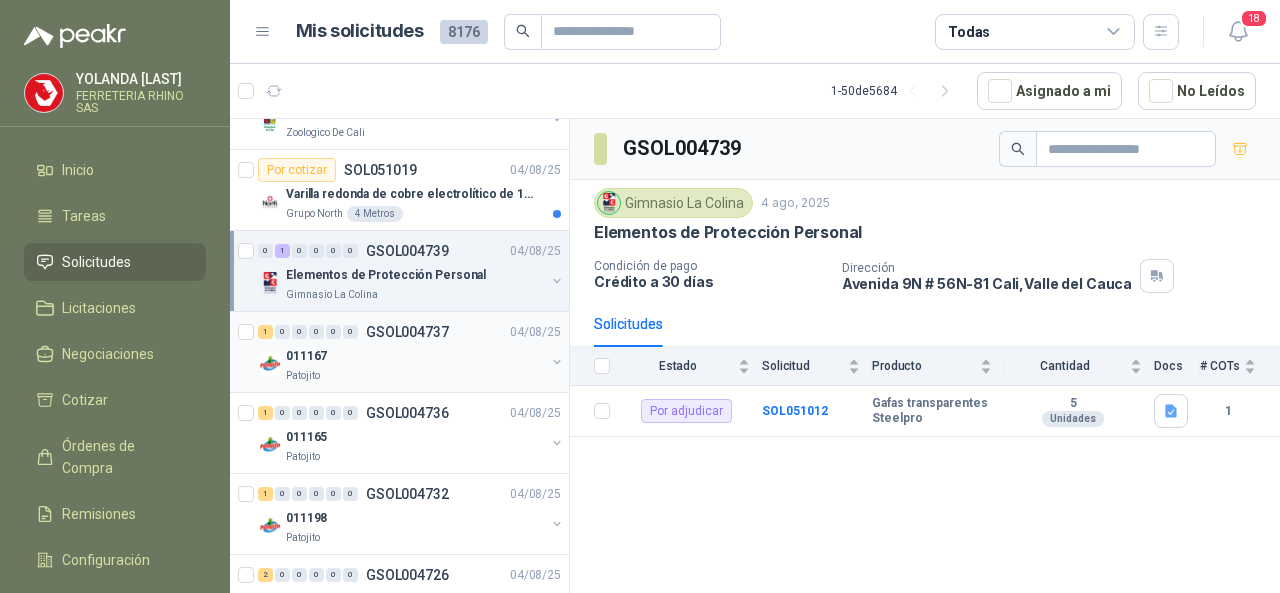 scroll, scrollTop: 3000, scrollLeft: 0, axis: vertical 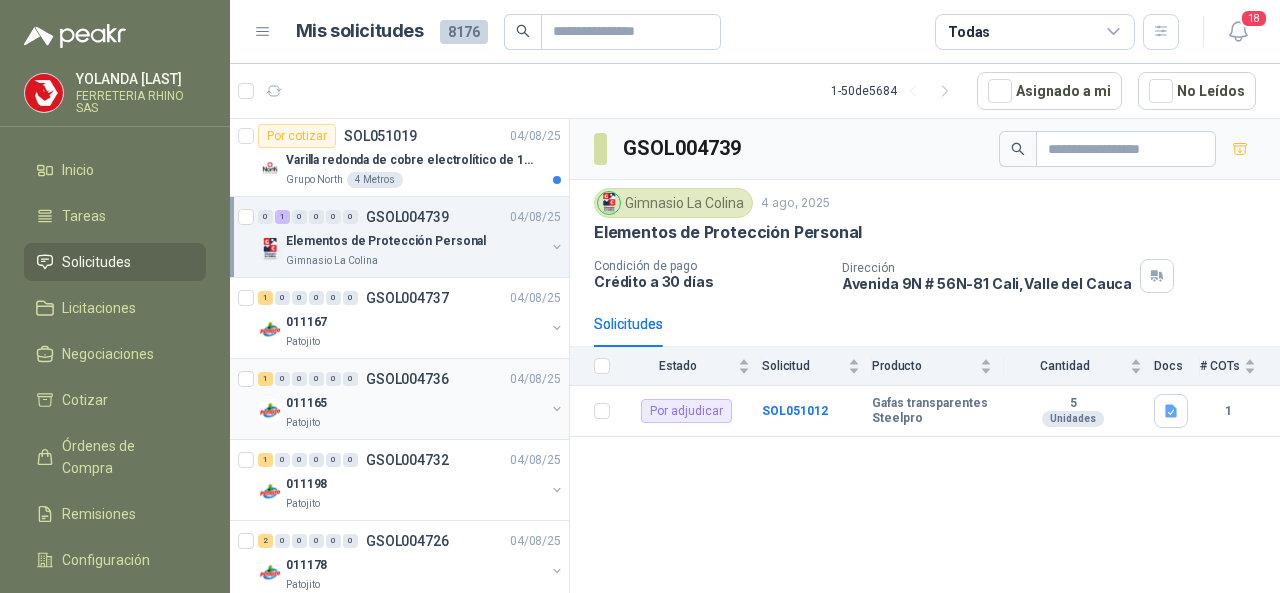 click on "1   0   0   0   0   0   GSOL004736 04/08/25" at bounding box center [411, 379] 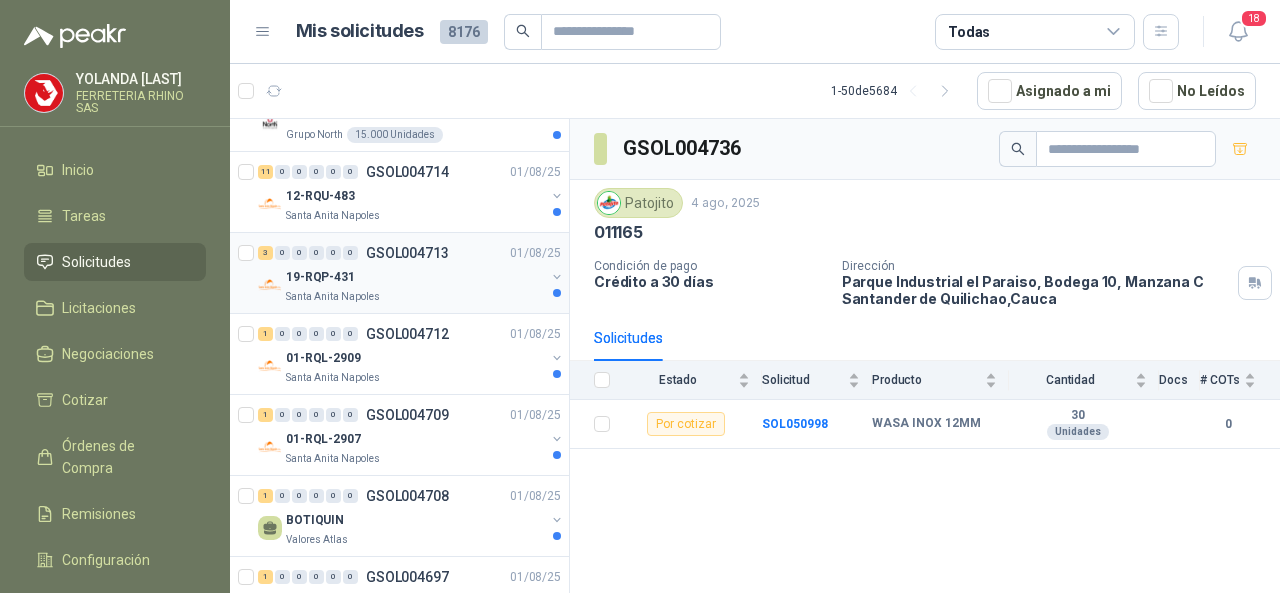scroll, scrollTop: 5500, scrollLeft: 0, axis: vertical 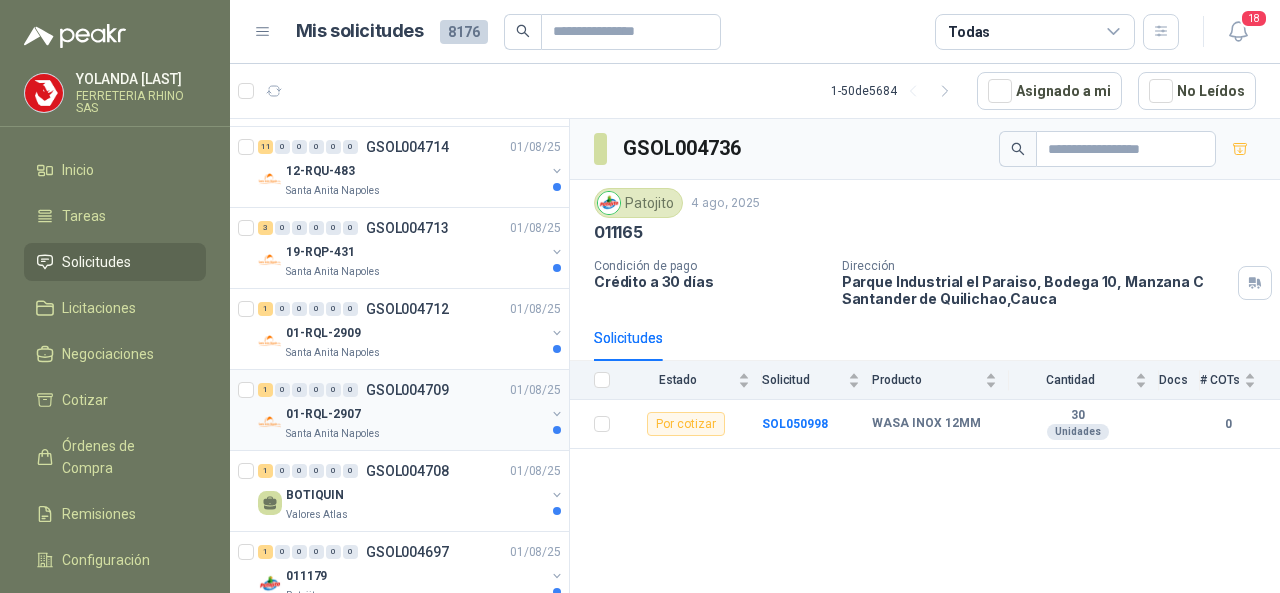 click on "GSOL004709" at bounding box center [407, 390] 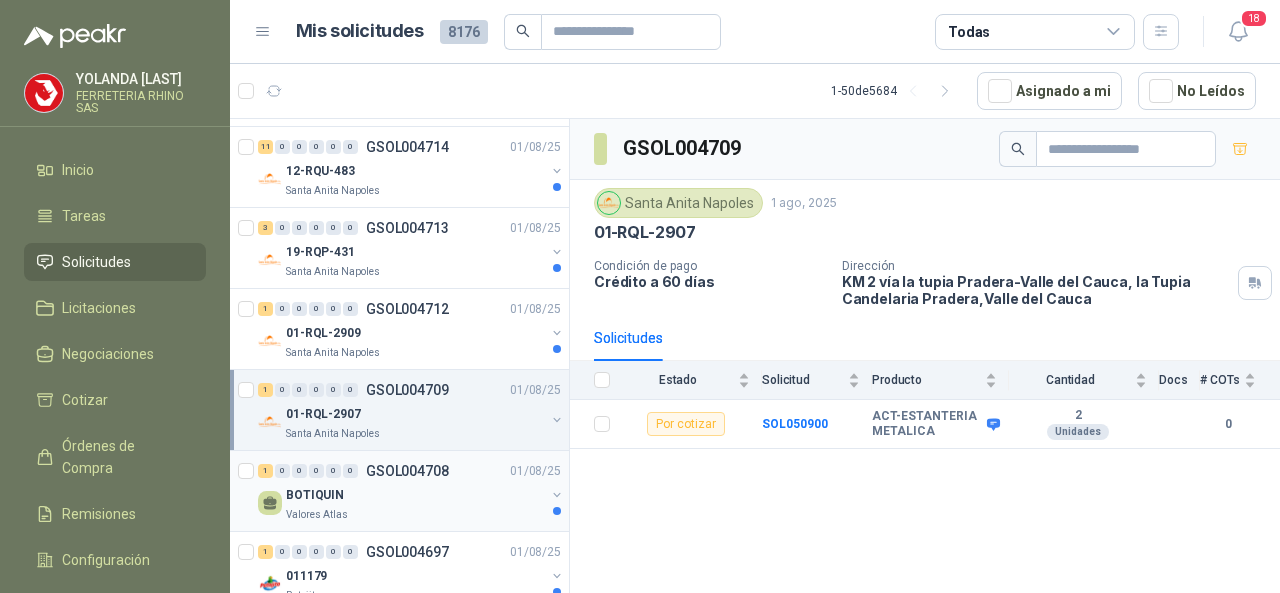 click on "GSOL004708" at bounding box center (407, 471) 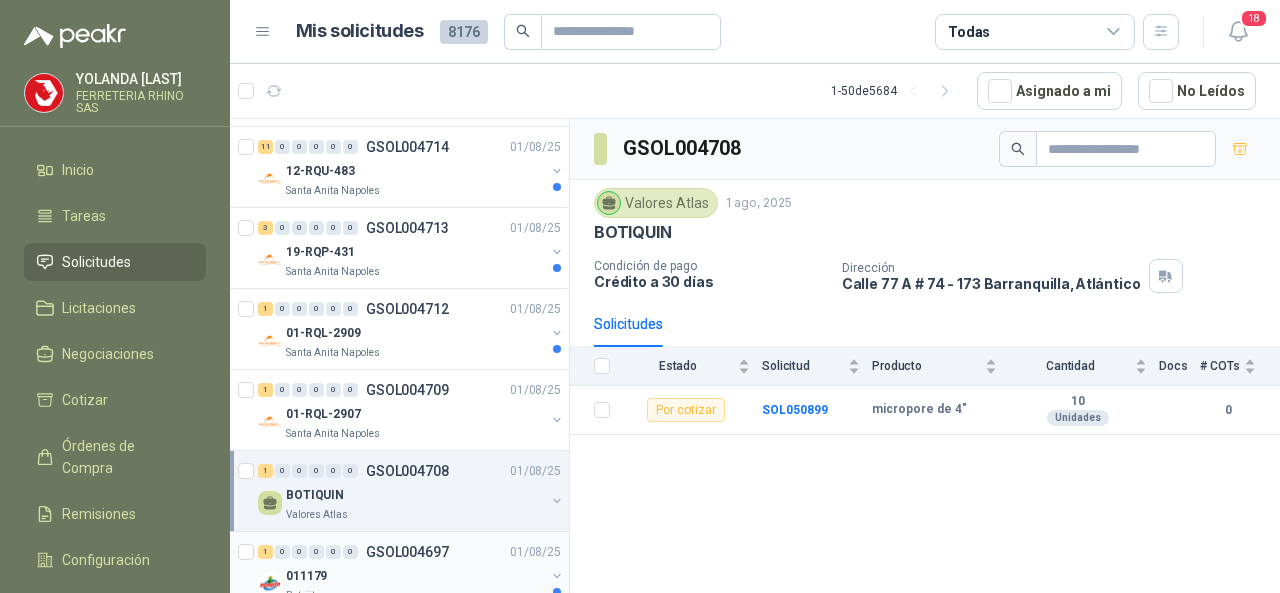 click on "1   0   0   0   0   0   GSOL004697 01/08/25" at bounding box center [411, 552] 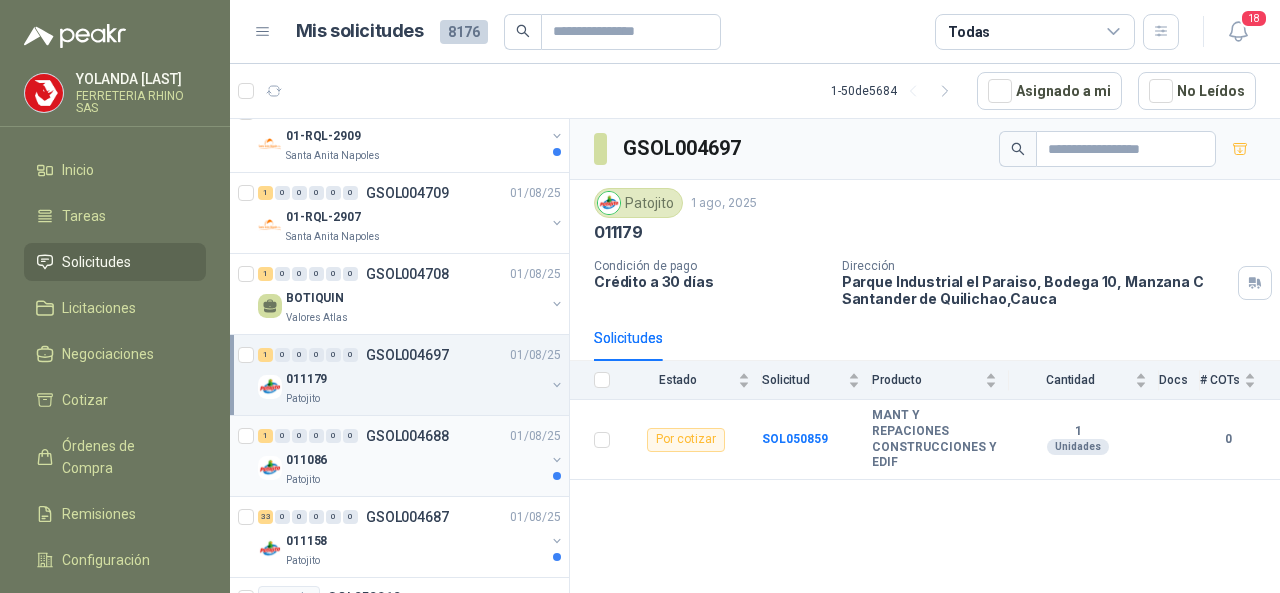 scroll, scrollTop: 5700, scrollLeft: 0, axis: vertical 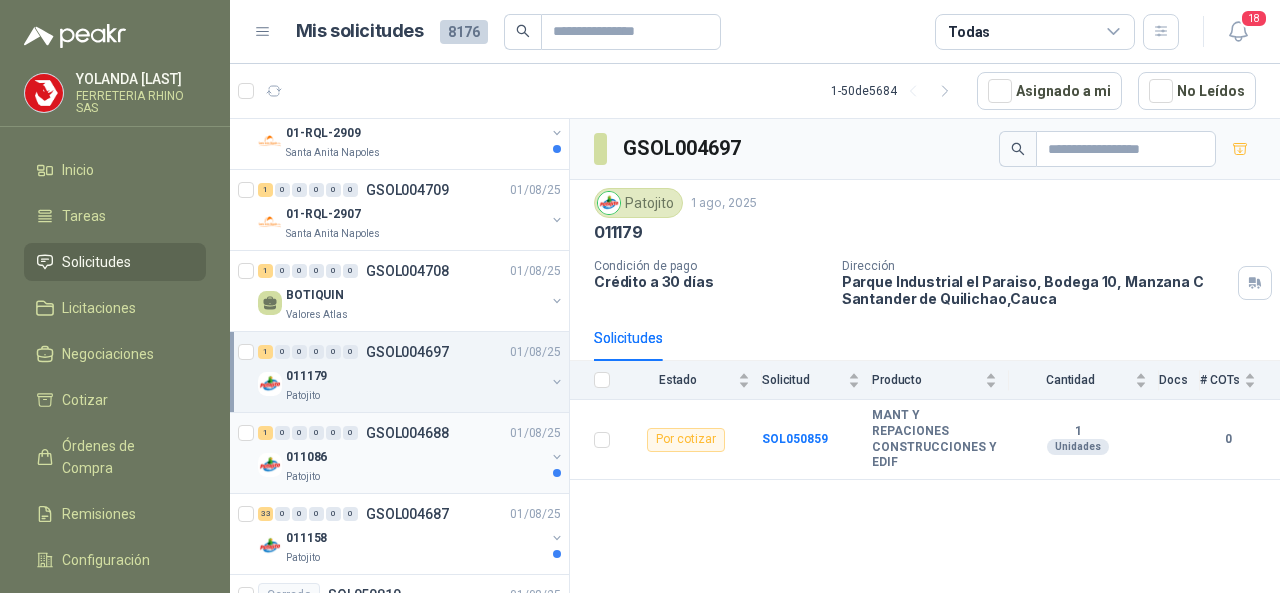 click on "GSOL004688" at bounding box center (407, 433) 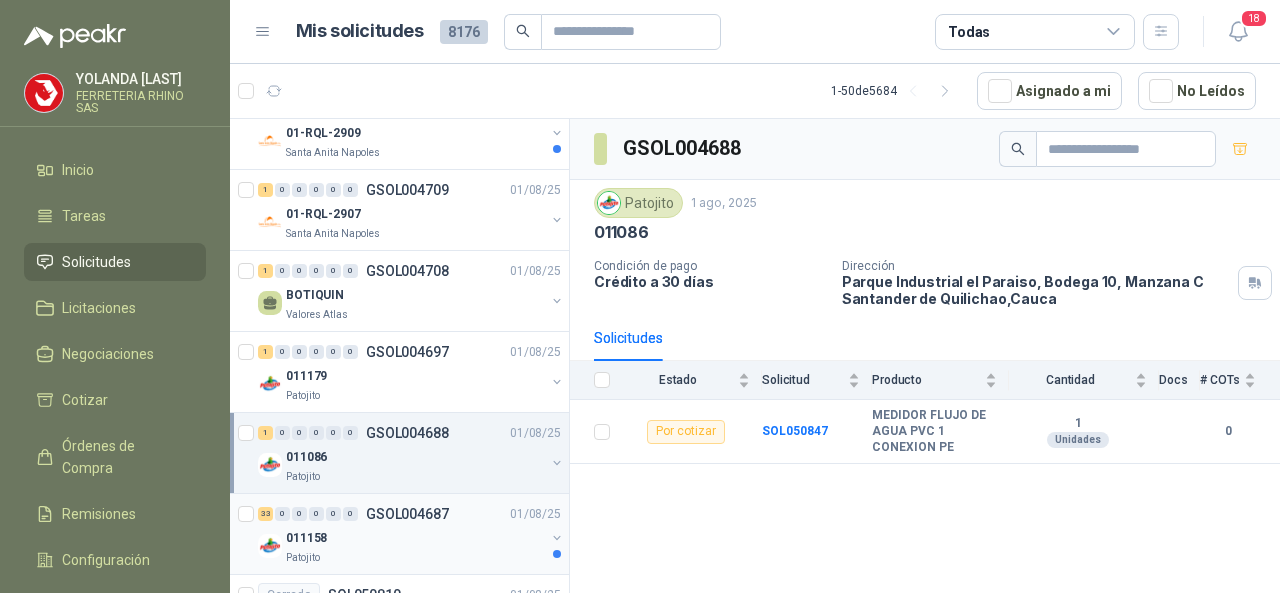 click on "[DATE]" at bounding box center (411, 514) 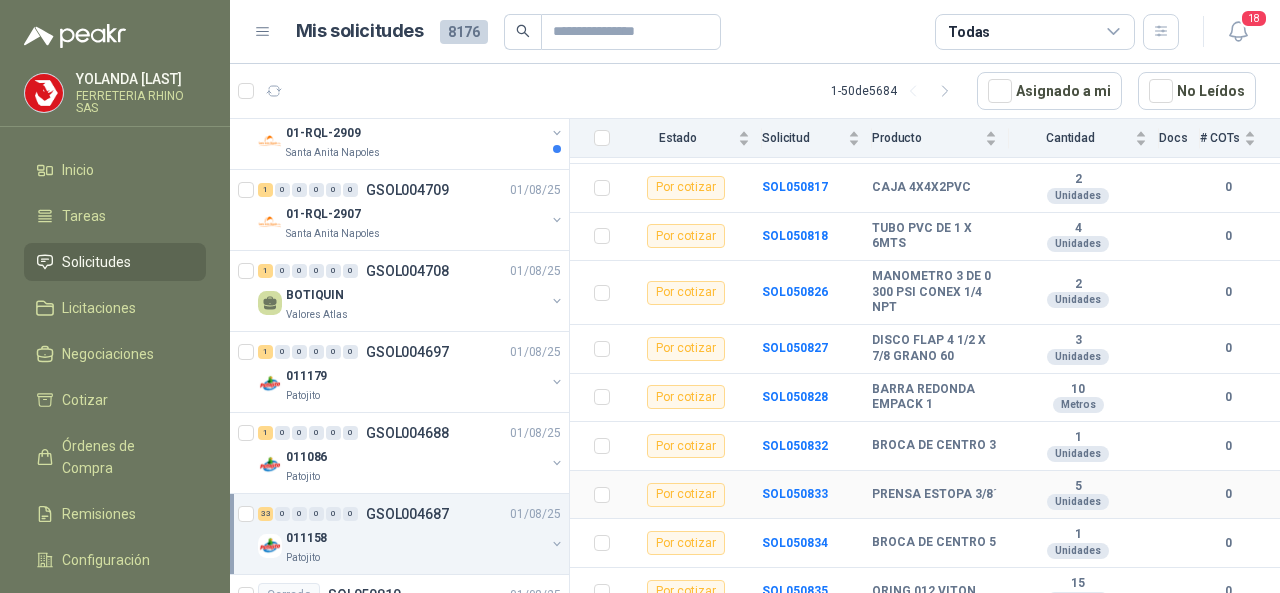 scroll, scrollTop: 500, scrollLeft: 0, axis: vertical 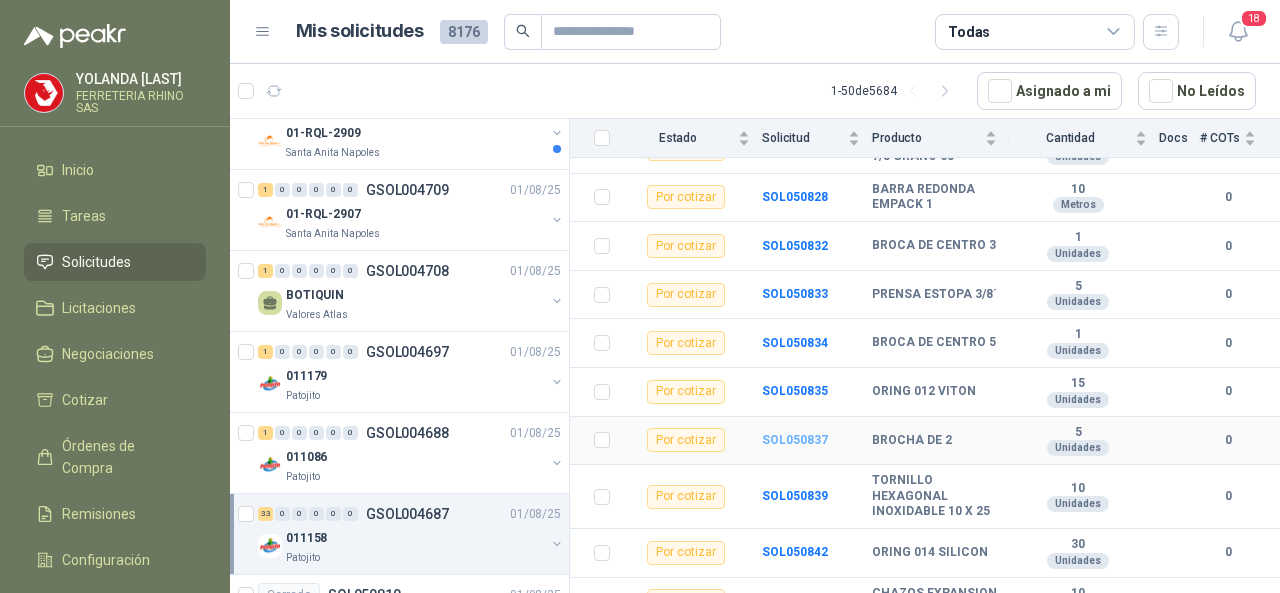 click on "SOL050837" at bounding box center [795, 440] 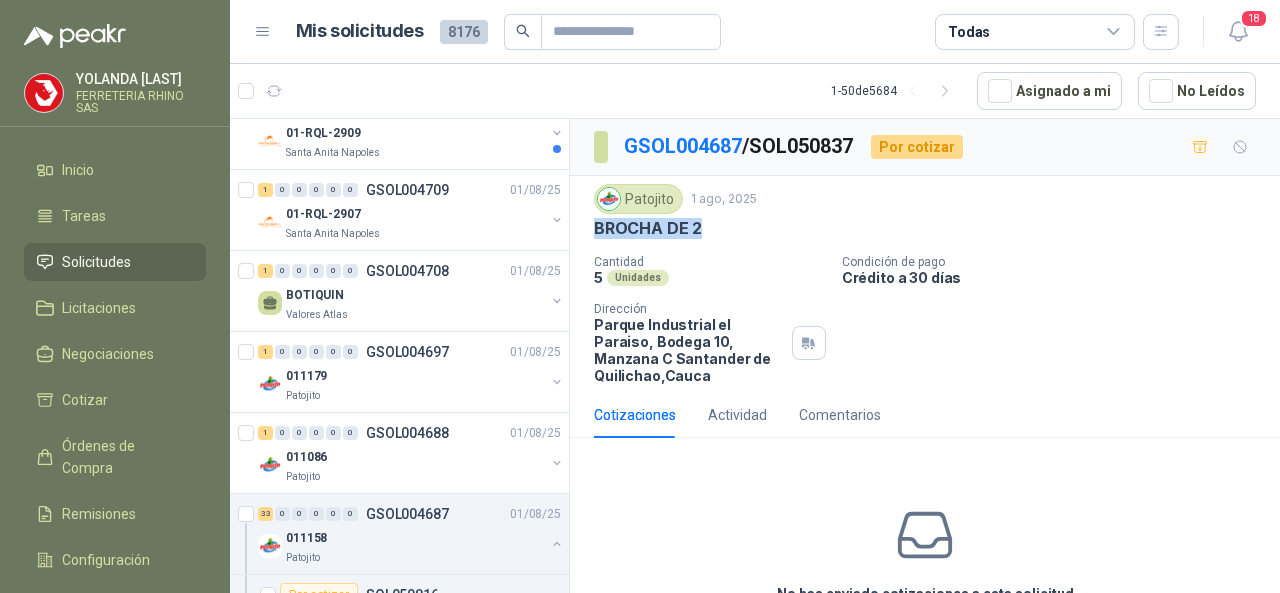 drag, startPoint x: 585, startPoint y: 225, endPoint x: 711, endPoint y: 207, distance: 127.27922 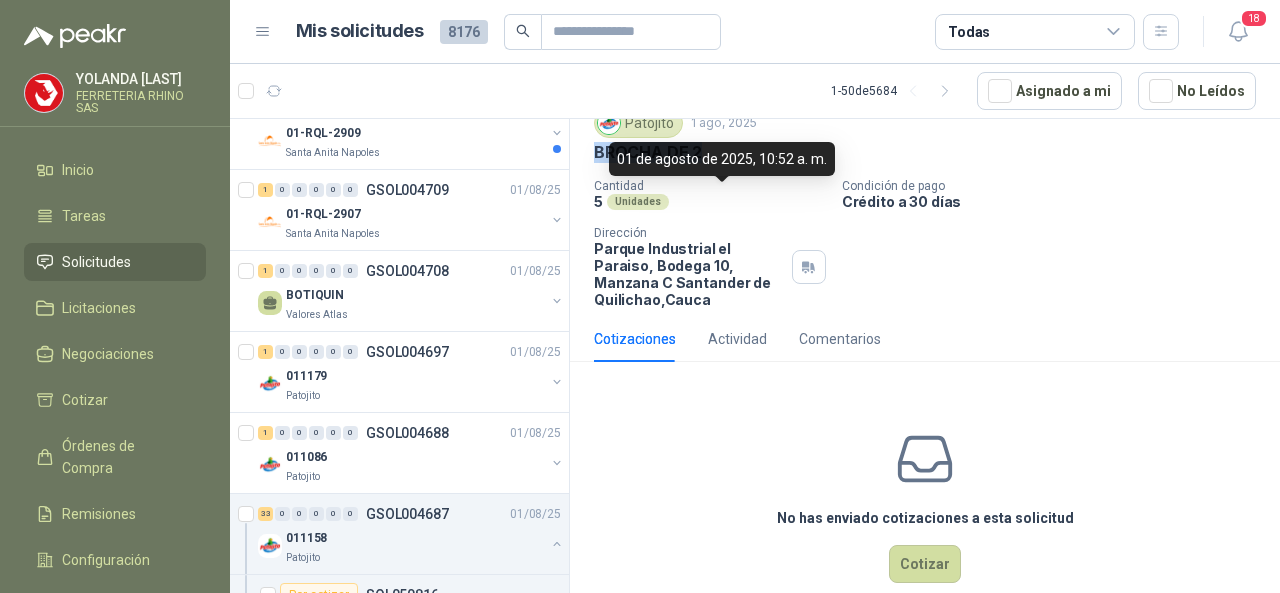 scroll, scrollTop: 107, scrollLeft: 0, axis: vertical 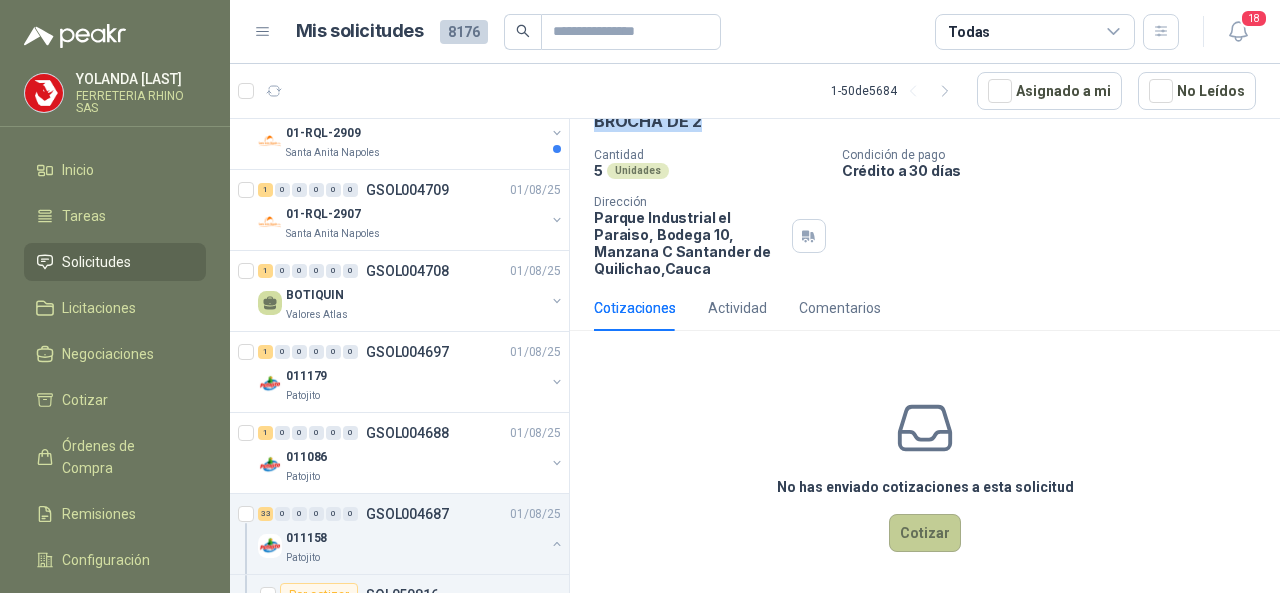 click on "Cotizar" at bounding box center [925, 533] 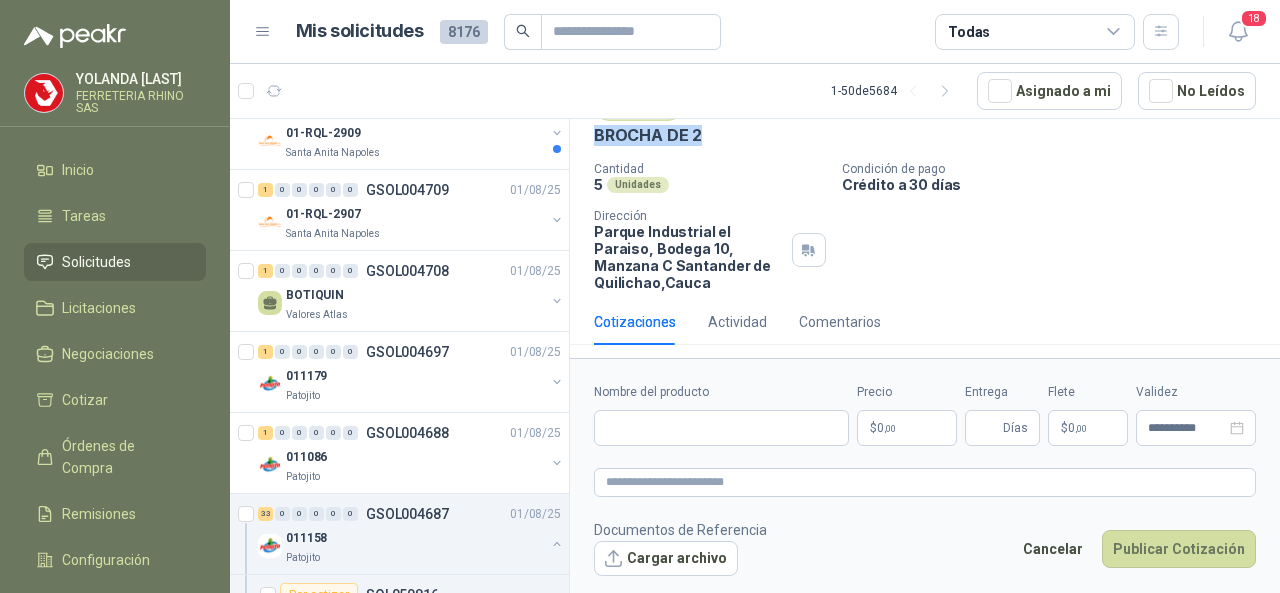 type 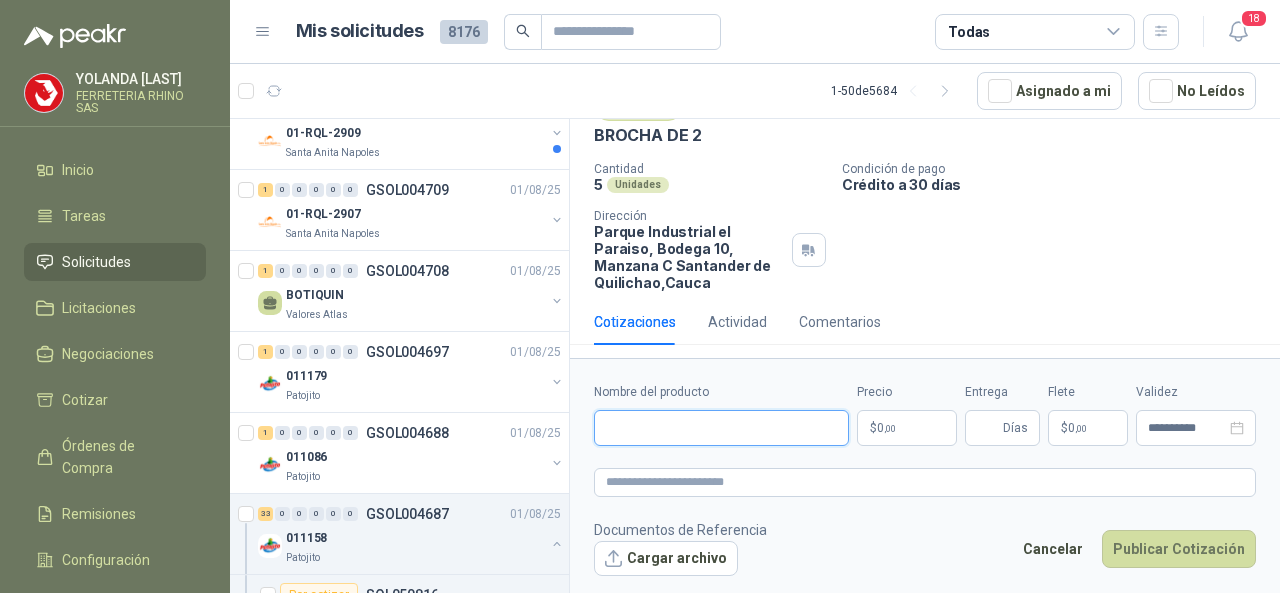 click on "Nombre del producto" at bounding box center (721, 428) 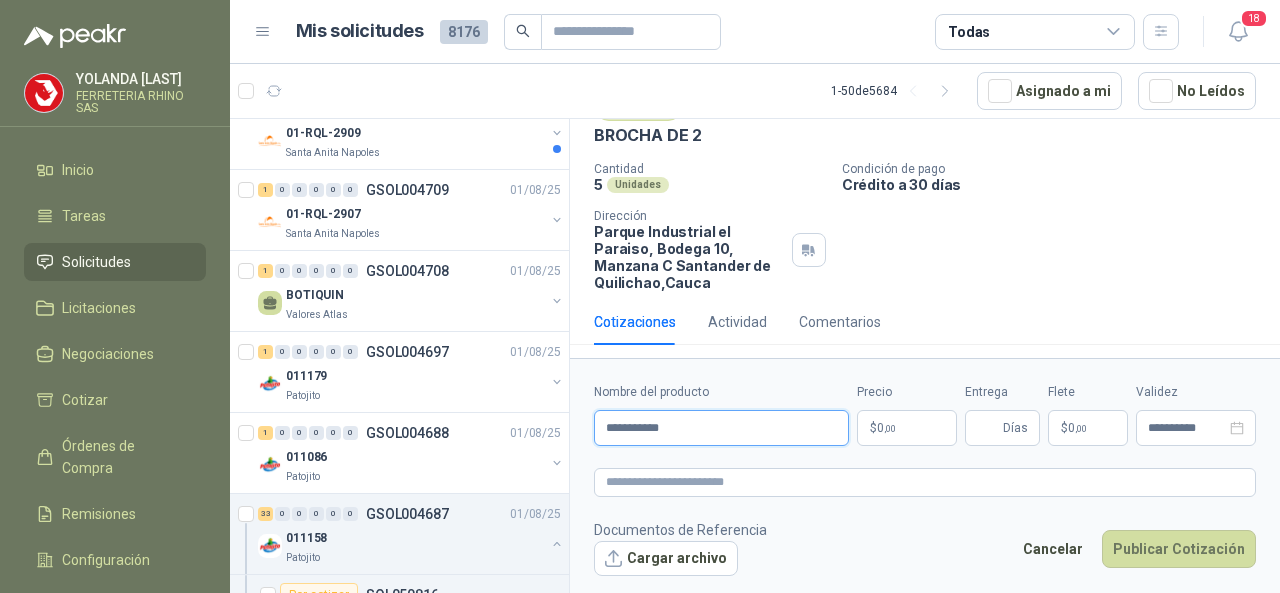 type on "**********" 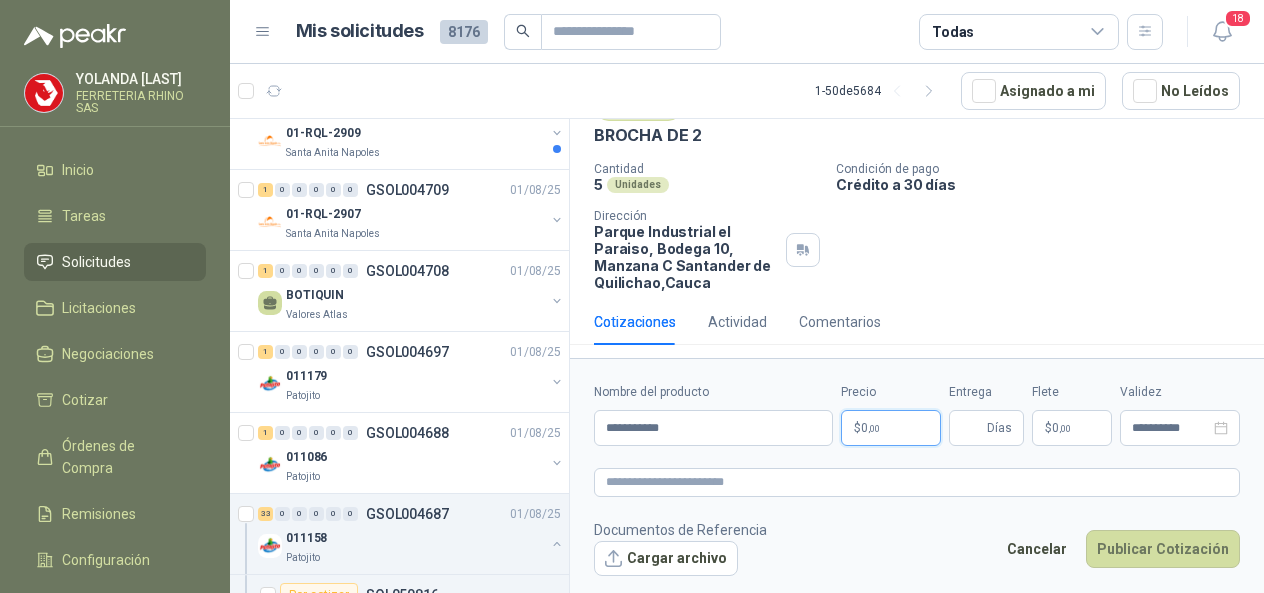 click on "[FIRST]   [LAST] FERRETERIA RHINO SAS   Inicio   Tareas   Solicitudes   Licitaciones   Negociaciones   Cotizar   Órdenes de Compra   Remisiones   Configuración   Manuales y ayuda Mis solicitudes 8176 Todas 18 1 - 50  de  5684 Asignado a mi No Leídos 0   0   0   0   0   0   GSOL004748 05/08/25   PELEX STRETCH FILM DE 50 CM Y CARTON Almatec   Por cotizar SOL051084 04/08/25   CINTA 3M TRANSPORE 1527-2 2" X ROLLO Caracol TV 4   Unidades 1   0   0   0   0   0   GSOL004747 04/08/25   SOLICITUD DE COMPRA 2174 Panela El Trébol   3   0   0   0   0   0   GSOL004746 04/08/25   SOLICITUD DE COMPRA 2172-2173 Panela El Trébol   21   4   0   0   0   0   GSOL004745 04/08/25   SOLICITUD DE COMPRA 2169 Panela El Trébol   Por cotizar SOL051038 UNION INOXIDABLE 2" A 150 PSI ROSCADA    4   UND  Por cotizar SOL051039 CINTA DE PREVENCION                      2   UND  Por cotizar SOL051040 MECHA PARA TRAPEADOR 16   UND  Por cotizar SOL051043 SILICONA DOMESTICA TRANSPARENTE SANISIL  8   UND  Por cotizar SOL051044 8" at bounding box center (632, 296) 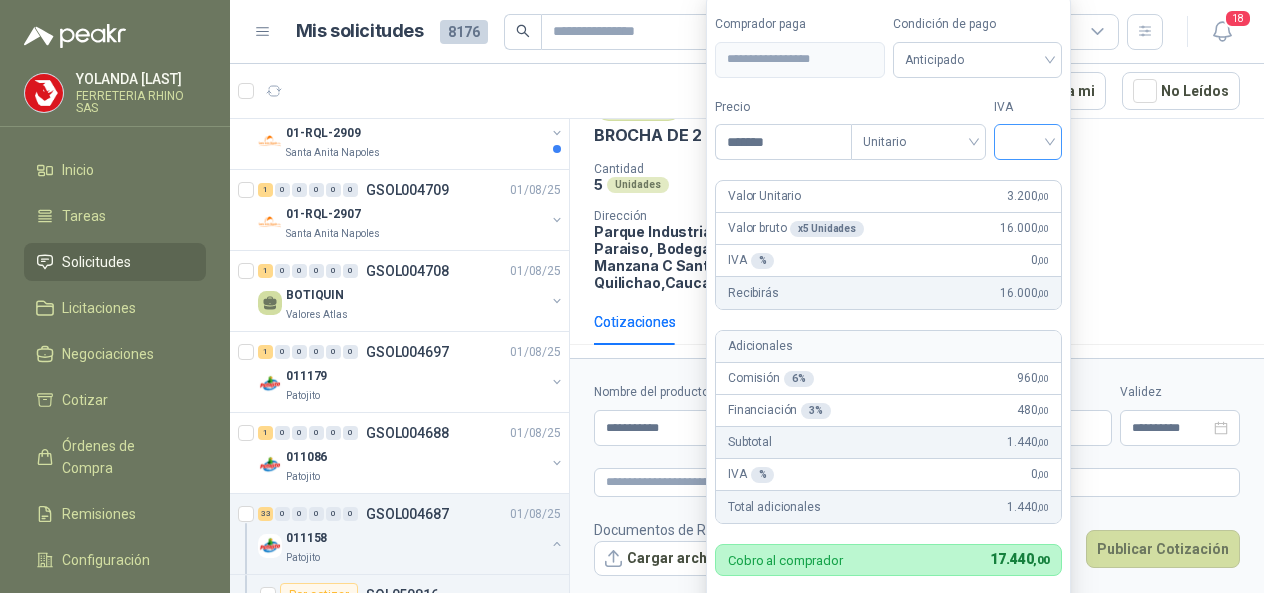 click at bounding box center [1028, 142] 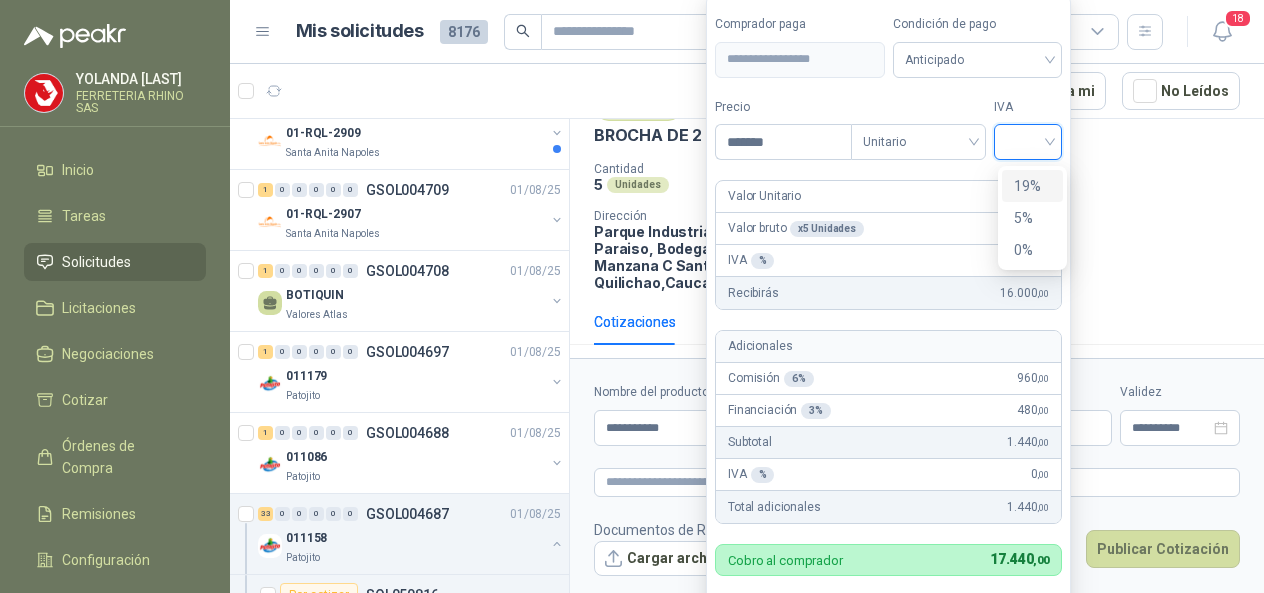 click on "19%" at bounding box center (1032, 186) 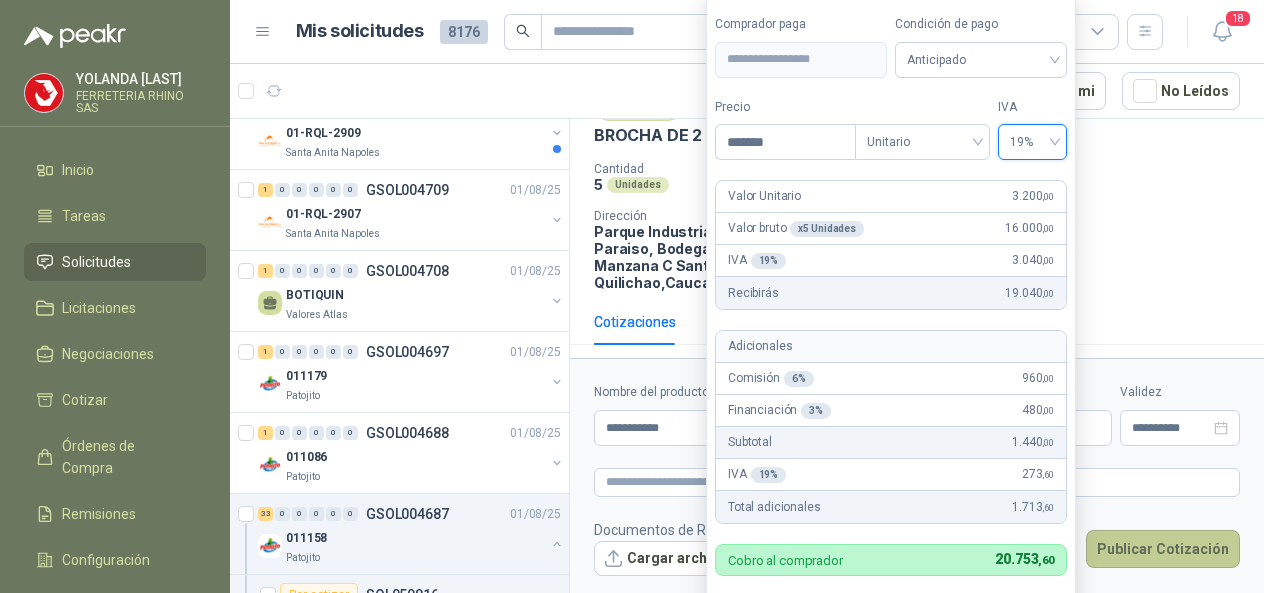 click on "Publicar Cotización" at bounding box center (1163, 549) 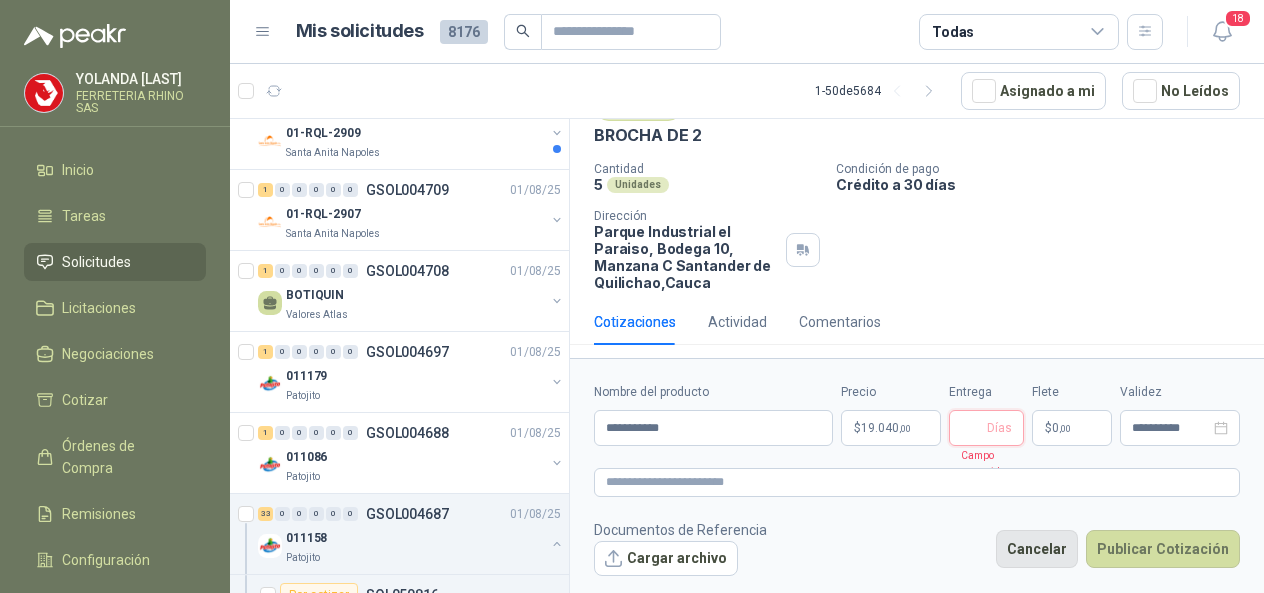 type 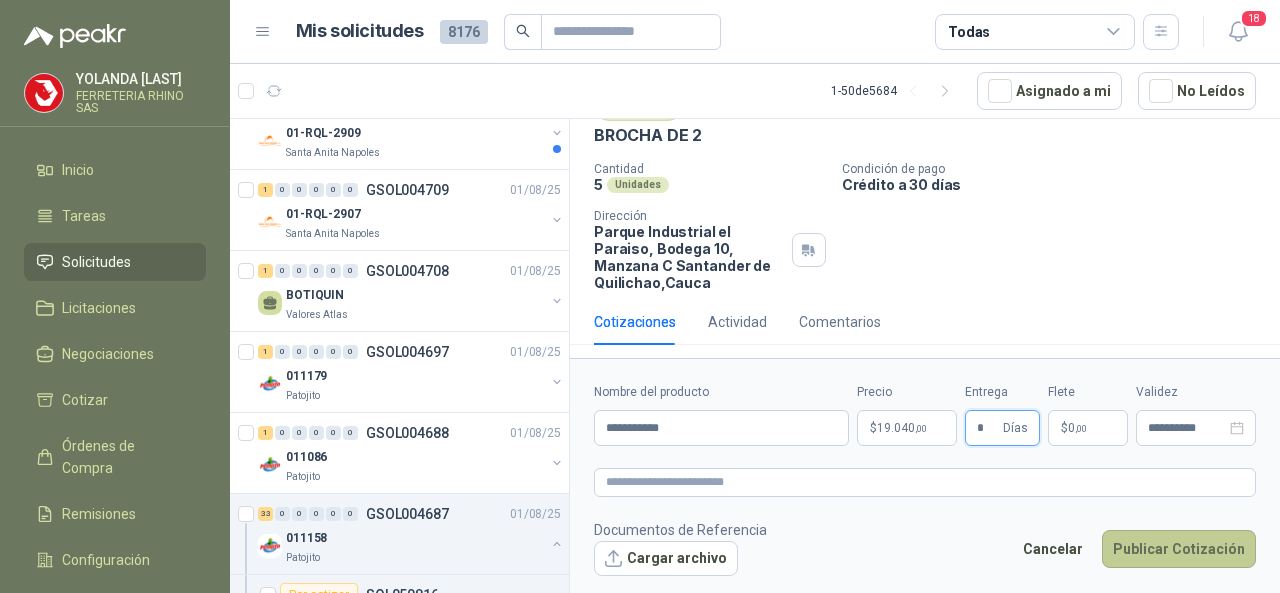 type on "*" 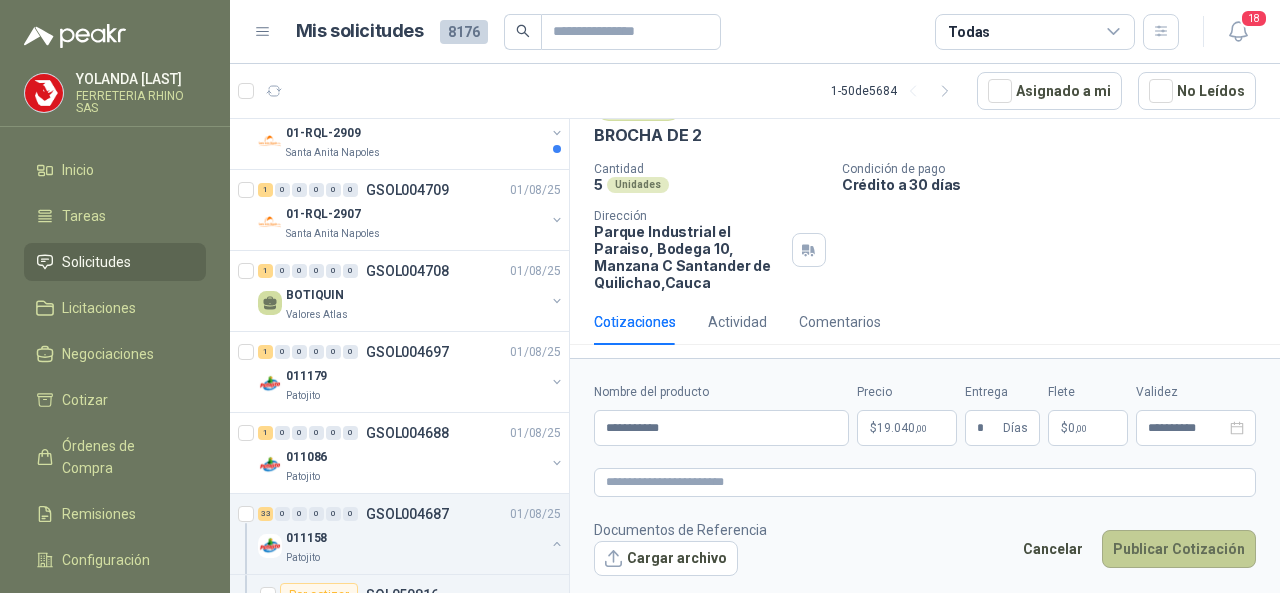 click on "Publicar Cotización" at bounding box center [1179, 549] 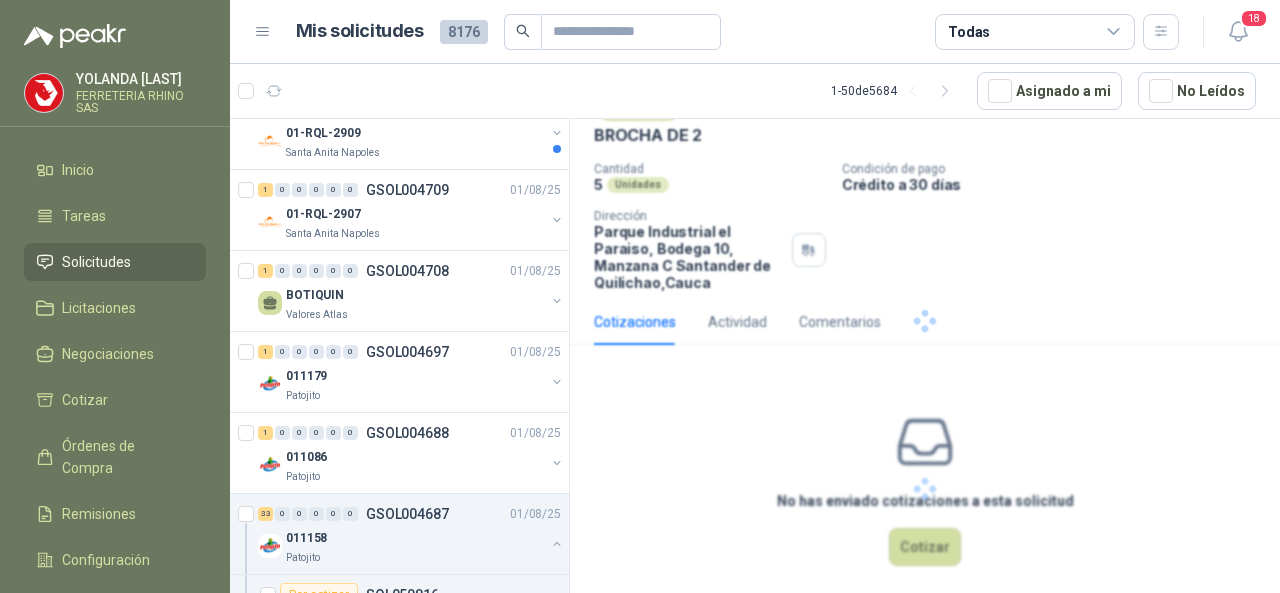 scroll, scrollTop: 0, scrollLeft: 0, axis: both 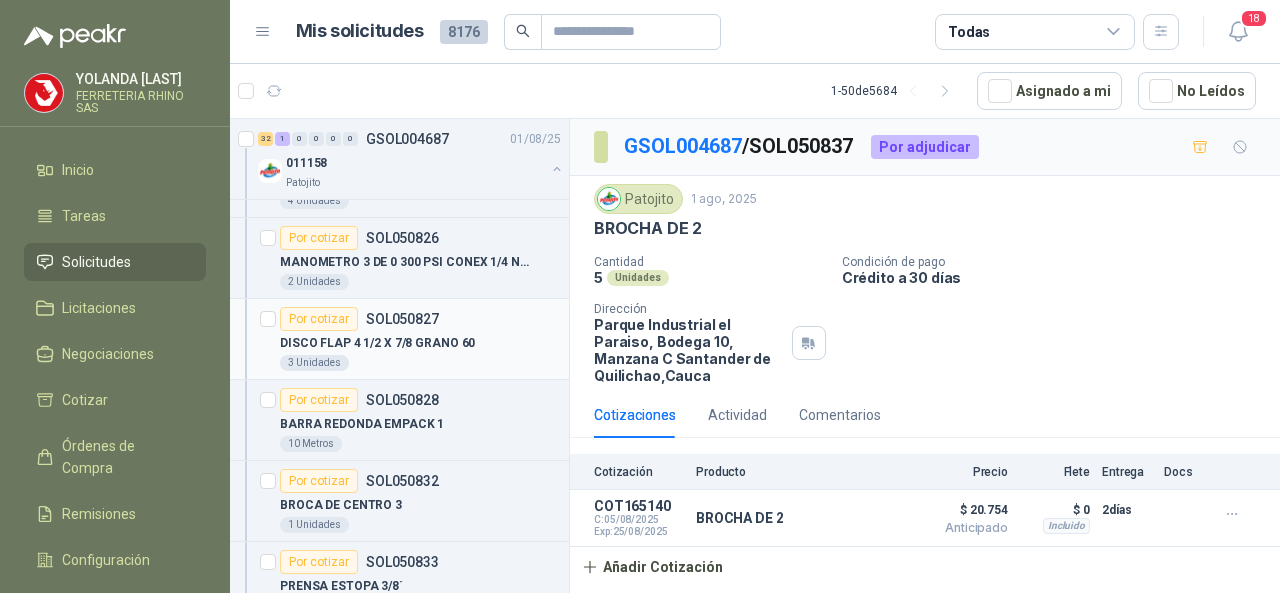 click on "SOL050827" at bounding box center [402, 319] 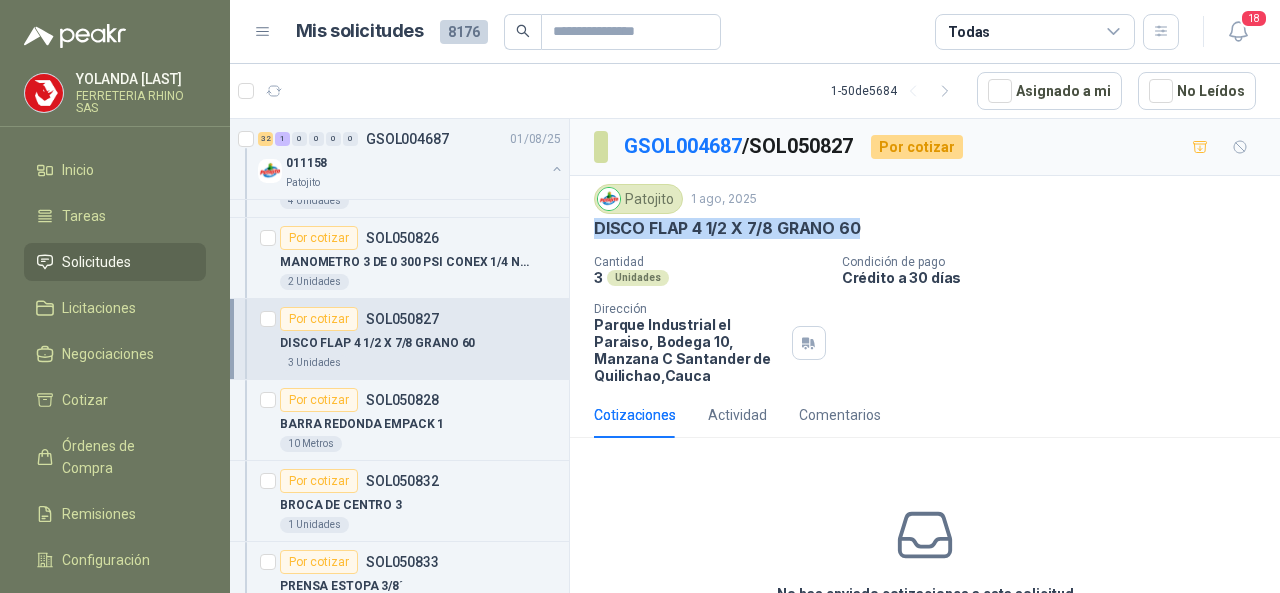 drag, startPoint x: 594, startPoint y: 223, endPoint x: 867, endPoint y: 239, distance: 273.46848 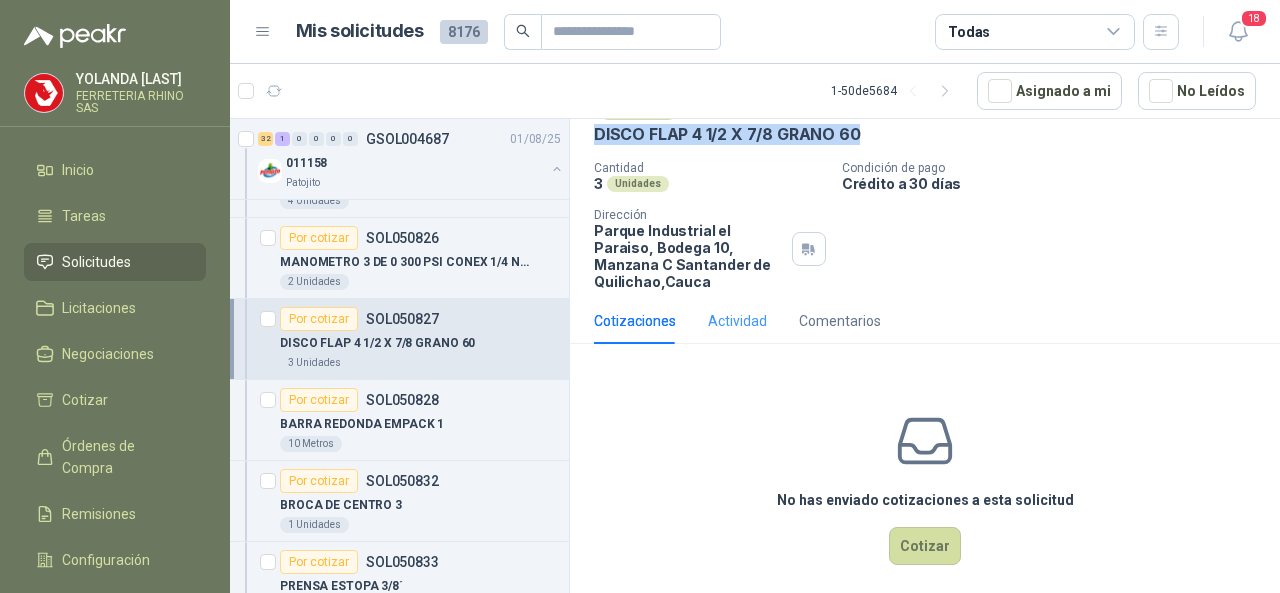 scroll, scrollTop: 107, scrollLeft: 0, axis: vertical 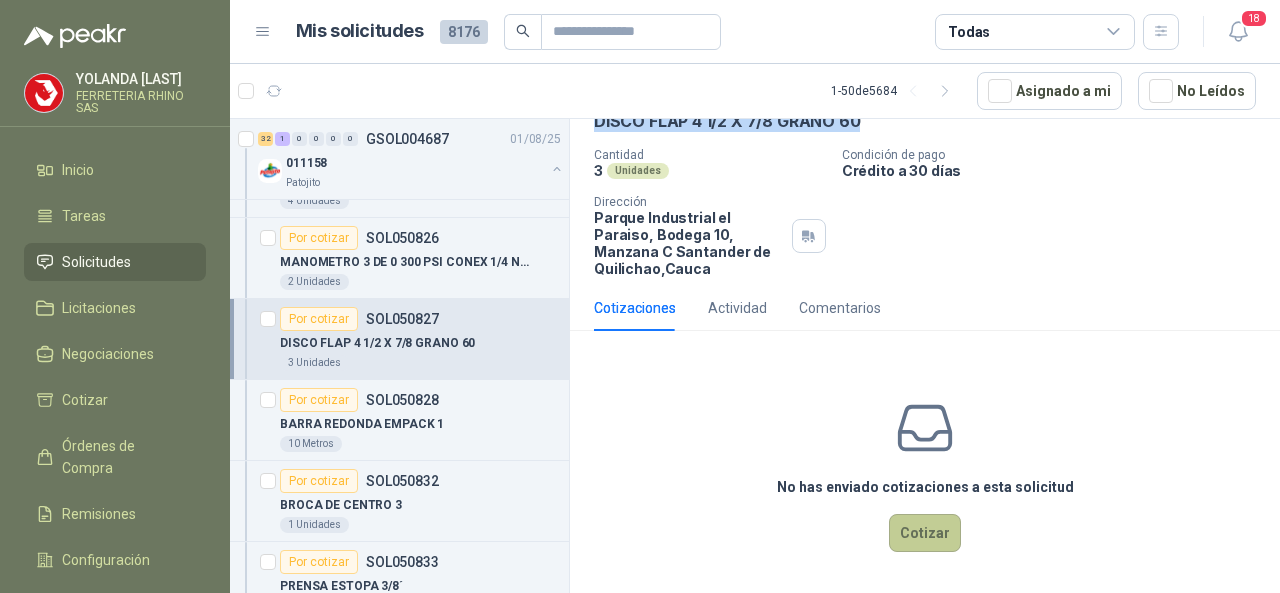 click on "Cotizar" at bounding box center [925, 533] 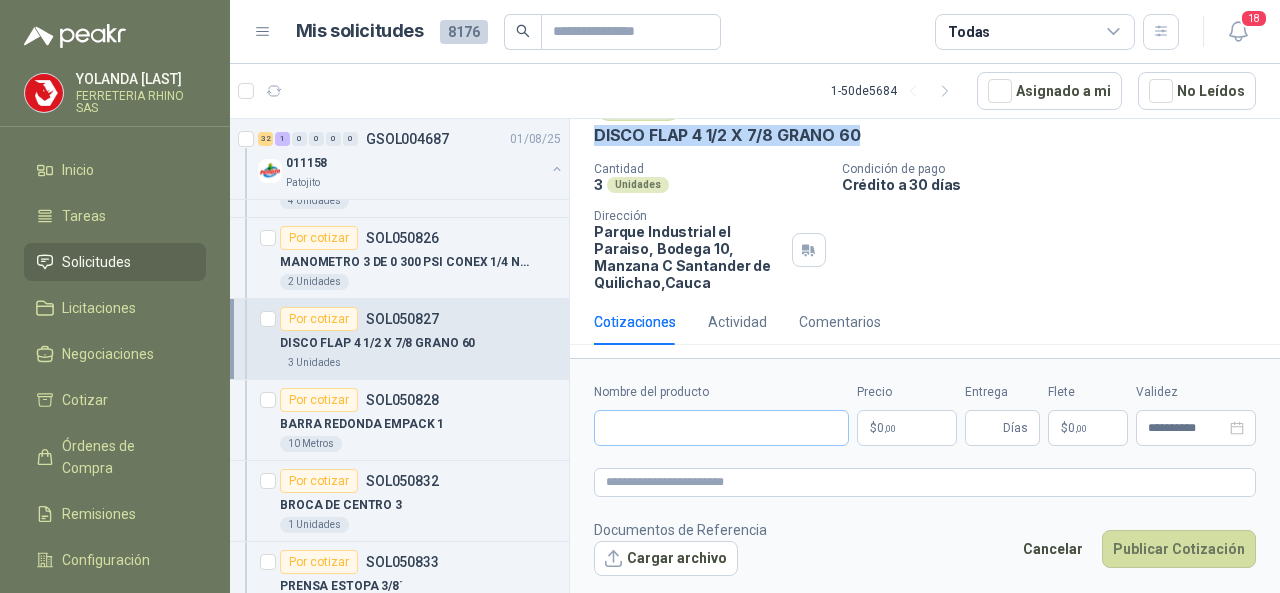 type 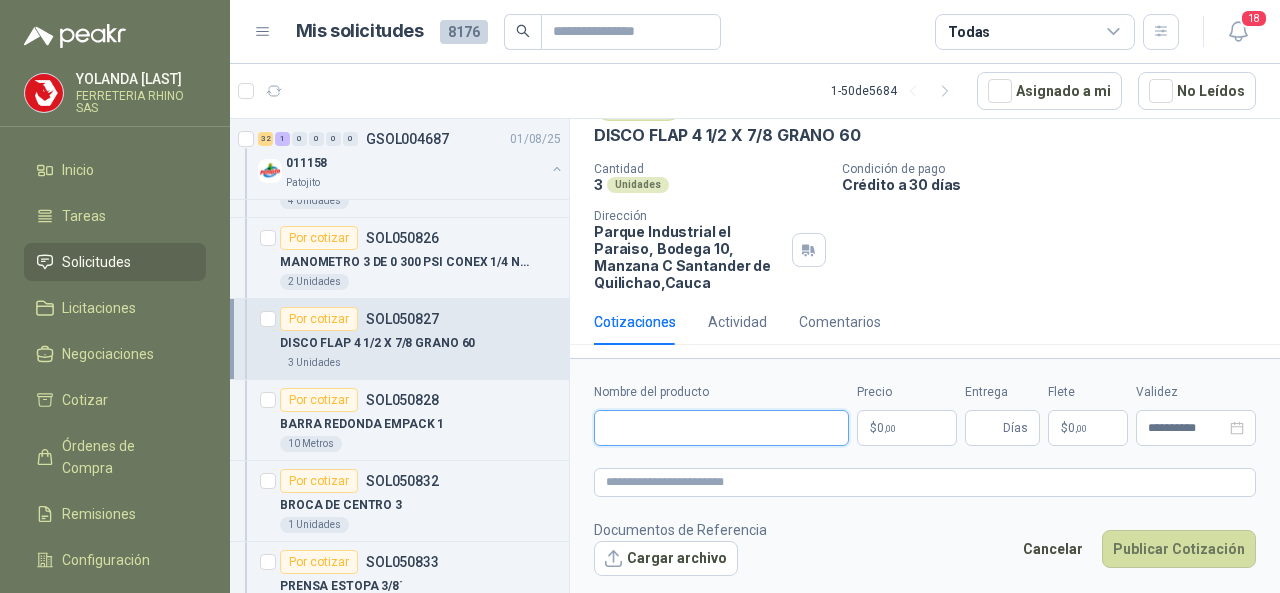 click on "Nombre del producto" at bounding box center [721, 428] 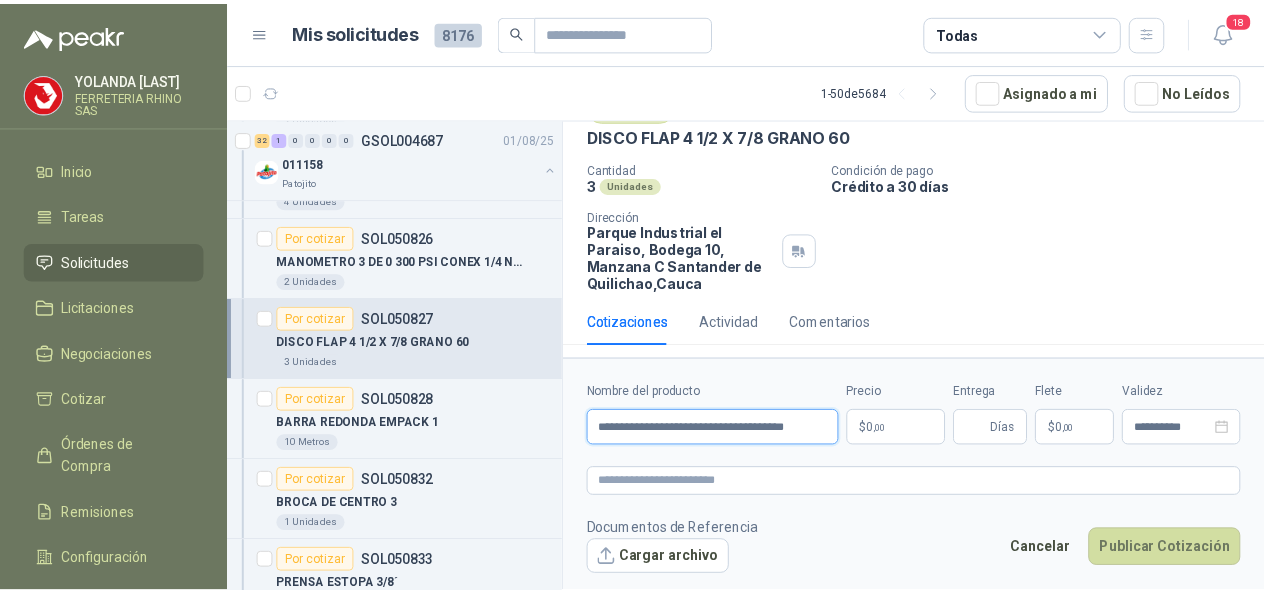 scroll, scrollTop: 0, scrollLeft: 3, axis: horizontal 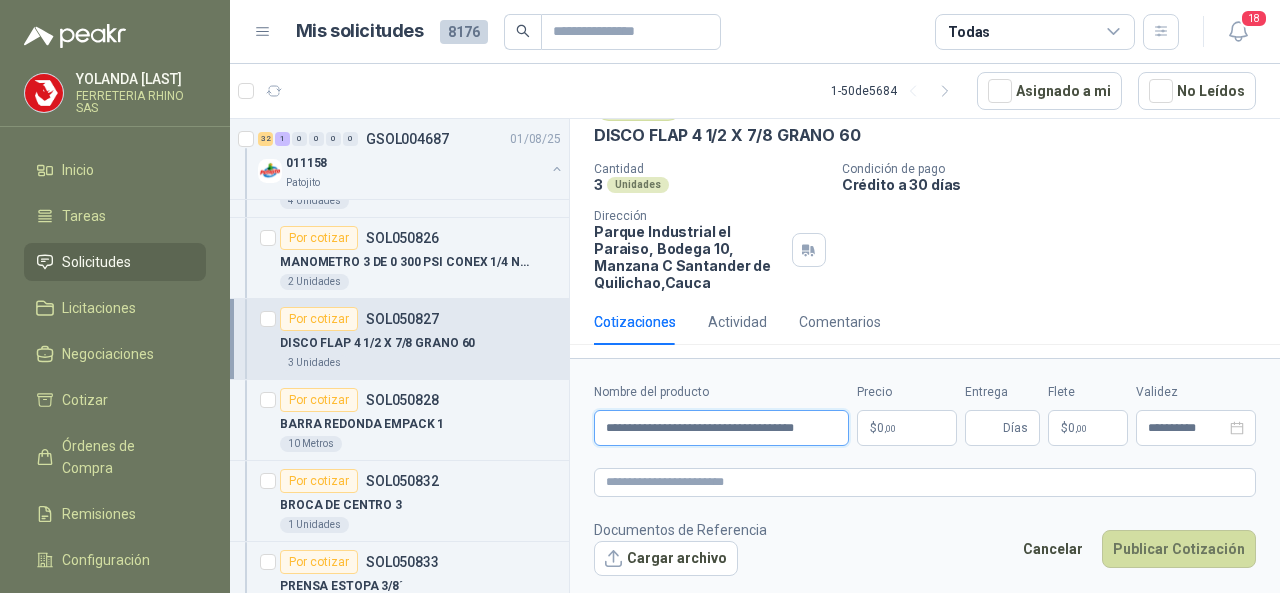 type on "**********" 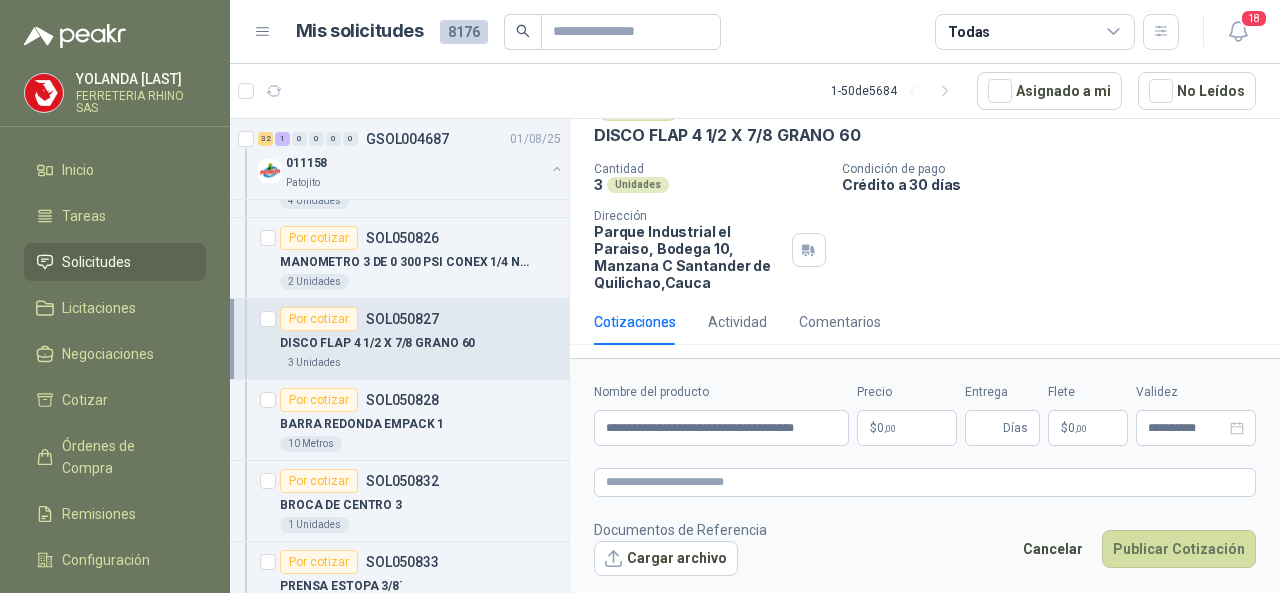 type 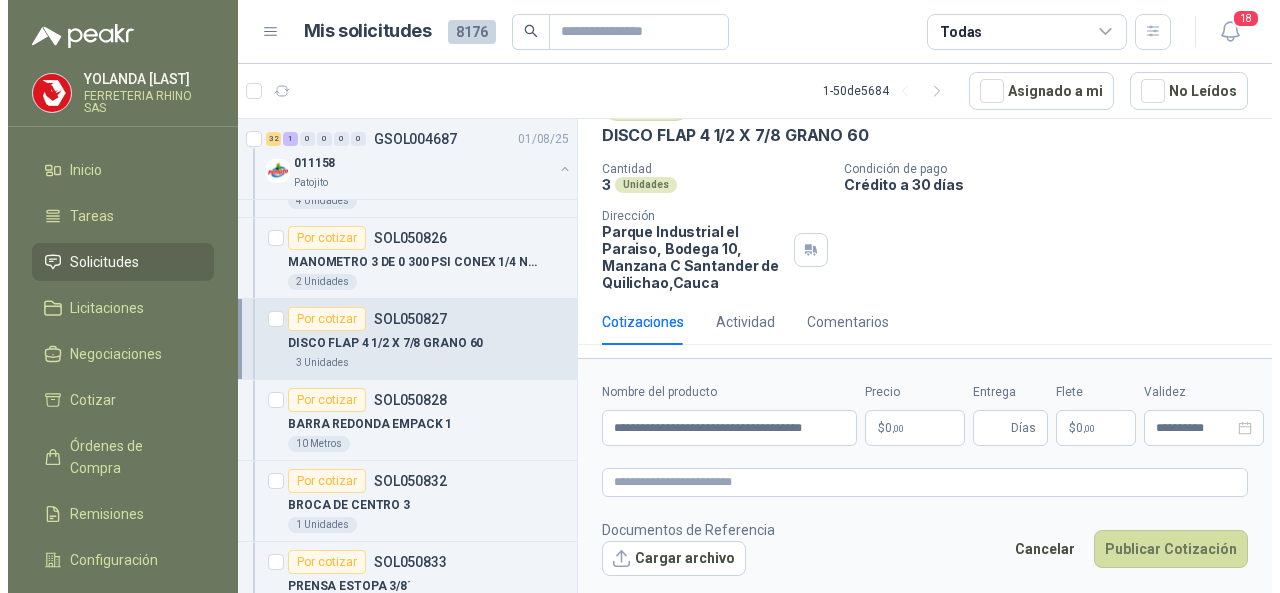 scroll, scrollTop: 0, scrollLeft: 0, axis: both 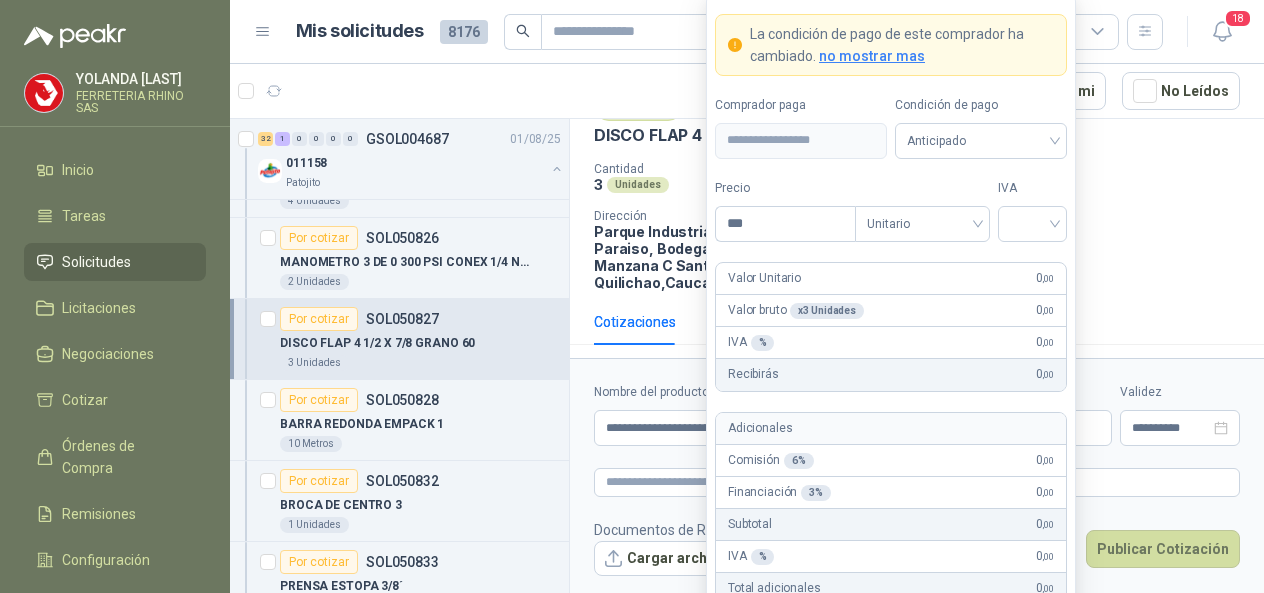 click on "[FIRST]   [LAST] FERRETERIA RHINO SAS   Inicio   Tareas   Solicitudes   Licitaciones   Negociaciones   Cotizar   Órdenes de Compra   Remisiones   Configuración   Manuales y ayuda Mis solicitudes 8176 Todas 18 1 - 50  de  5684 Asignado a mi No Leídos 0   0   0   0   0   0   GSOL004748 05/08/25   PELEX STRETCH FILM DE 50 CM Y CARTON Almatec   Por cotizar SOL051084 04/08/25   CINTA 3M TRANSPORE 1527-2 2" X ROLLO Caracol TV 4   Unidades 1   0   0   0   0   0   GSOL004747 04/08/25   SOLICITUD DE COMPRA 2174 Panela El Trébol   3   0   0   0   0   0   GSOL004746 04/08/25   SOLICITUD DE COMPRA 2172-2173 Panela El Trébol   21   4   0   0   0   0   GSOL004745 04/08/25   SOLICITUD DE COMPRA 2169 Panela El Trébol   Por cotizar SOL051038 UNION INOXIDABLE 2" A 150 PSI ROSCADA    4   UND  Por cotizar SOL051039 CINTA DE PREVENCION                      2   UND  Por cotizar SOL051040 MECHA PARA TRAPEADOR 16   UND  Por cotizar SOL051043 SILICONA DOMESTICA TRANSPARENTE SANISIL  8   UND  Por cotizar SOL051044 8" at bounding box center (632, 296) 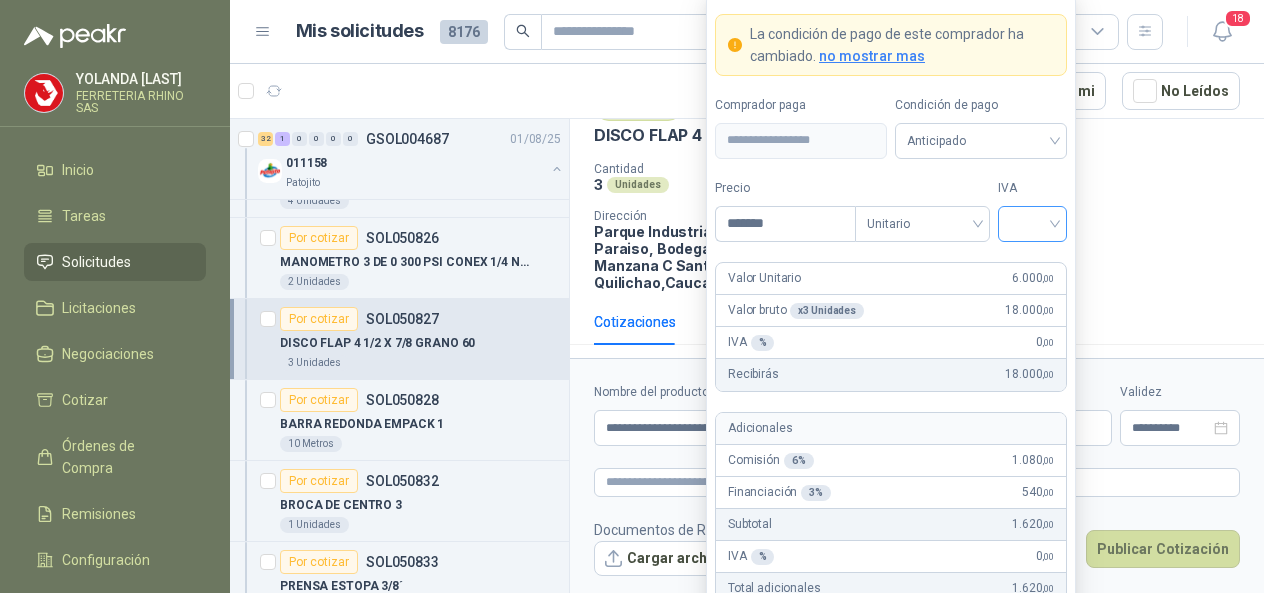 type on "*******" 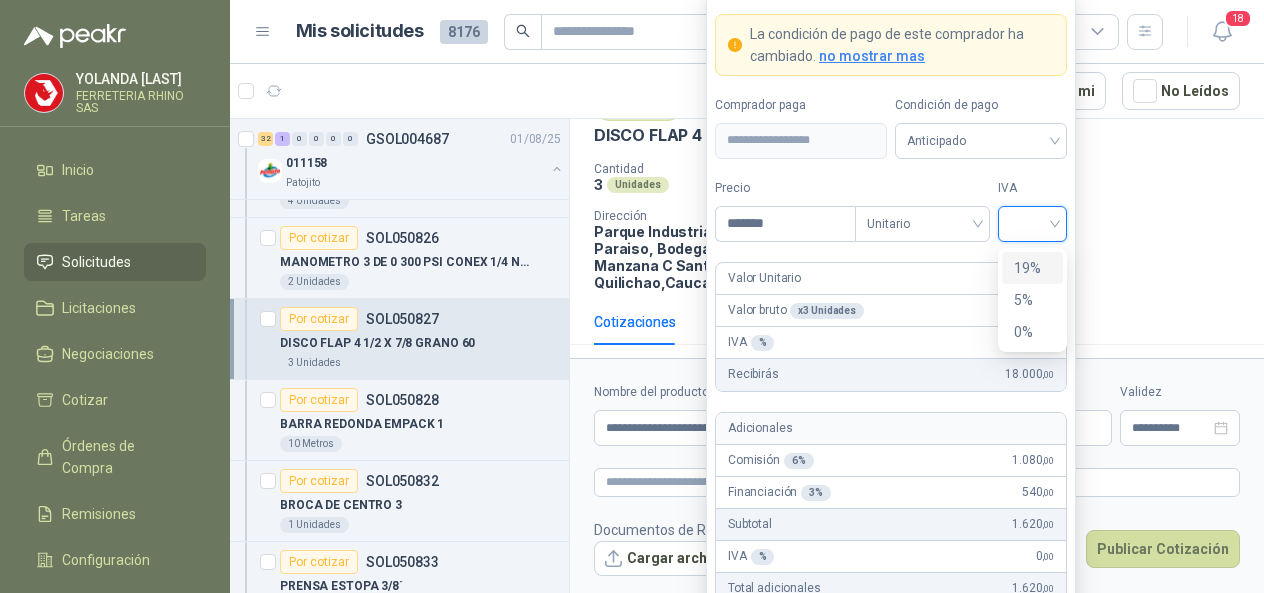 click at bounding box center (1032, 222) 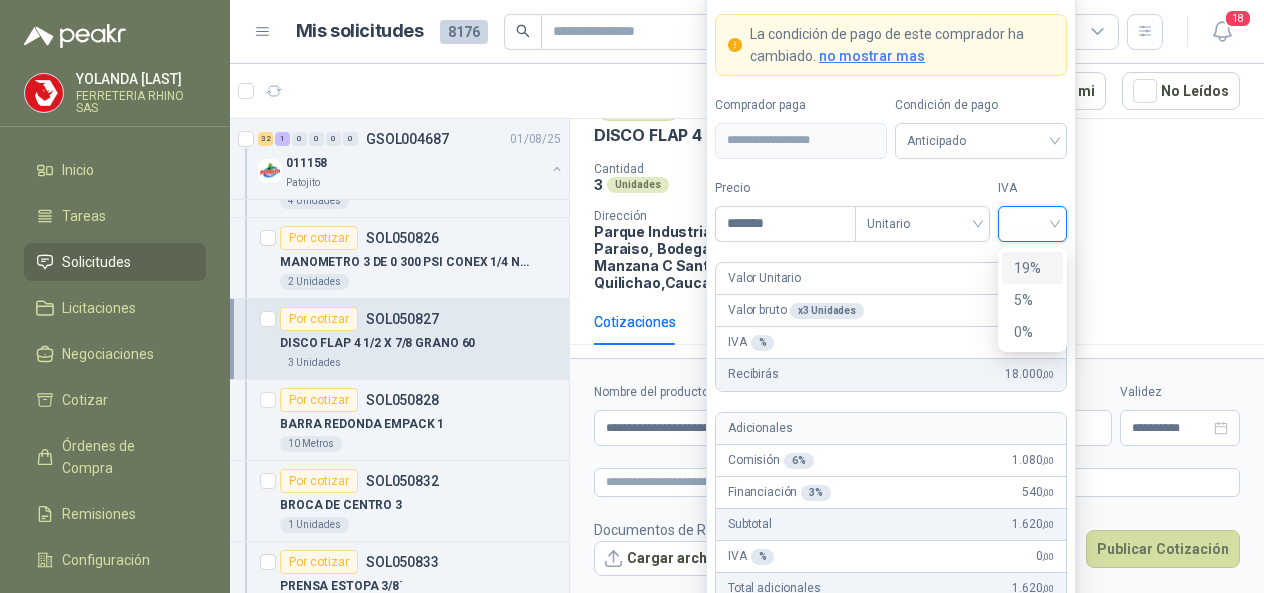 click on "19%" at bounding box center [1032, 268] 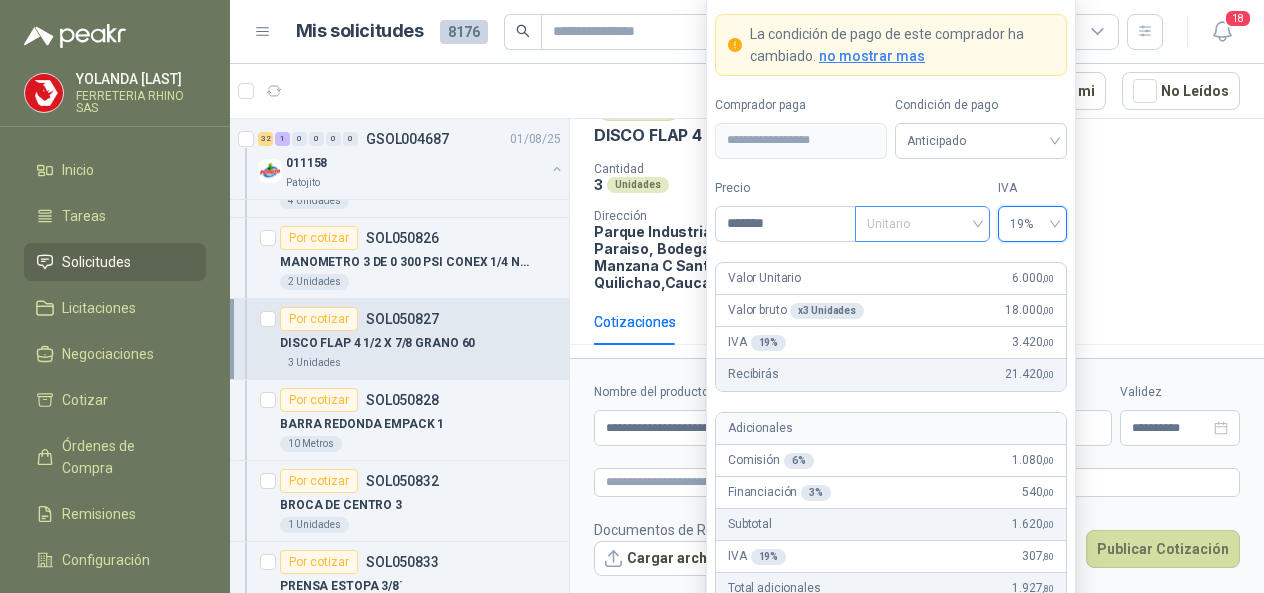 click on "Unitario" at bounding box center (922, 224) 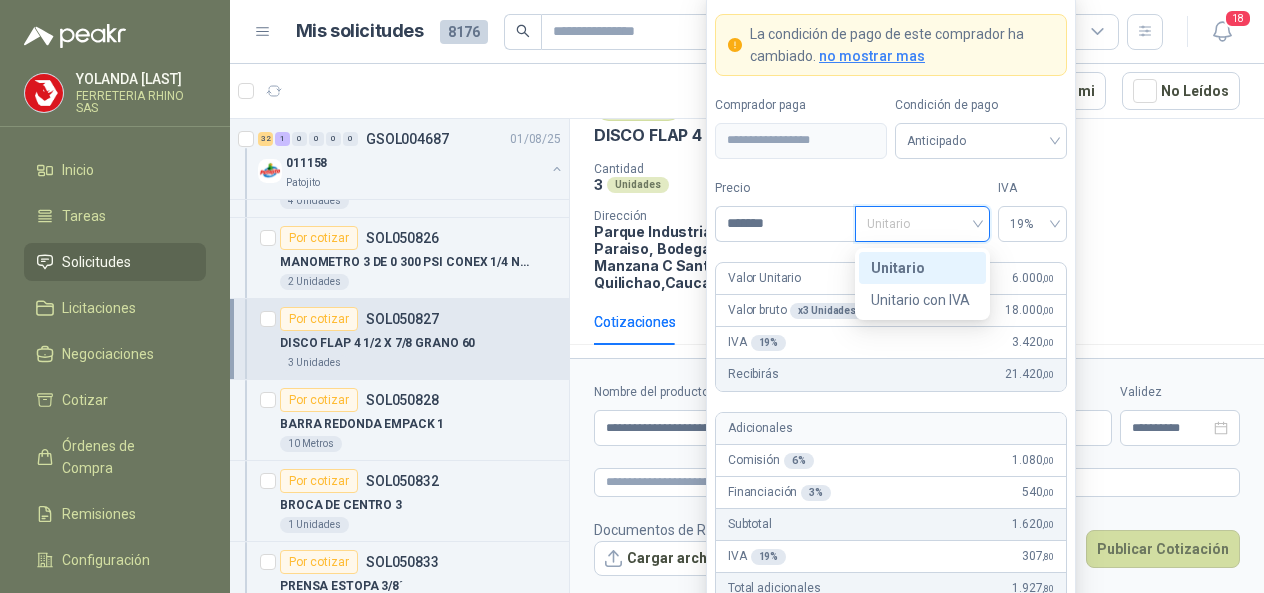 click on "Unitario" at bounding box center [922, 268] 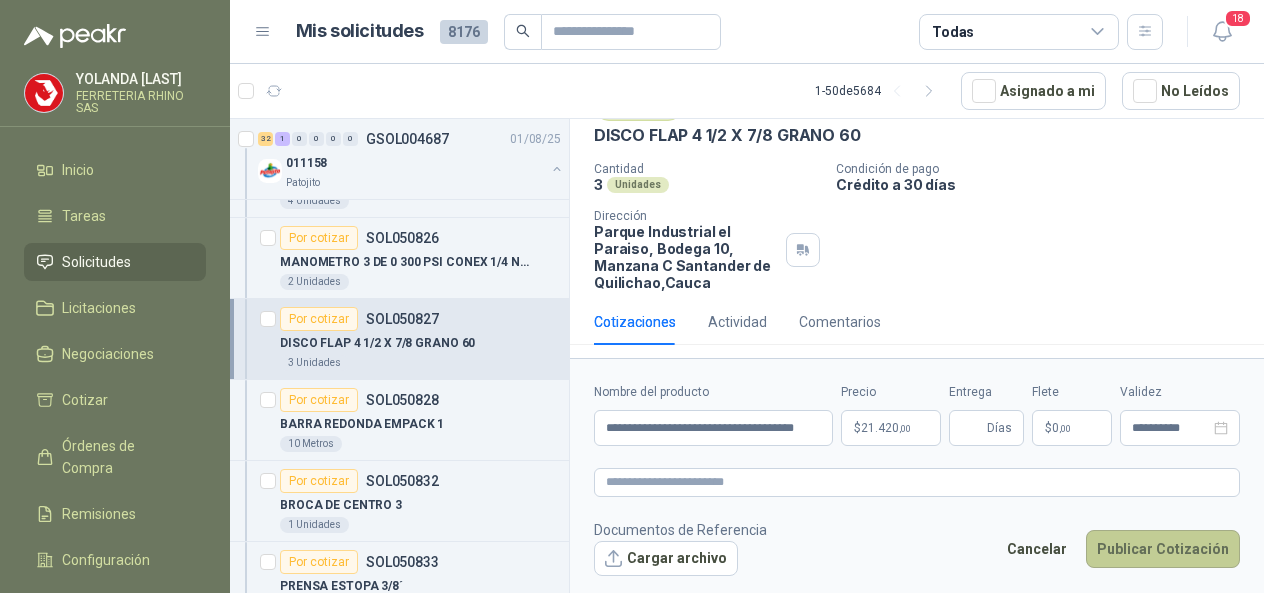 click on "Publicar Cotización" at bounding box center [1163, 549] 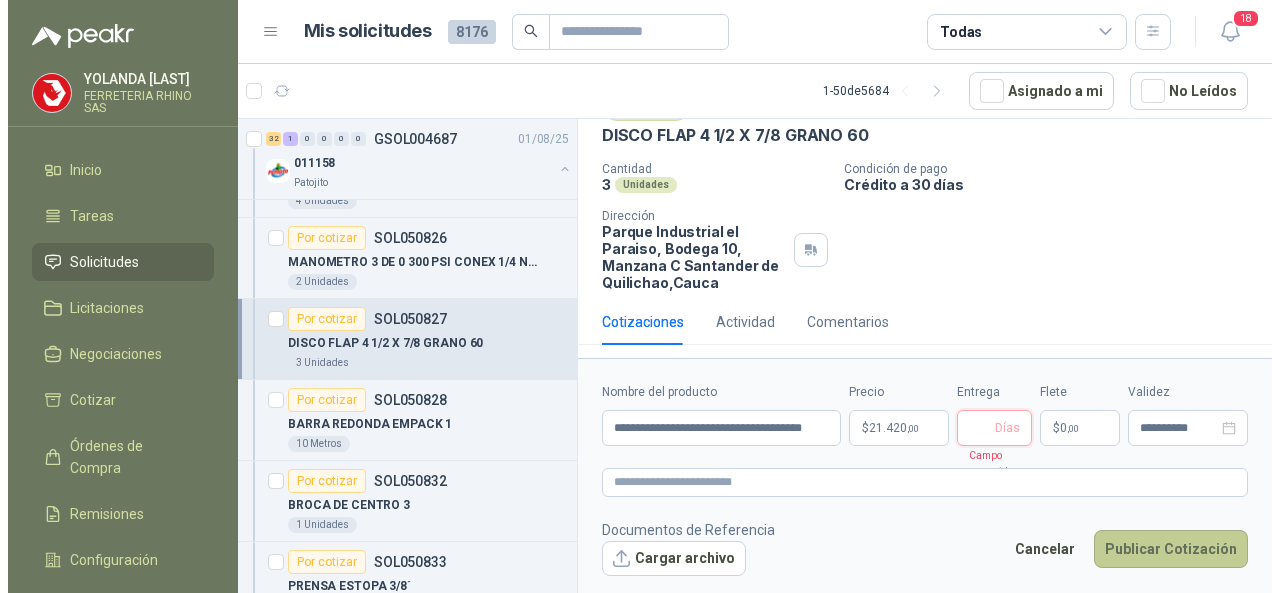 type 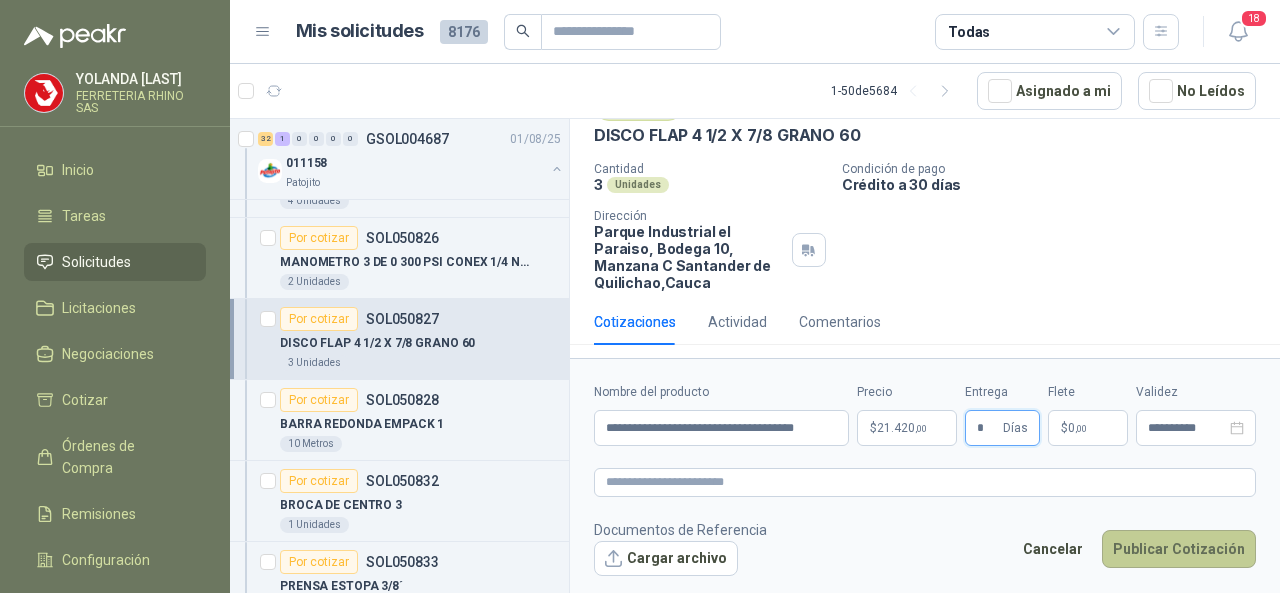 type on "*" 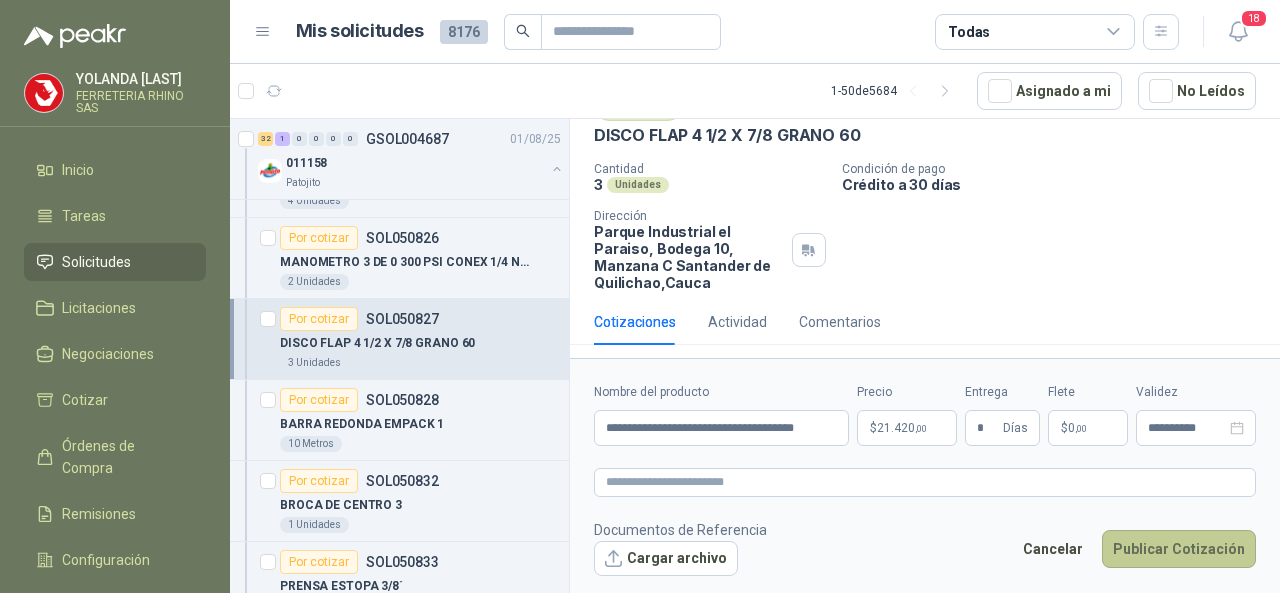 click on "Publicar Cotización" at bounding box center (1179, 549) 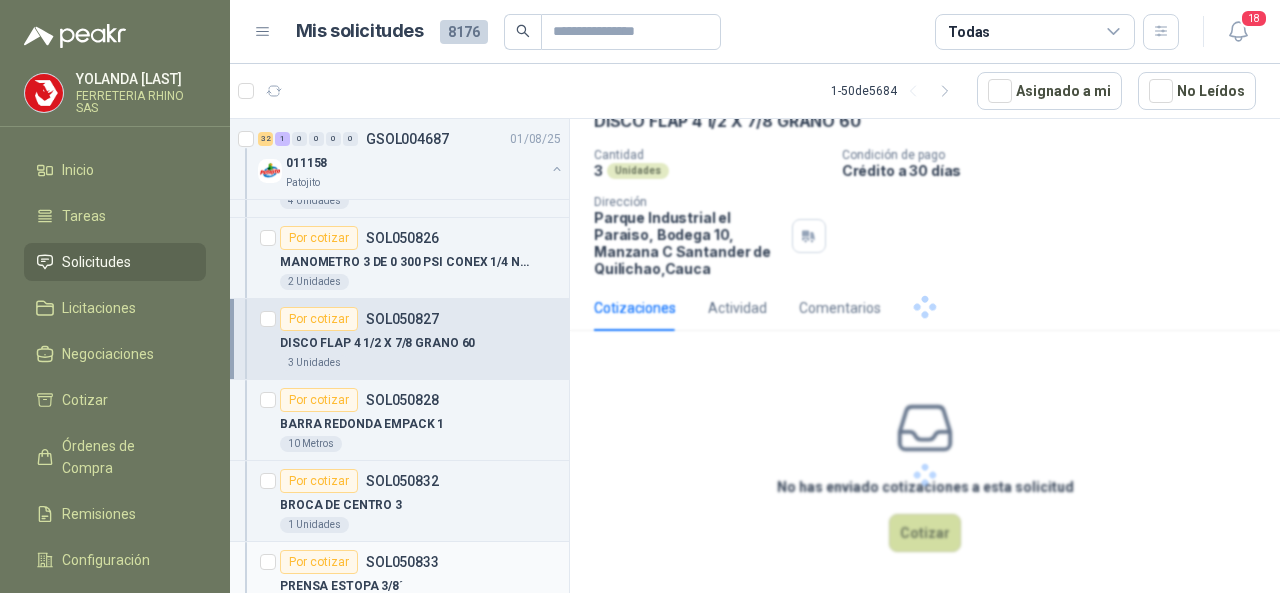 scroll, scrollTop: 0, scrollLeft: 0, axis: both 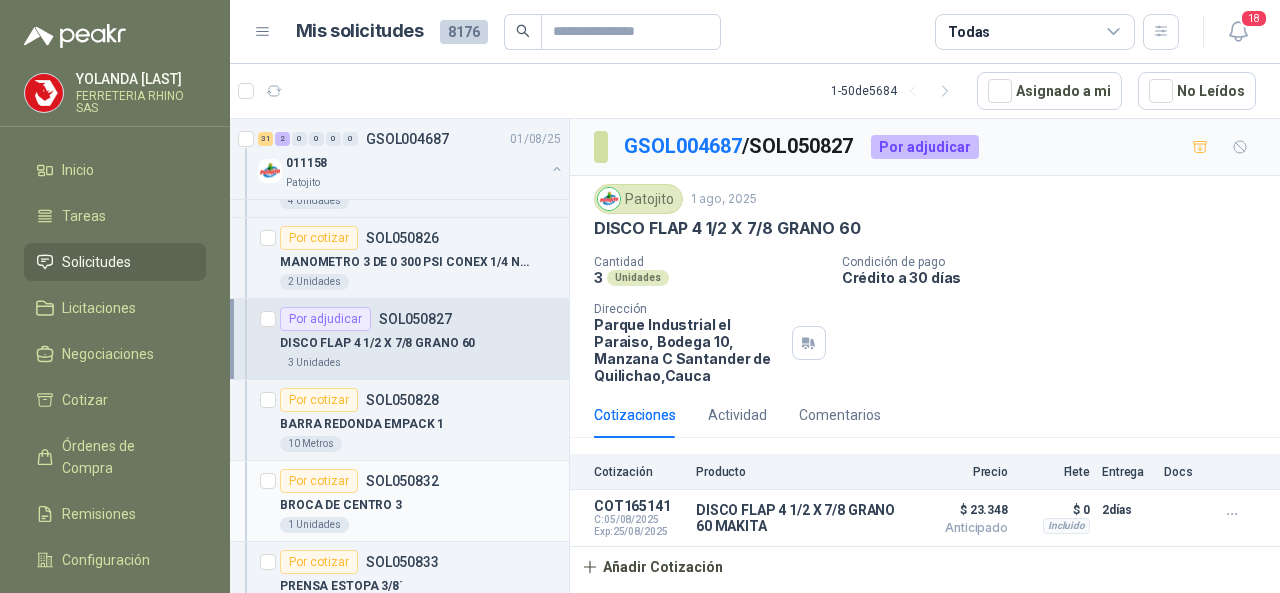 click on "SOL050832" at bounding box center (402, 481) 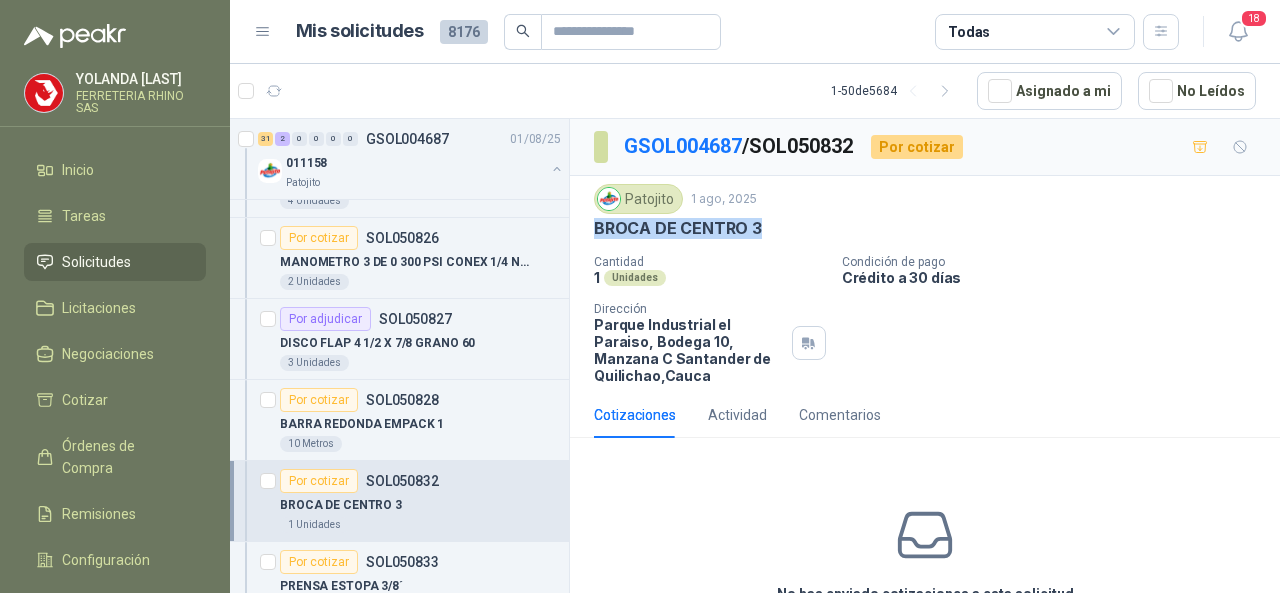 drag, startPoint x: 590, startPoint y: 223, endPoint x: 771, endPoint y: 191, distance: 183.80696 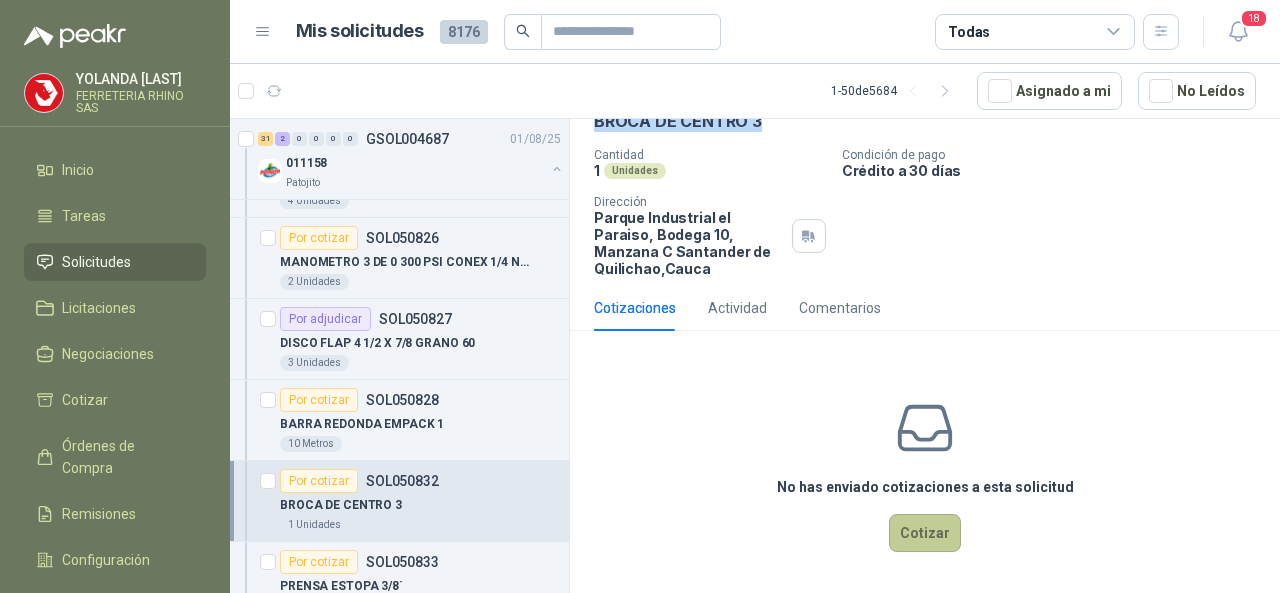 click on "Cotizar" at bounding box center [925, 533] 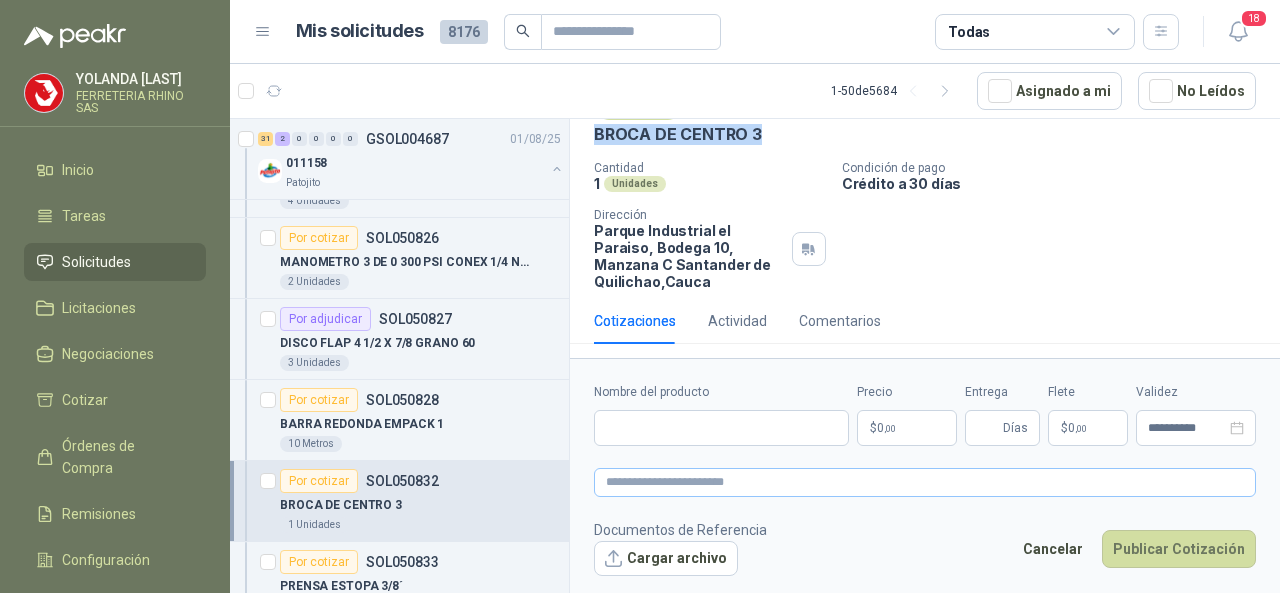 type 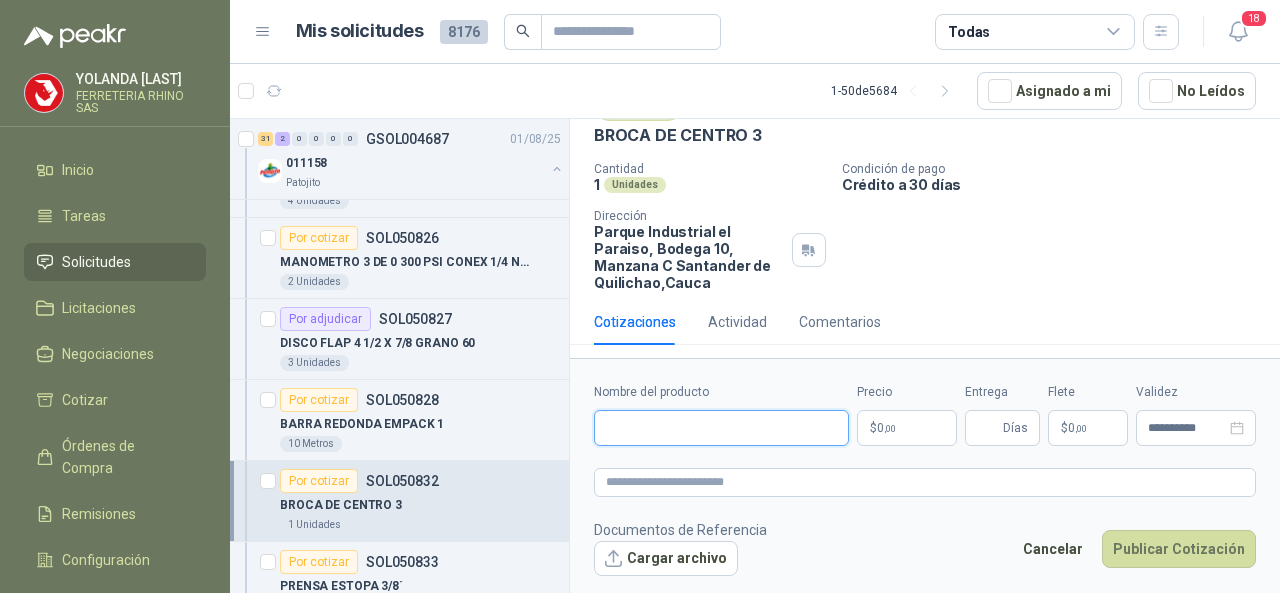 click on "Nombre del producto" at bounding box center (721, 428) 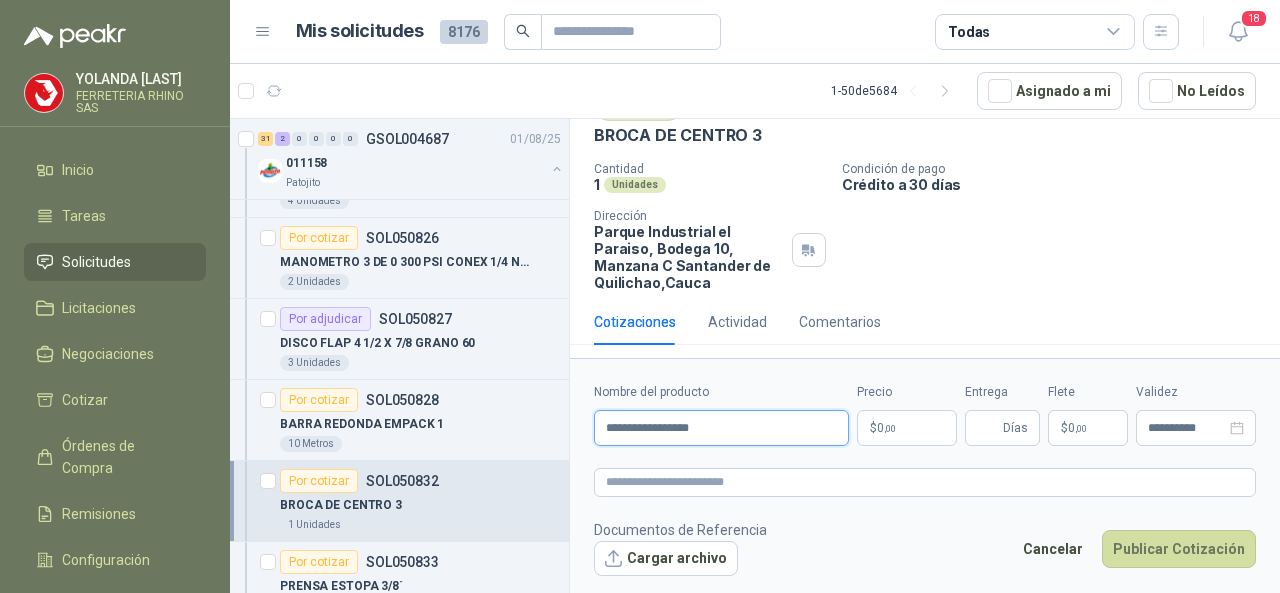 type on "**********" 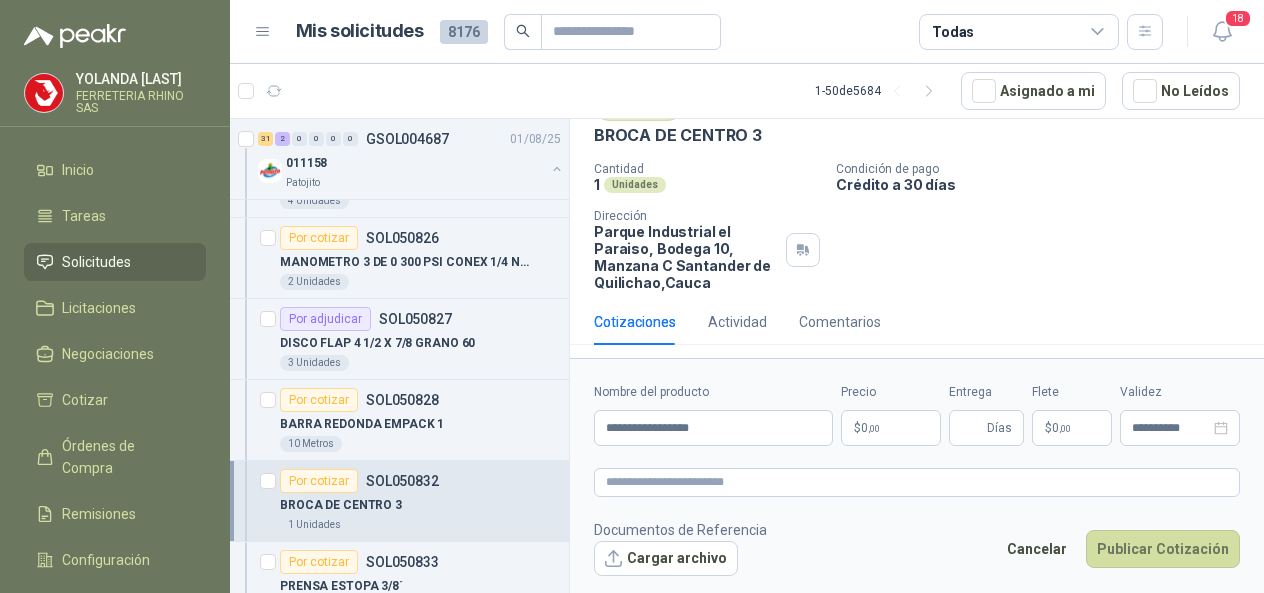 click on "[FIRST]   [LAST] FERRETERIA RHINO SAS   Inicio   Tareas   Solicitudes   Licitaciones   Negociaciones   Cotizar   Órdenes de Compra   Remisiones   Configuración   Manuales y ayuda Mis solicitudes 8176 Todas 18 1 - 50  de  5684 Asignado a mi No Leídos 0   0   0   0   0   0   GSOL004748 05/08/25   PELEX STRETCH FILM DE 50 CM Y CARTON Almatec   Por cotizar SOL051084 04/08/25   CINTA 3M TRANSPORE 1527-2 2" X ROLLO Caracol TV 4   Unidades 1   0   0   0   0   0   GSOL004747 04/08/25   SOLICITUD DE COMPRA 2174 Panela El Trébol   3   0   0   0   0   0   GSOL004746 04/08/25   SOLICITUD DE COMPRA 2172-2173 Panela El Trébol   21   4   0   0   0   0   GSOL004745 04/08/25   SOLICITUD DE COMPRA 2169 Panela El Trébol   Por cotizar SOL051038 UNION INOXIDABLE 2" A 150 PSI ROSCADA    4   UND  Por cotizar SOL051039 CINTA DE PREVENCION                      2   UND  Por cotizar SOL051040 MECHA PARA TRAPEADOR 16   UND  Por cotizar SOL051043 SILICONA DOMESTICA TRANSPARENTE SANISIL  8   UND  Por cotizar SOL051044 8" at bounding box center [632, 296] 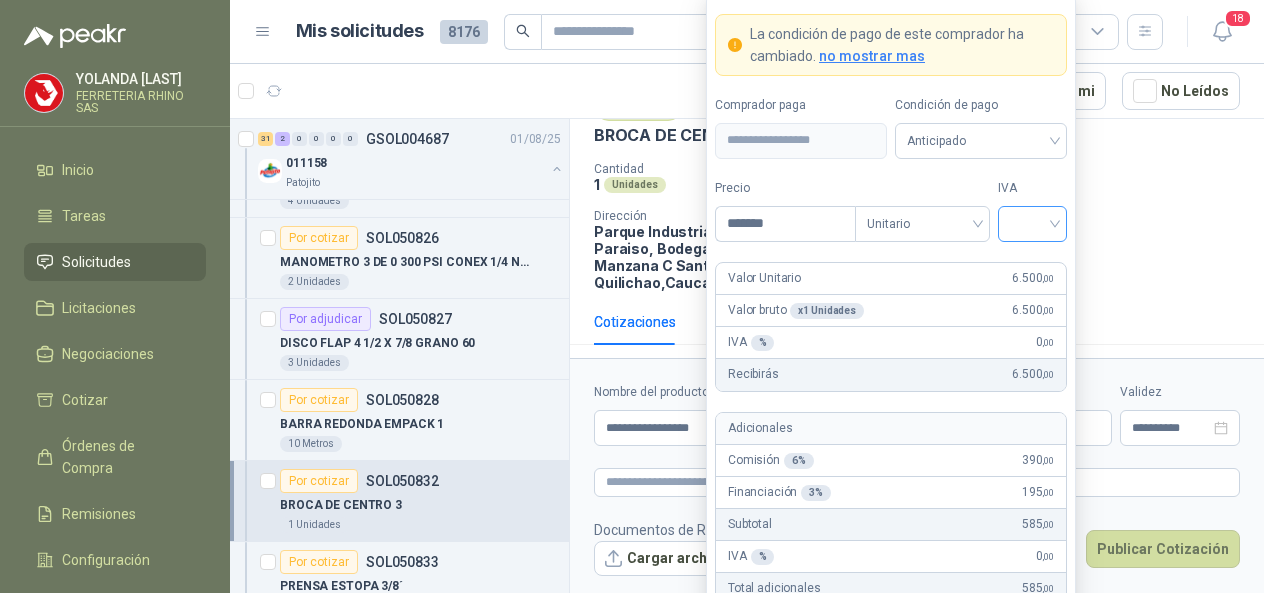 type on "*******" 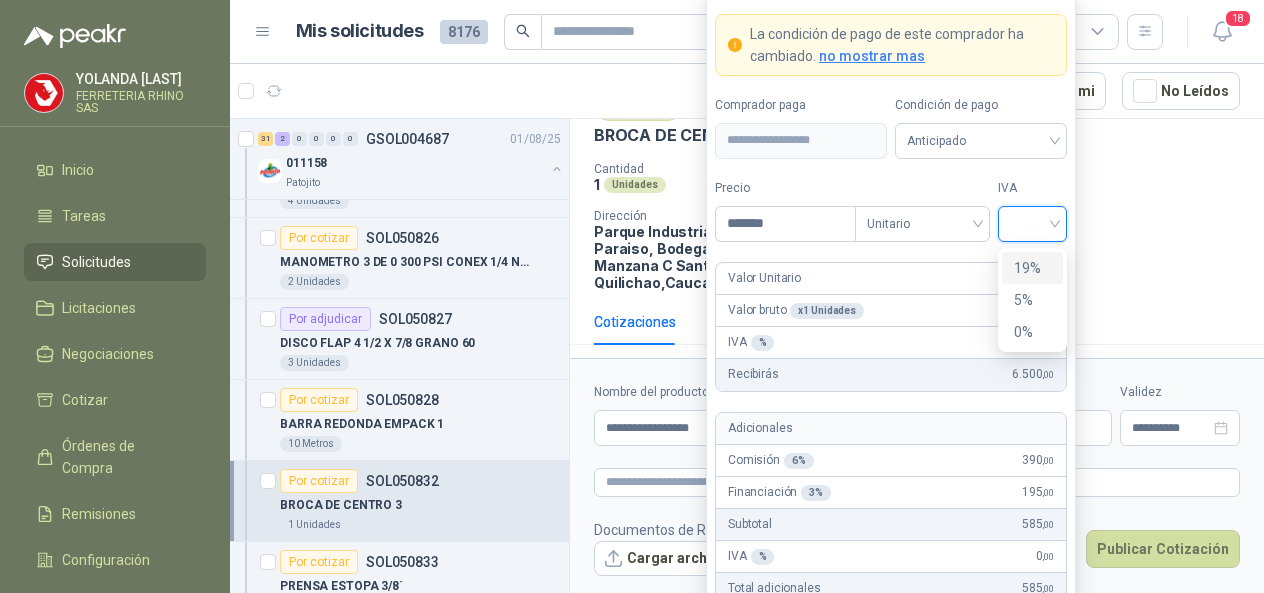 click on "19%" at bounding box center [1032, 268] 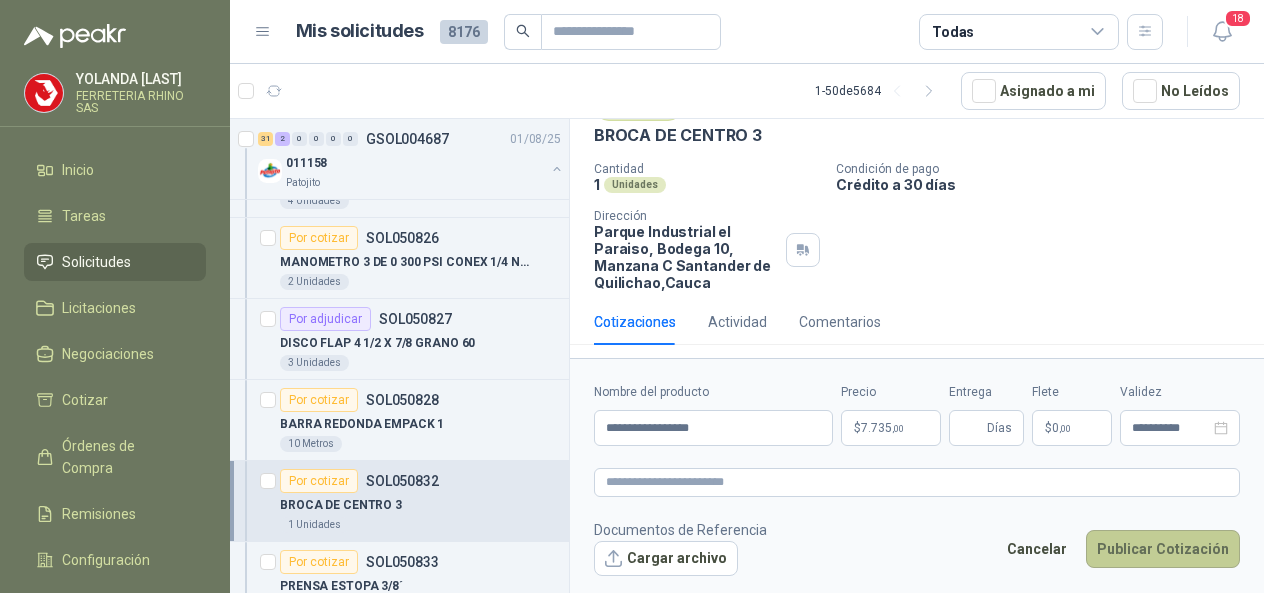 click on "Publicar Cotización" at bounding box center [1163, 549] 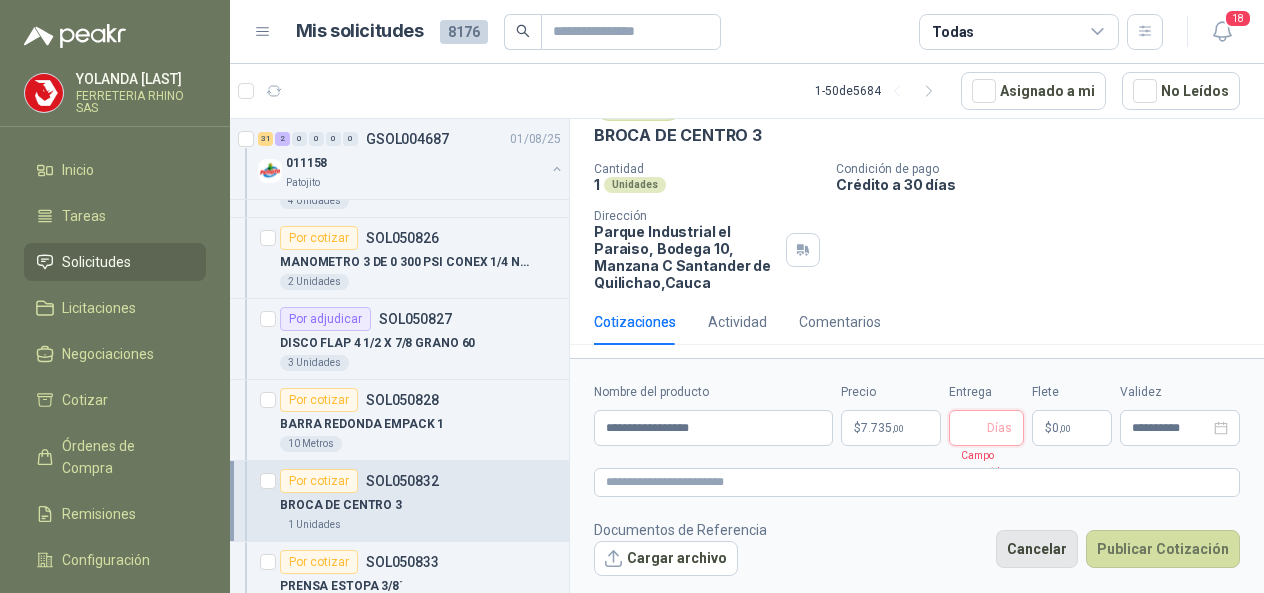 type 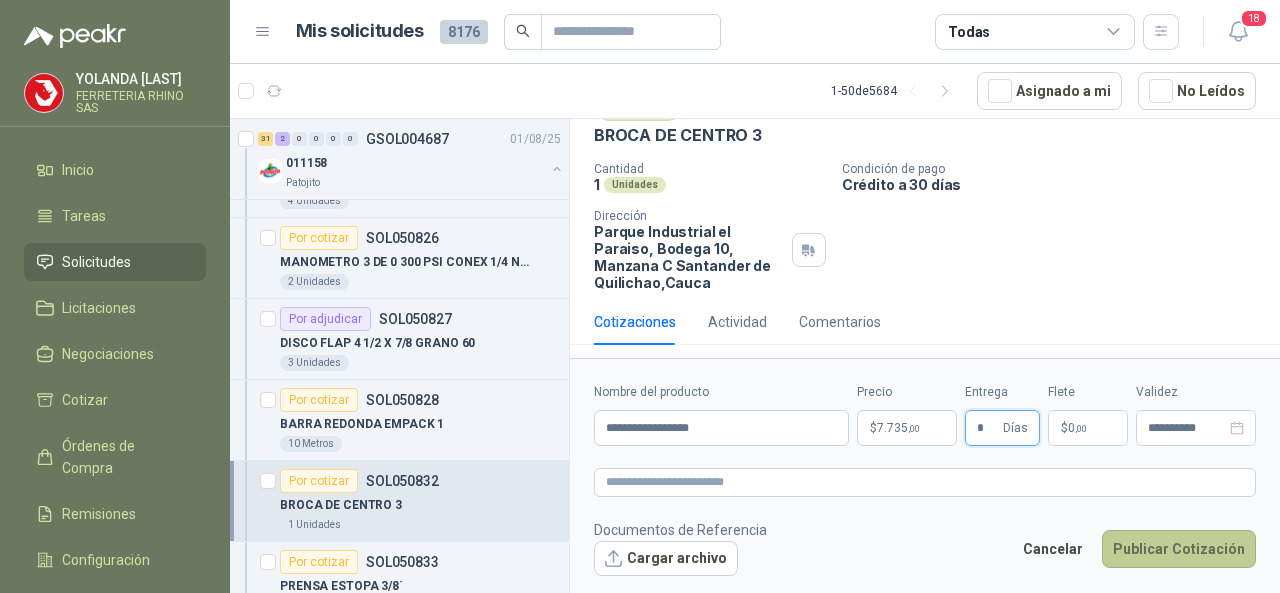 type on "*" 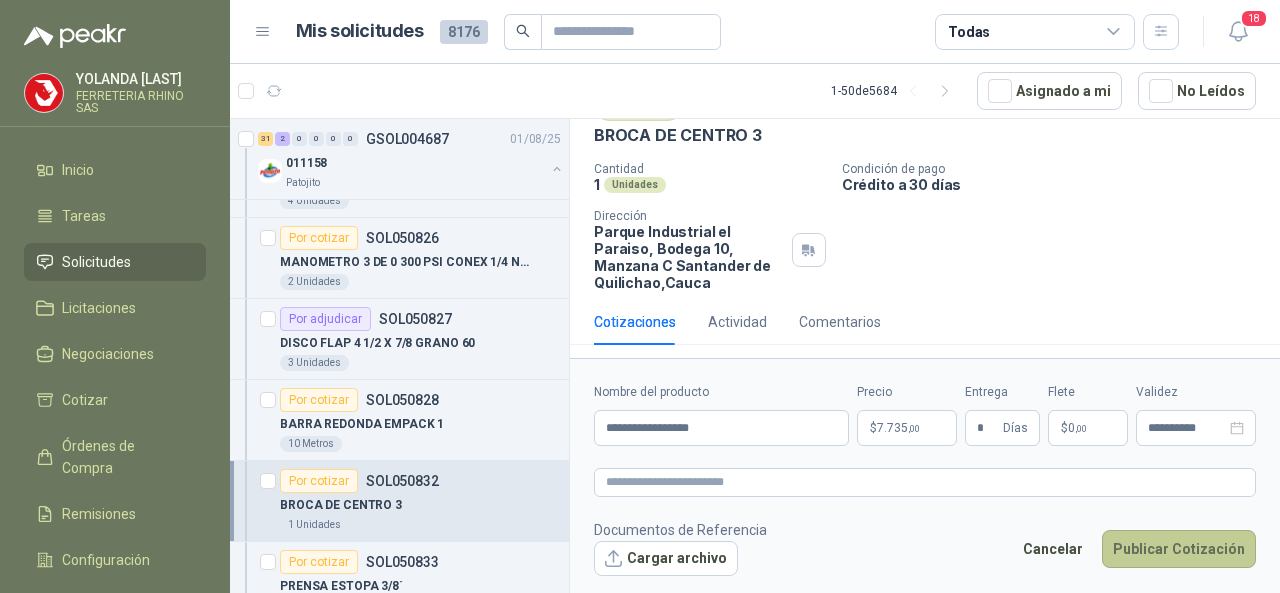 click on "Publicar Cotización" at bounding box center (1179, 549) 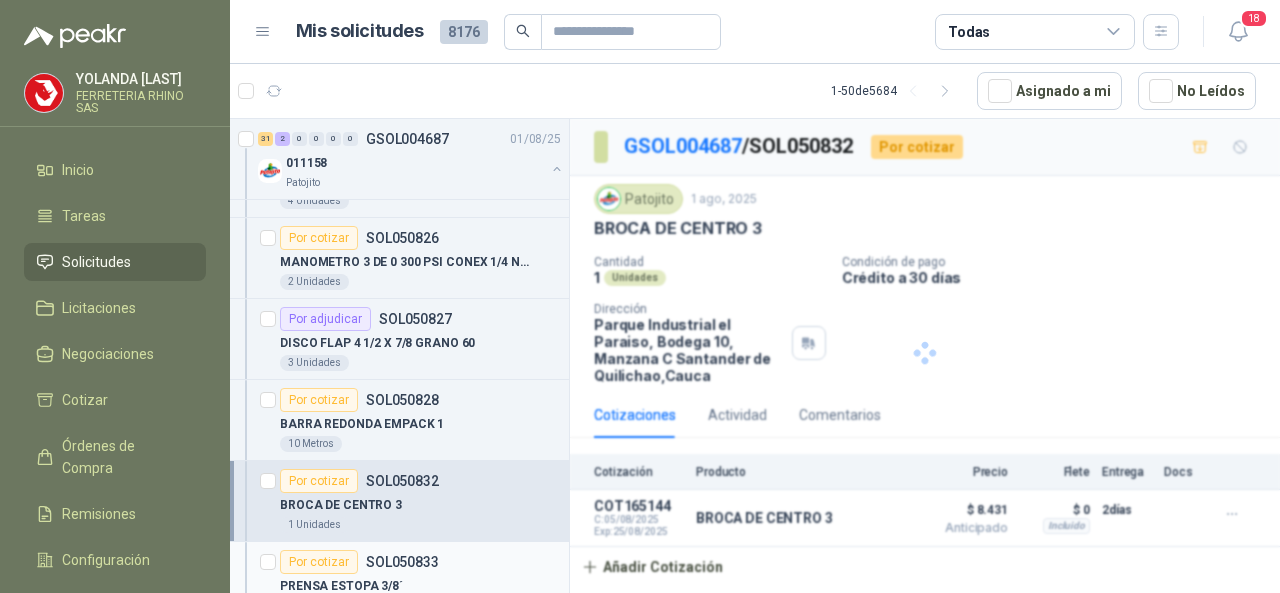scroll, scrollTop: 0, scrollLeft: 0, axis: both 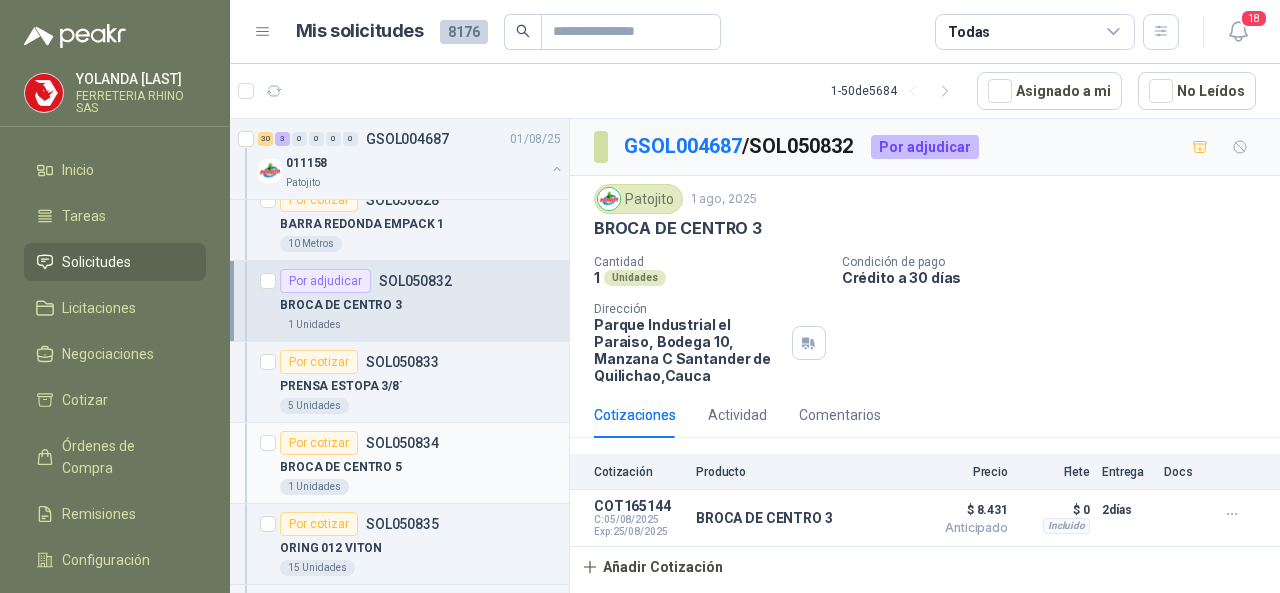 click on "SOL050834" at bounding box center [402, 443] 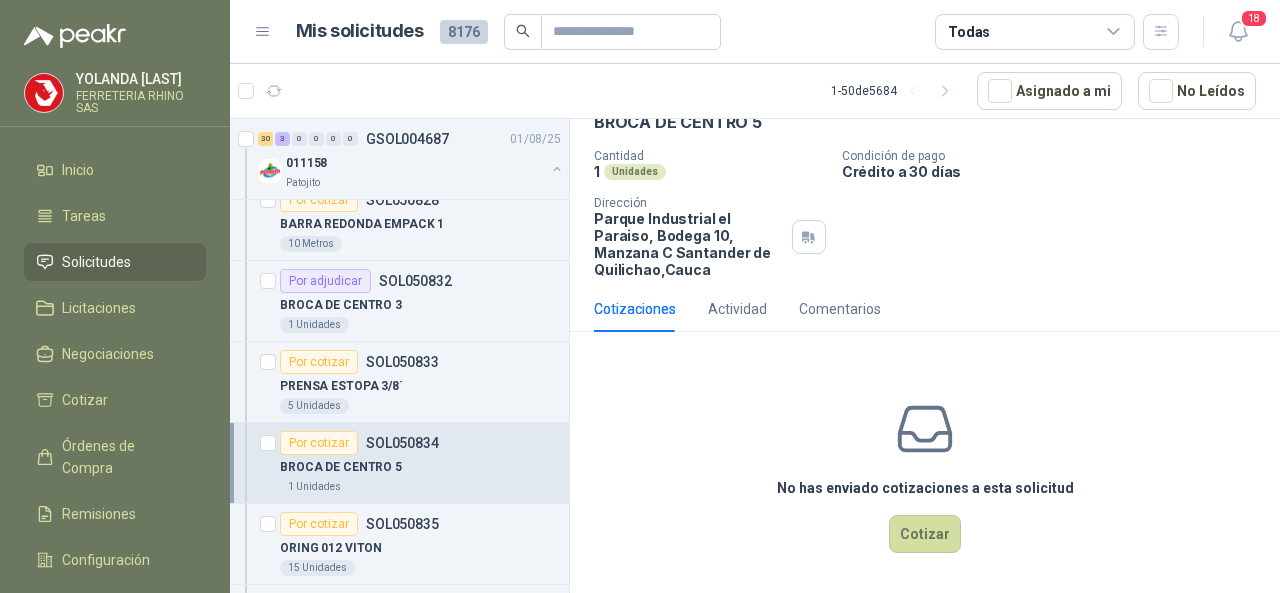 scroll, scrollTop: 107, scrollLeft: 0, axis: vertical 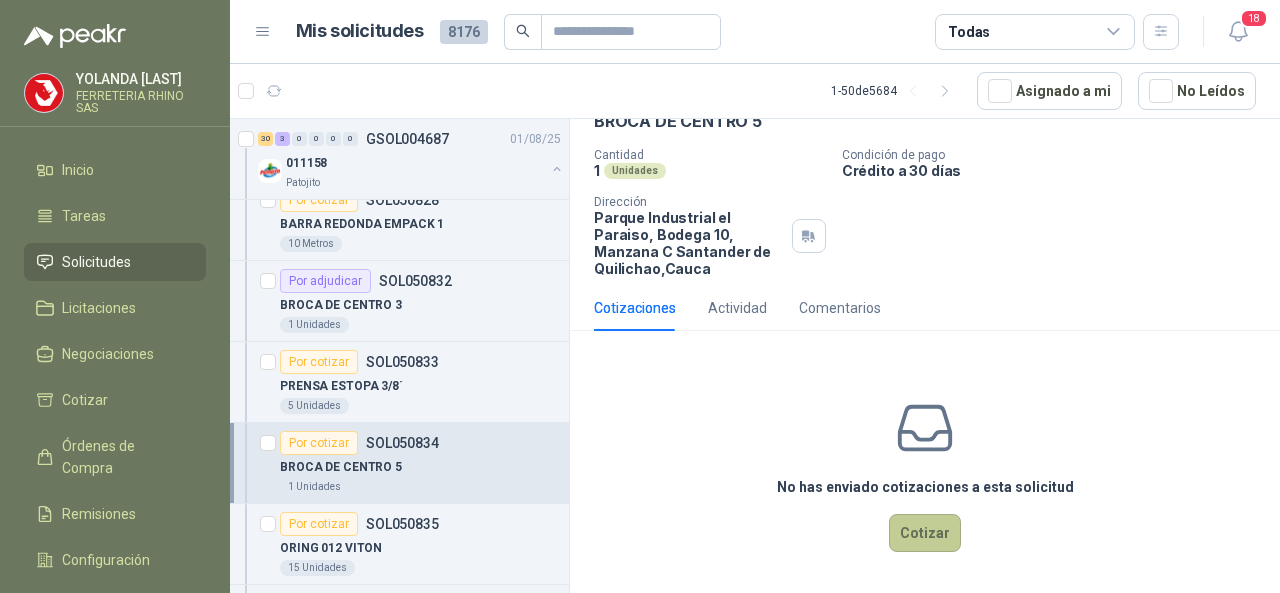 click on "Cotizar" at bounding box center [925, 533] 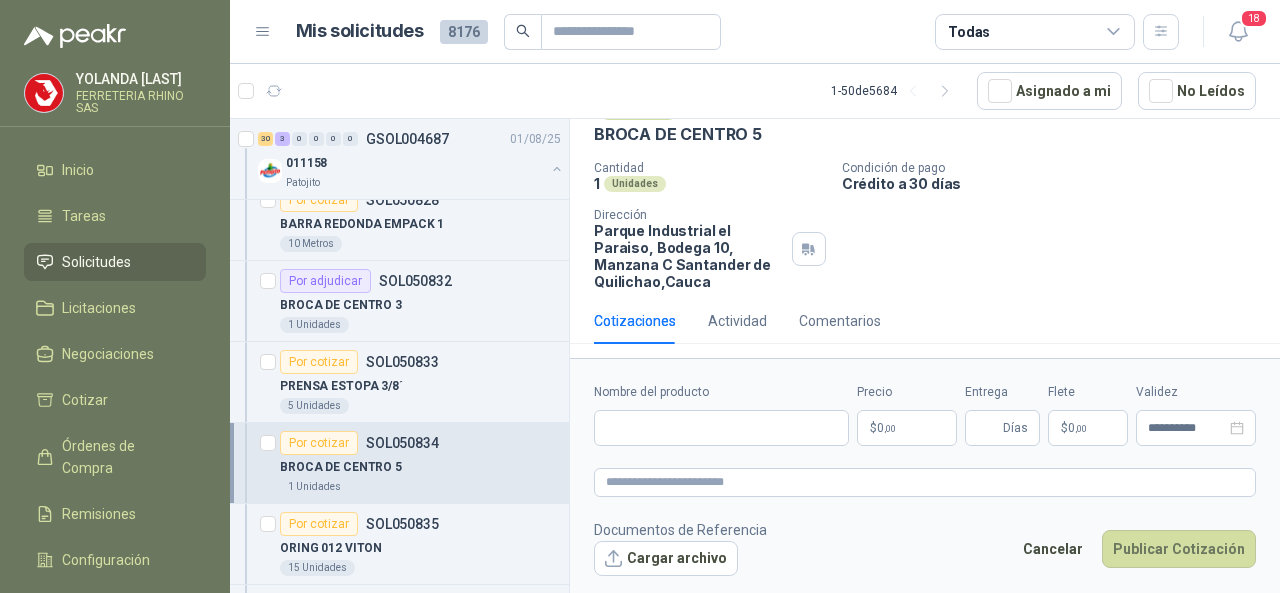 type 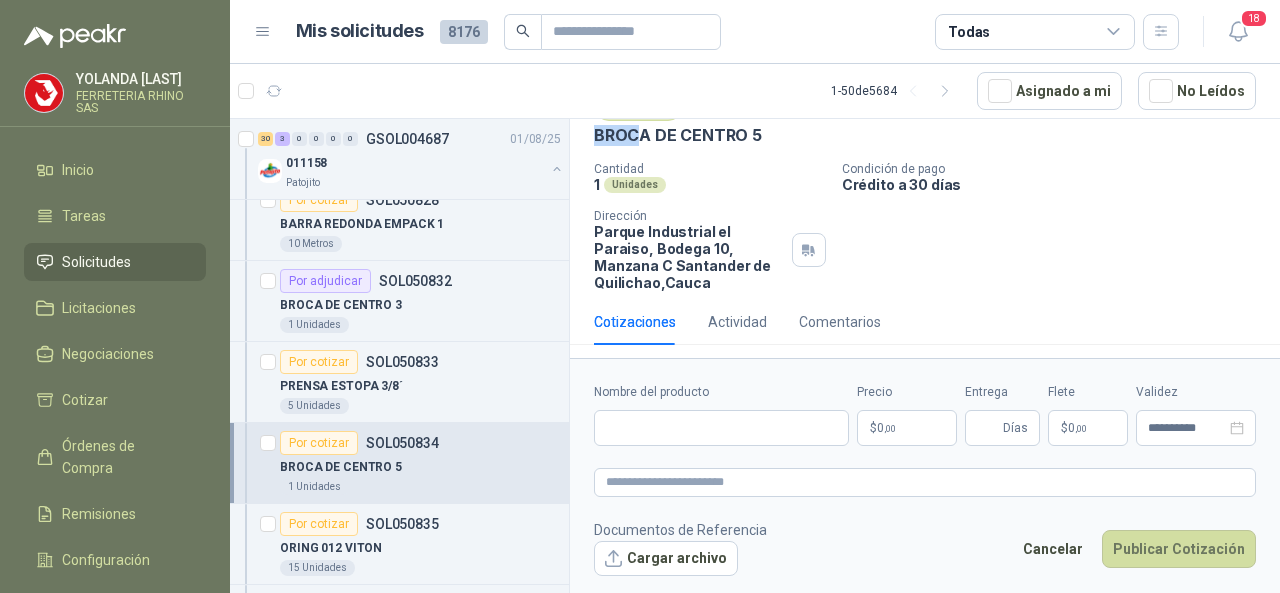 scroll, scrollTop: 92, scrollLeft: 0, axis: vertical 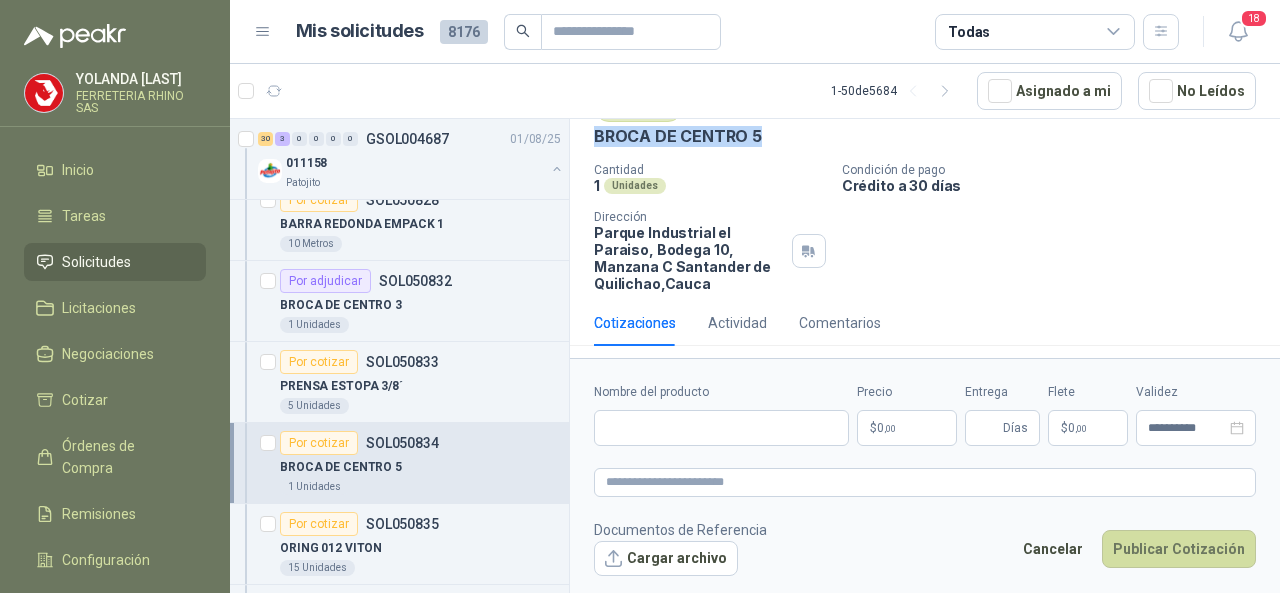 drag, startPoint x: 585, startPoint y: 127, endPoint x: 794, endPoint y: 123, distance: 209.03827 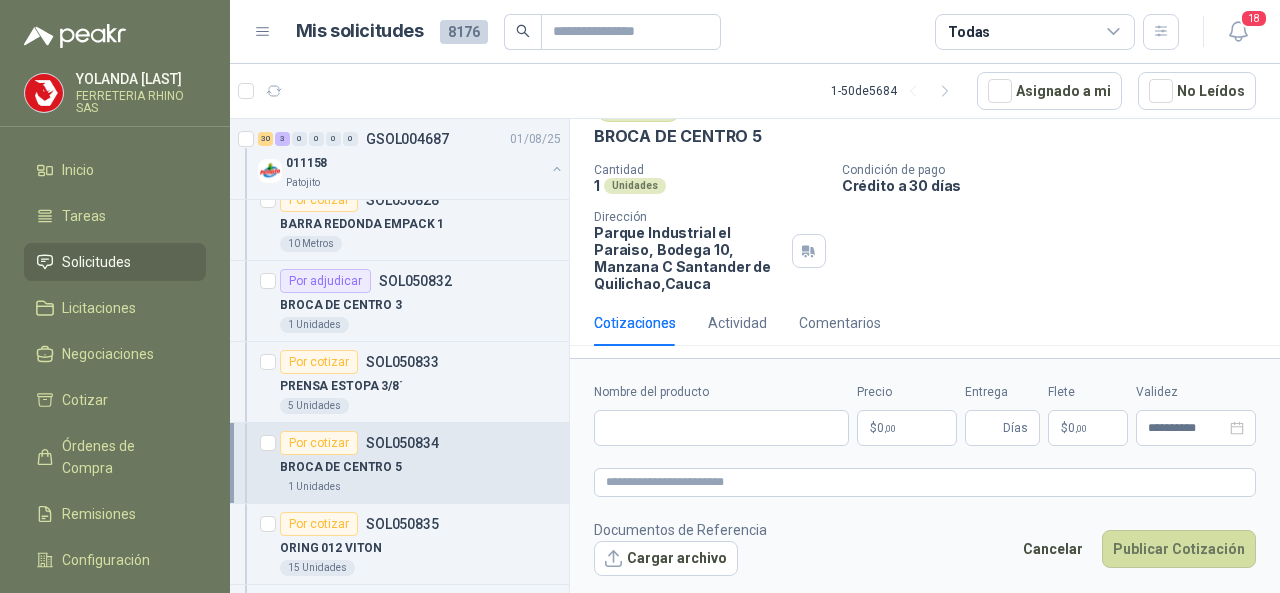 click on "**********" at bounding box center (925, 479) 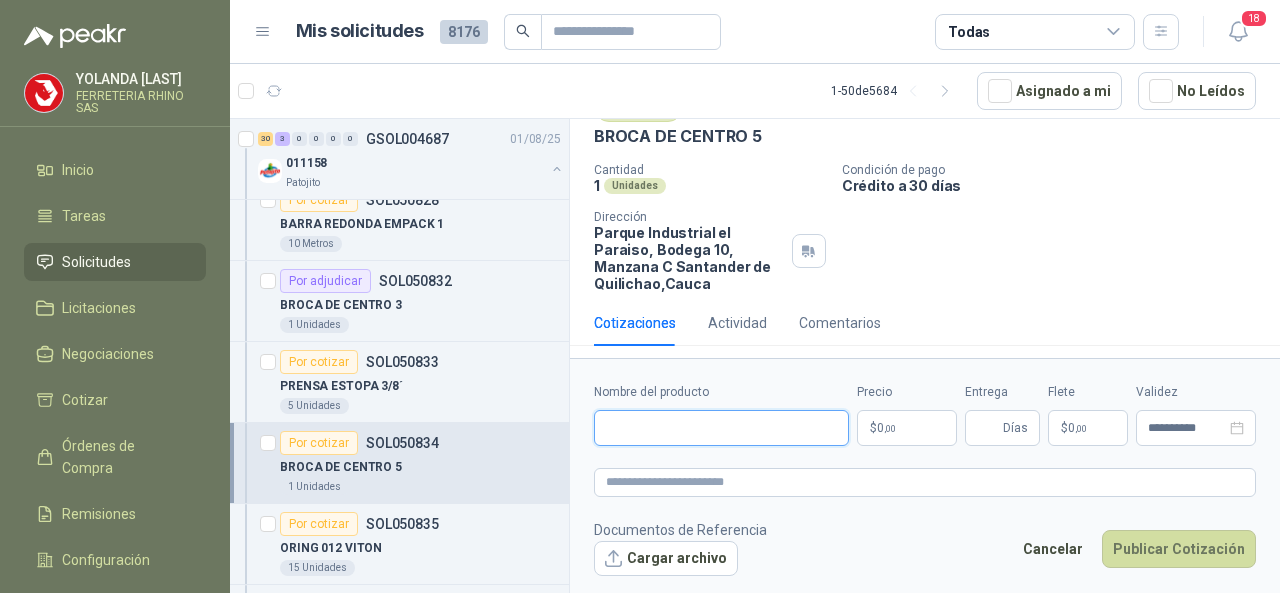 click on "Nombre del producto" at bounding box center (721, 428) 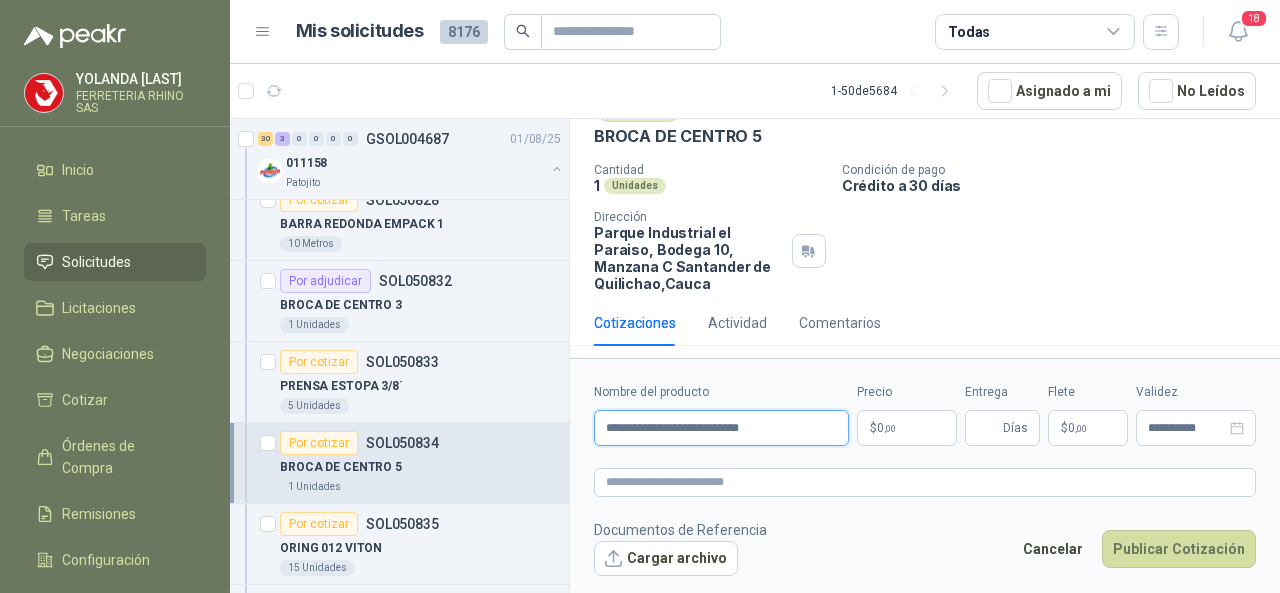 type on "**********" 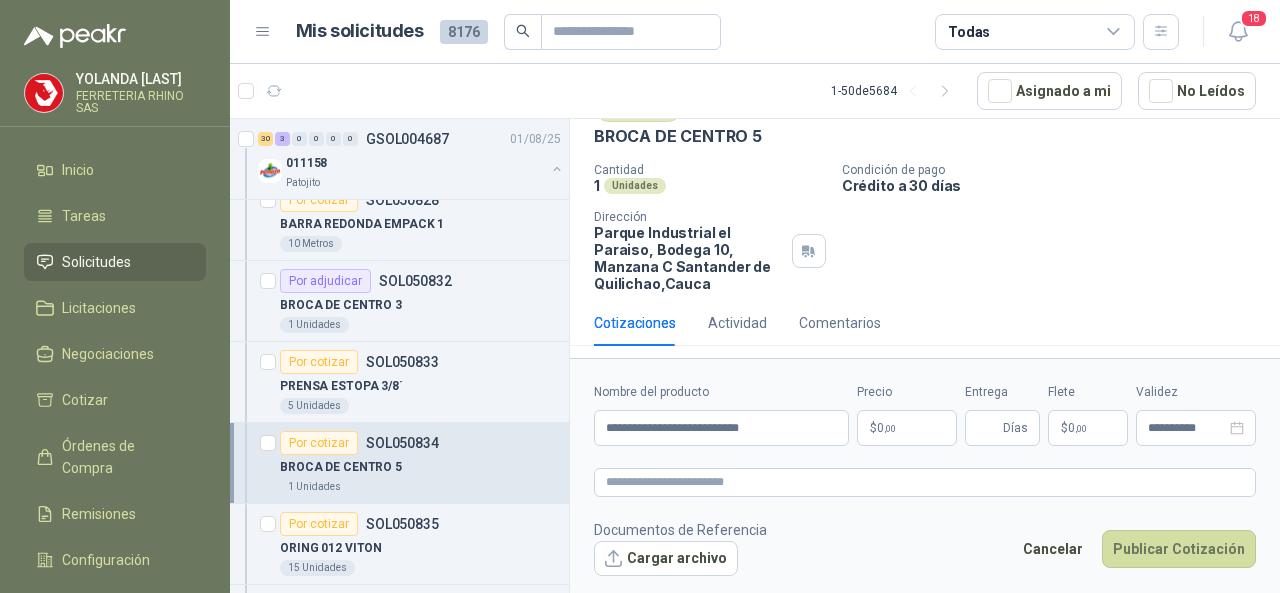 click on "$  0 ,00" at bounding box center [907, 428] 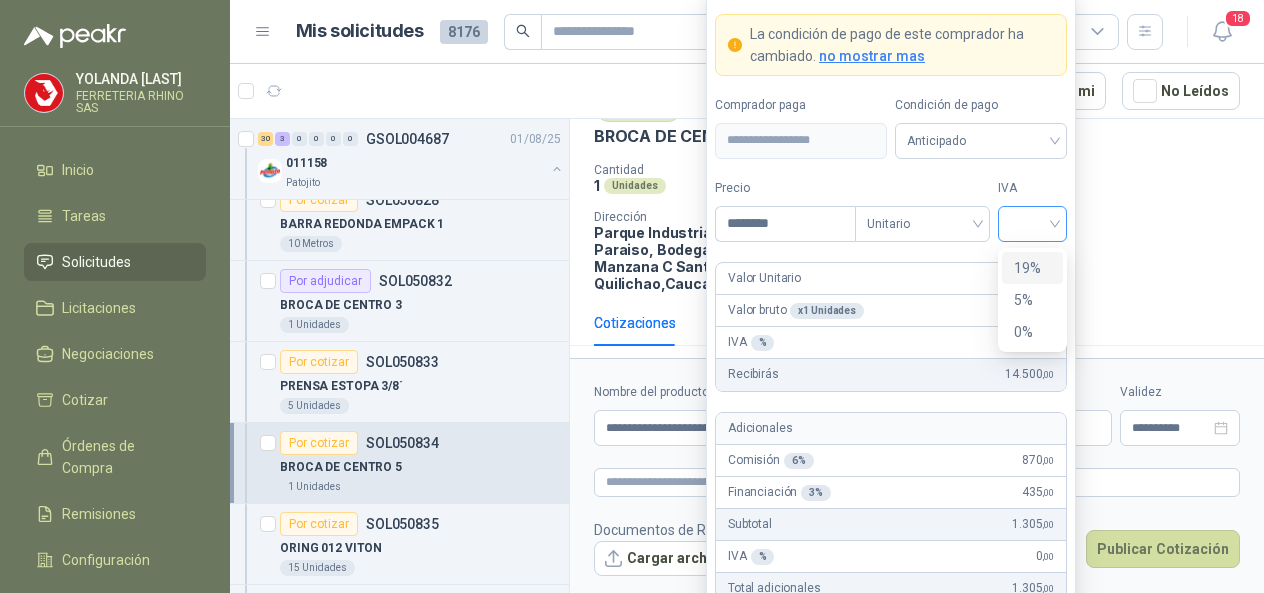 click at bounding box center (1032, 224) 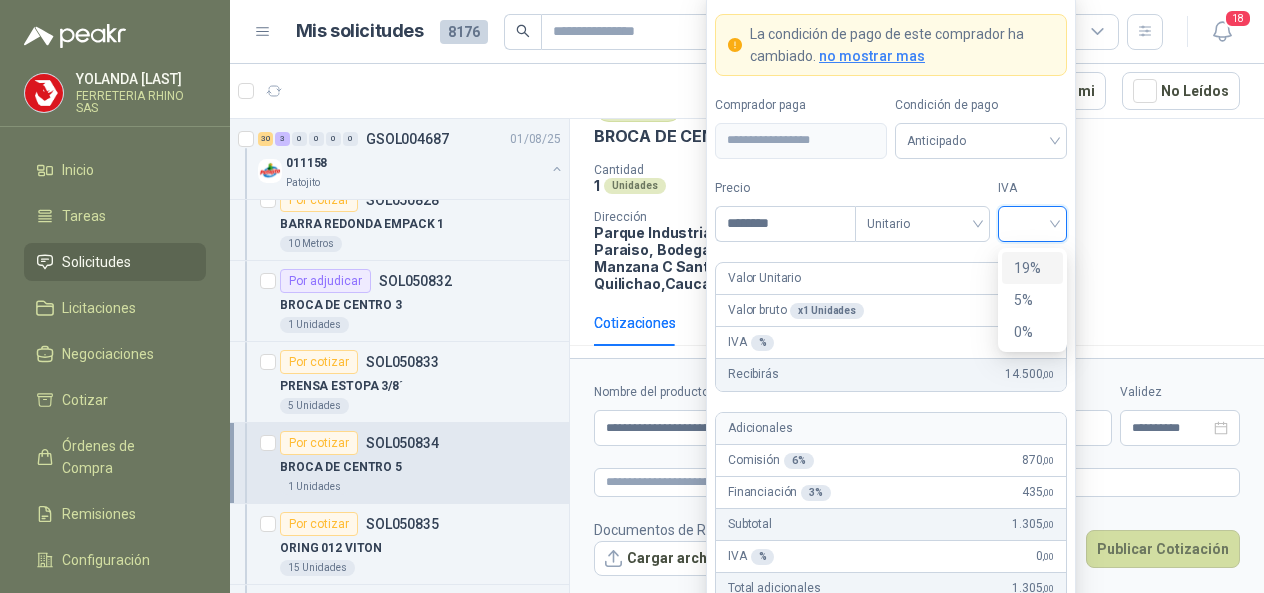 click on "19%" at bounding box center [1032, 268] 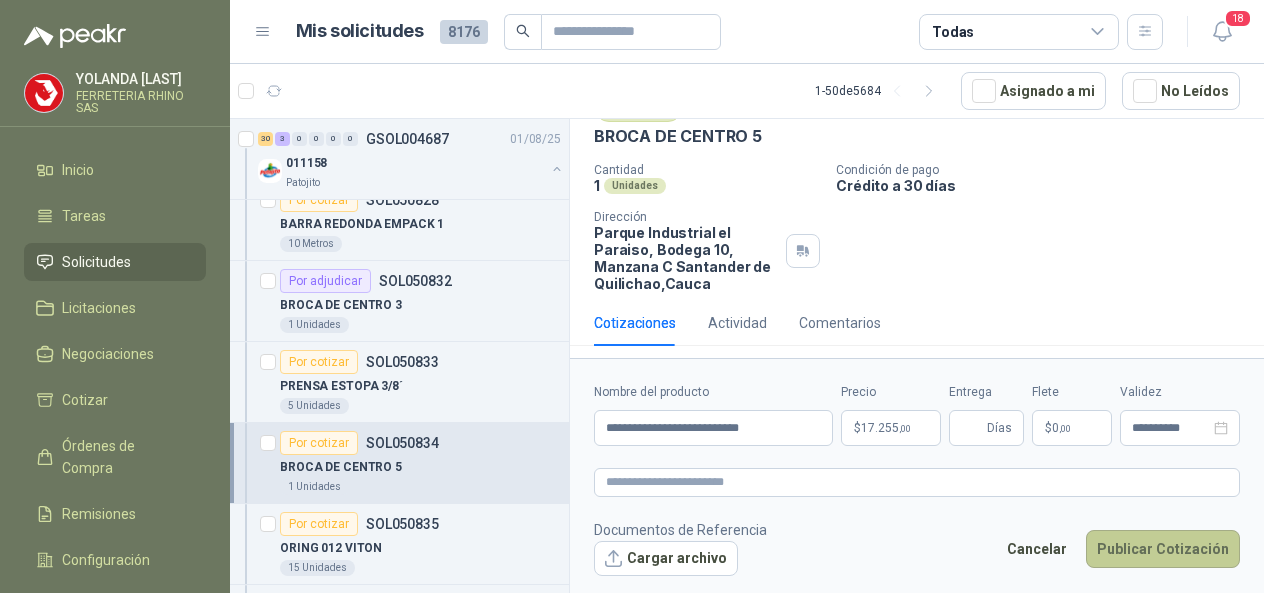 click on "Publicar Cotización" at bounding box center (1163, 549) 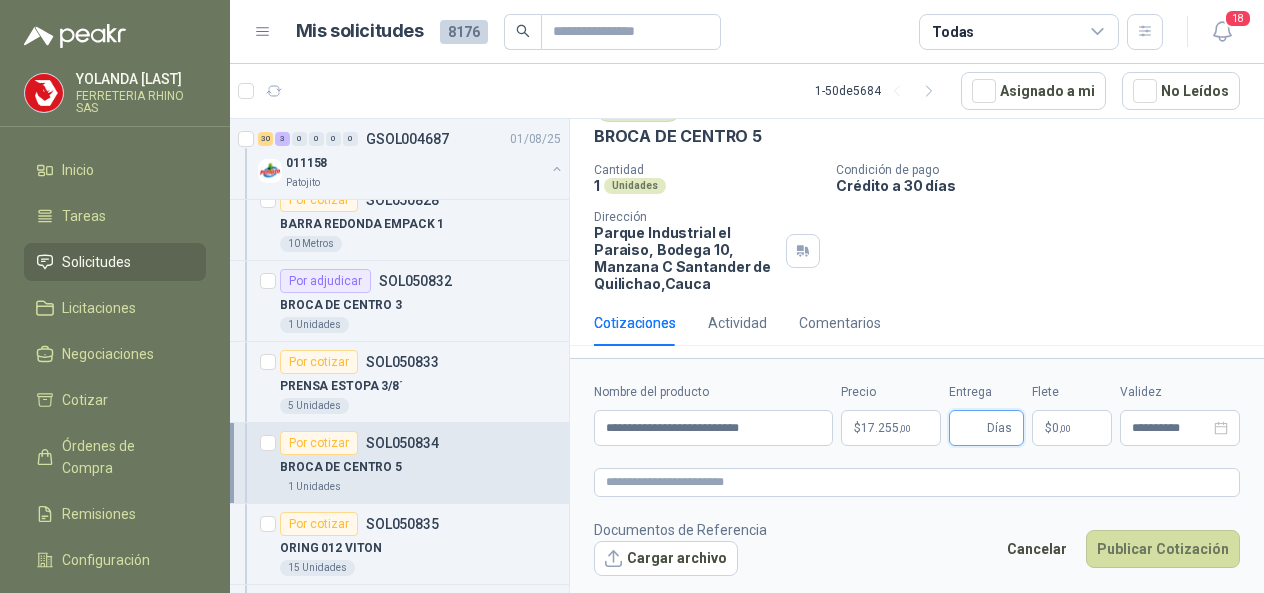 type 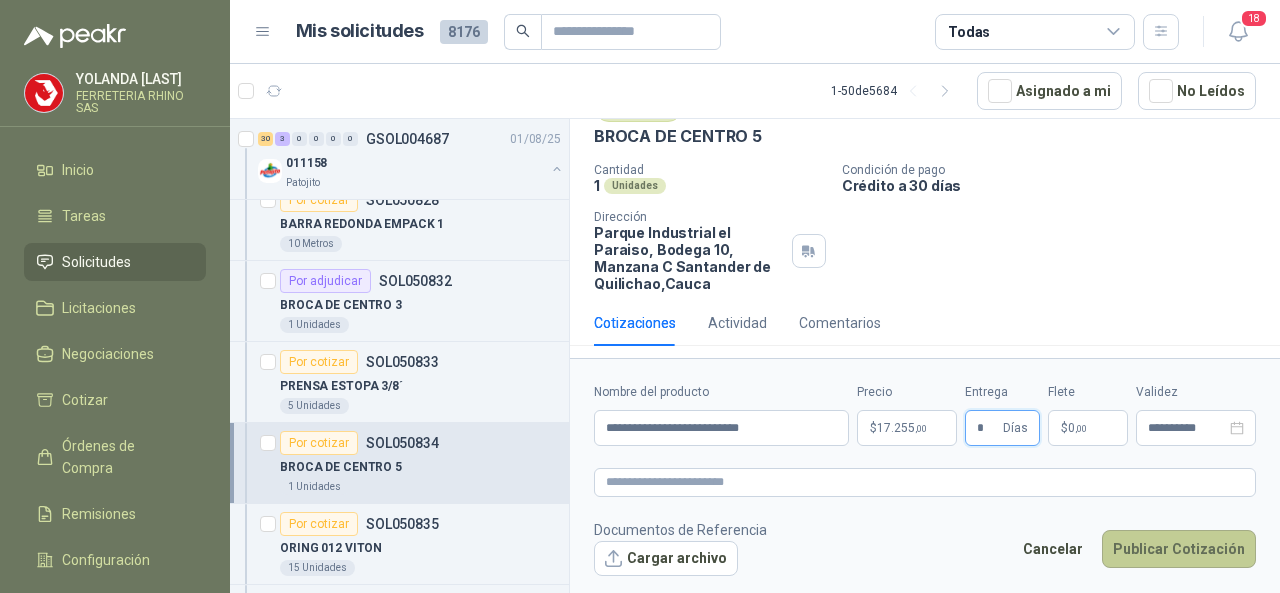 type on "*" 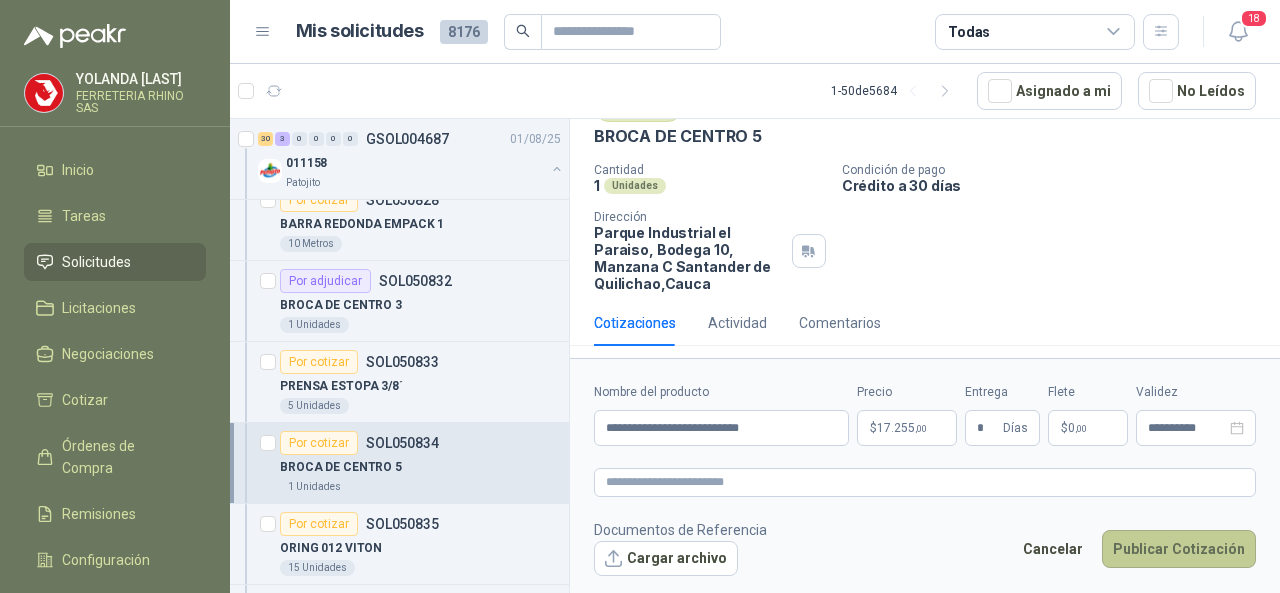 click on "Publicar Cotización" at bounding box center [1179, 549] 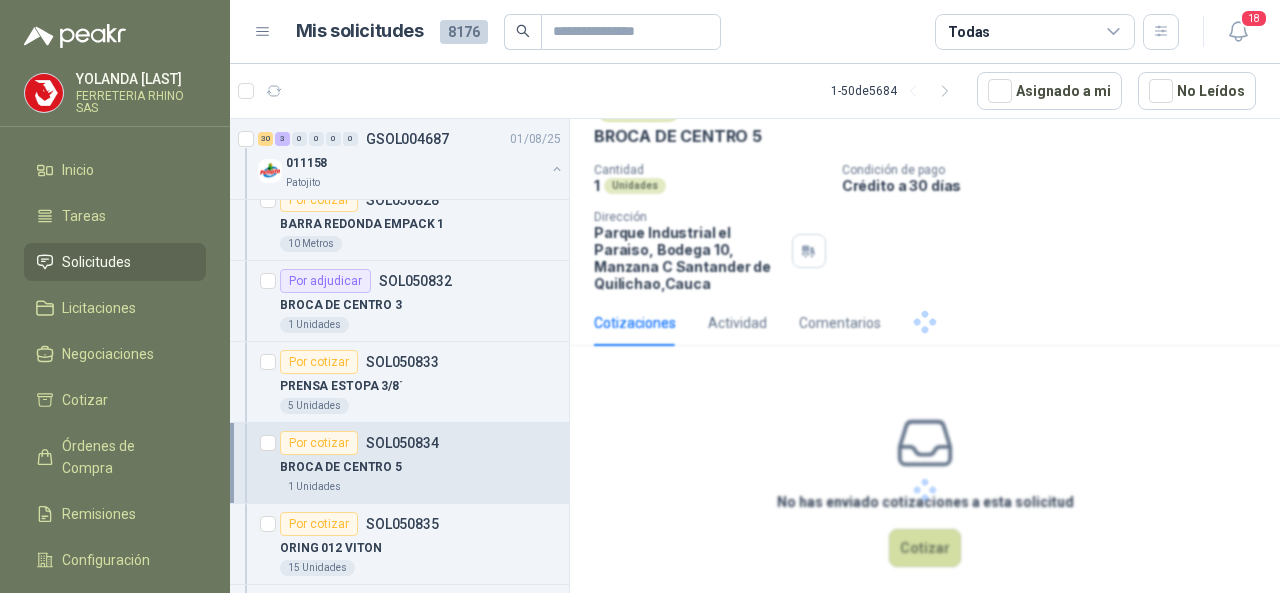 scroll, scrollTop: 0, scrollLeft: 0, axis: both 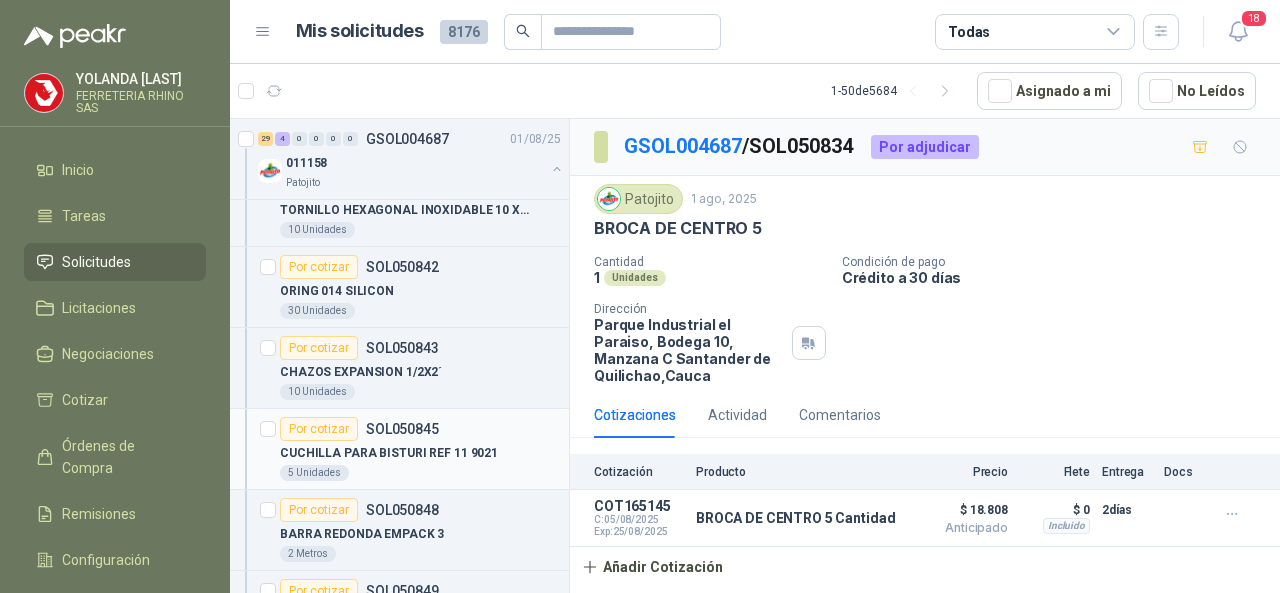 click on "SOL050845" at bounding box center (402, 429) 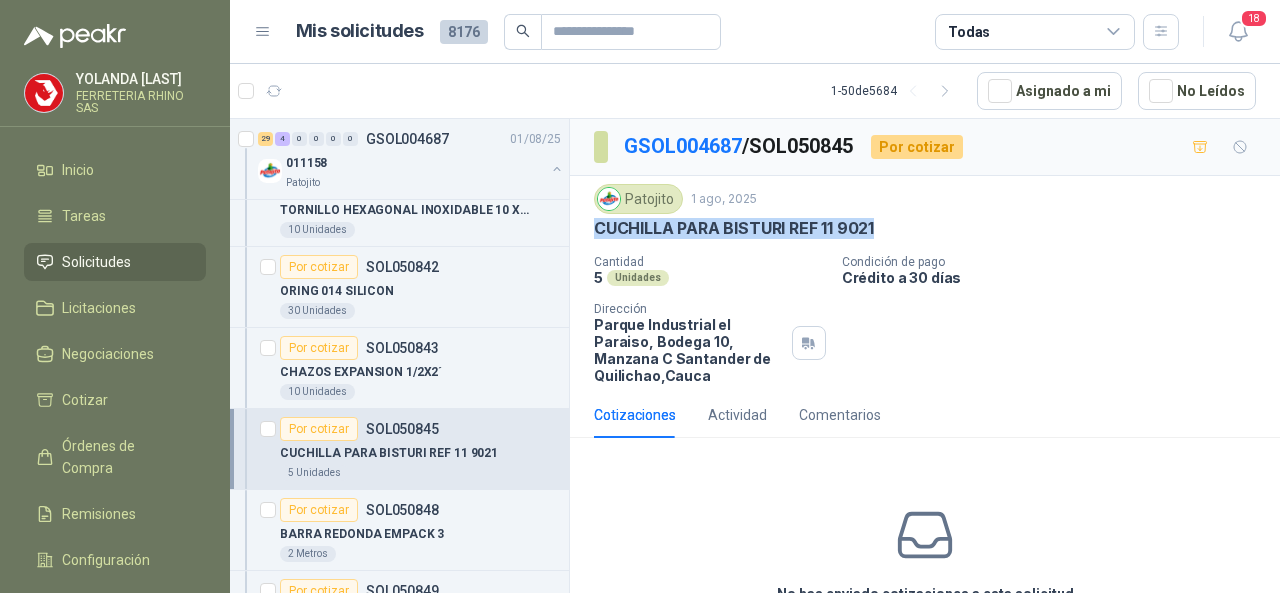 drag, startPoint x: 593, startPoint y: 225, endPoint x: 922, endPoint y: 243, distance: 329.49203 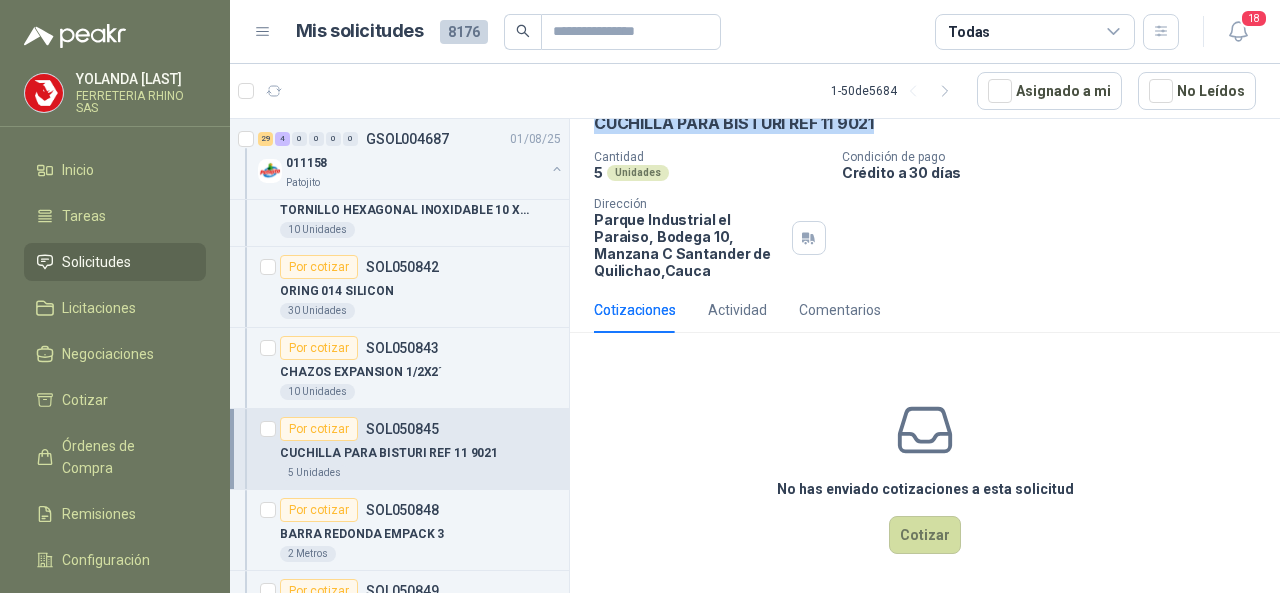 scroll, scrollTop: 107, scrollLeft: 0, axis: vertical 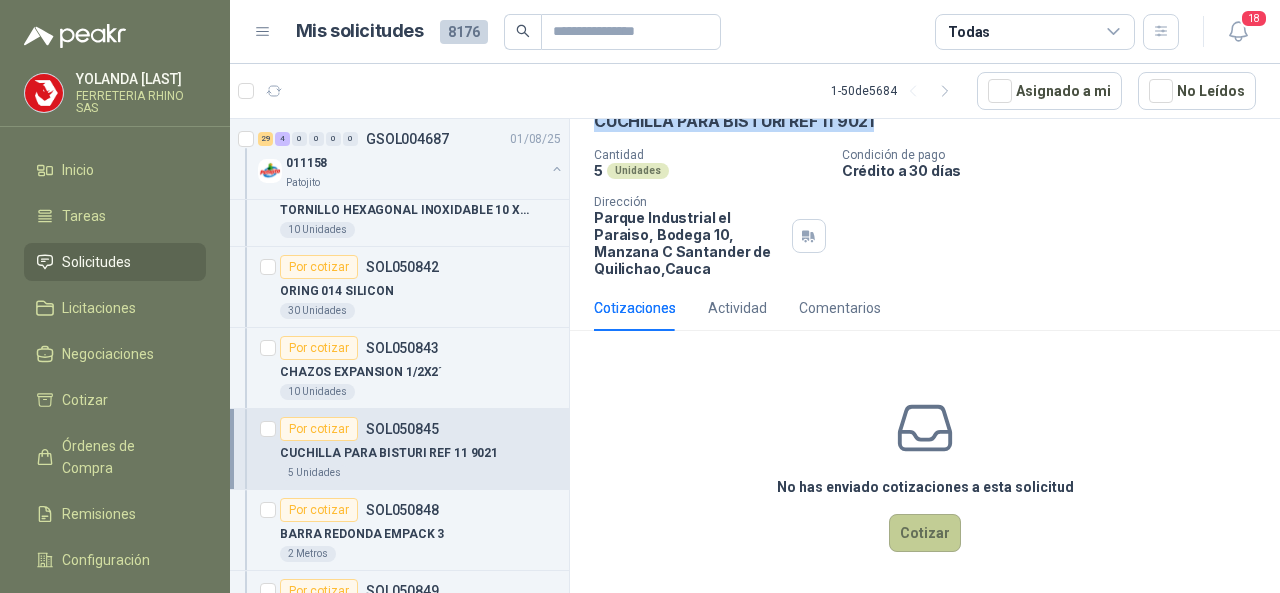 click on "Cotizar" at bounding box center [925, 533] 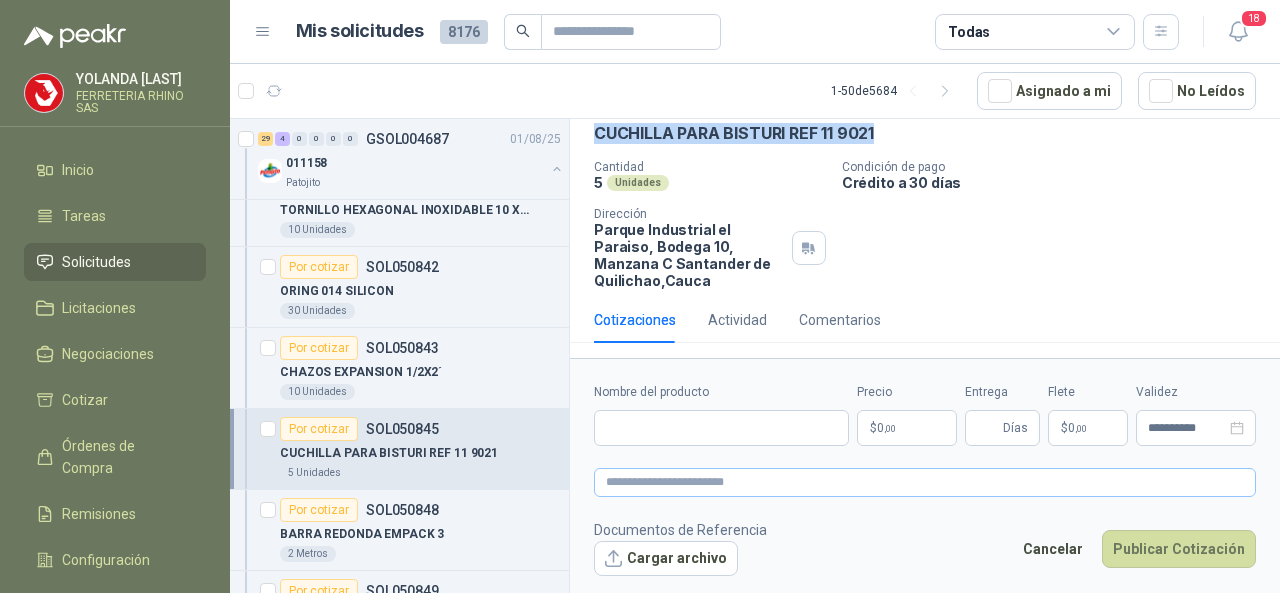 scroll, scrollTop: 93, scrollLeft: 0, axis: vertical 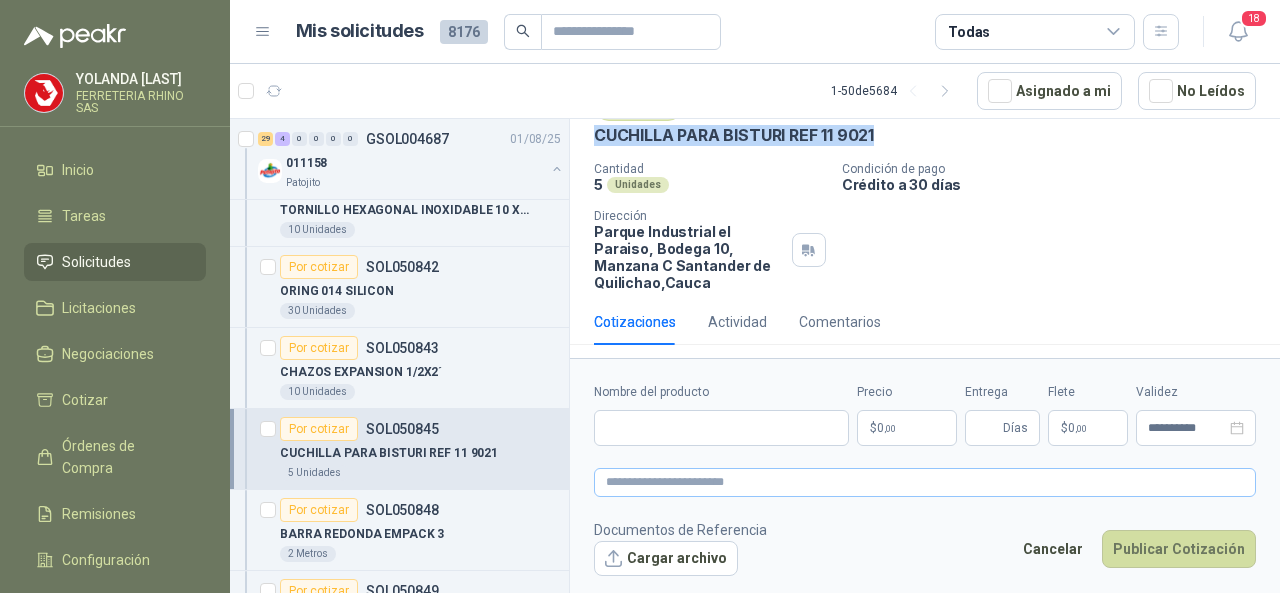 type 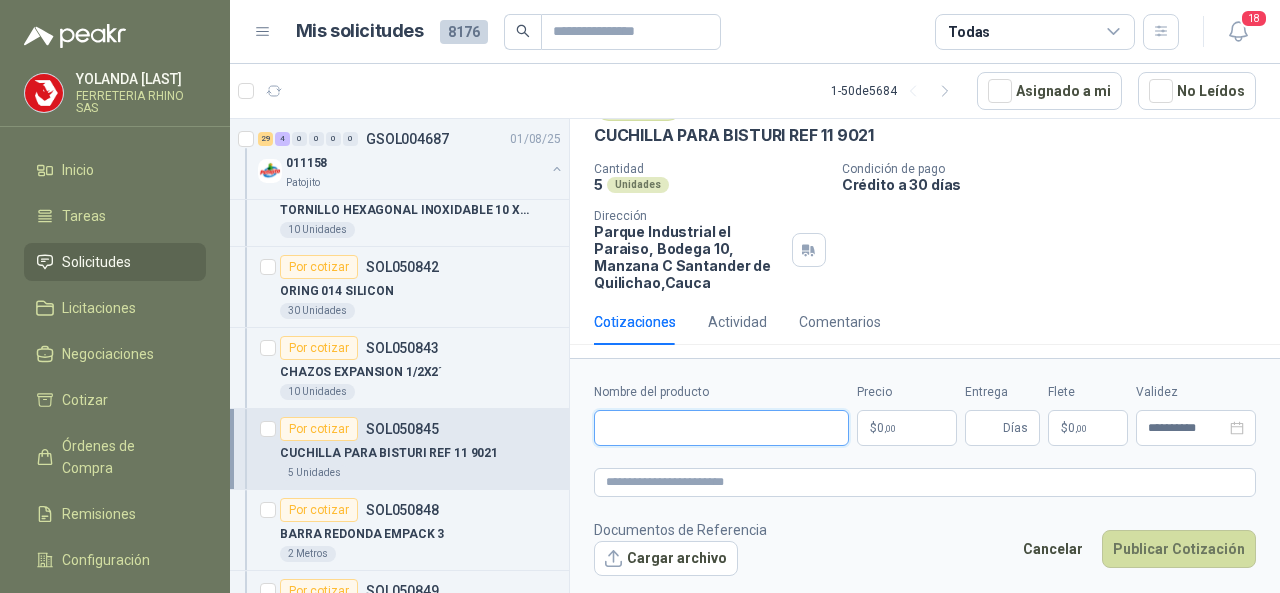 click on "Nombre del producto" at bounding box center (721, 428) 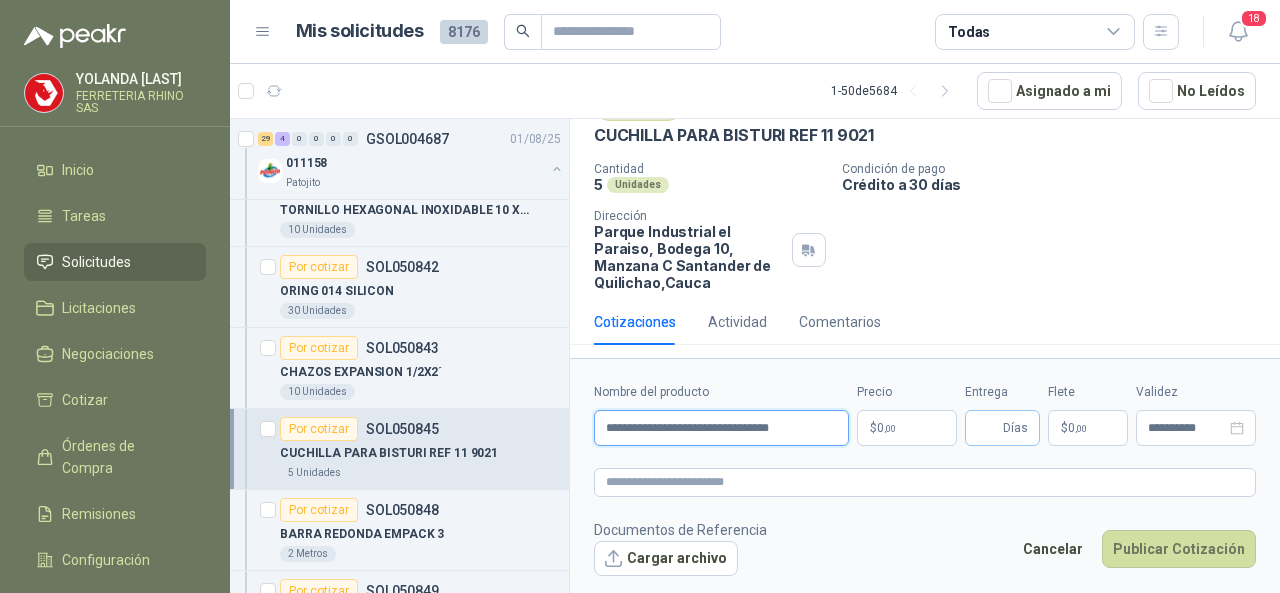 type on "**********" 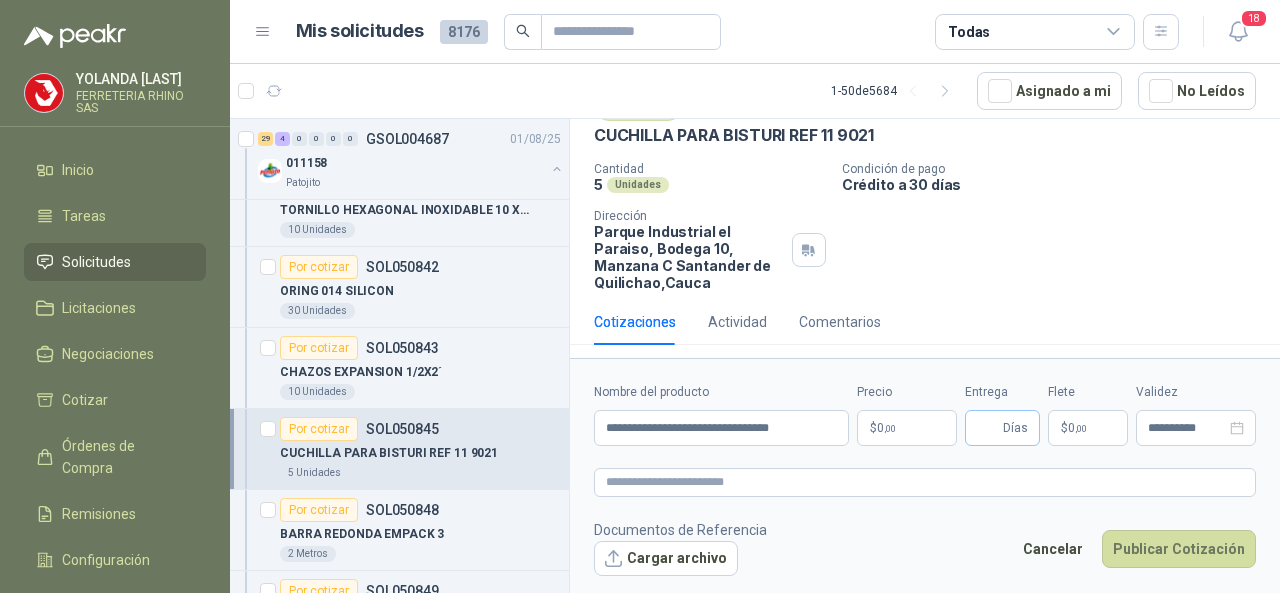 click on "Días" at bounding box center (1015, 428) 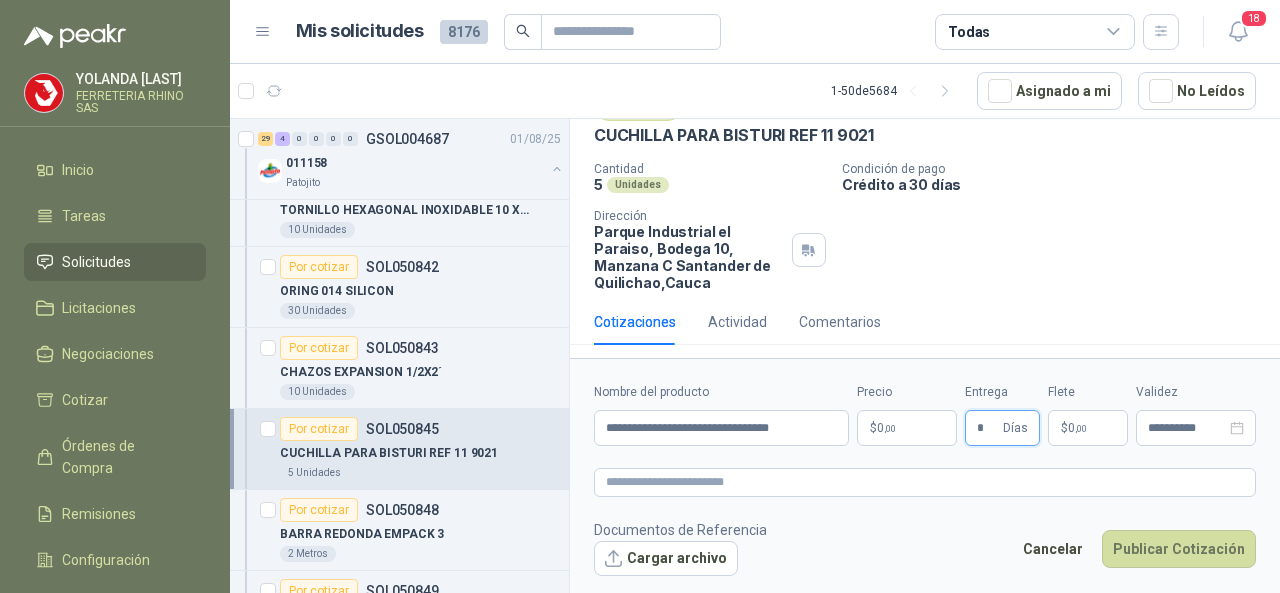 type on "*" 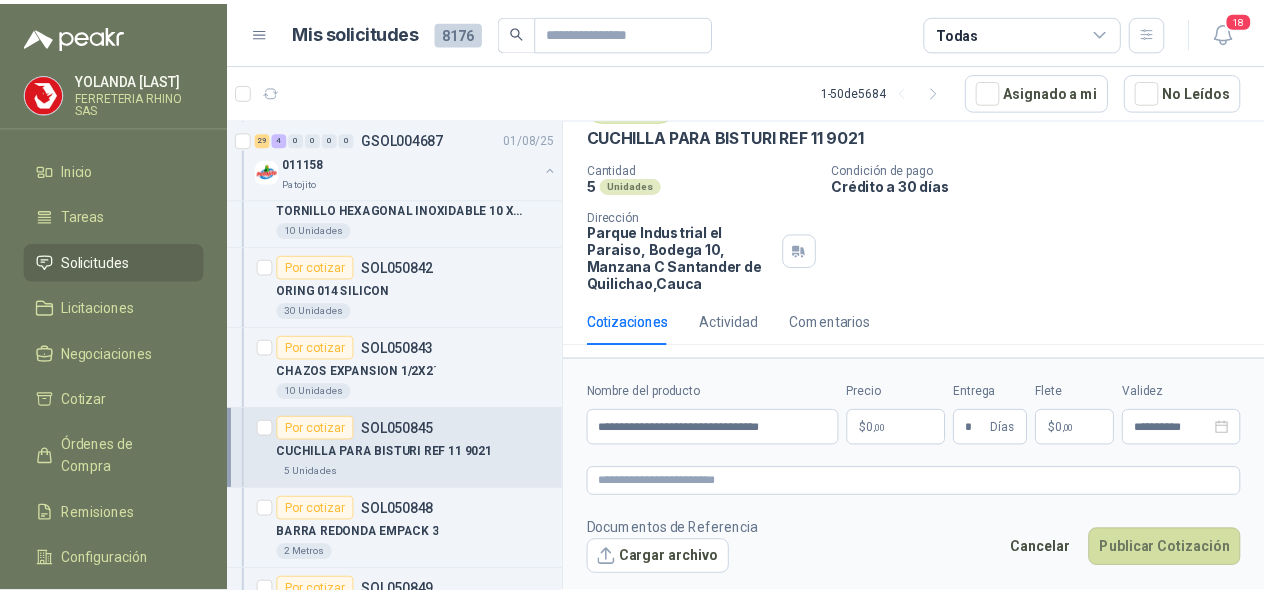 type 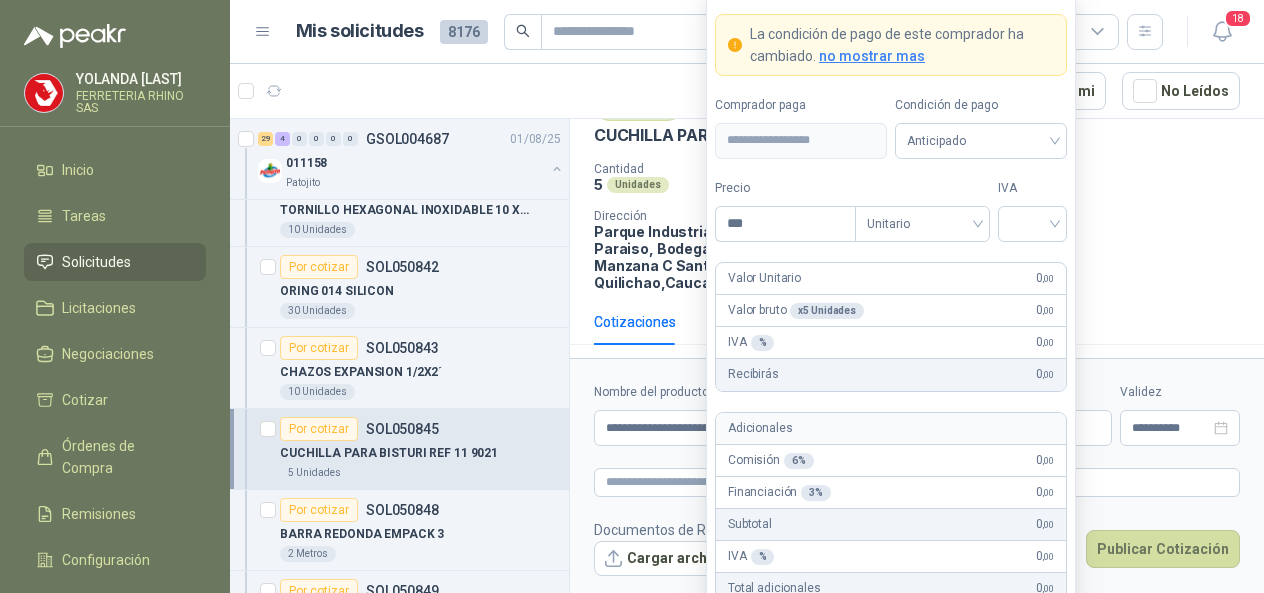 click on "[FIRST]   [LAST] FERRETERIA RHINO SAS   Inicio   Tareas   Solicitudes   Licitaciones   Negociaciones   Cotizar   Órdenes de Compra   Remisiones   Configuración   Manuales y ayuda Mis solicitudes 8176 Todas 18 1 - 50  de  5684 Asignado a mi No Leídos 0   0   0   0   0   0   GSOL004748 05/08/25   PELEX STRETCH FILM DE 50 CM Y CARTON Almatec   Por cotizar SOL051084 04/08/25   CINTA 3M TRANSPORE 1527-2 2" X ROLLO Caracol TV 4   Unidades 1   0   0   0   0   0   GSOL004747 04/08/25   SOLICITUD DE COMPRA 2174 Panela El Trébol   3   0   0   0   0   0   GSOL004746 04/08/25   SOLICITUD DE COMPRA 2172-2173 Panela El Trébol   21   4   0   0   0   0   GSOL004745 04/08/25   SOLICITUD DE COMPRA 2169 Panela El Trébol   Por cotizar SOL051038 UNION INOXIDABLE 2" A 150 PSI ROSCADA    4   UND  Por cotizar SOL051039 CINTA DE PREVENCION                      2   UND  Por cotizar SOL051040 MECHA PARA TRAPEADOR 16   UND  Por cotizar SOL051043 SILICONA DOMESTICA TRANSPARENTE SANISIL  8   UND  Por cotizar SOL051044 8" at bounding box center (632, 296) 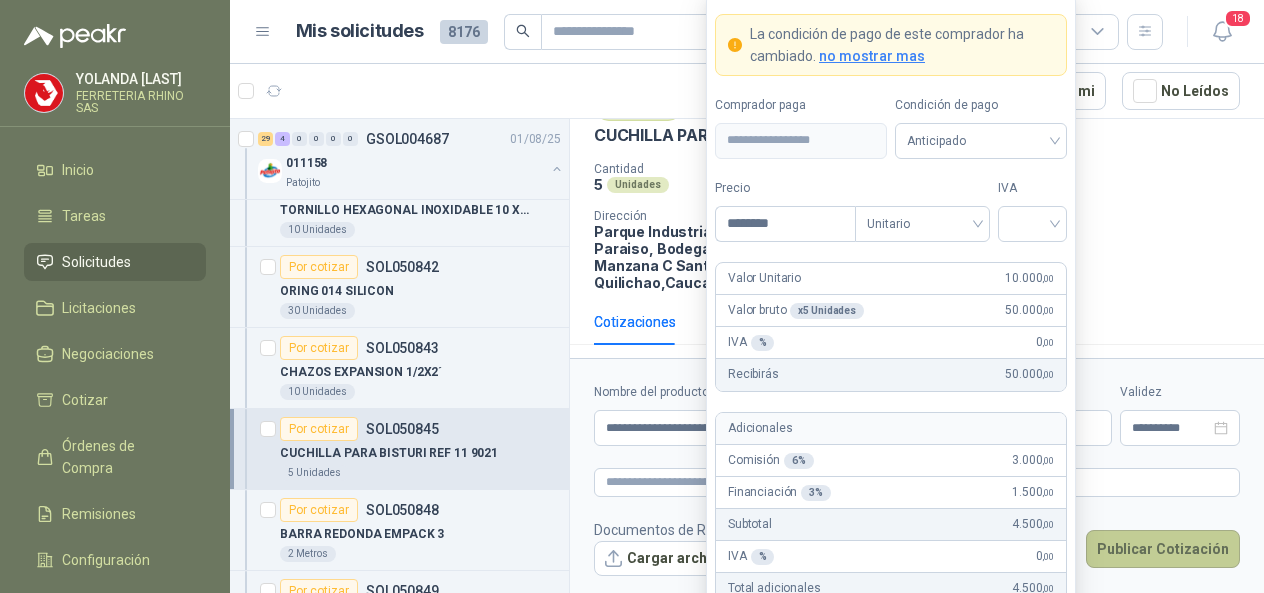 type on "********" 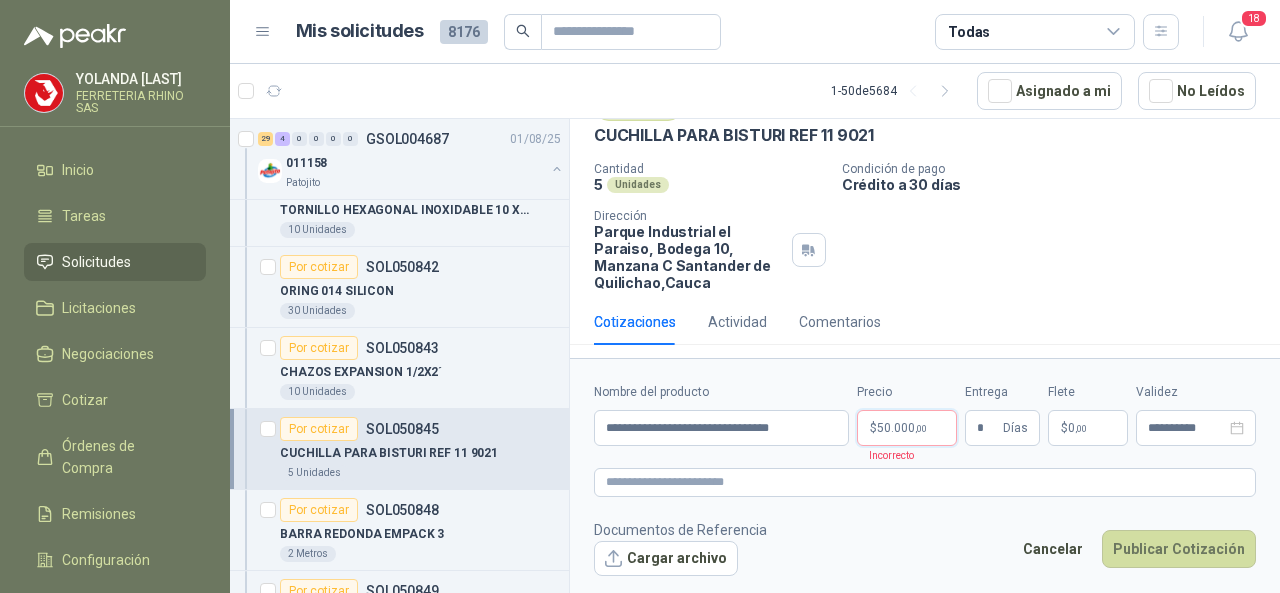 type 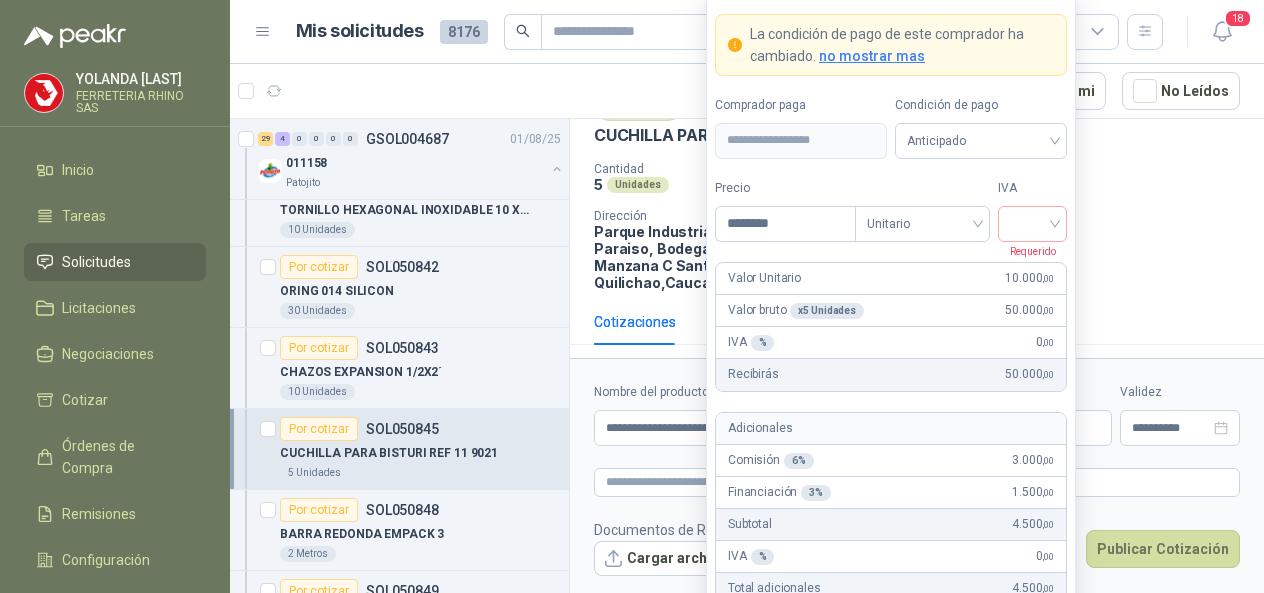 click on "[FIRST]   [LAST] FERRETERIA RHINO SAS   Inicio   Tareas   Solicitudes   Licitaciones   Negociaciones   Cotizar   Órdenes de Compra   Remisiones   Configuración   Manuales y ayuda Mis solicitudes 8176 Todas 18 1 - 50  de  5684 Asignado a mi No Leídos 0   0   0   0   0   0   GSOL004748 05/08/25   PELEX STRETCH FILM DE 50 CM Y CARTON Almatec   Por cotizar SOL051084 04/08/25   CINTA 3M TRANSPORE 1527-2 2" X ROLLO Caracol TV 4   Unidades 1   0   0   0   0   0   GSOL004747 04/08/25   SOLICITUD DE COMPRA 2174 Panela El Trébol   3   0   0   0   0   0   GSOL004746 04/08/25   SOLICITUD DE COMPRA 2172-2173 Panela El Trébol   21   4   0   0   0   0   GSOL004745 04/08/25   SOLICITUD DE COMPRA 2169 Panela El Trébol   Por cotizar SOL051038 UNION INOXIDABLE 2" A 150 PSI ROSCADA    4   UND  Por cotizar SOL051039 CINTA DE PREVENCION                      2   UND  Por cotizar SOL051040 MECHA PARA TRAPEADOR 16   UND  Por cotizar SOL051043 SILICONA DOMESTICA TRANSPARENTE SANISIL  8   UND  Por cotizar SOL051044 8" at bounding box center [632, 296] 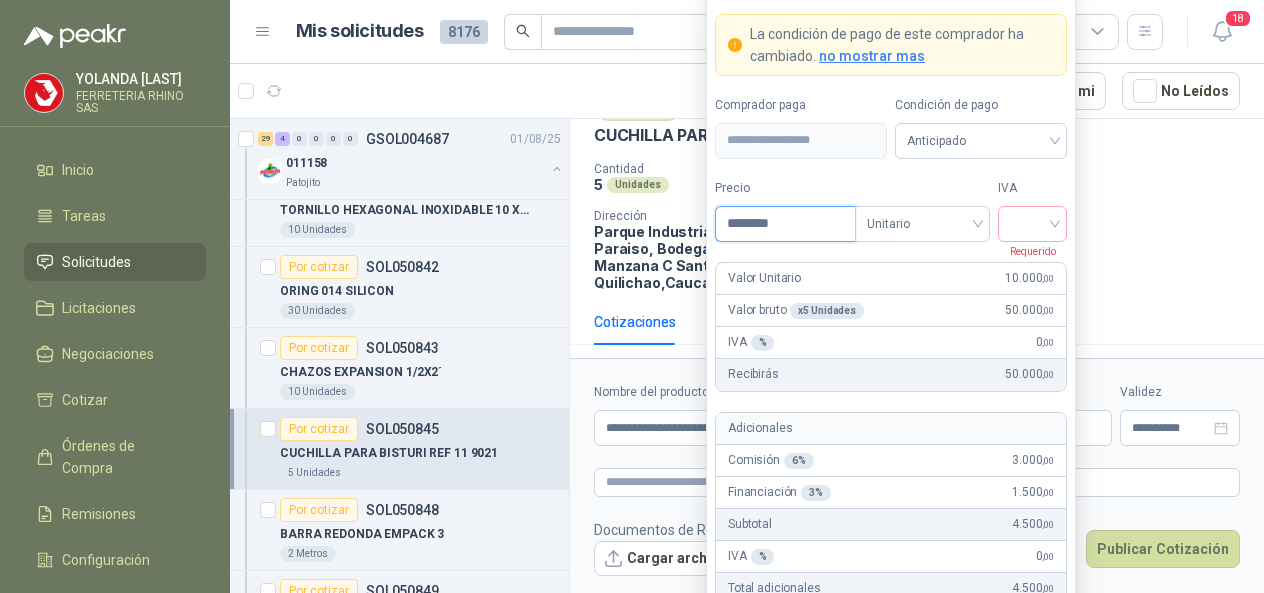 click on "********" at bounding box center (785, 224) 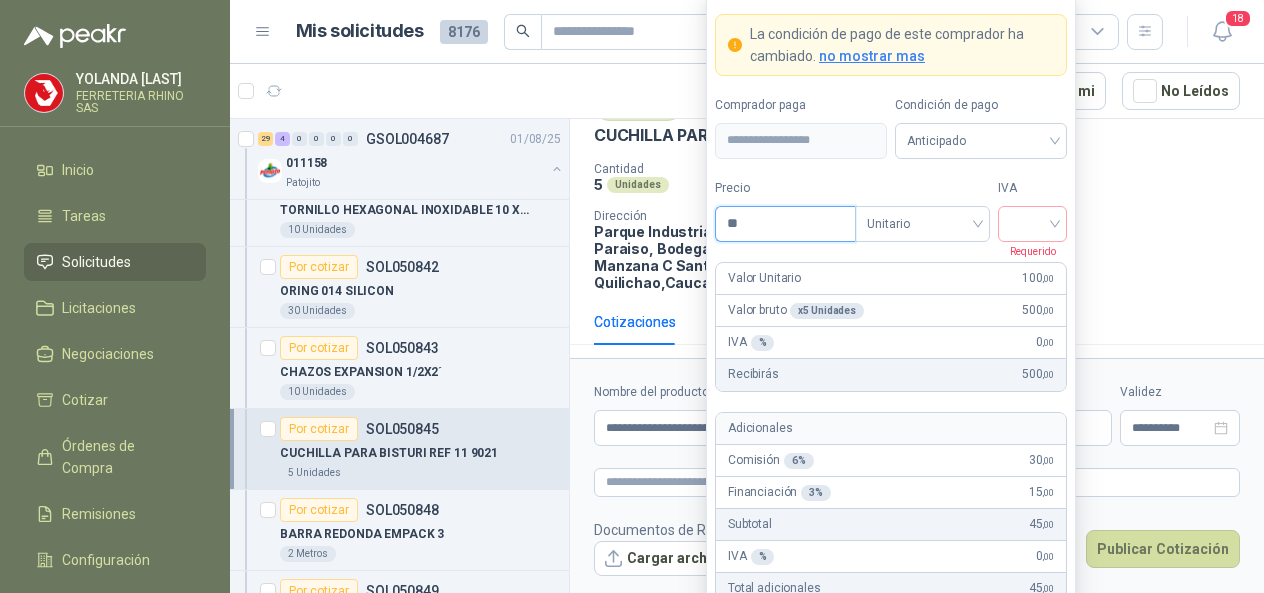 type on "*" 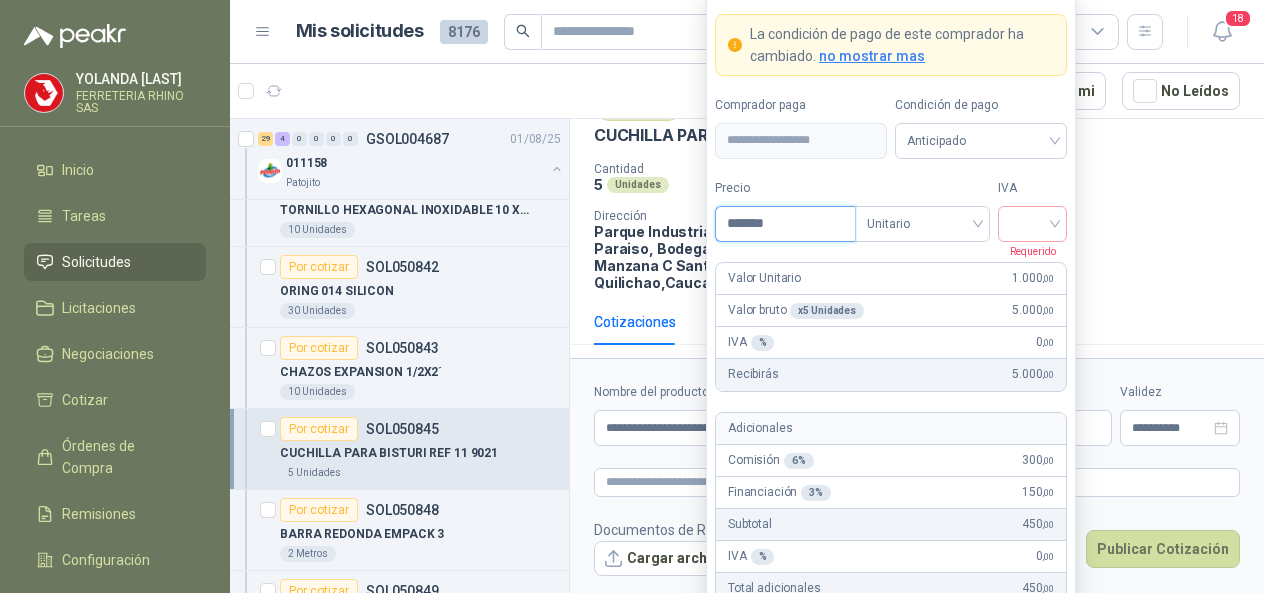 type on "********" 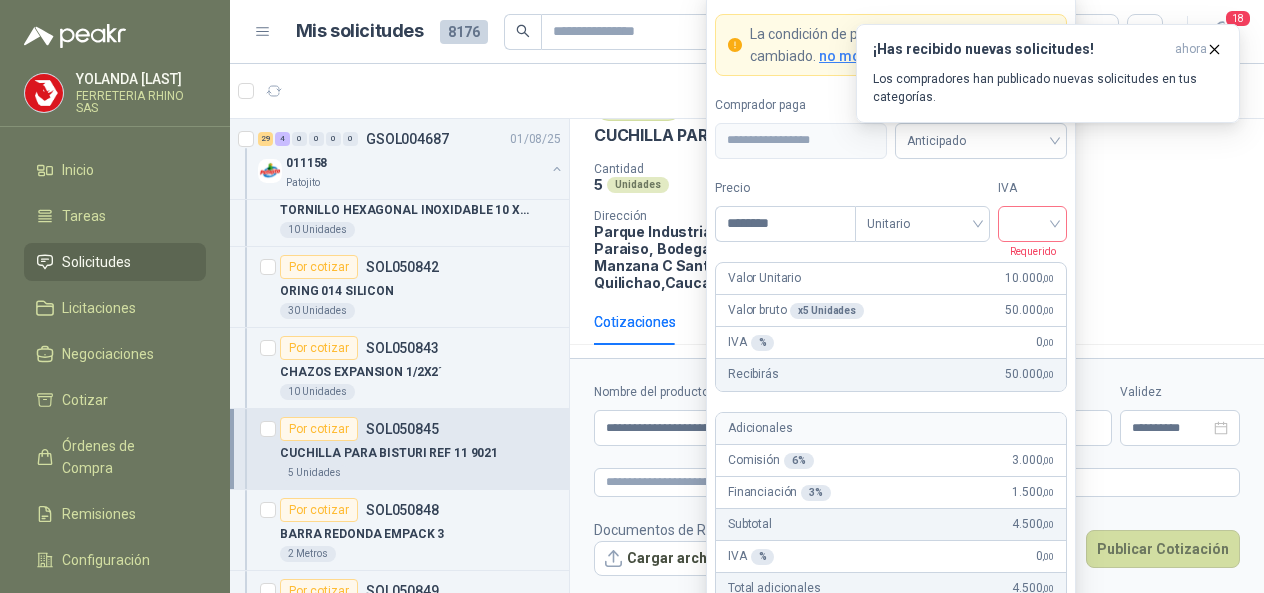 click at bounding box center [1032, 222] 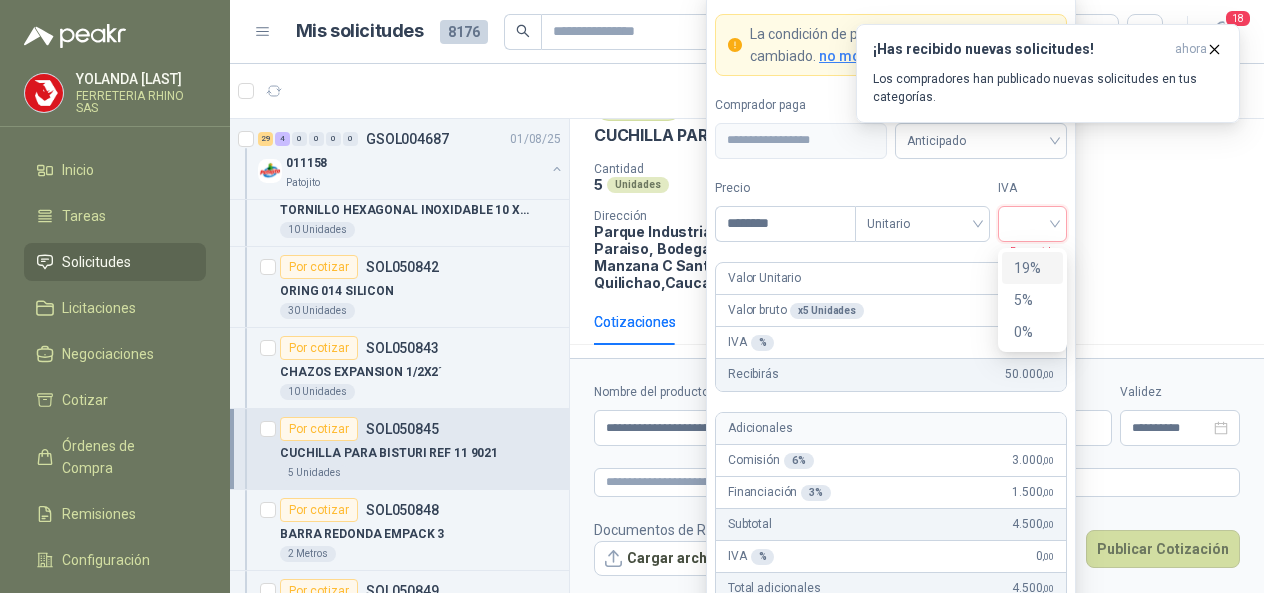 click on "19%" at bounding box center (1032, 268) 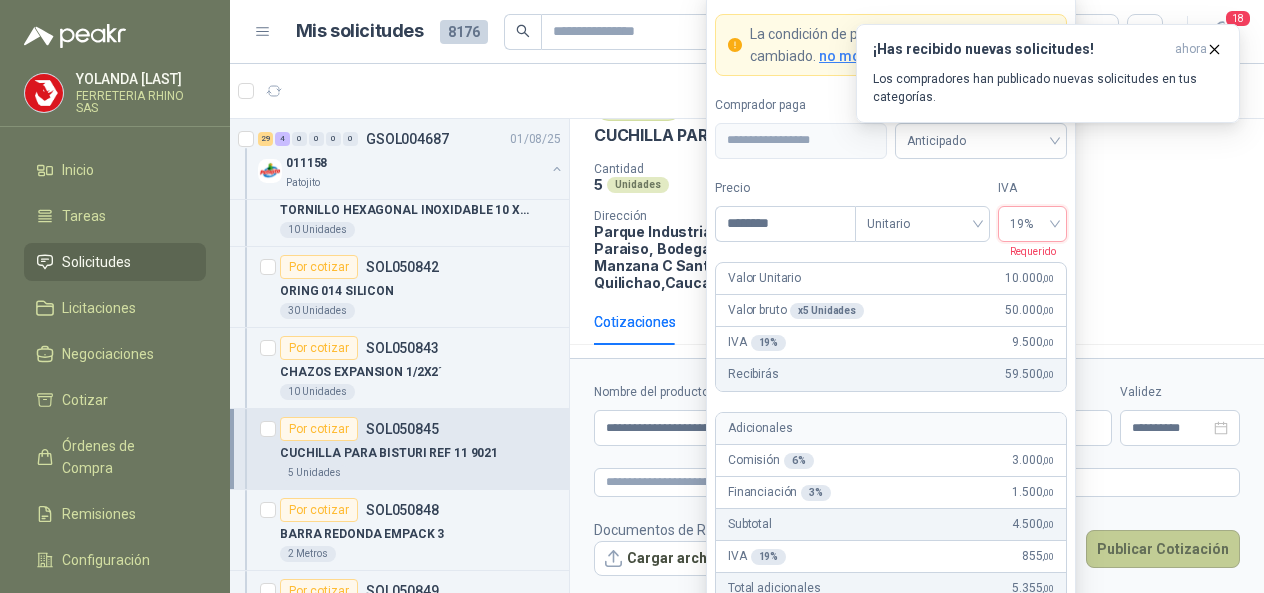 click on "Publicar Cotización" at bounding box center [1163, 549] 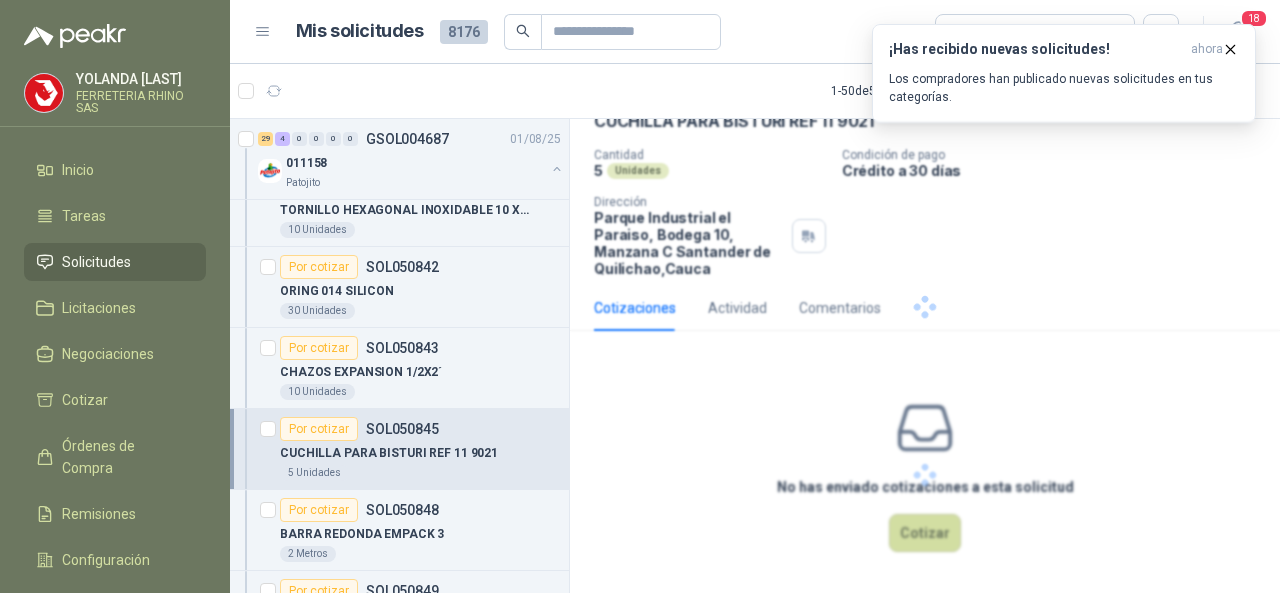 scroll, scrollTop: 0, scrollLeft: 0, axis: both 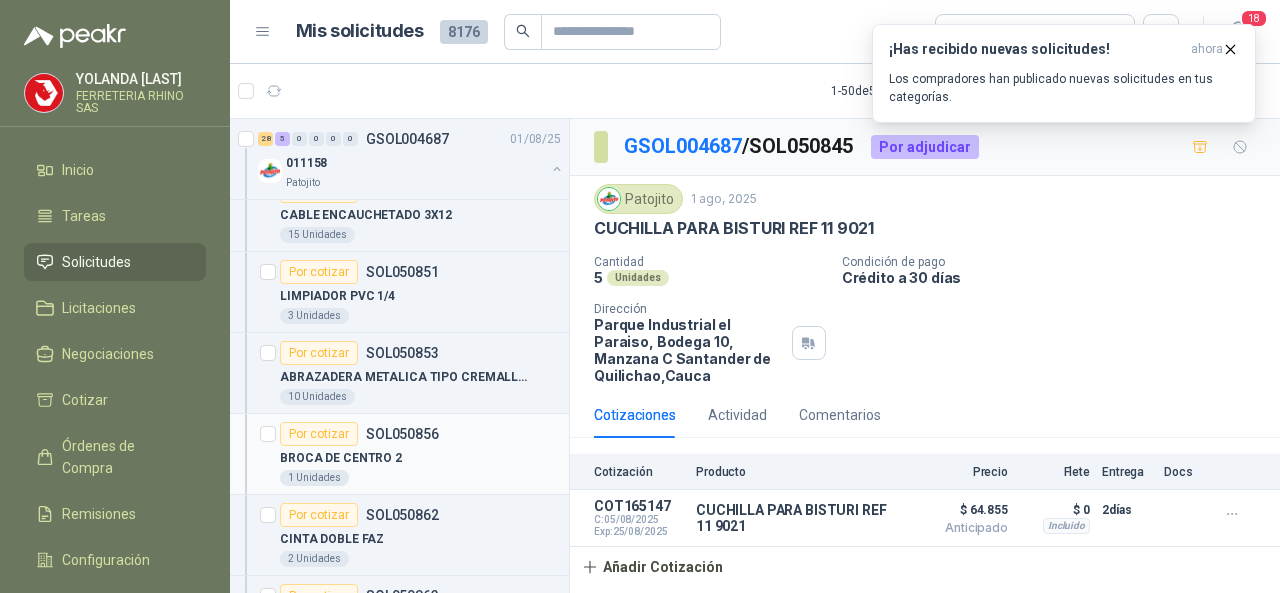 click on "SOL050856" at bounding box center [402, 434] 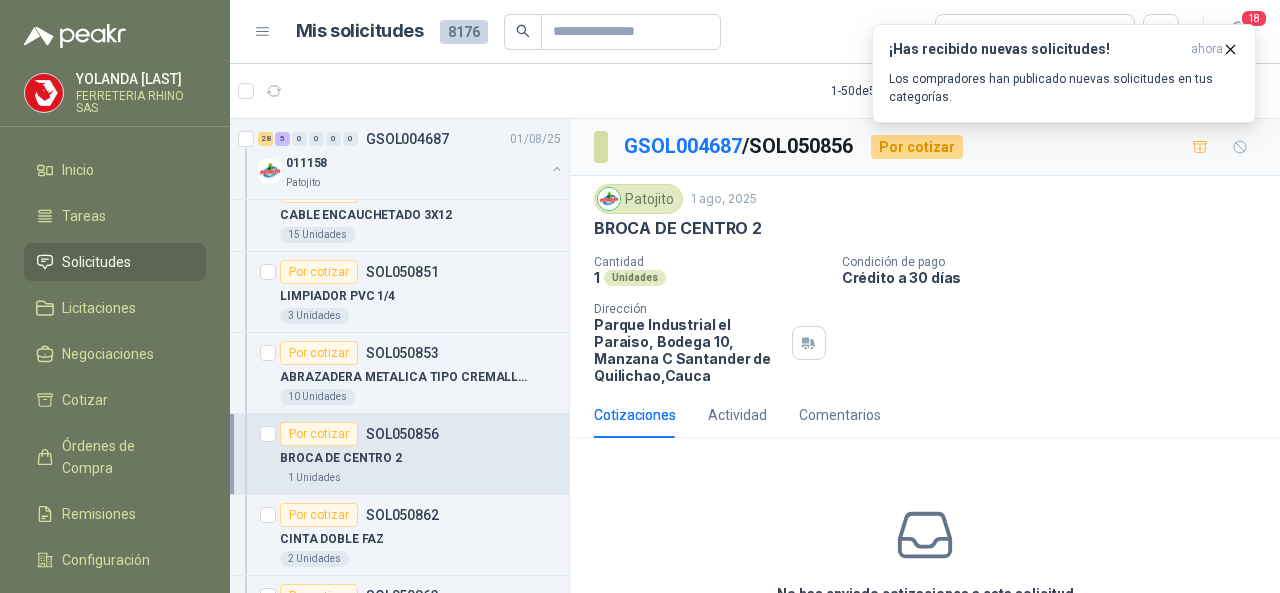 click on "Cantidad 1   Unidades Condición de pago Crédito a 30 días Dirección Parque Industrial el Paraiso, Bodega 10, Manzana C   [CITY] ,  [STATE]" at bounding box center (925, 319) 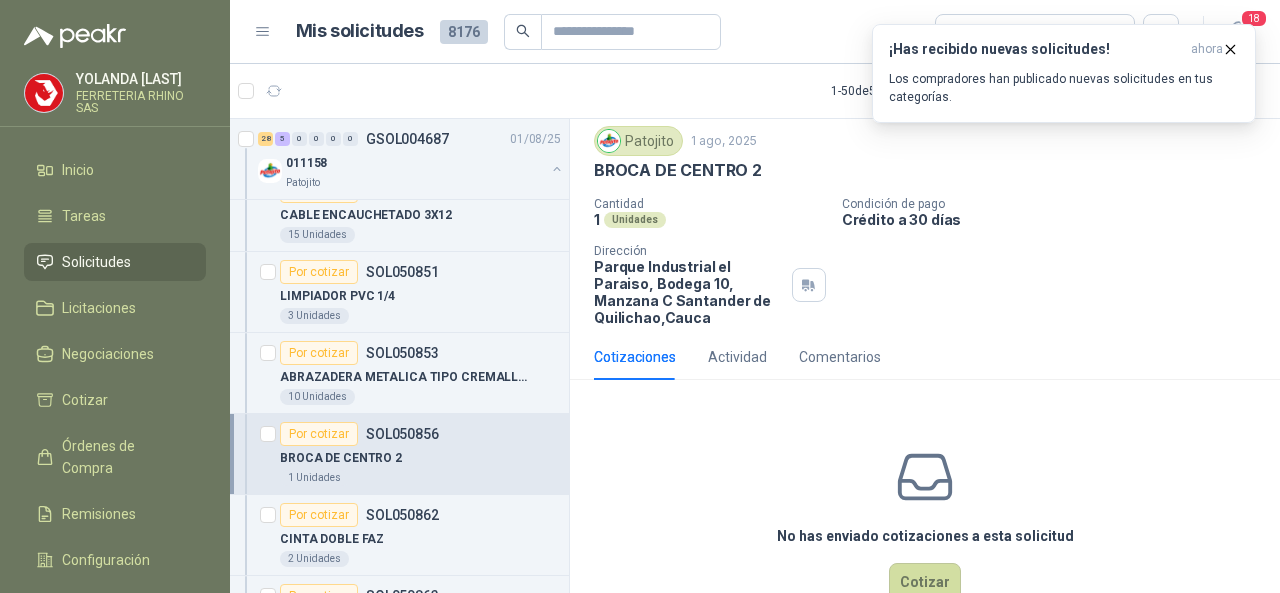 scroll, scrollTop: 107, scrollLeft: 0, axis: vertical 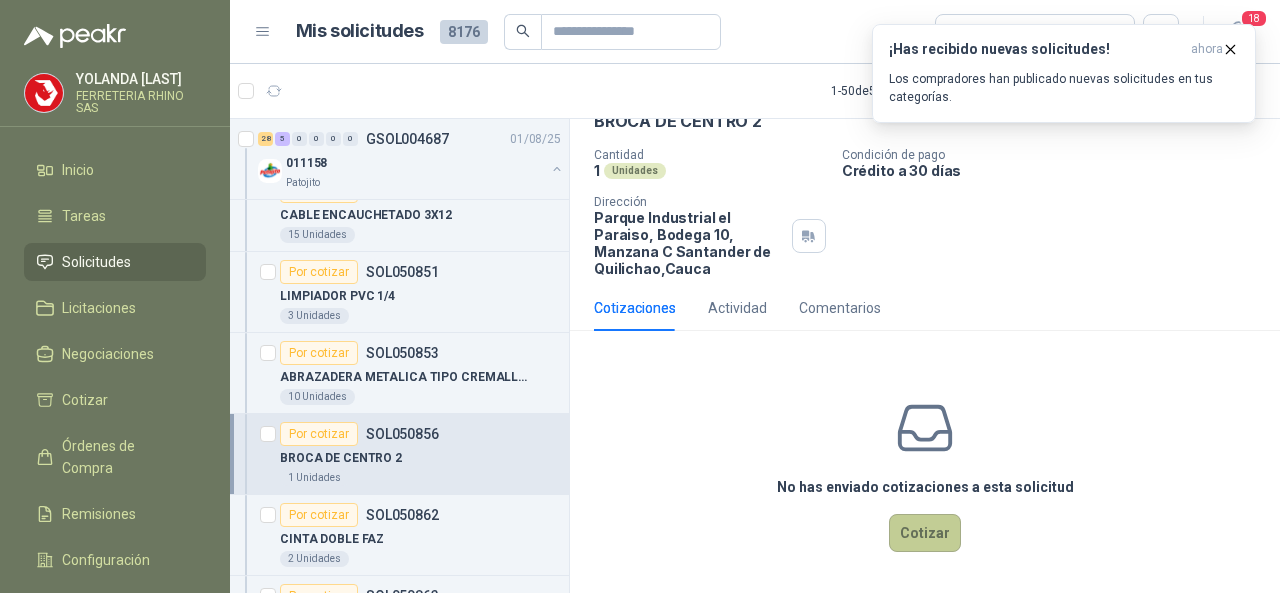 click on "Cotizar" at bounding box center [925, 533] 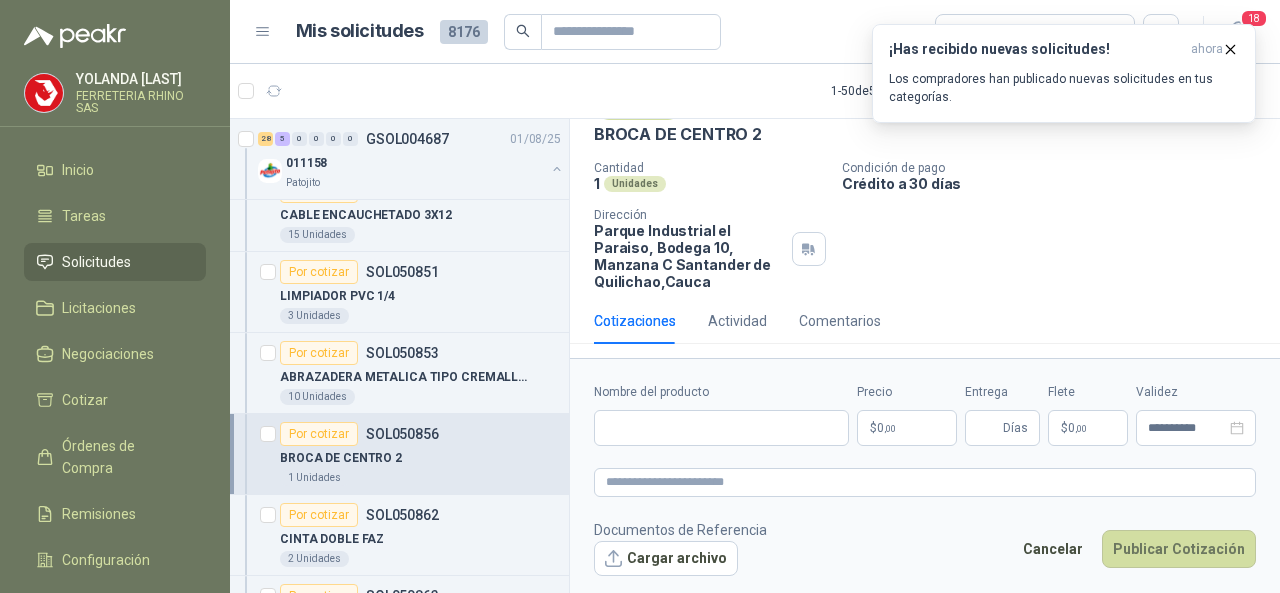 type 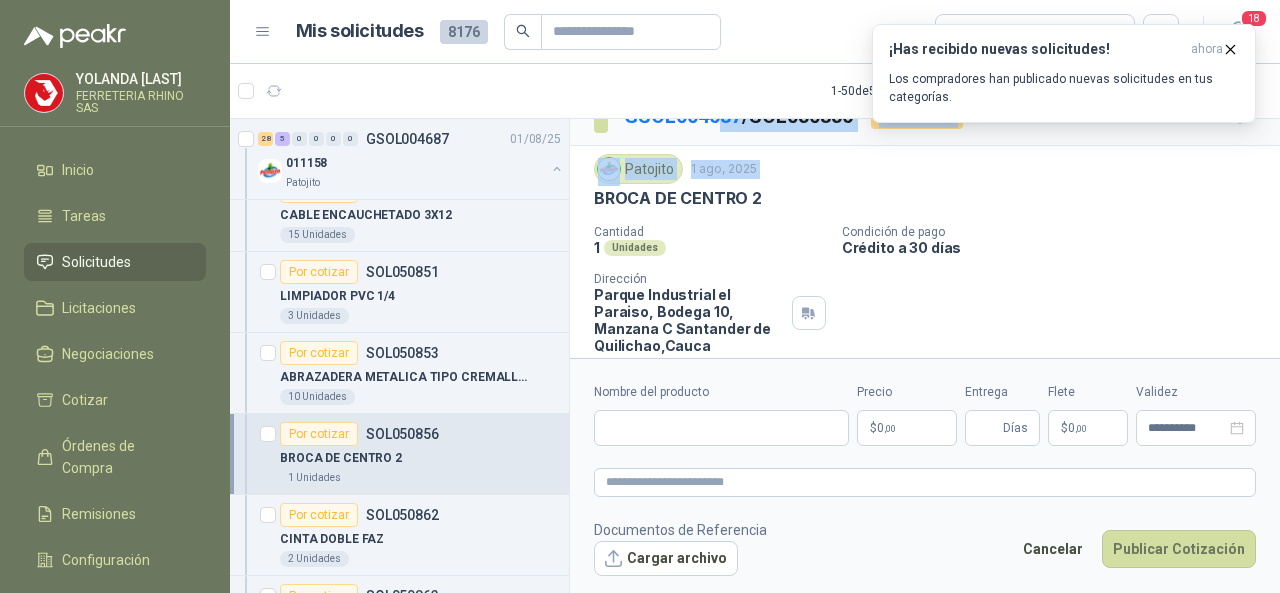 scroll, scrollTop: 0, scrollLeft: 0, axis: both 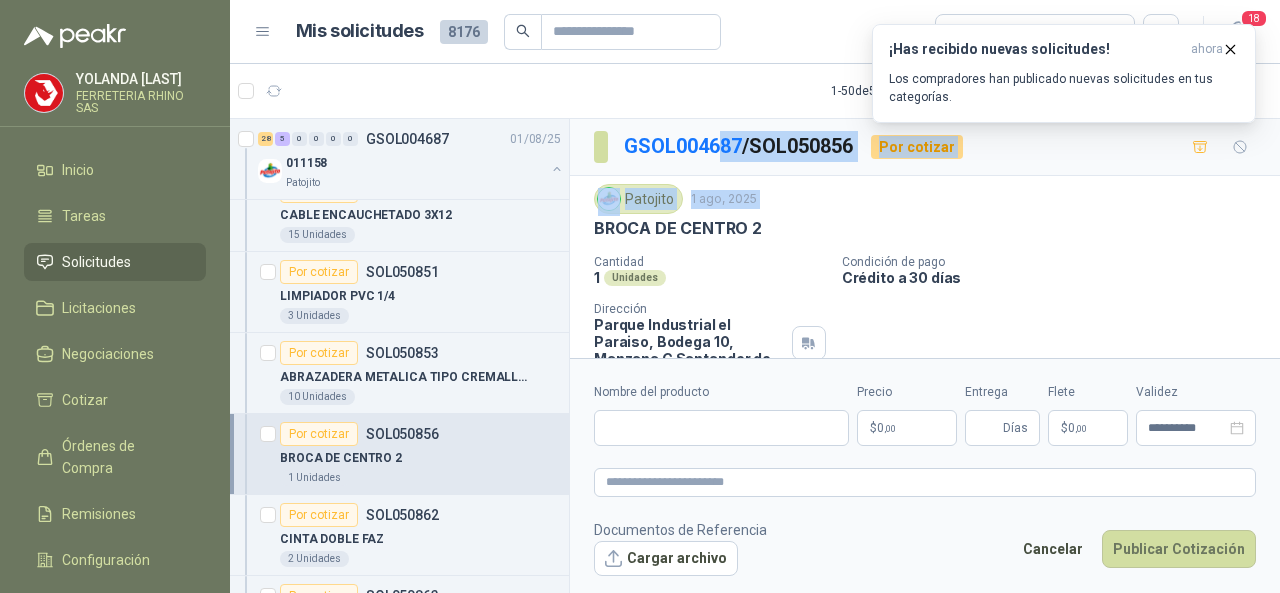 drag, startPoint x: 593, startPoint y: 127, endPoint x: 724, endPoint y: 129, distance: 131.01526 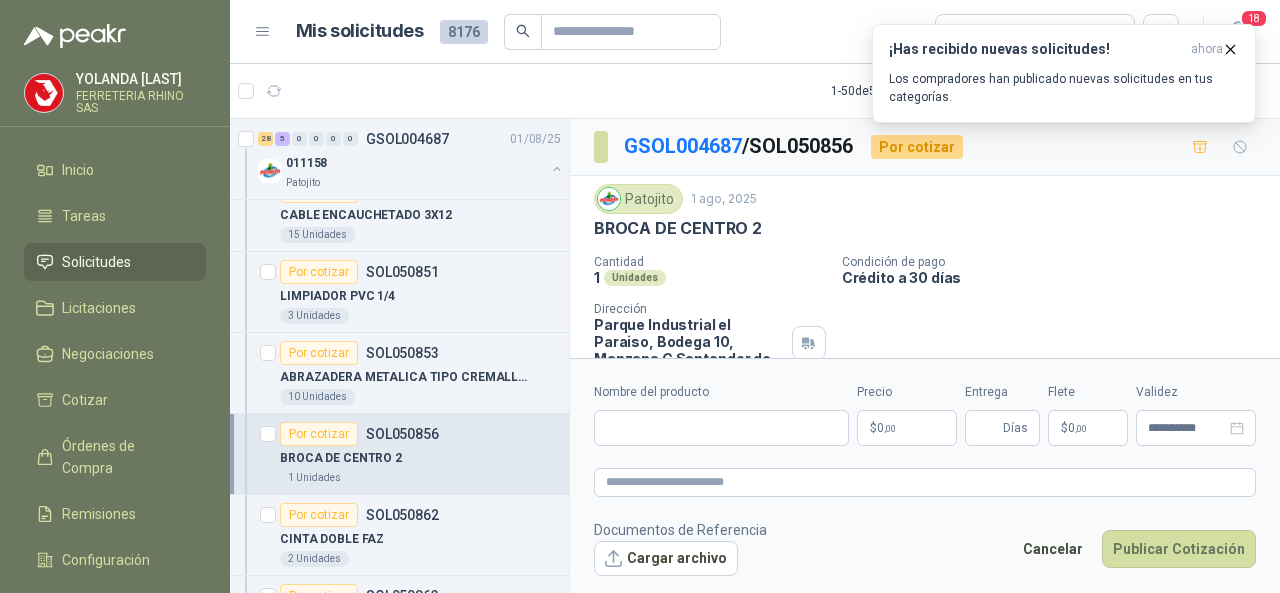 drag, startPoint x: 791, startPoint y: 215, endPoint x: 771, endPoint y: 225, distance: 22.36068 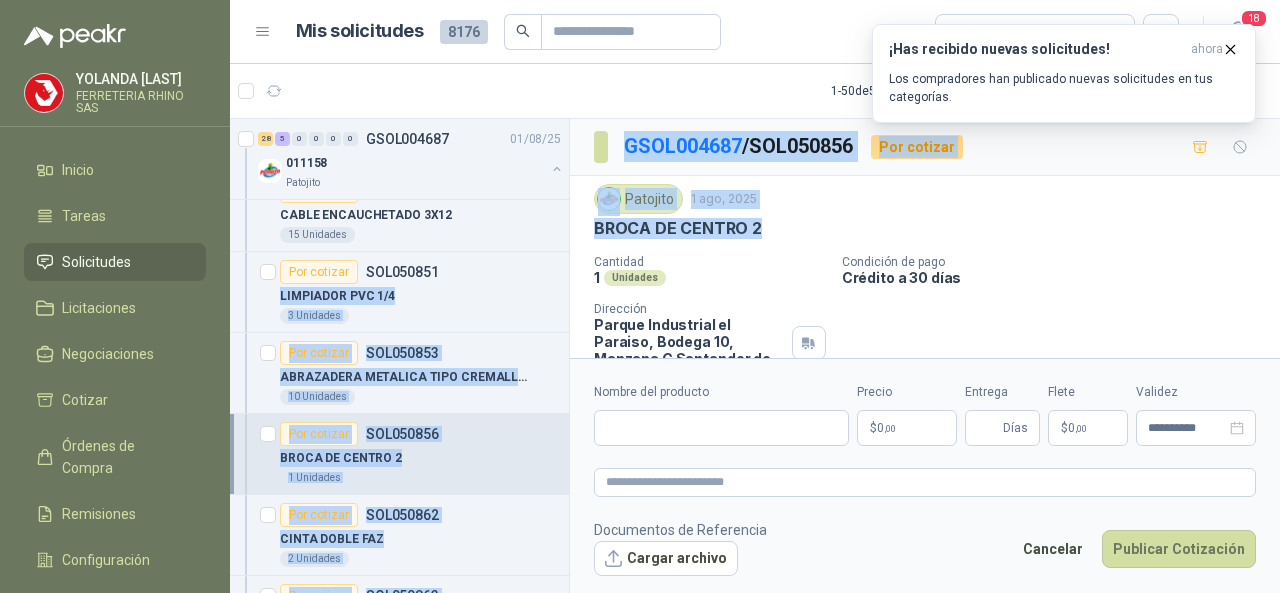 drag, startPoint x: 768, startPoint y: 224, endPoint x: 564, endPoint y: 223, distance: 204.00246 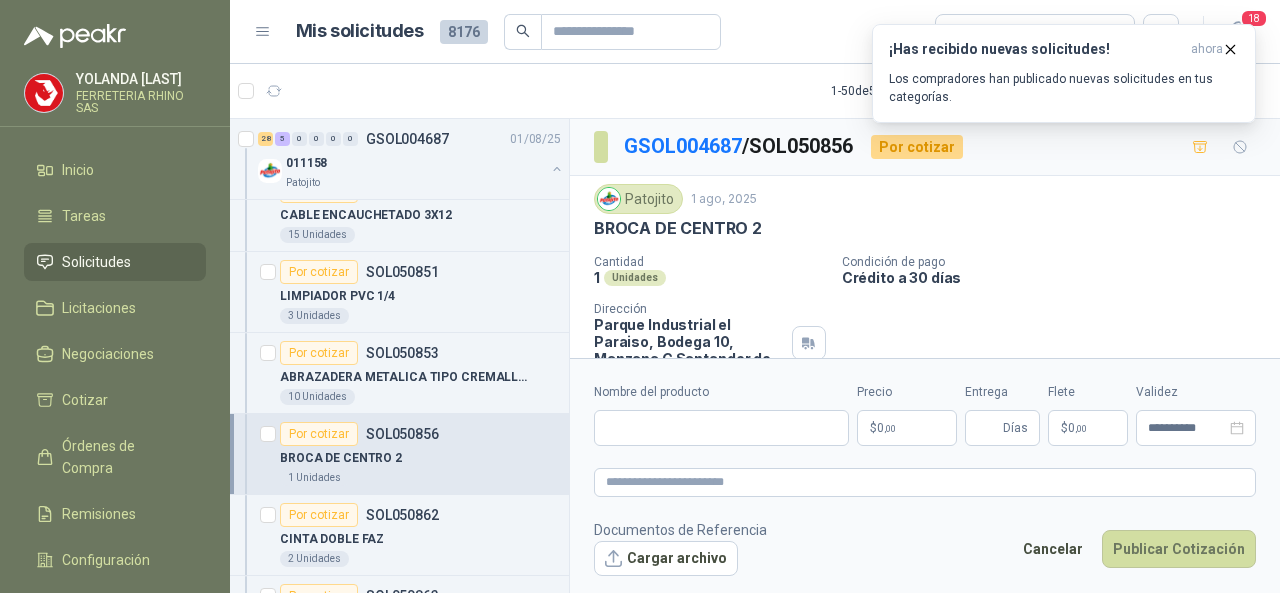 click on "Cantidad" at bounding box center [710, 262] 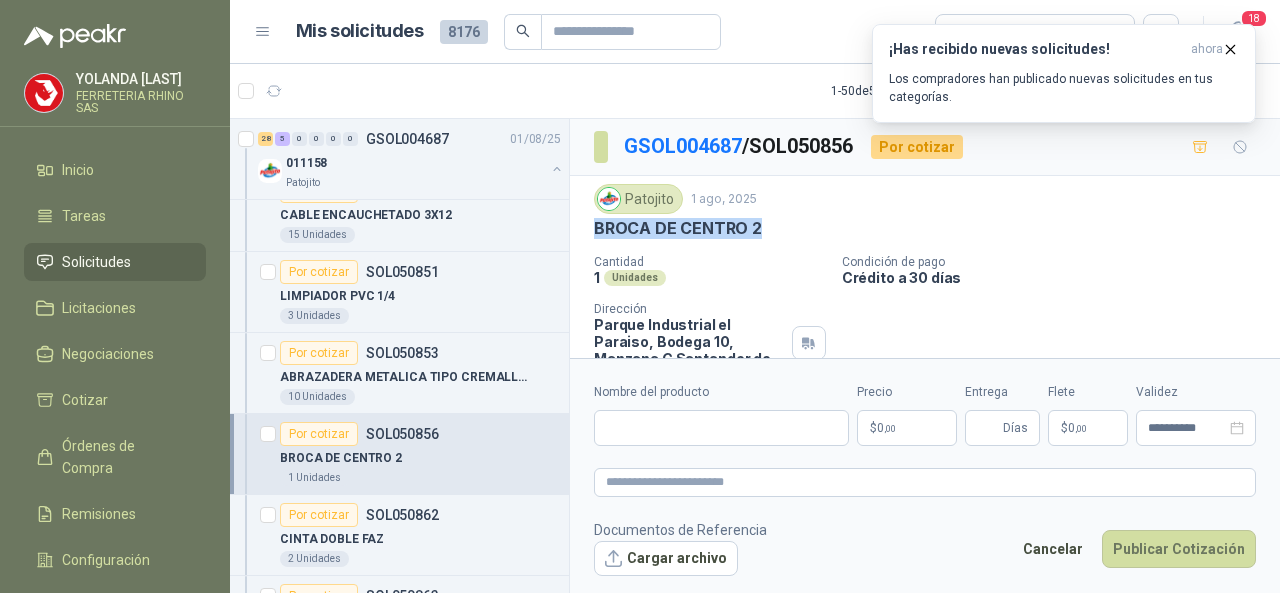 drag, startPoint x: 592, startPoint y: 227, endPoint x: 788, endPoint y: 232, distance: 196.06377 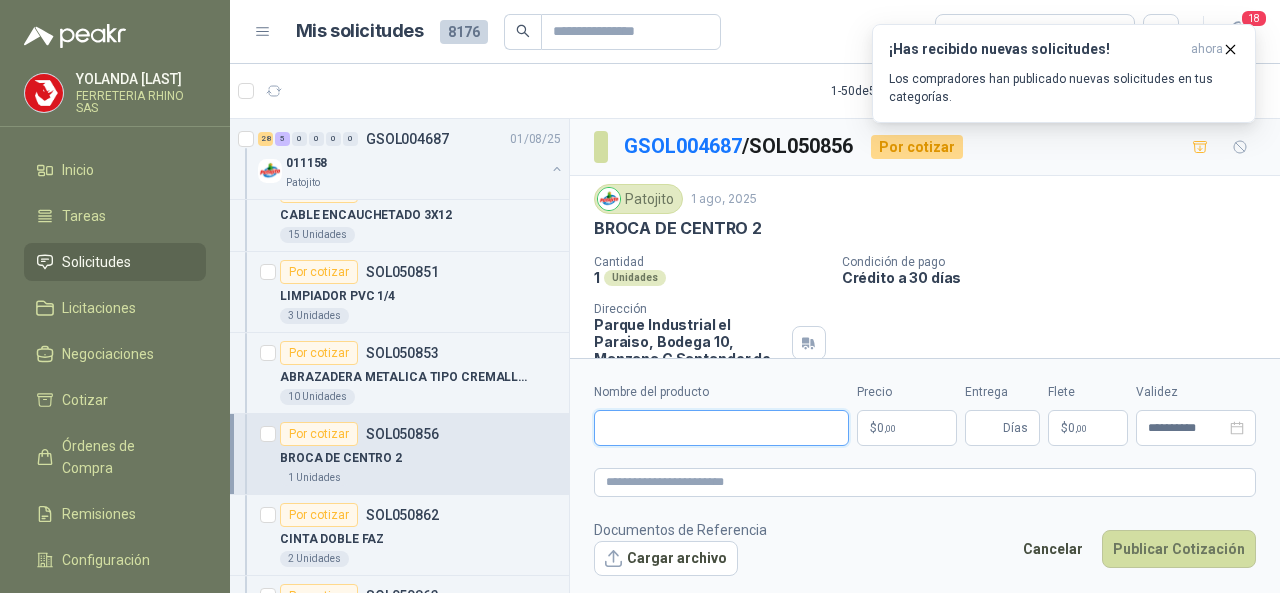 click on "Nombre del producto" at bounding box center (721, 428) 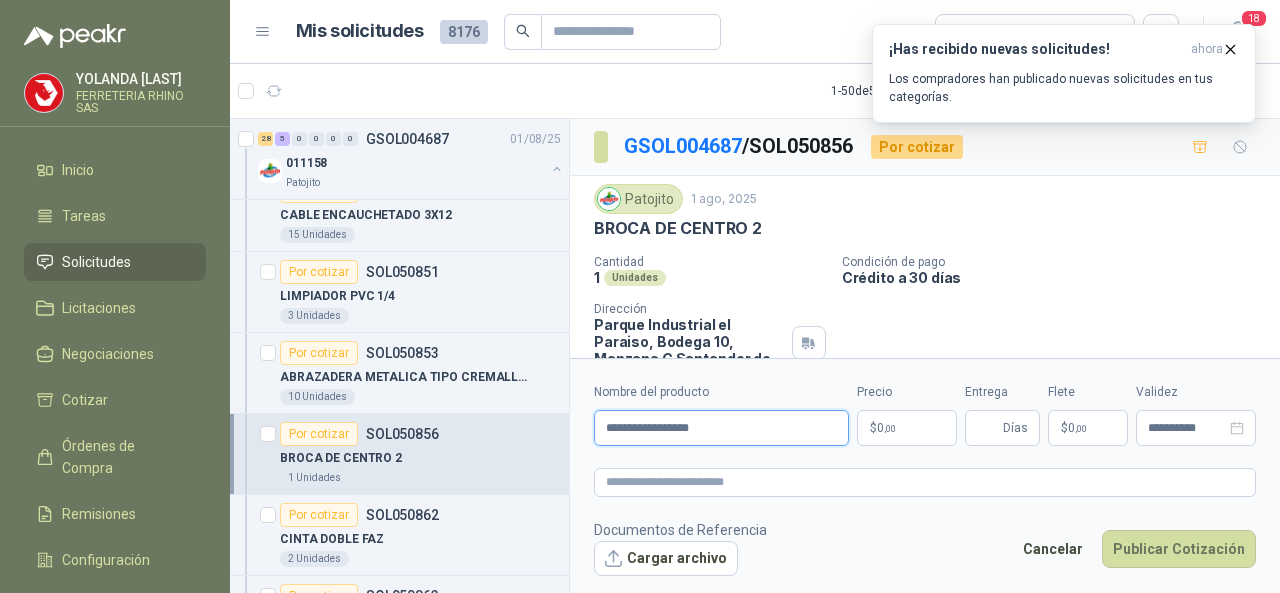 type on "**********" 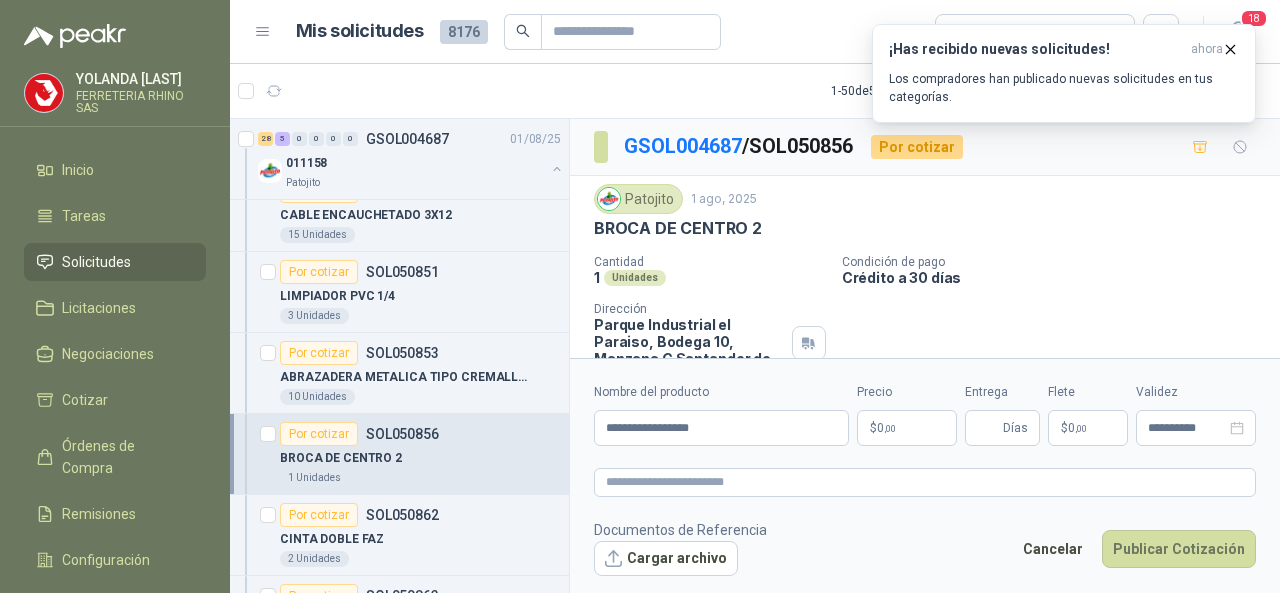 click on "[FIRST]   [LAST] FERRETERIA RHINO SAS   Inicio   Tareas   Solicitudes   Licitaciones   Negociaciones   Cotizar   Órdenes de Compra   Remisiones   Configuración   Manuales y ayuda Mis solicitudes 8176 Todas 18 1 - 50  de  5684 Asignado a mi No Leídos 0   0   0   0   0   0   GSOL004748 05/08/25   PELEX STRETCH FILM DE 50 CM Y CARTON Almatec   Por cotizar SOL051084 04/08/25   CINTA 3M TRANSPORE 1527-2 2" X ROLLO Caracol TV 4   Unidades 1   0   0   0   0   0   GSOL004747 04/08/25   SOLICITUD DE COMPRA 2174 Panela El Trébol   3   0   0   0   0   0   GSOL004746 04/08/25   SOLICITUD DE COMPRA 2172-2173 Panela El Trébol   21   4   0   0   0   0   GSOL004745 04/08/25   SOLICITUD DE COMPRA 2169 Panela El Trébol   Por cotizar SOL051038 UNION INOXIDABLE 2" A 150 PSI ROSCADA    4   UND  Por cotizar SOL051039 CINTA DE PREVENCION                      2   UND  Por cotizar SOL051040 MECHA PARA TRAPEADOR 16   UND  Por cotizar SOL051043 SILICONA DOMESTICA TRANSPARENTE SANISIL  8   UND  Por cotizar SOL051044 8" at bounding box center (640, 296) 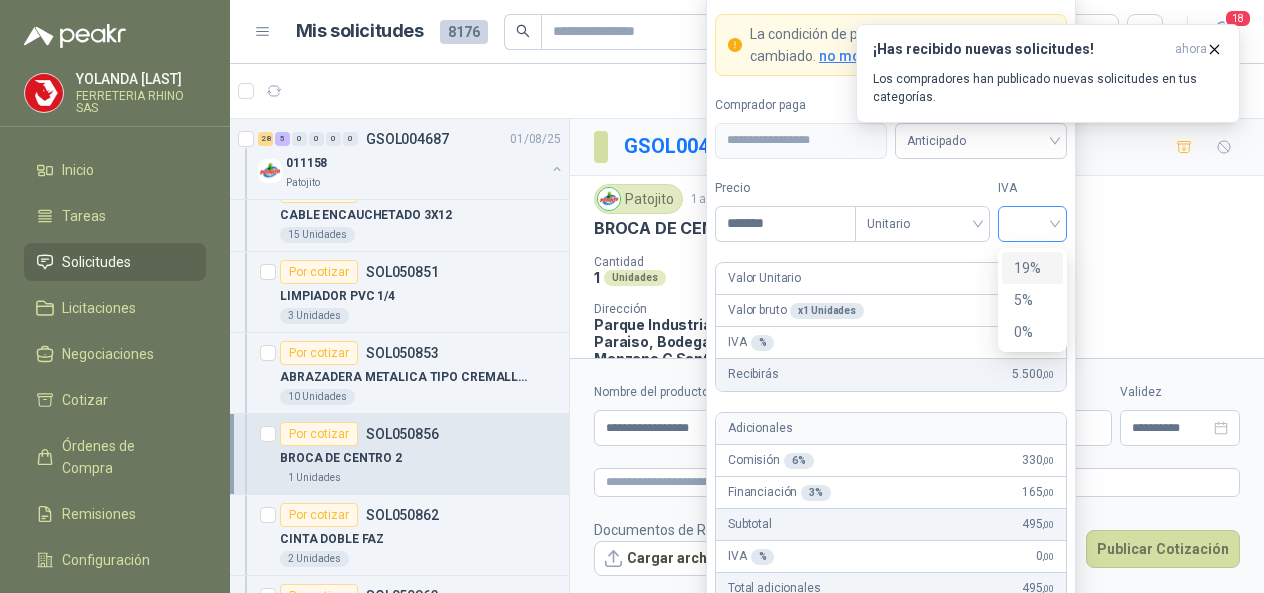 click at bounding box center (1032, 224) 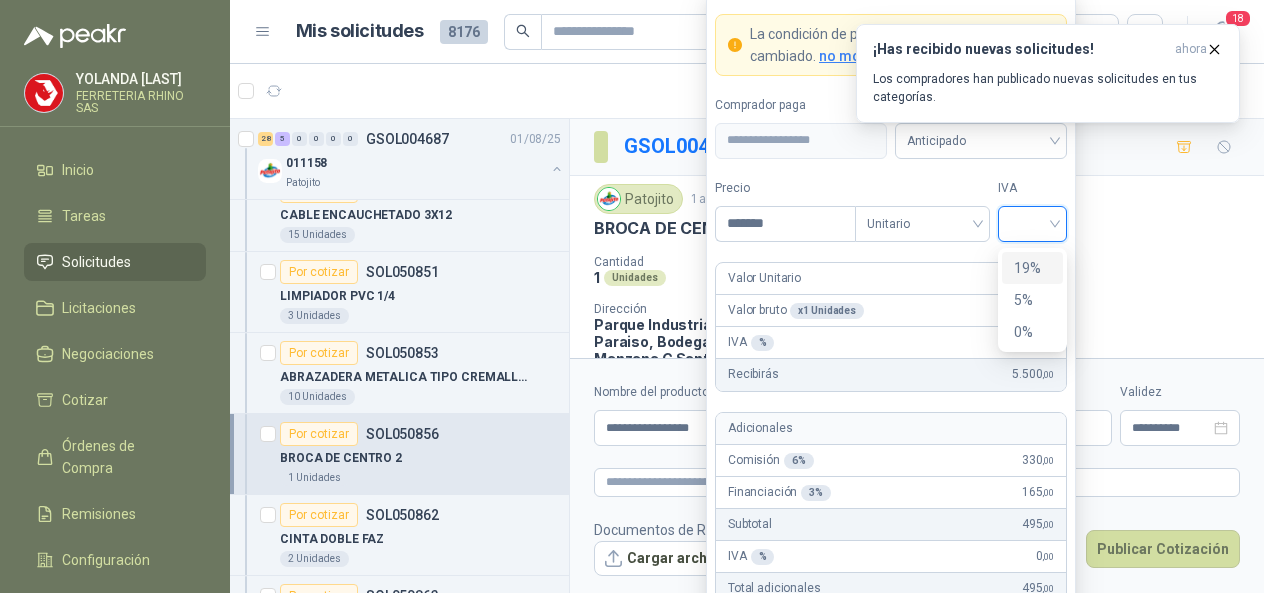 click on "19%" at bounding box center [1032, 268] 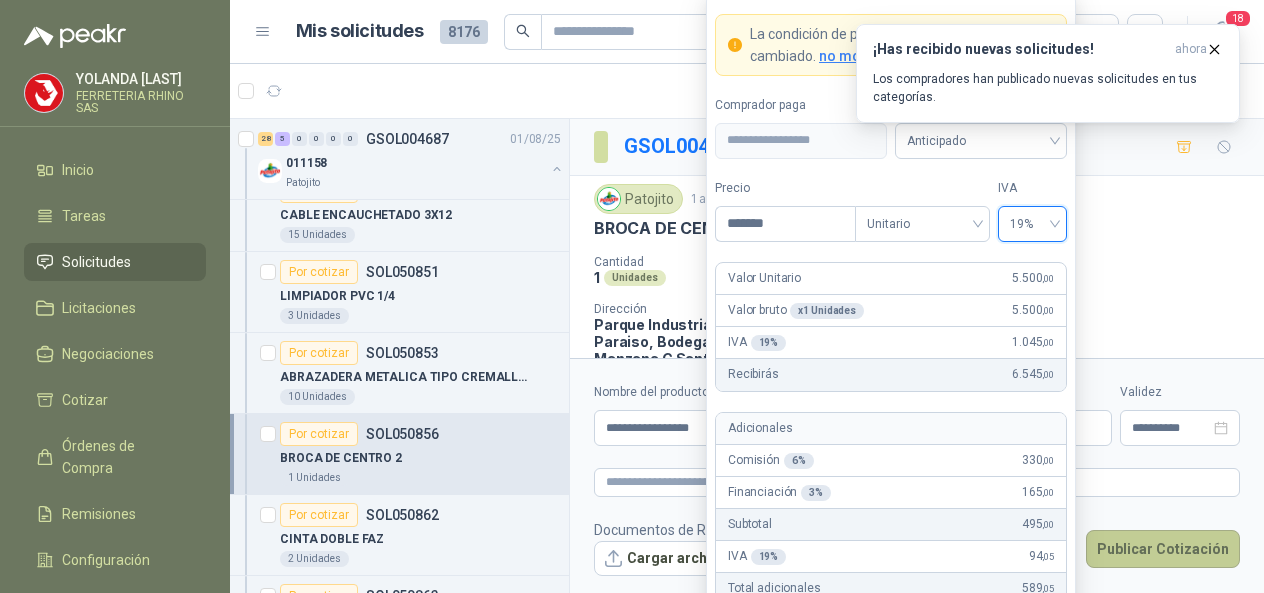 click on "Publicar Cotización" at bounding box center [1163, 549] 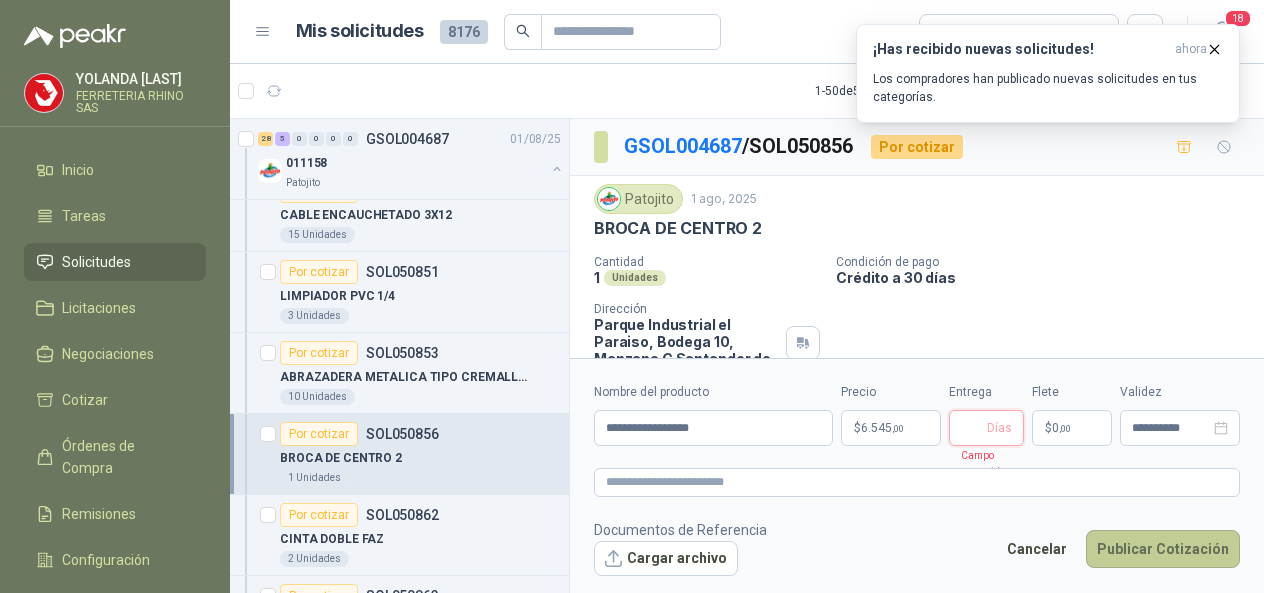 type 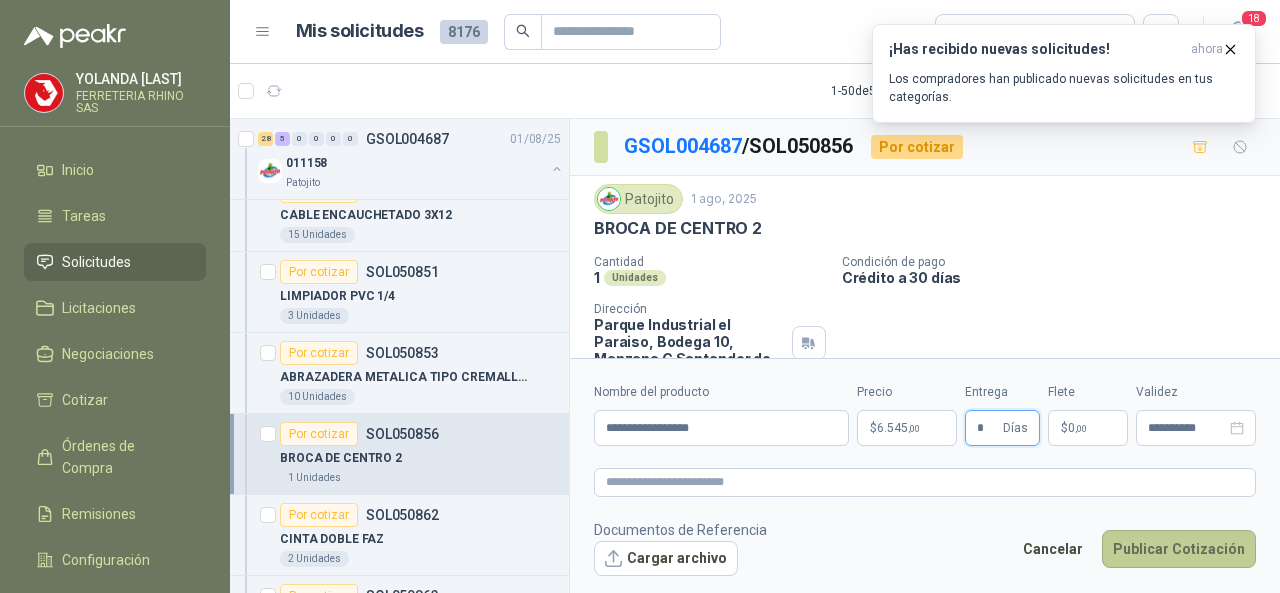 type on "*" 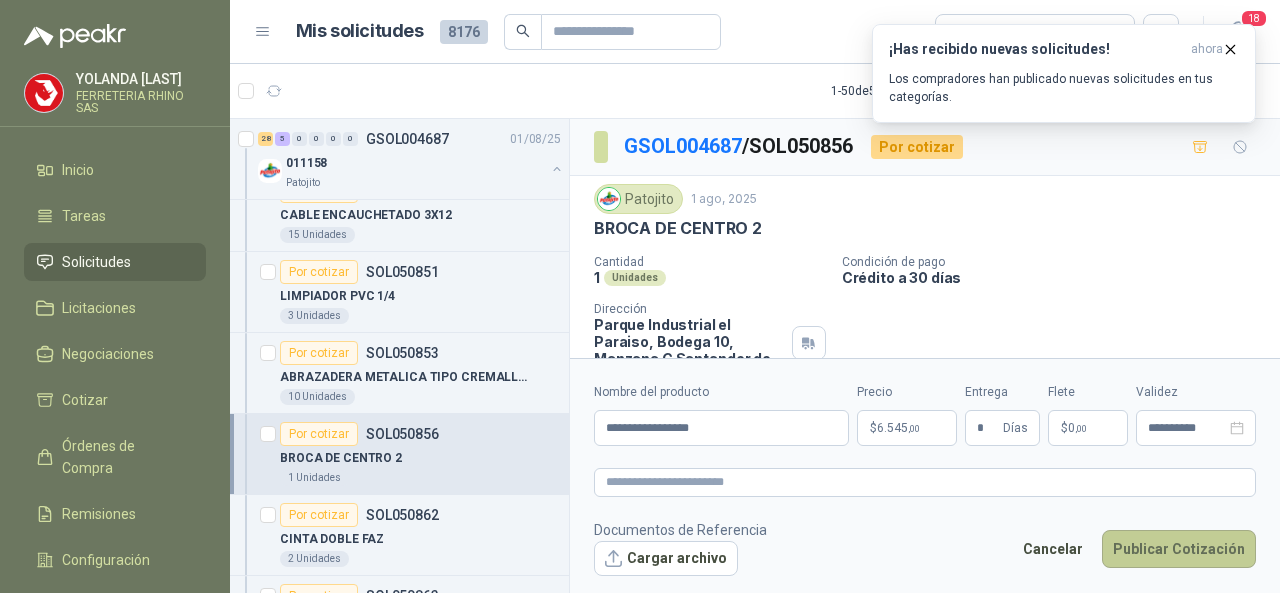 click on "Publicar Cotización" at bounding box center (1179, 549) 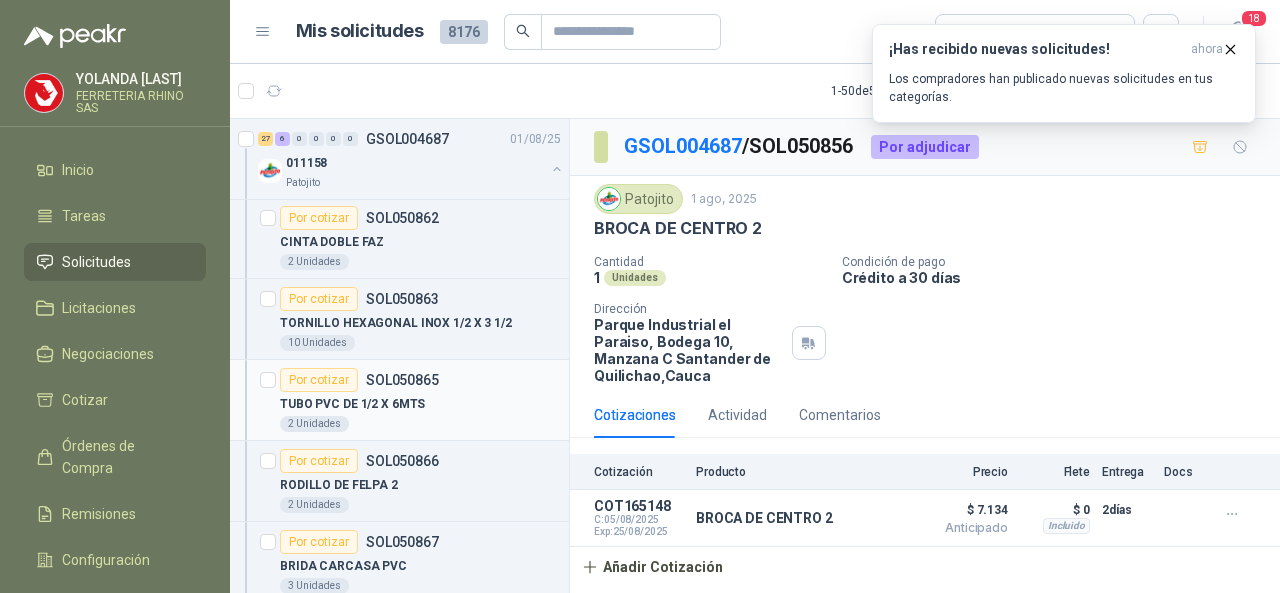 scroll, scrollTop: 7700, scrollLeft: 0, axis: vertical 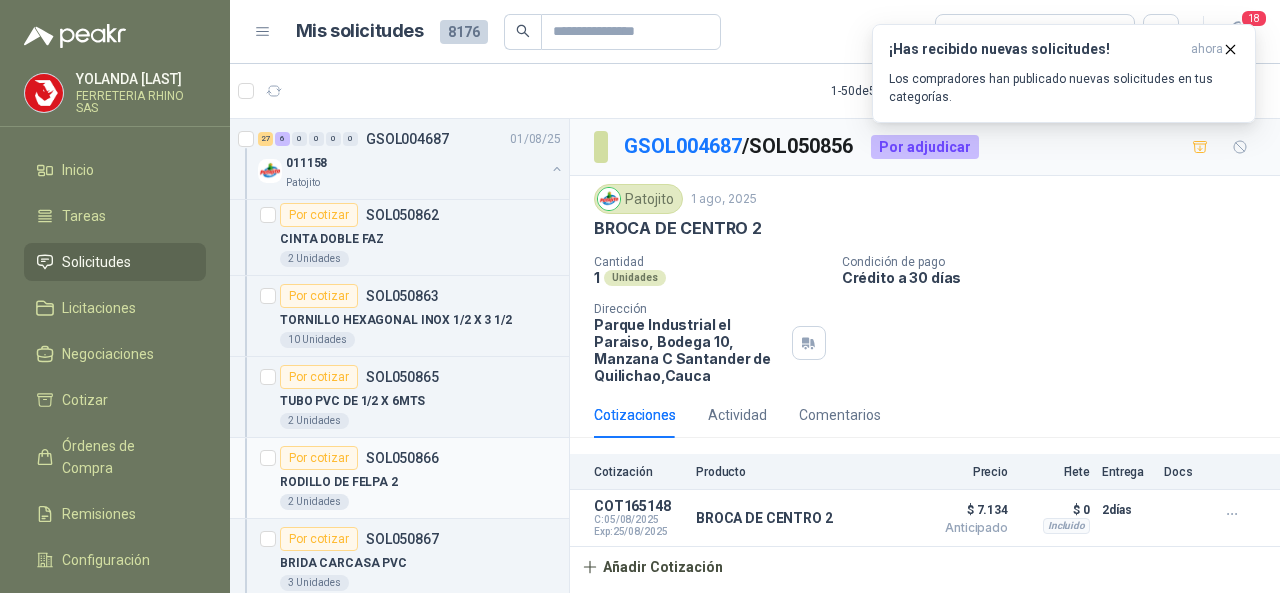 click on "SOL050866" at bounding box center (402, 458) 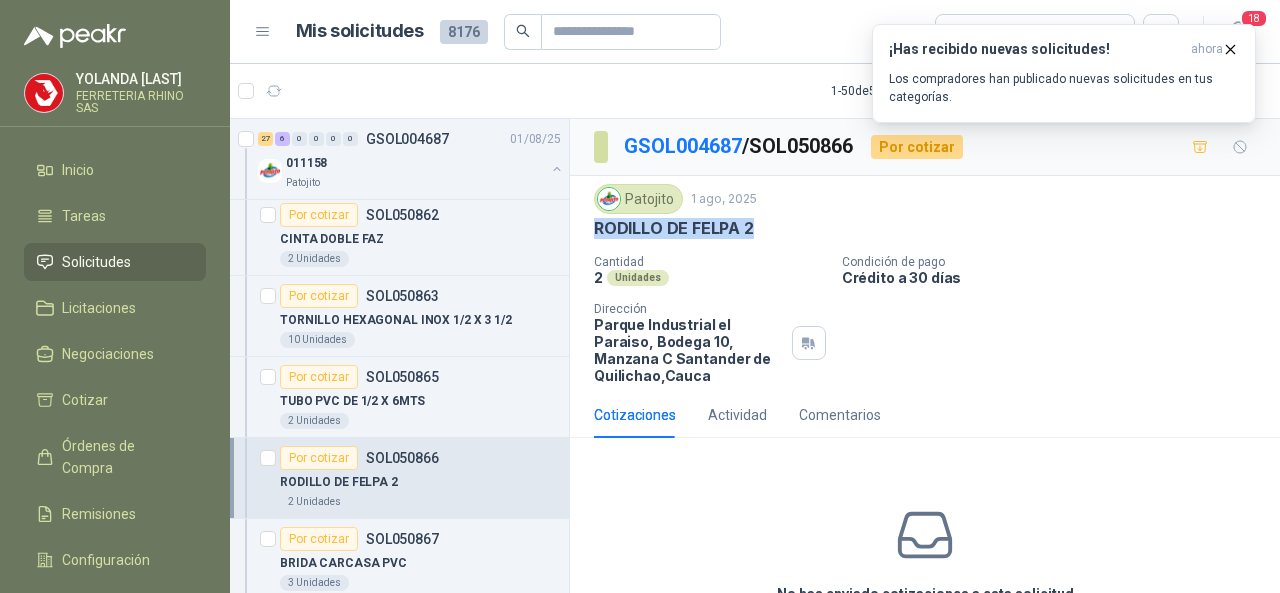 drag, startPoint x: 584, startPoint y: 227, endPoint x: 813, endPoint y: 213, distance: 229.42755 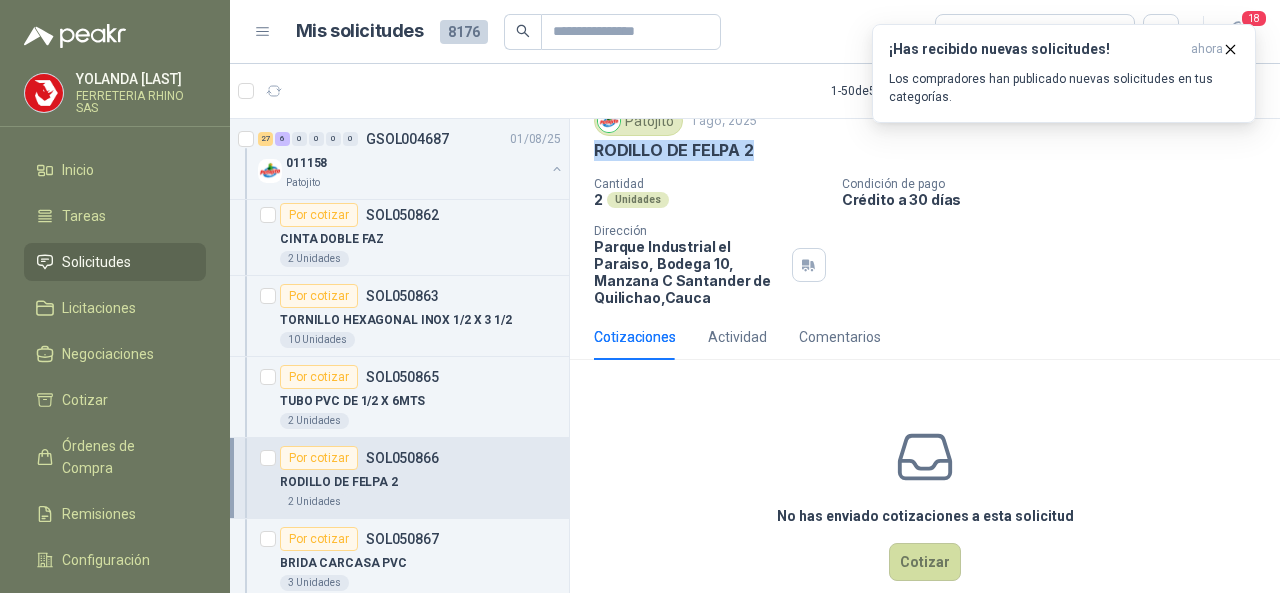 scroll, scrollTop: 107, scrollLeft: 0, axis: vertical 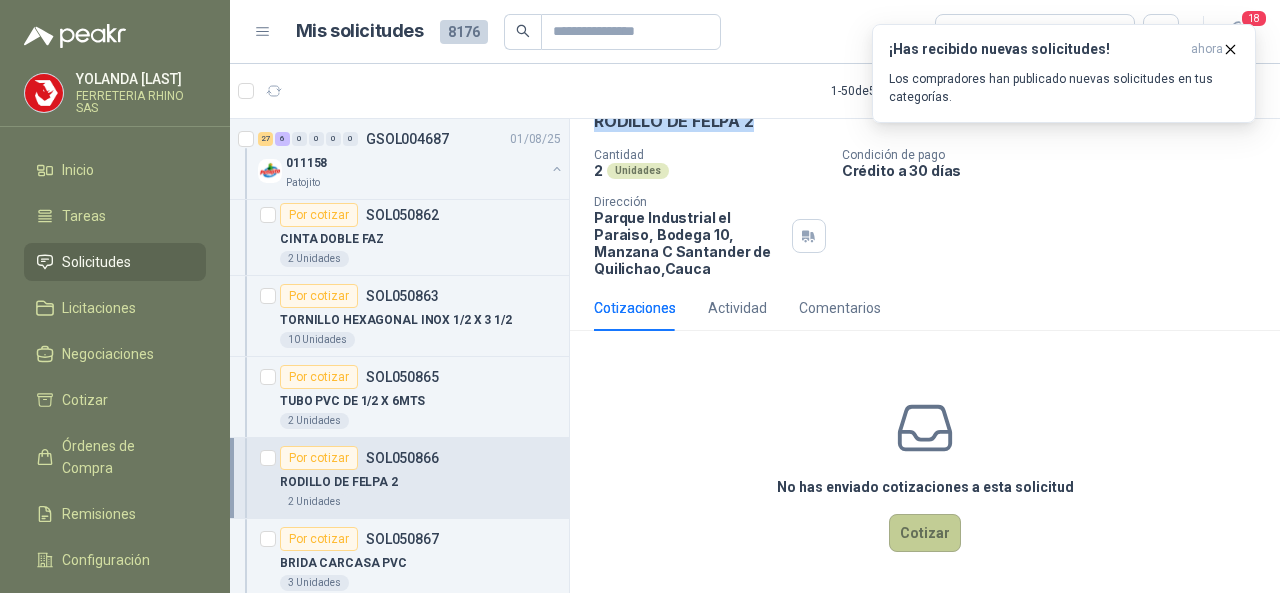 click on "Cotizar" at bounding box center (925, 533) 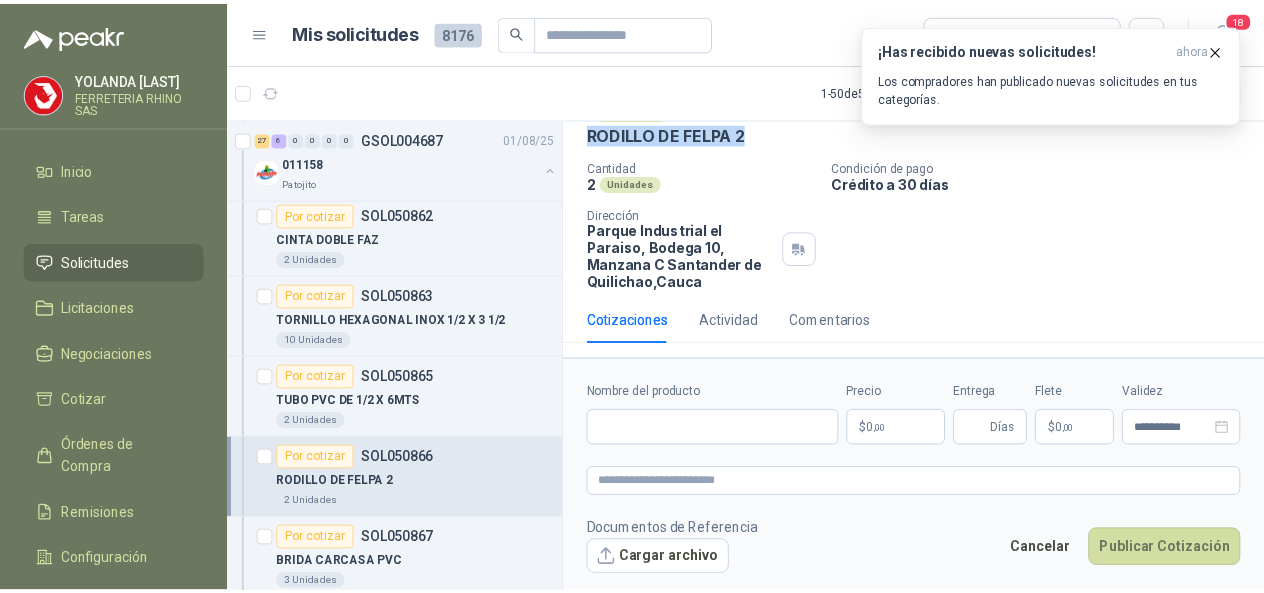 scroll, scrollTop: 93, scrollLeft: 0, axis: vertical 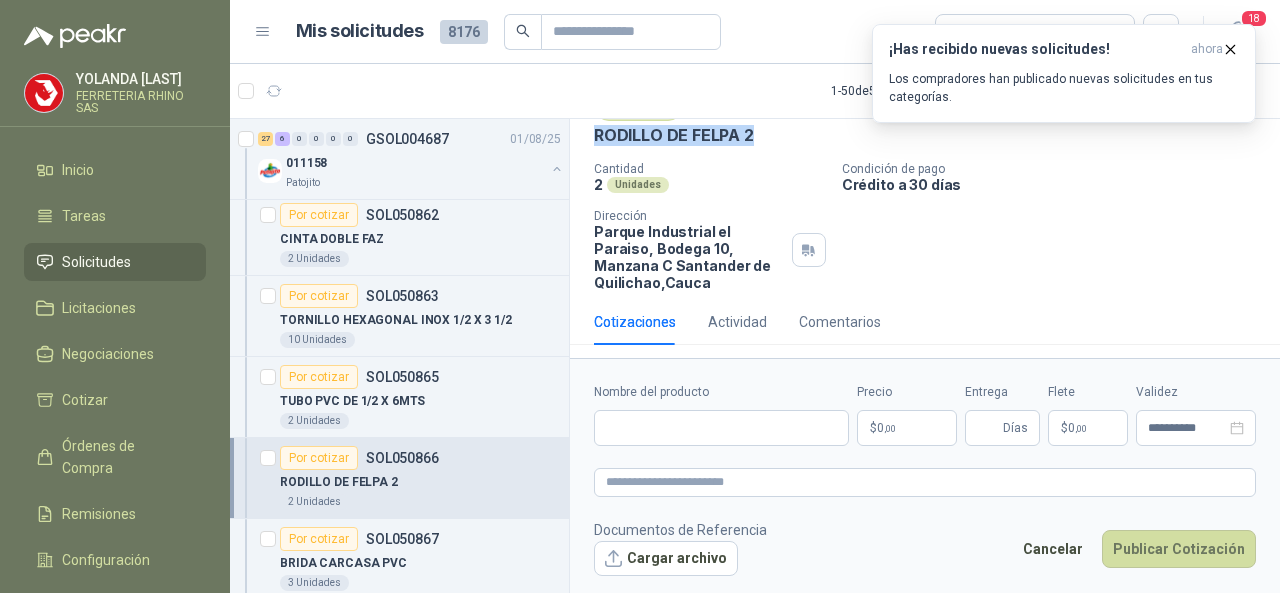 type 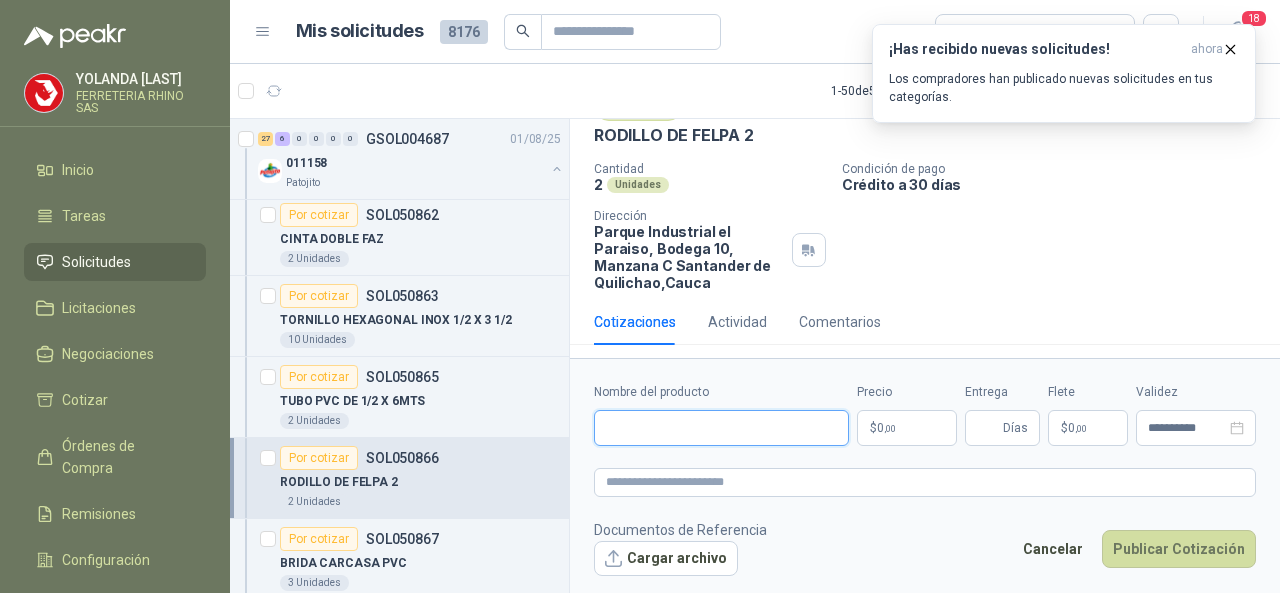 click on "Nombre del producto" at bounding box center [721, 428] 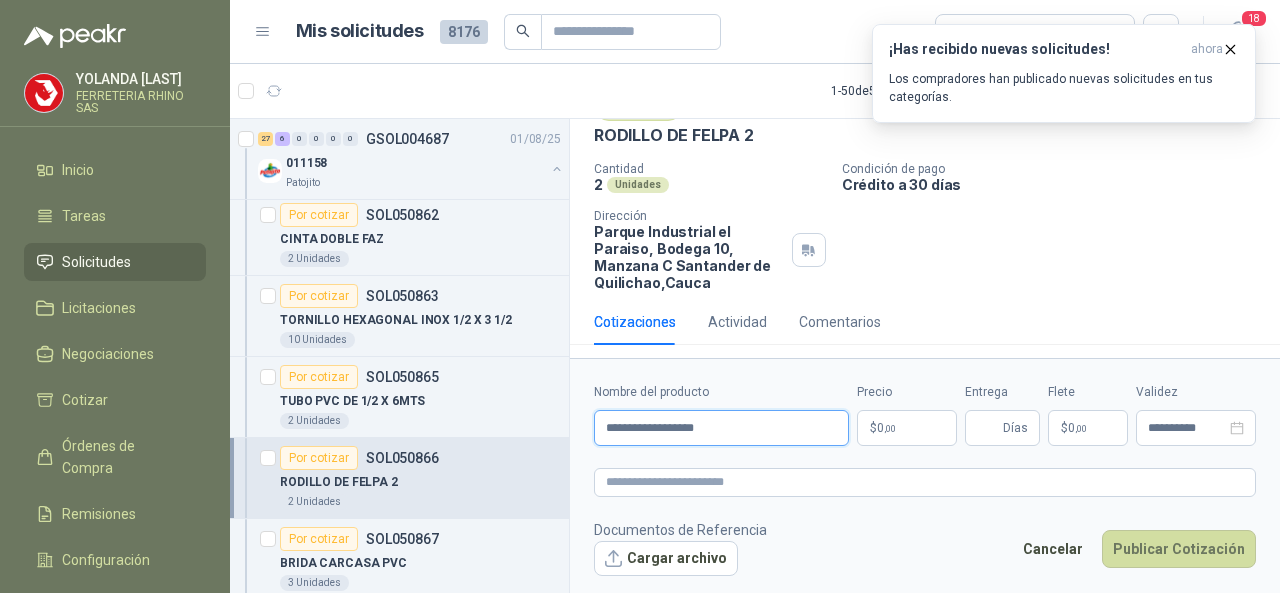 type on "**********" 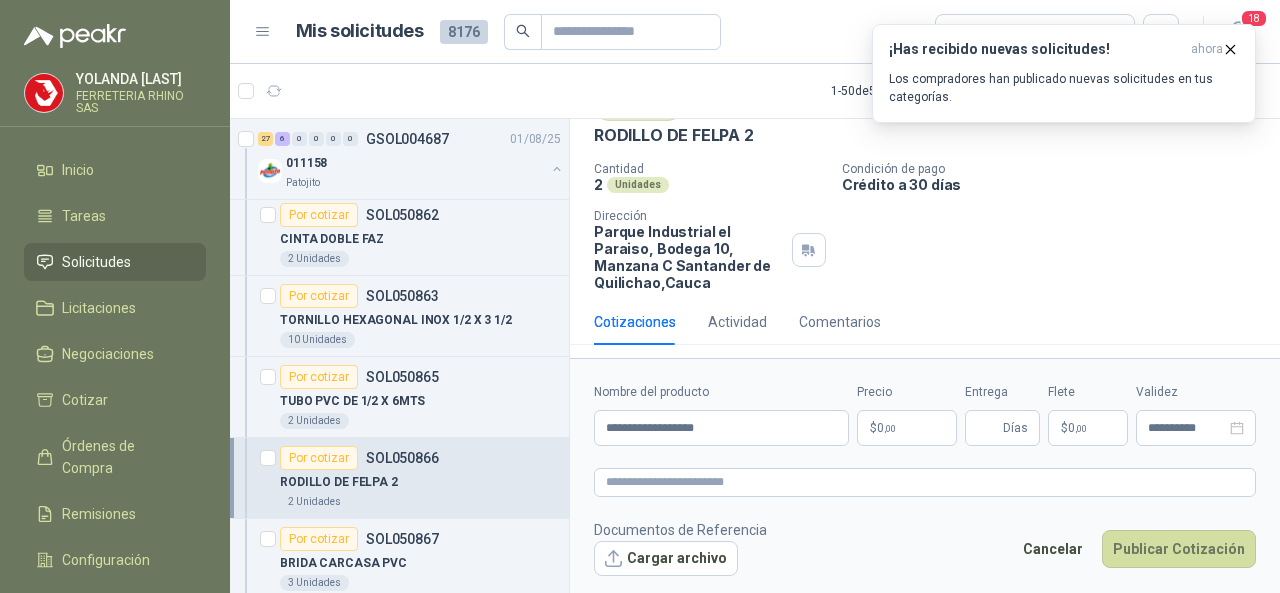 click on "[FIRST]   [LAST] FERRETERIA RHINO SAS   Inicio   Tareas   Solicitudes   Licitaciones   Negociaciones   Cotizar   Órdenes de Compra   Remisiones   Configuración   Manuales y ayuda Mis solicitudes 8176 Todas 18 1 - 50  de  5684 Asignado a mi No Leídos 0   0   0   0   0   0   GSOL004748 05/08/25   PELEX STRETCH FILM DE 50 CM Y CARTON Almatec   Por cotizar SOL051084 04/08/25   CINTA 3M TRANSPORE 1527-2 2" X ROLLO Caracol TV 4   Unidades 1   0   0   0   0   0   GSOL004747 04/08/25   SOLICITUD DE COMPRA 2174 Panela El Trébol   3   0   0   0   0   0   GSOL004746 04/08/25   SOLICITUD DE COMPRA 2172-2173 Panela El Trébol   21   4   0   0   0   0   GSOL004745 04/08/25   SOLICITUD DE COMPRA 2169 Panela El Trébol   Por cotizar SOL051038 UNION INOXIDABLE 2" A 150 PSI ROSCADA    4   UND  Por cotizar SOL051039 CINTA DE PREVENCION                      2   UND  Por cotizar SOL051040 MECHA PARA TRAPEADOR 16   UND  Por cotizar SOL051043 SILICONA DOMESTICA TRANSPARENTE SANISIL  8   UND  Por cotizar SOL051044 8" at bounding box center (640, 296) 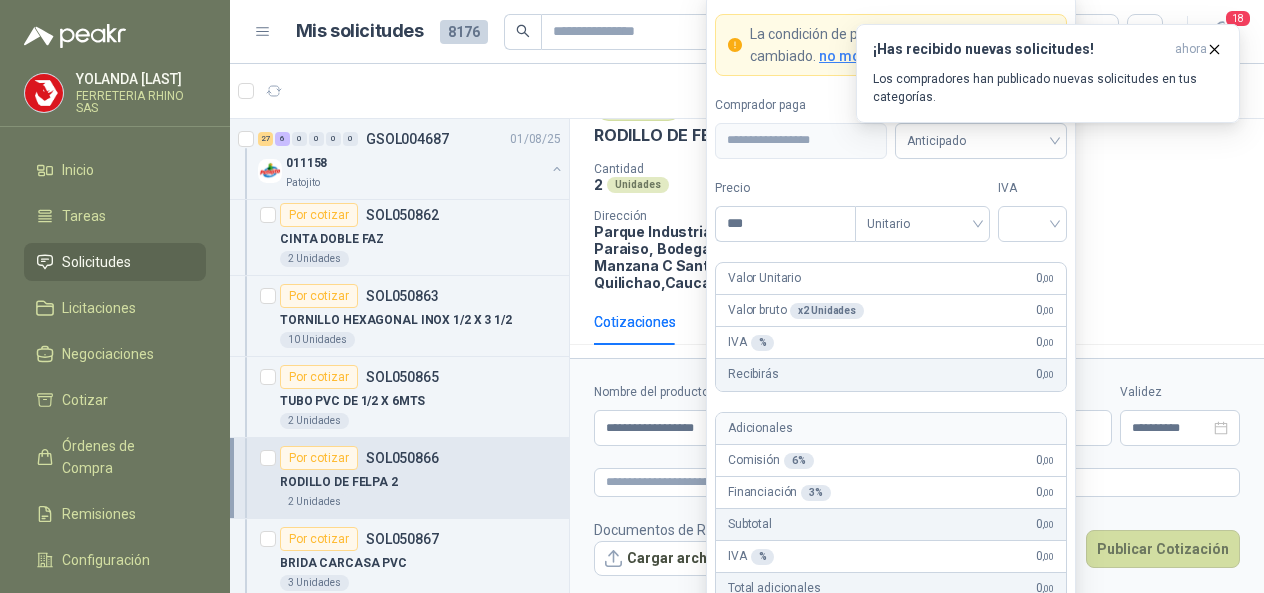 type 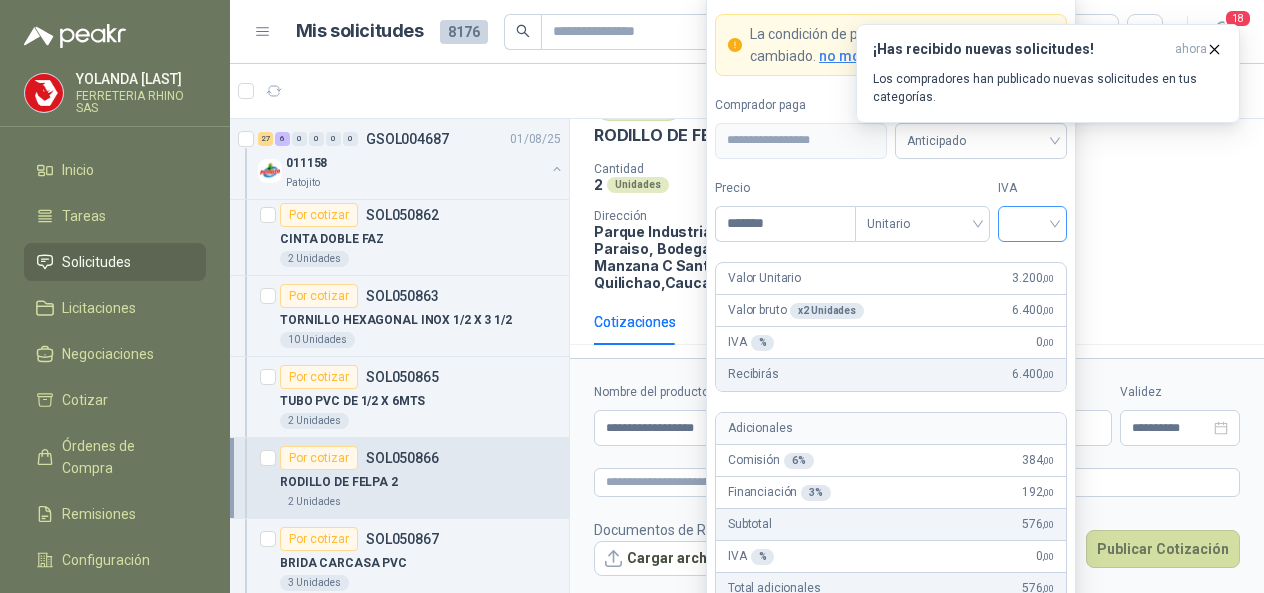 type on "*******" 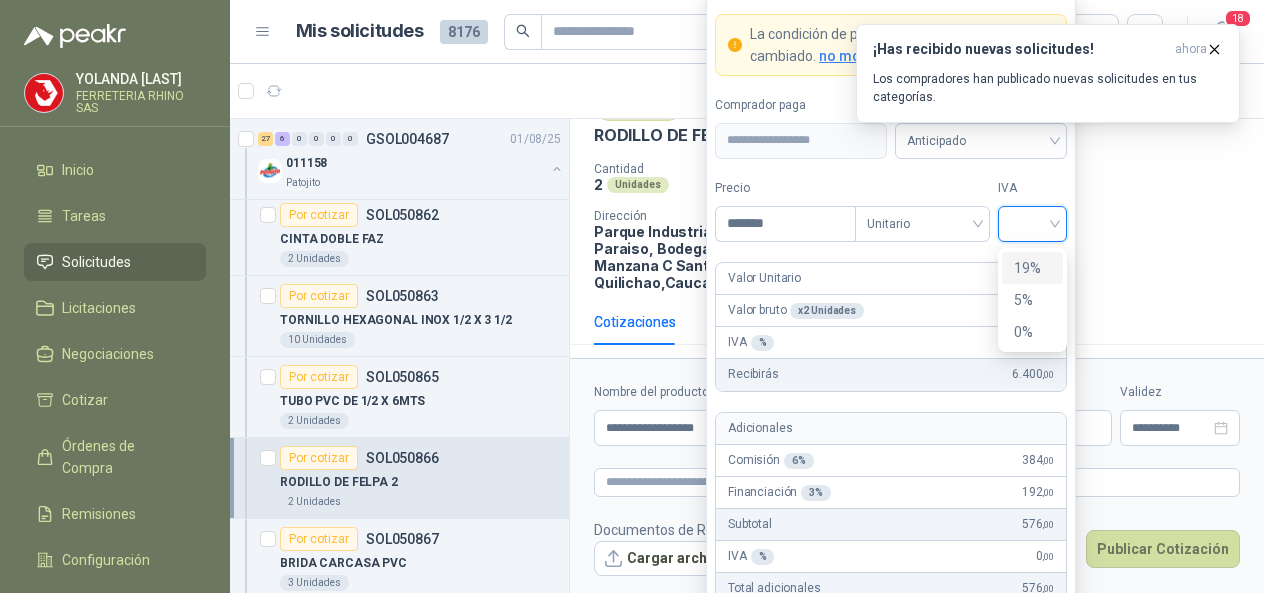 drag, startPoint x: 1018, startPoint y: 267, endPoint x: 994, endPoint y: 266, distance: 24.020824 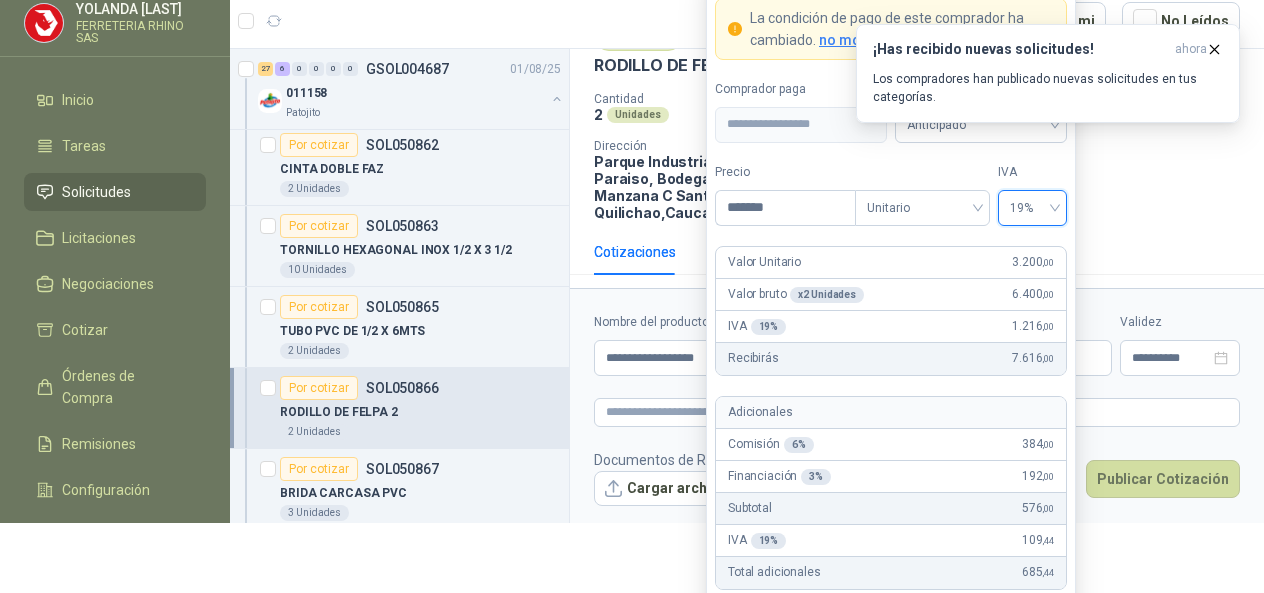 scroll, scrollTop: 137, scrollLeft: 0, axis: vertical 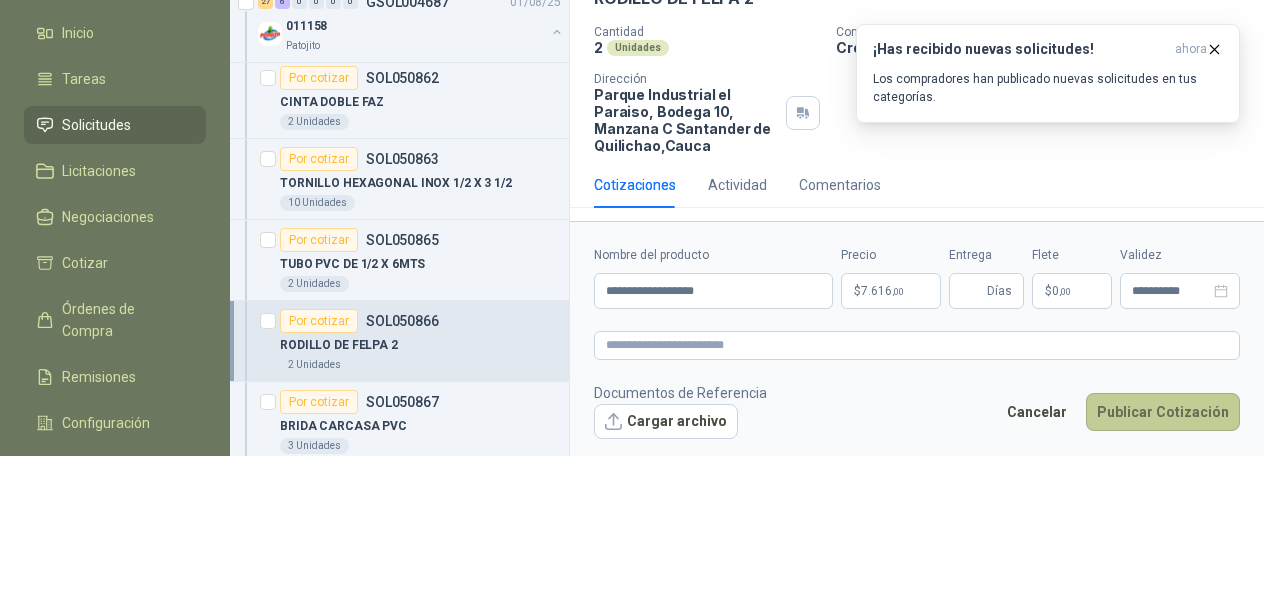 click on "Publicar Cotización" at bounding box center (1163, 412) 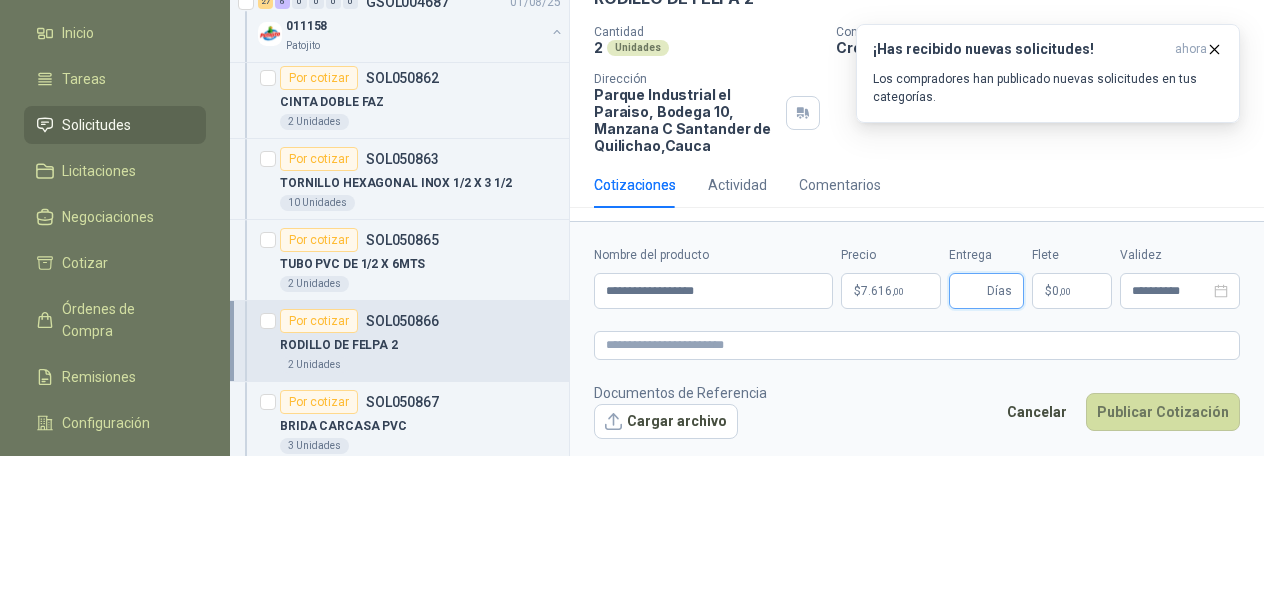 type 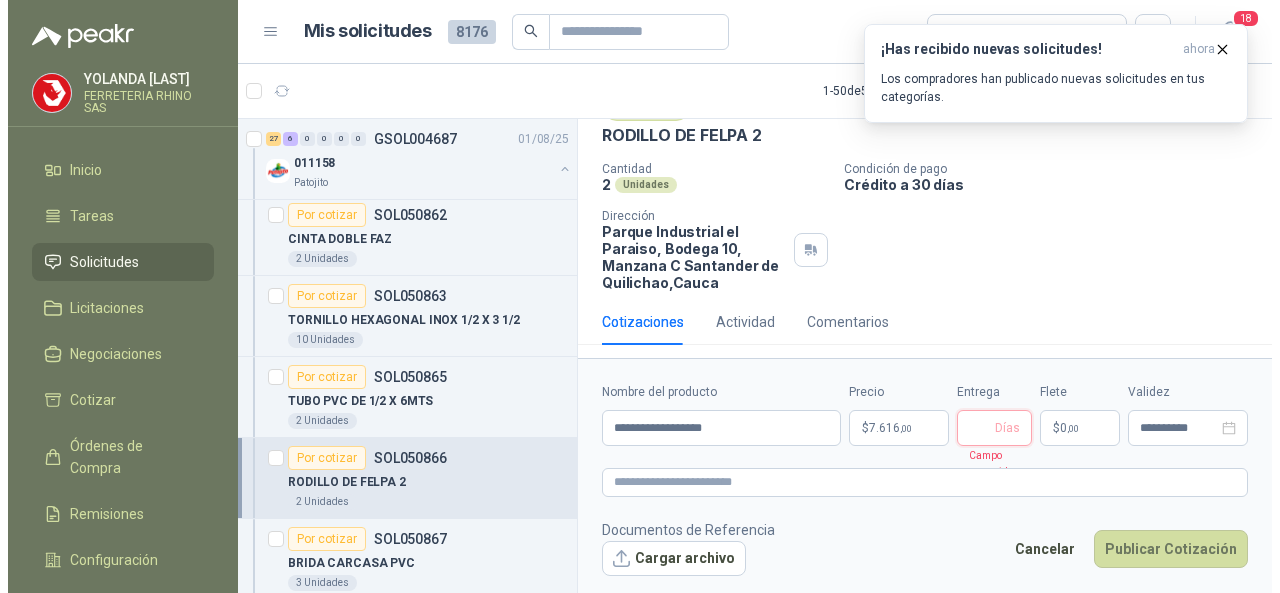 scroll, scrollTop: 0, scrollLeft: 0, axis: both 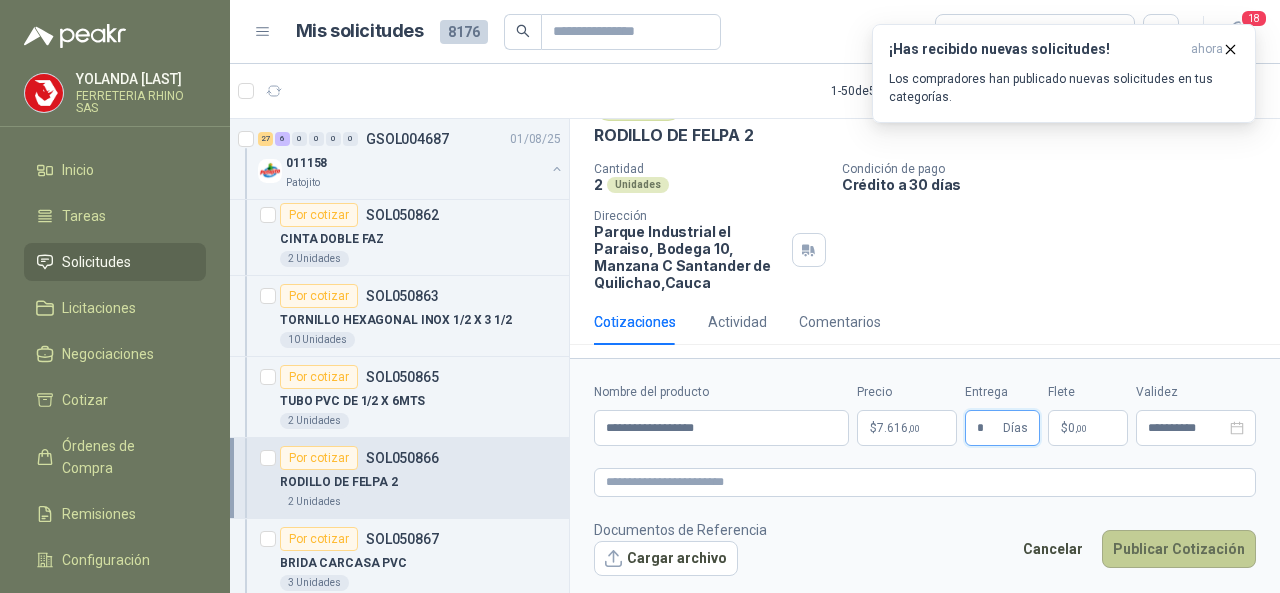 type on "*" 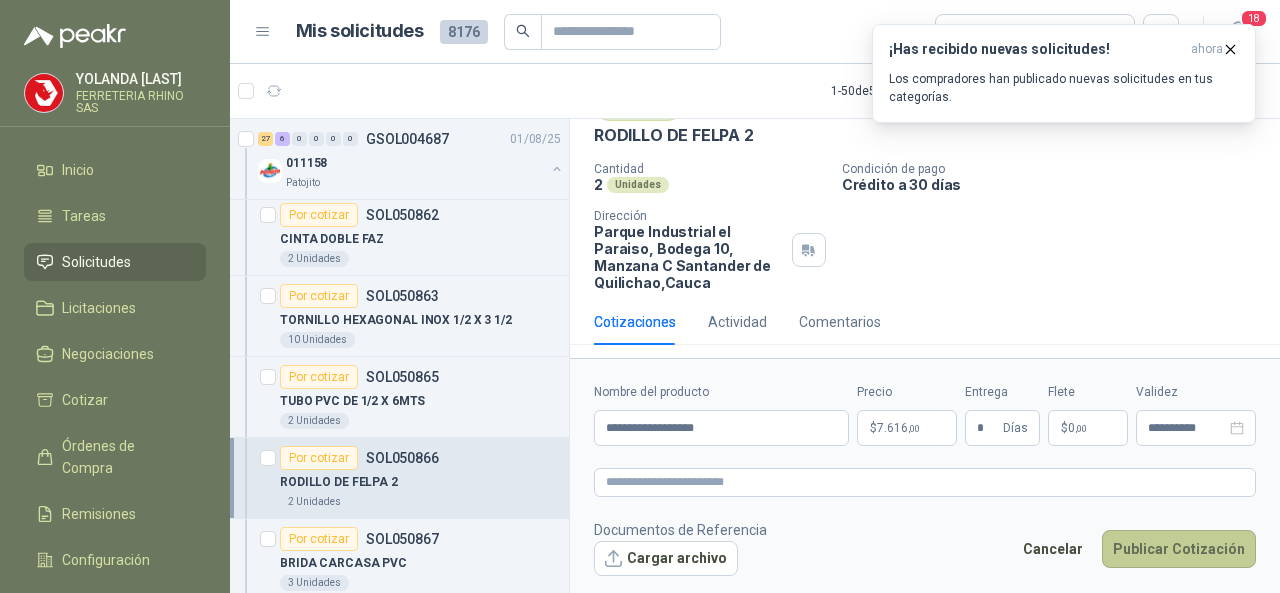 click on "Publicar Cotización" at bounding box center [1179, 549] 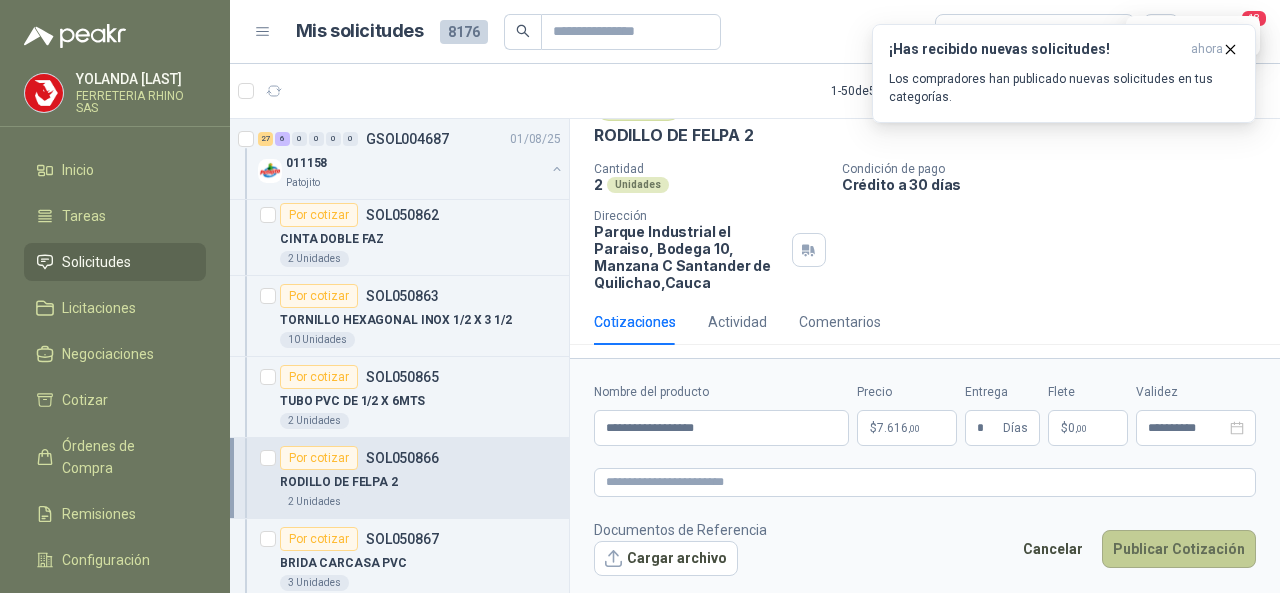 click on "Publicar Cotización" at bounding box center [1179, 549] 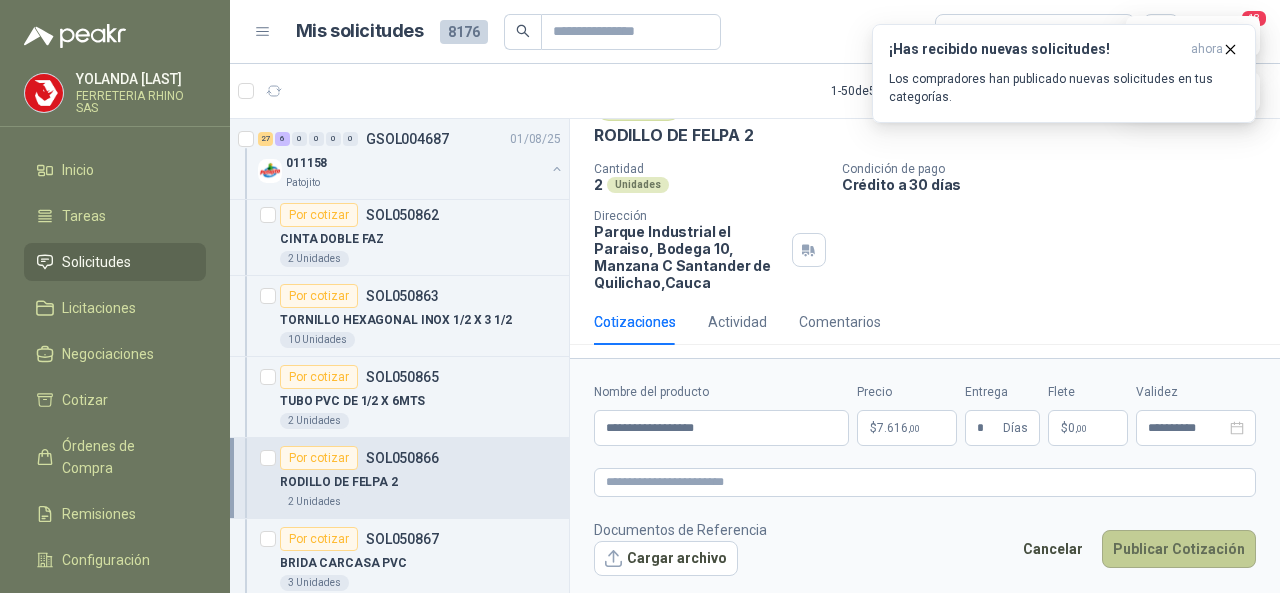 click on "Publicar Cotización" at bounding box center (1179, 549) 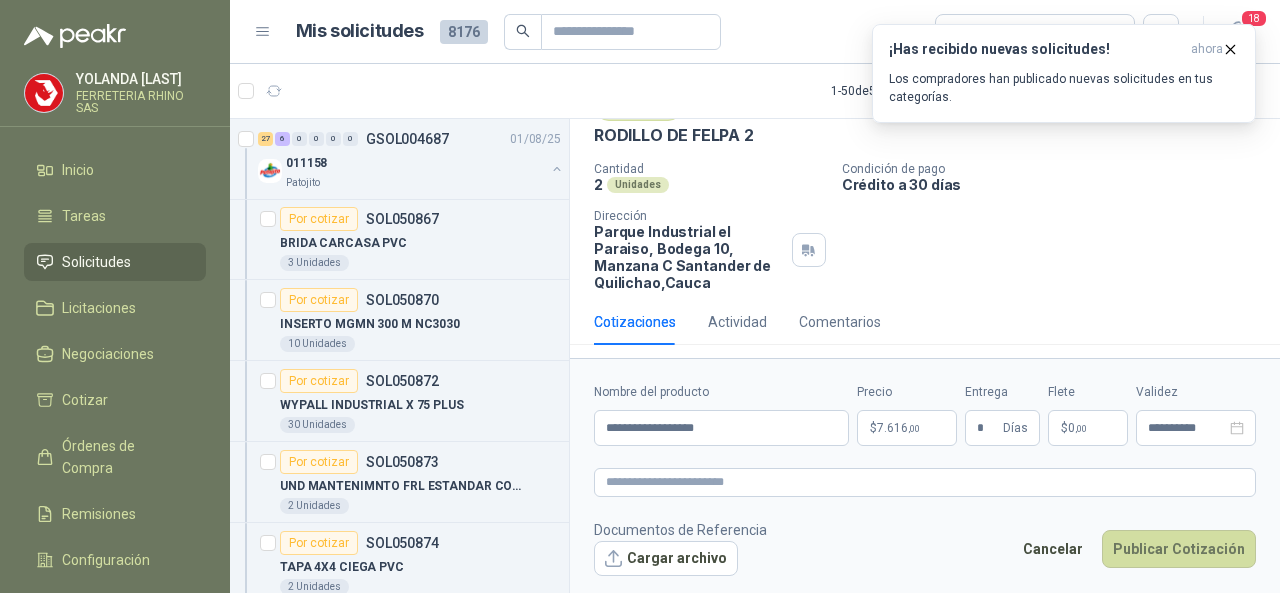scroll, scrollTop: 7920, scrollLeft: 0, axis: vertical 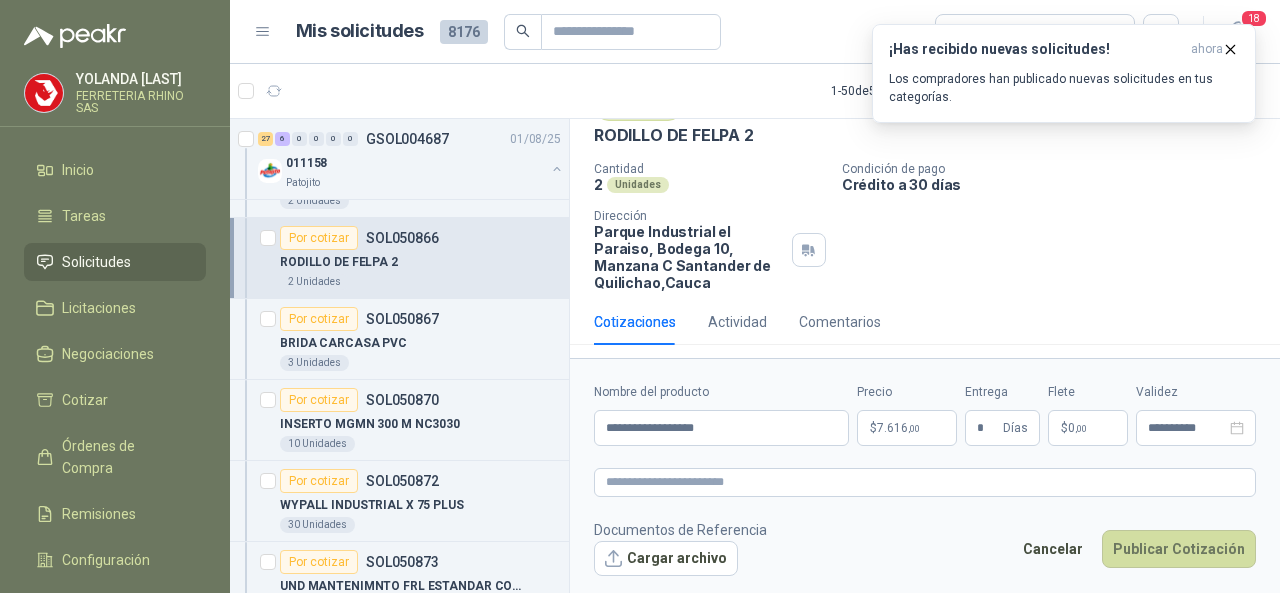 click on "Solicitudes" at bounding box center [96, 262] 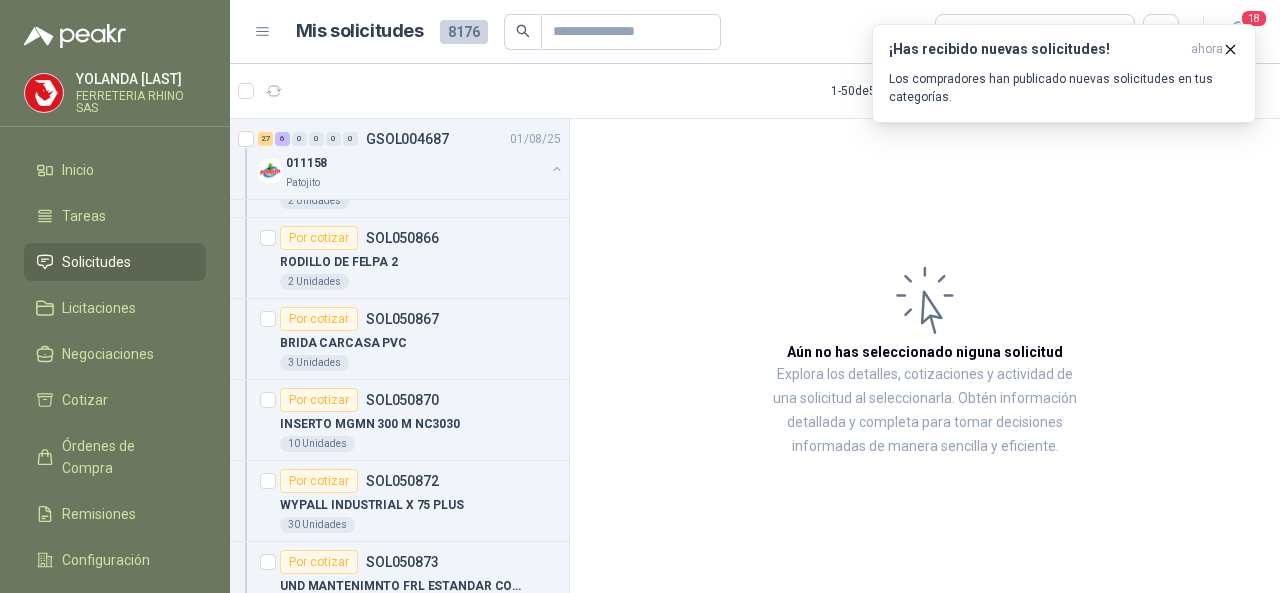 drag, startPoint x: 89, startPoint y: 95, endPoint x: 78, endPoint y: 123, distance: 30.083218 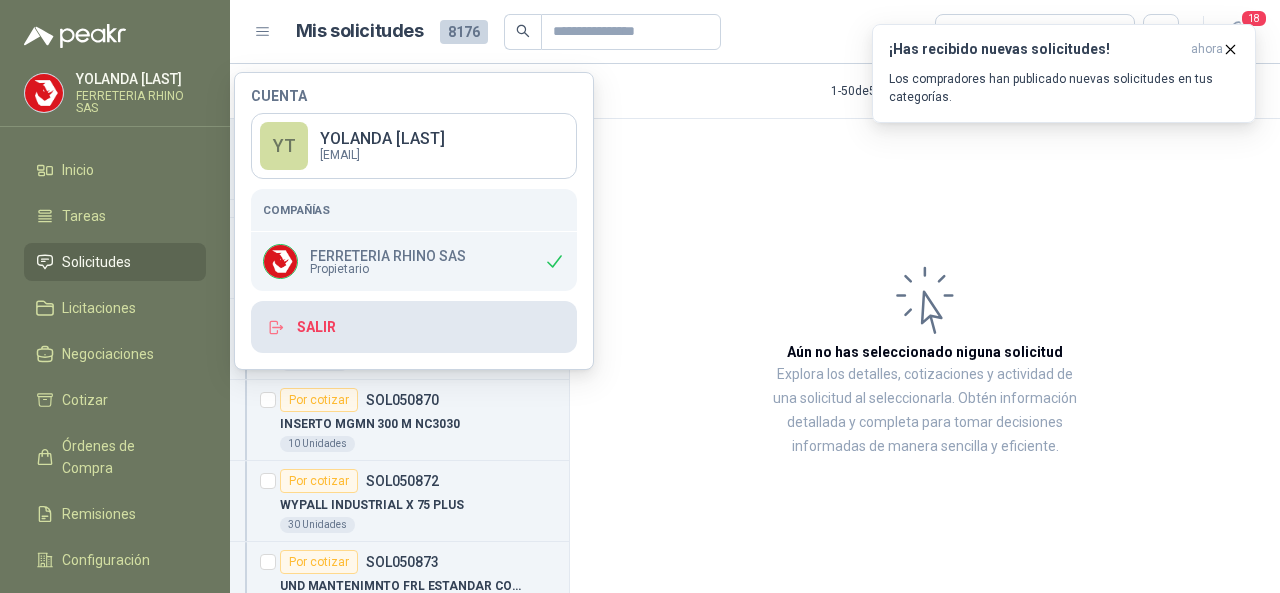 drag, startPoint x: 342, startPoint y: 319, endPoint x: 330, endPoint y: 320, distance: 12.0415945 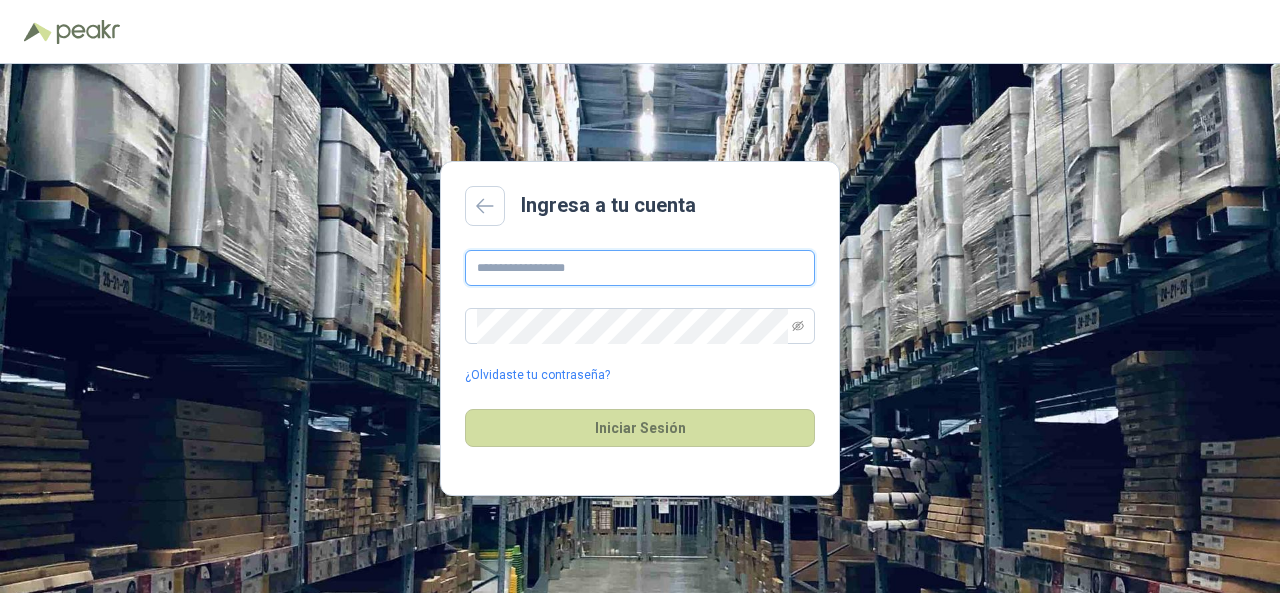type on "**********" 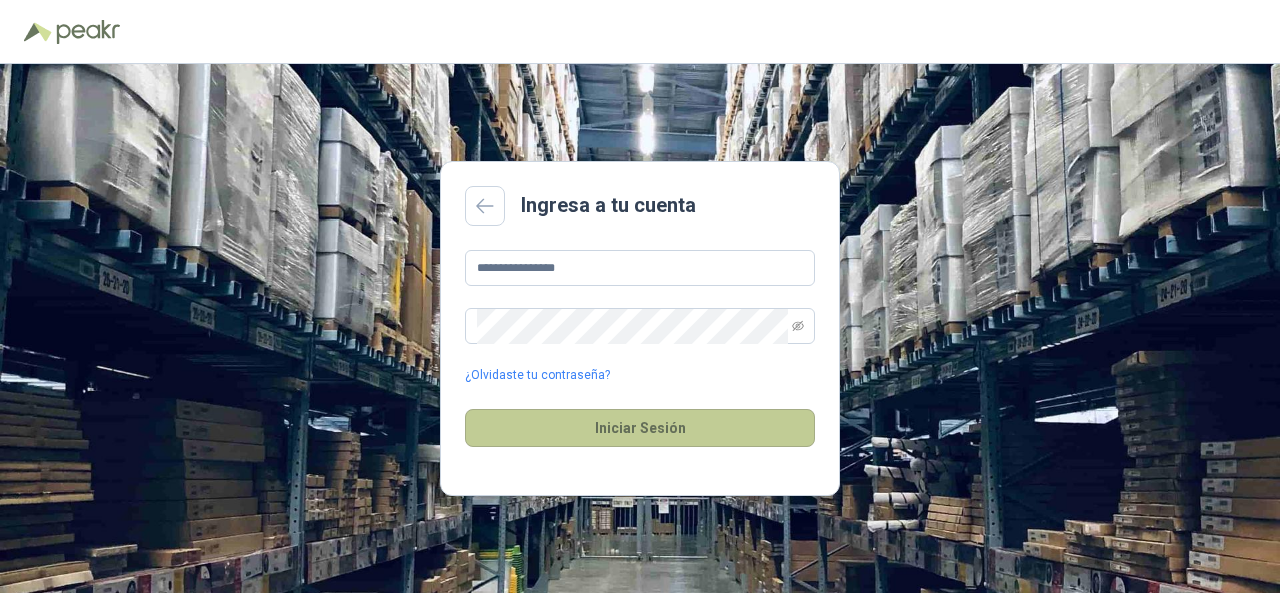 click on "Iniciar Sesión" at bounding box center (640, 428) 